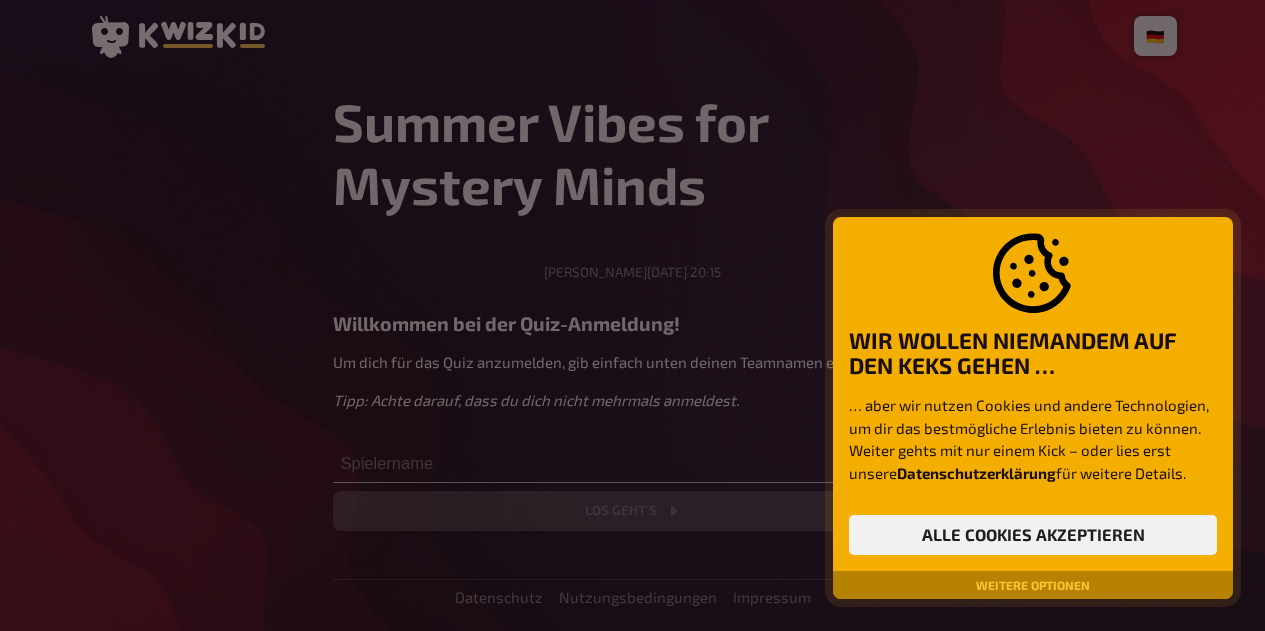 scroll, scrollTop: 0, scrollLeft: 0, axis: both 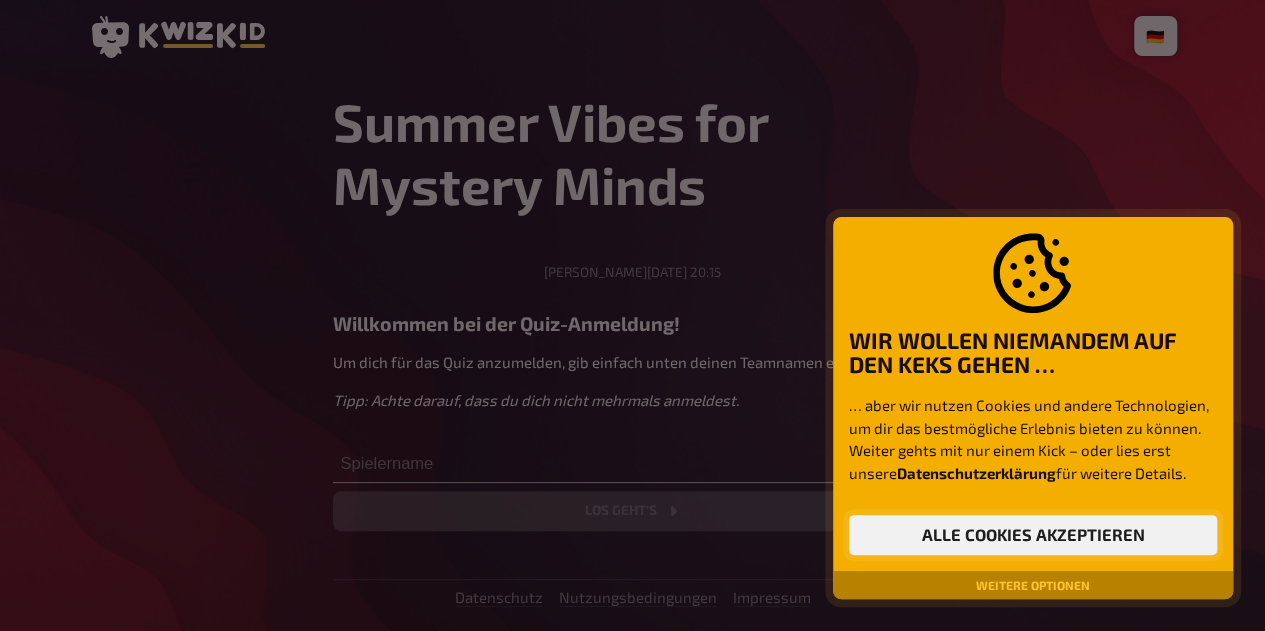 click on "Alle Cookies akzeptieren" at bounding box center (1033, 535) 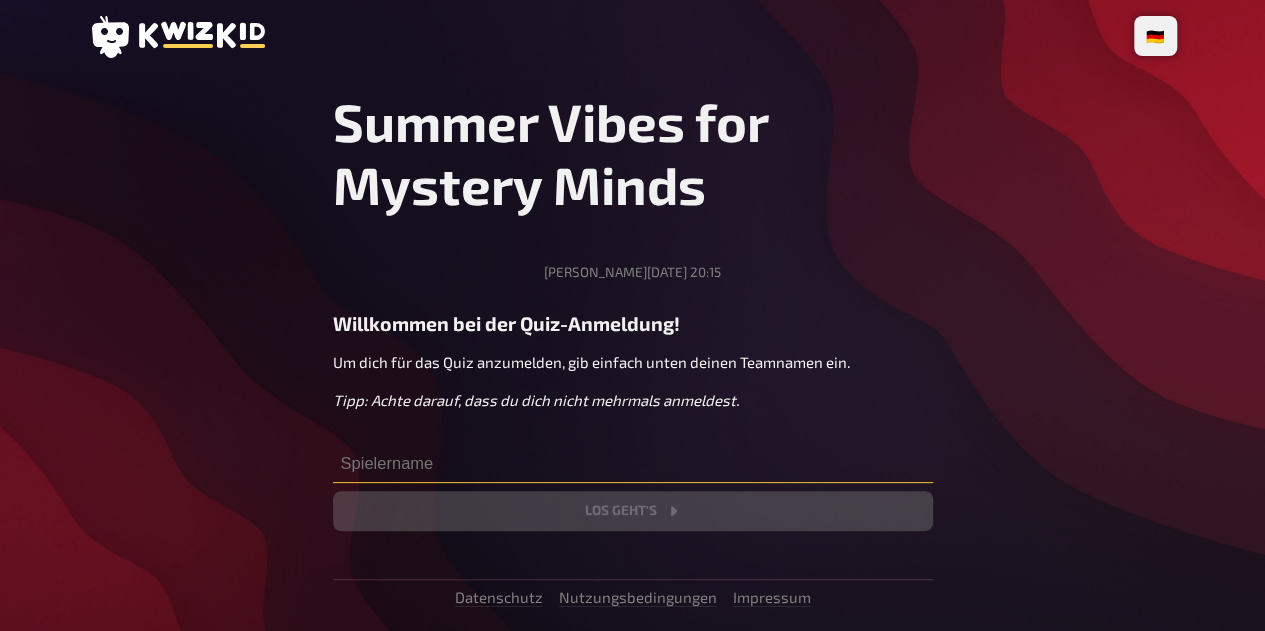 click at bounding box center [633, 463] 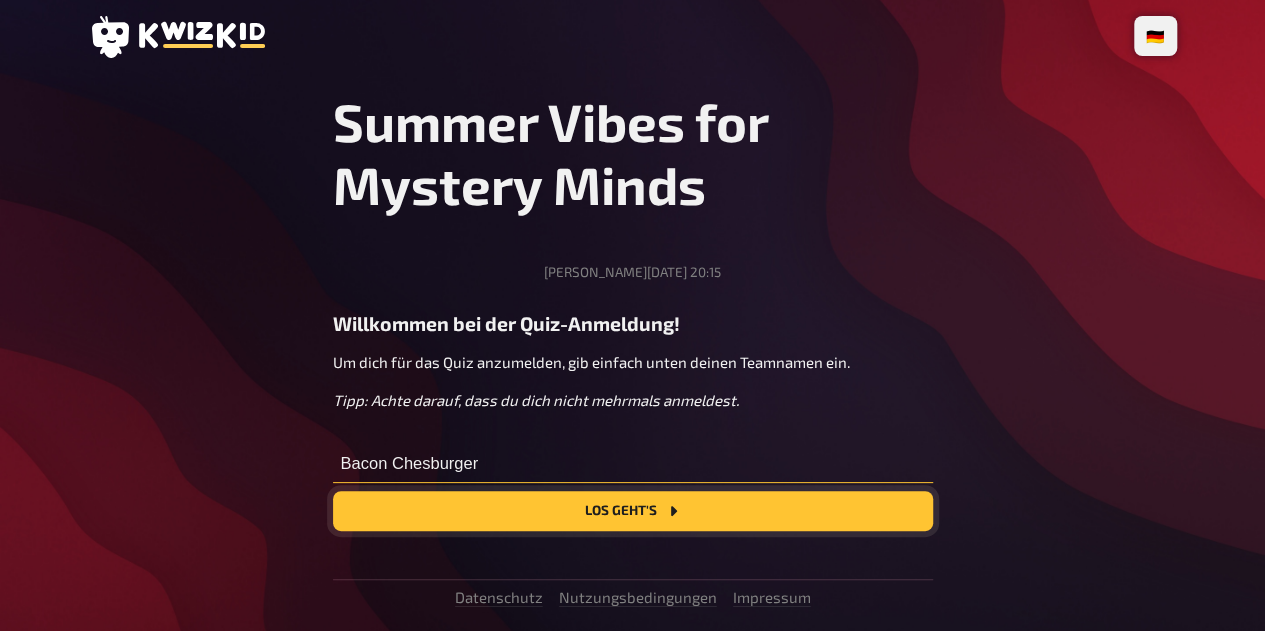 type on "Bacon Chesburger" 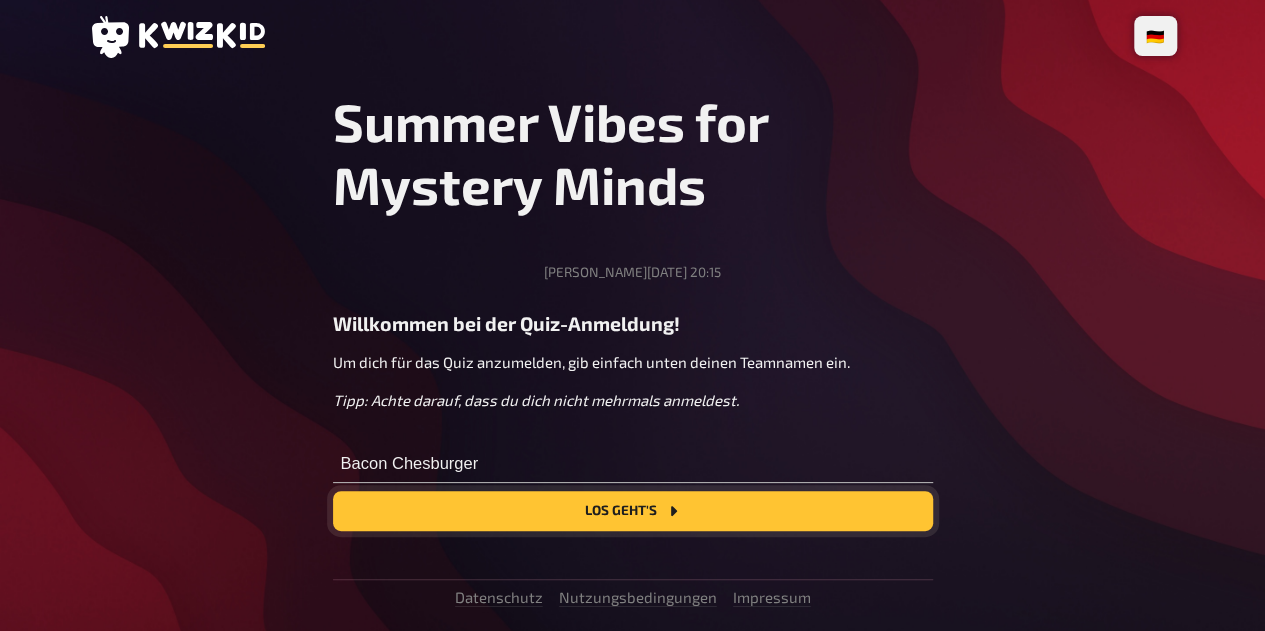 click on "Los geht's" at bounding box center [633, 511] 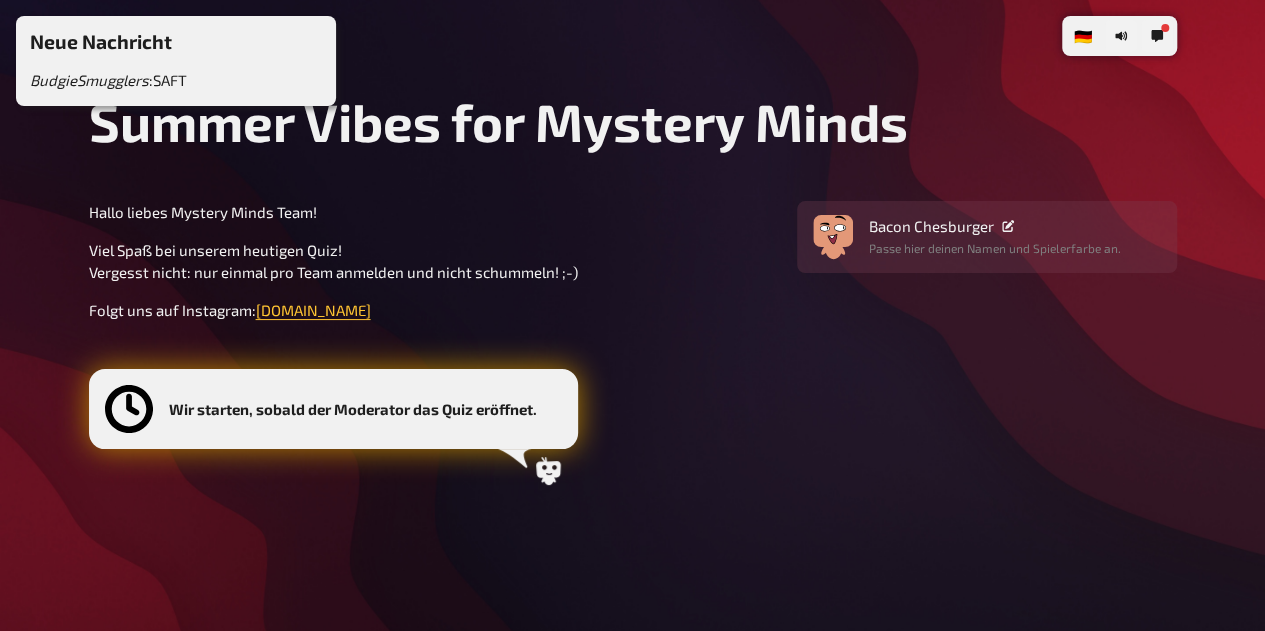 click on "Hallo liebes Mystery Minds Team!  Viel Spaß bei unserem heutigen Quiz!
Vergesst nicht: nur einmal pro Team anmelden und nicht schummeln! ;-) Folgt uns auf Instagram:  Brainpower.events" at bounding box center [333, 261] 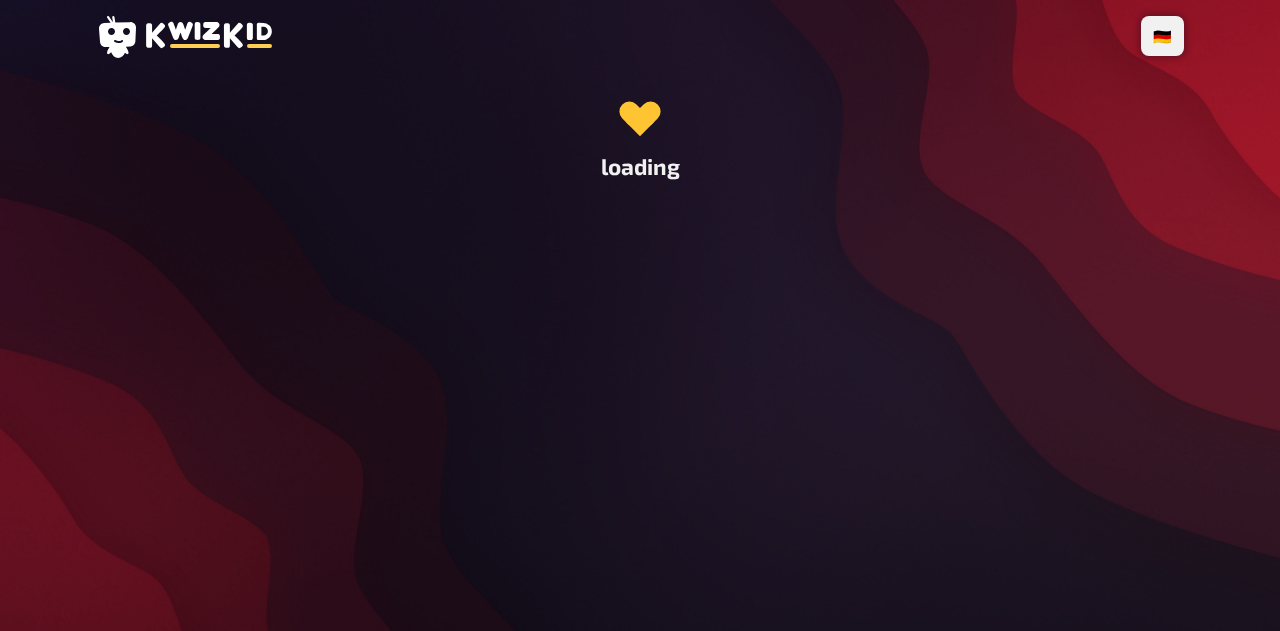 scroll, scrollTop: 0, scrollLeft: 0, axis: both 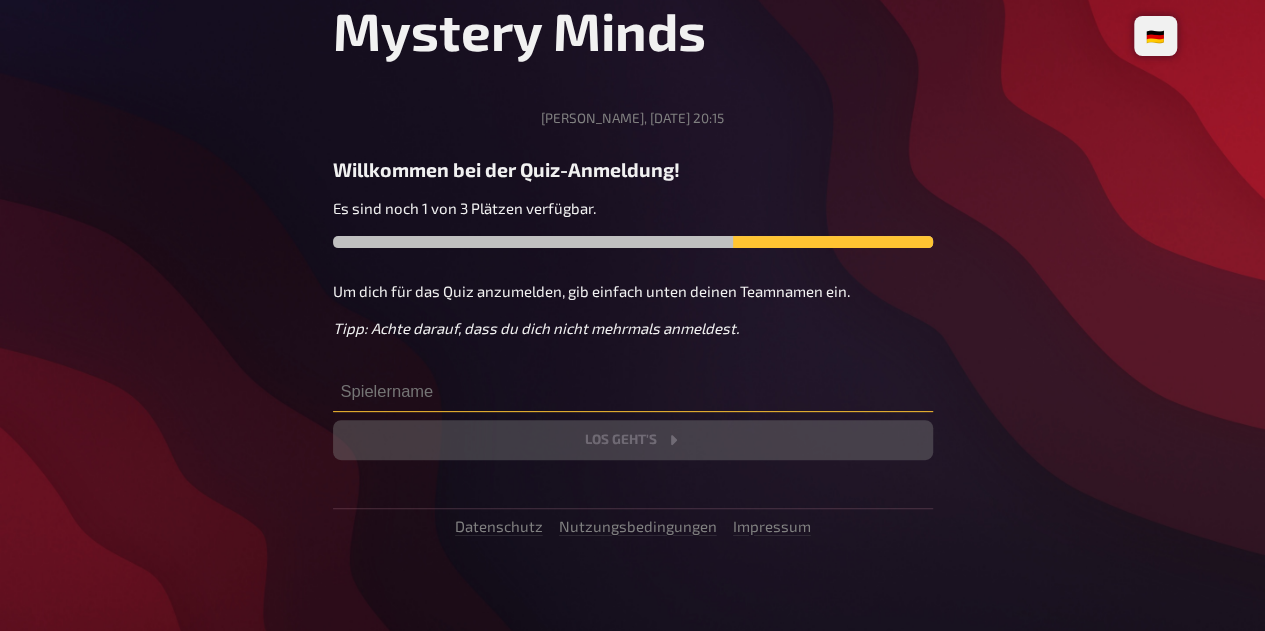 click at bounding box center (633, 392) 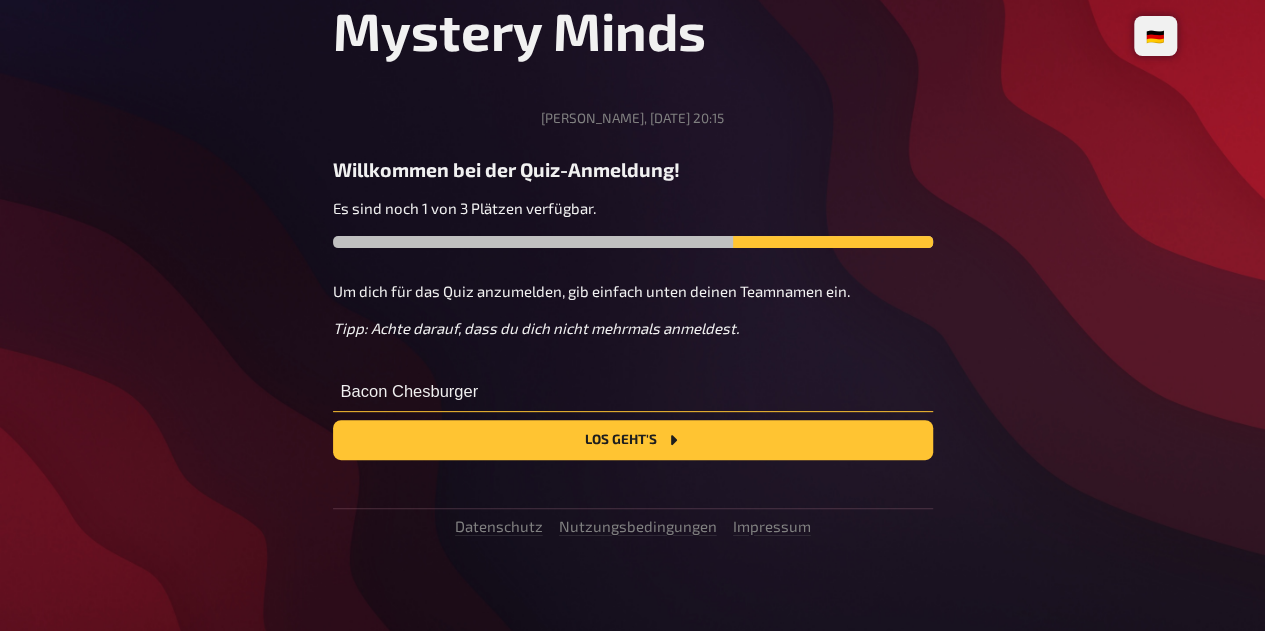 type on "Bacon Chesburger" 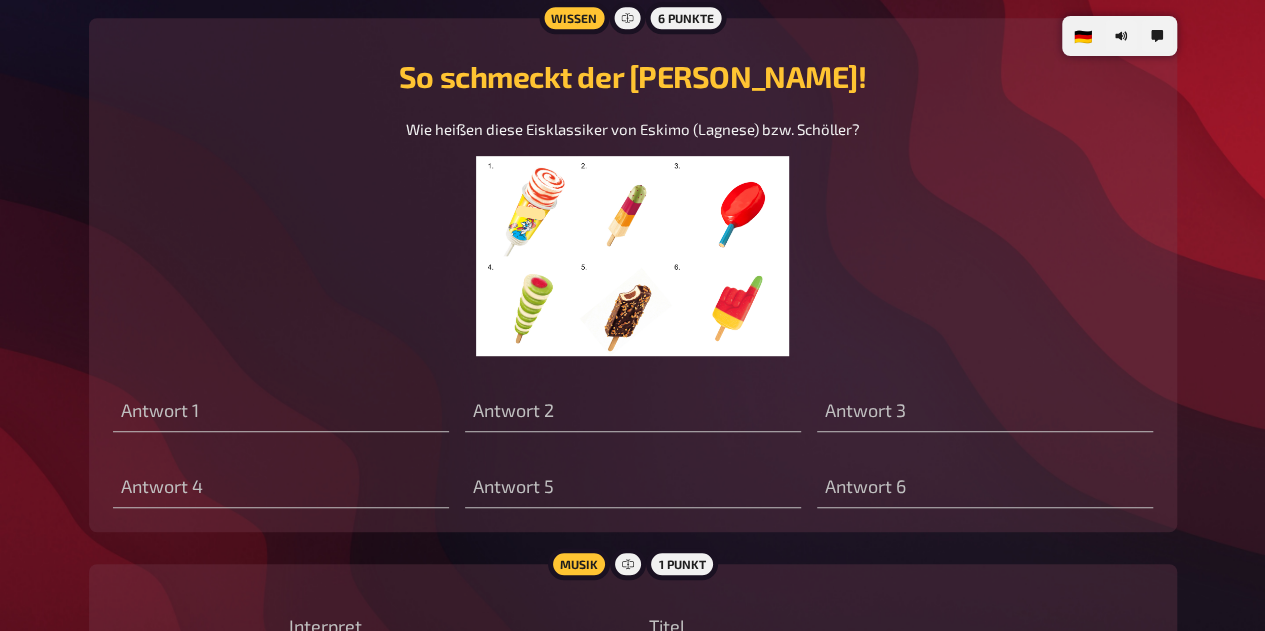scroll, scrollTop: 471, scrollLeft: 0, axis: vertical 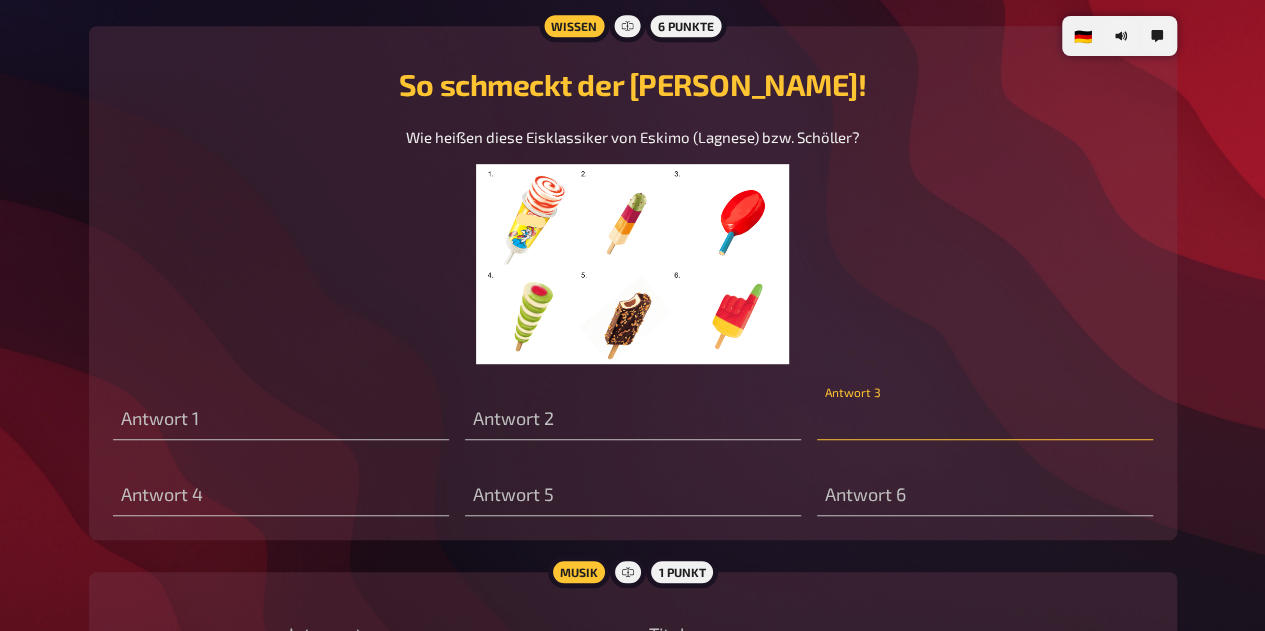 click at bounding box center [985, 420] 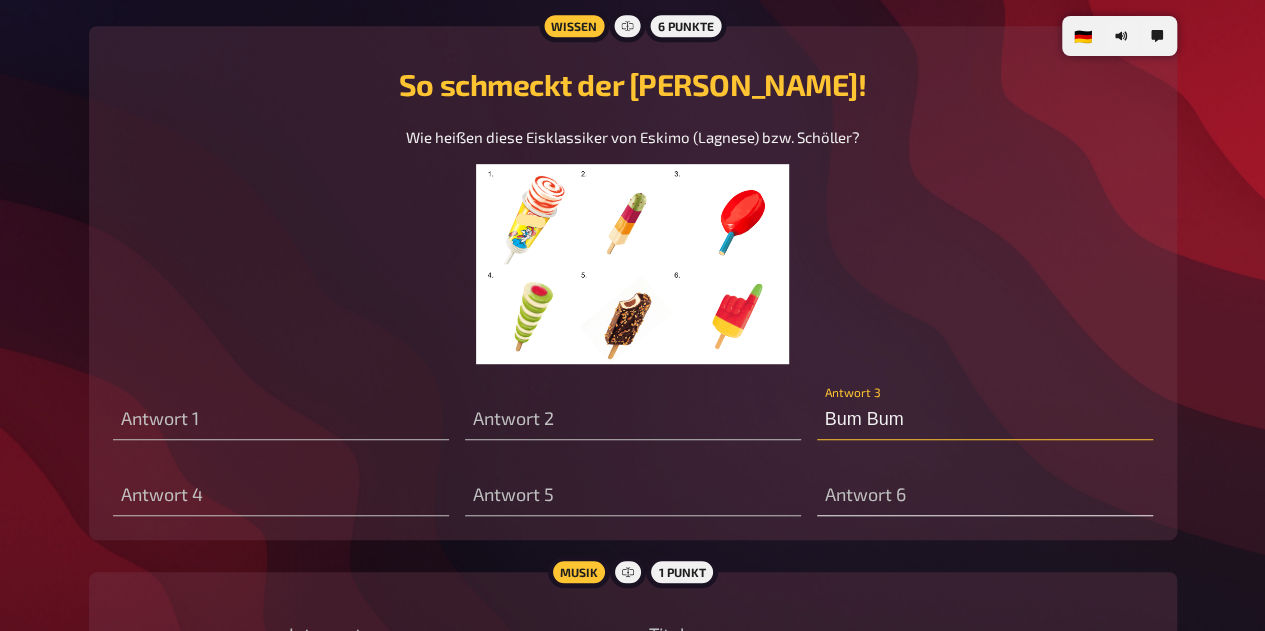 type on "Bum Bum" 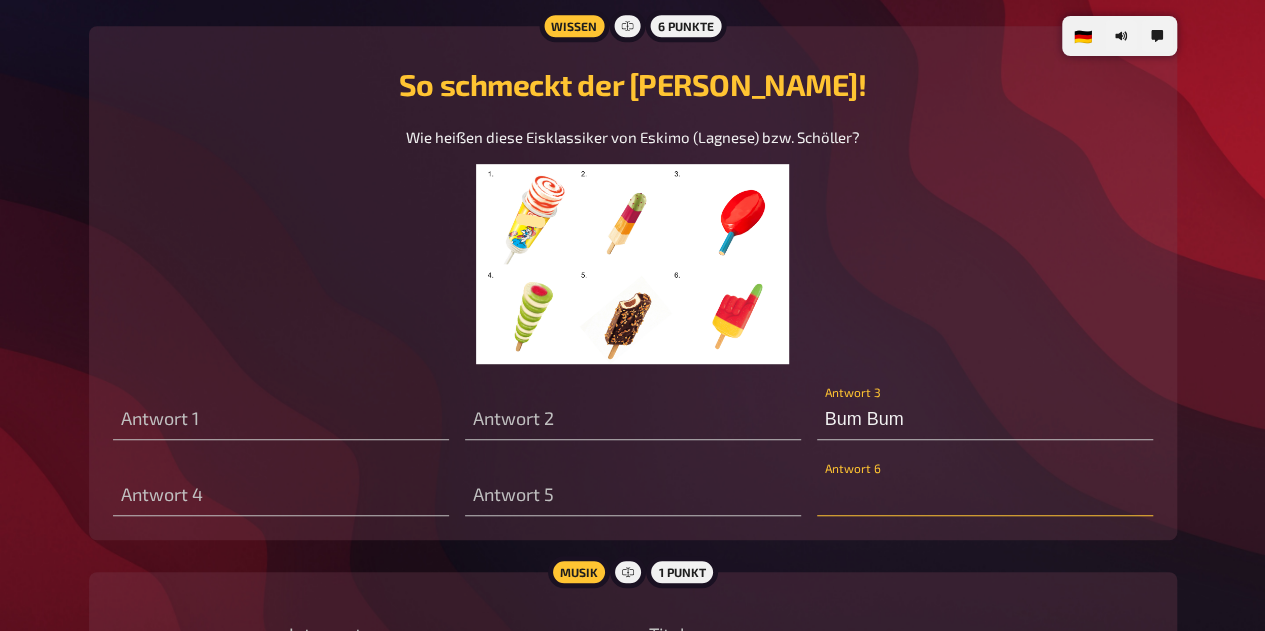 click at bounding box center (985, 496) 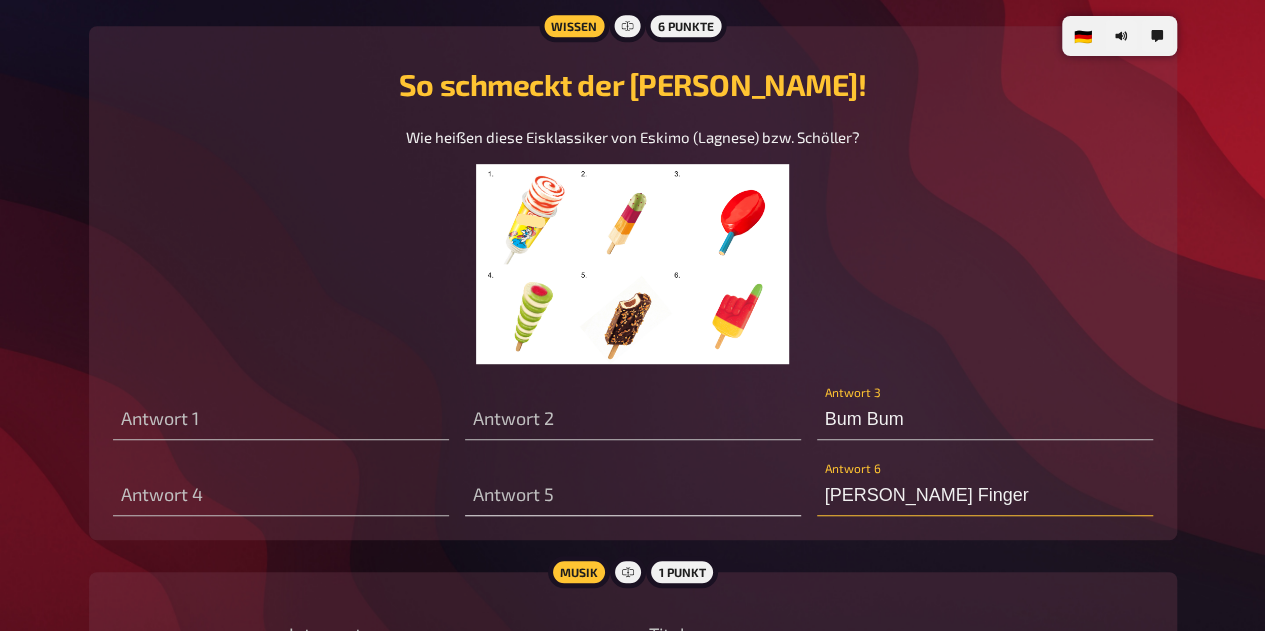 type on "Langer Finger" 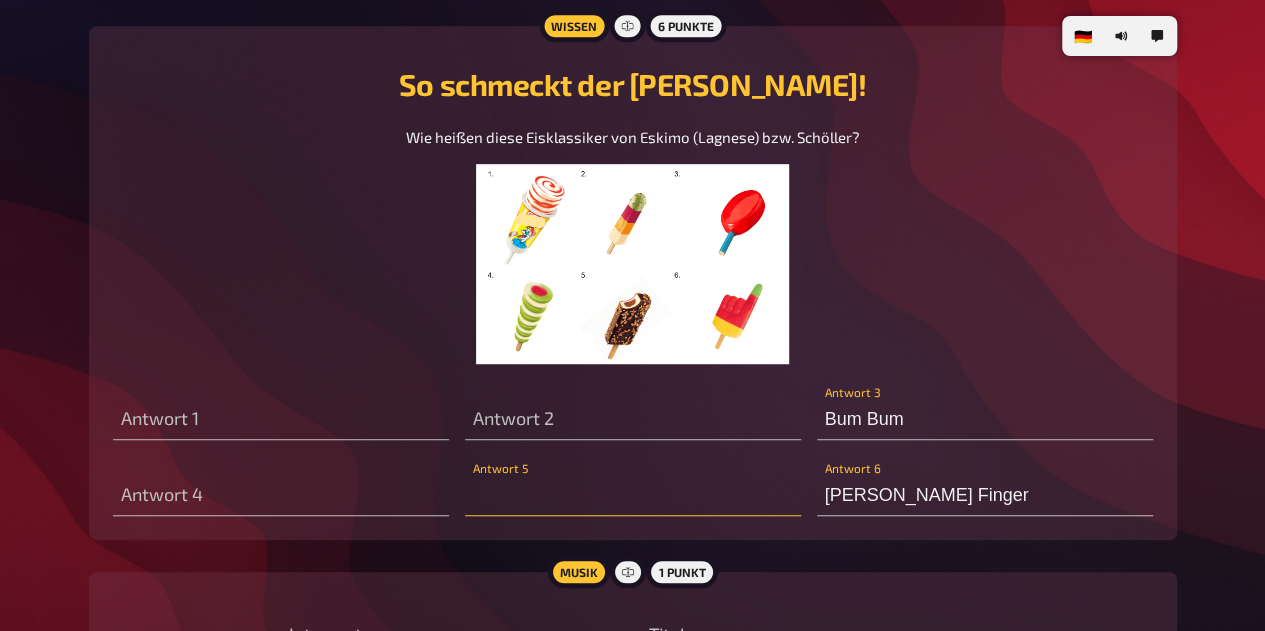 click at bounding box center (633, 496) 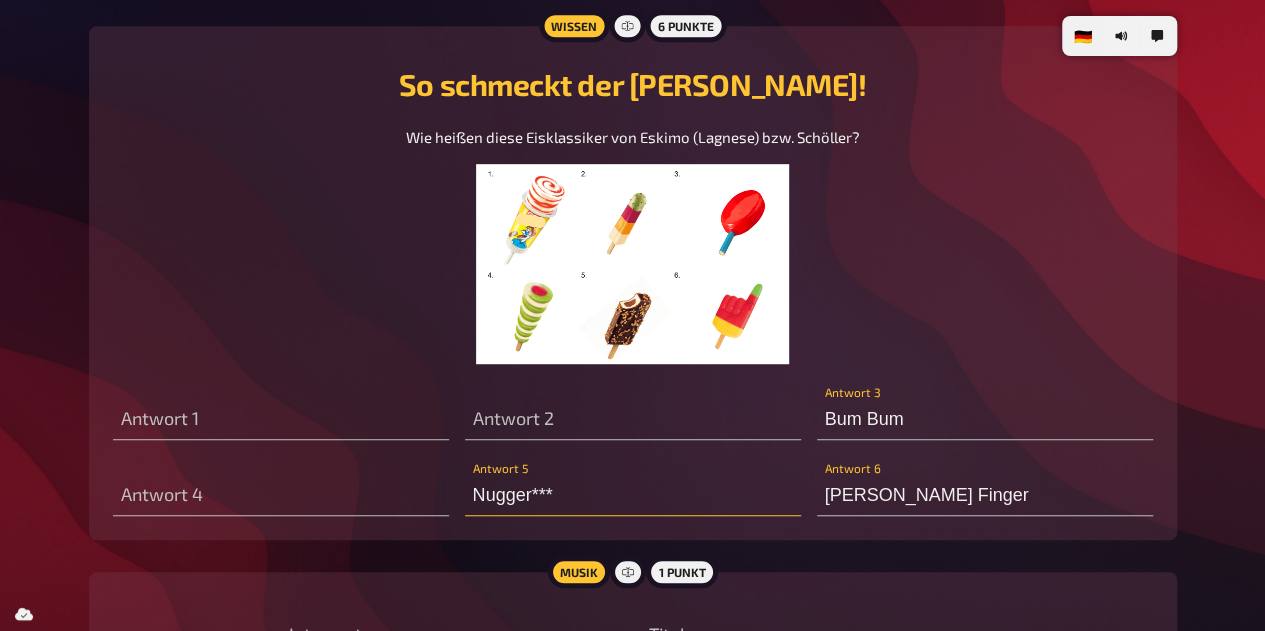 type on "Nugger***" 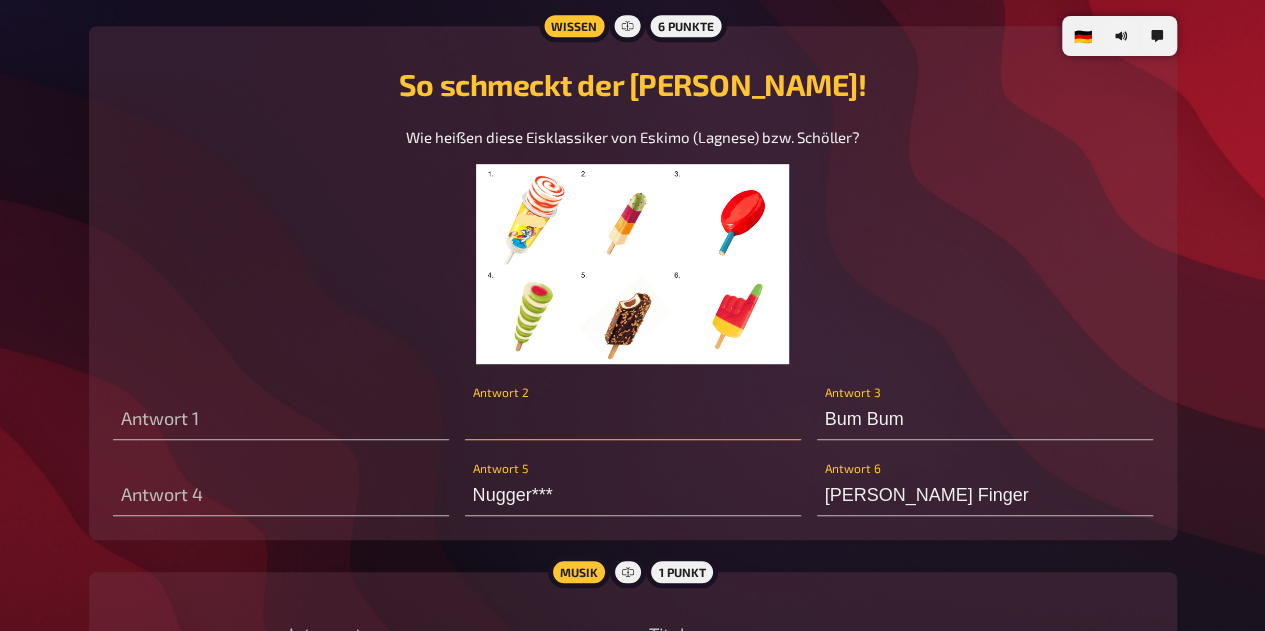 click at bounding box center (633, 420) 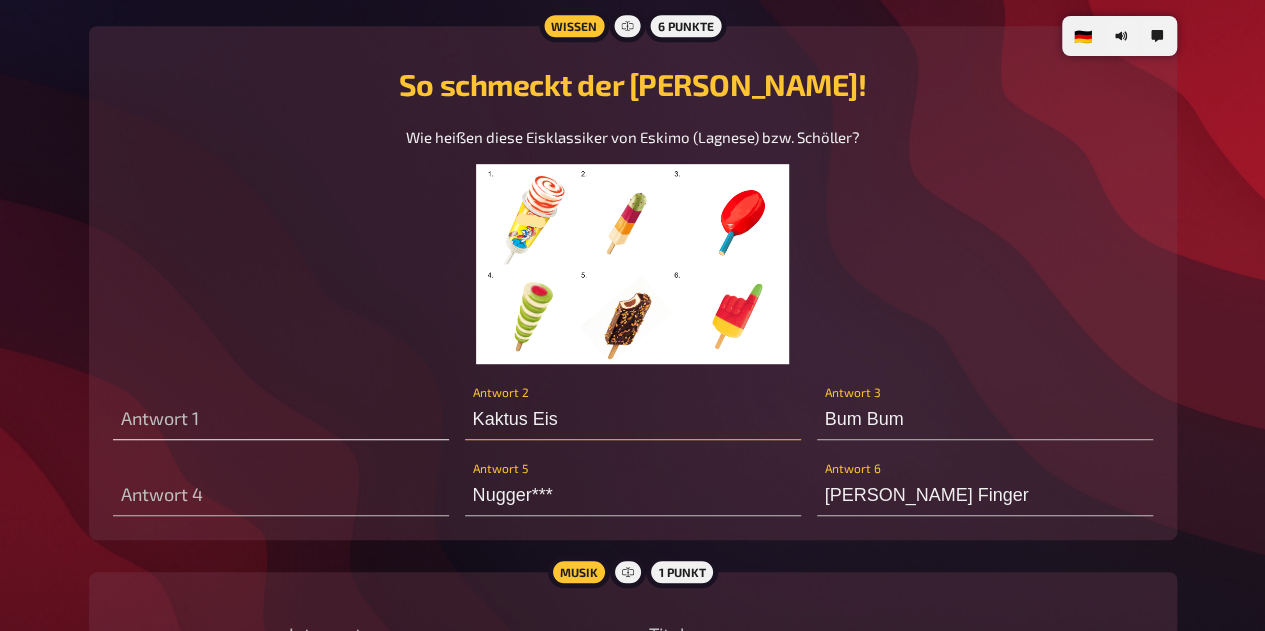 type on "Kaktus Eis" 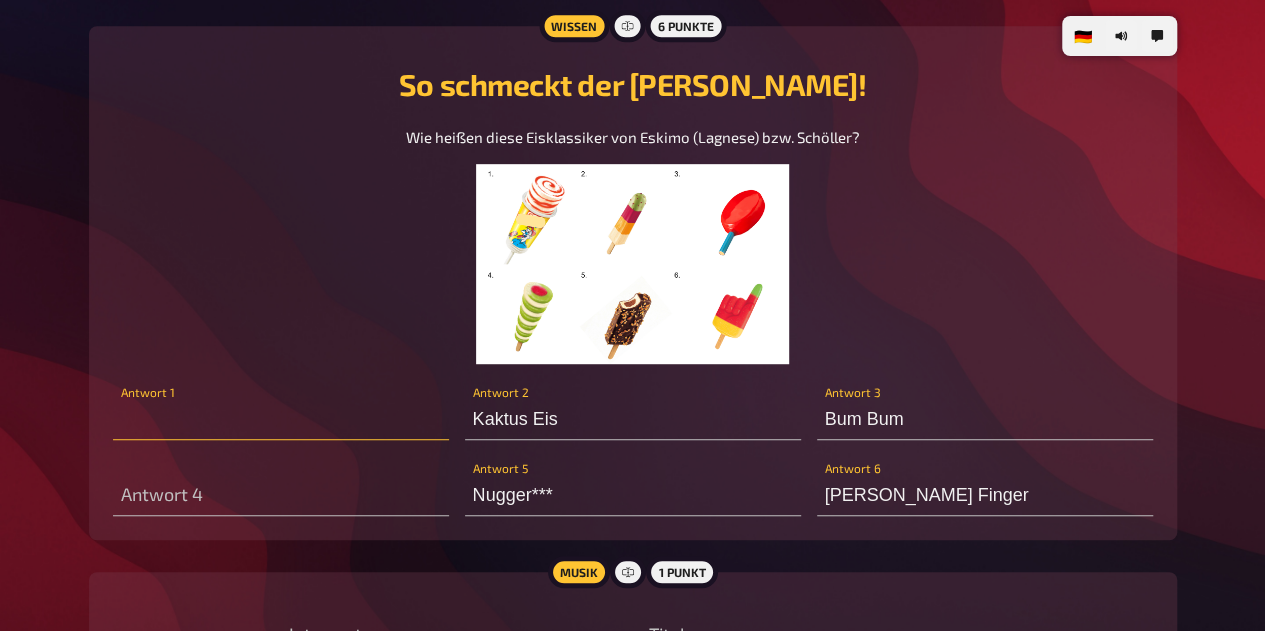click at bounding box center (281, 420) 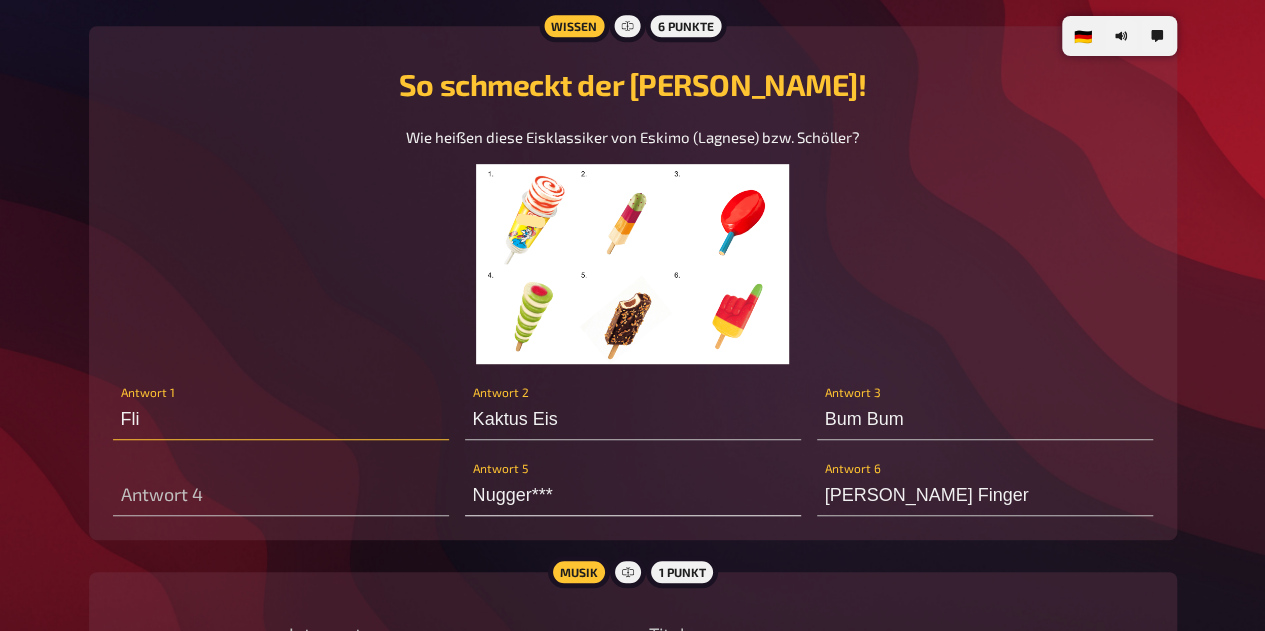 type on "Fli" 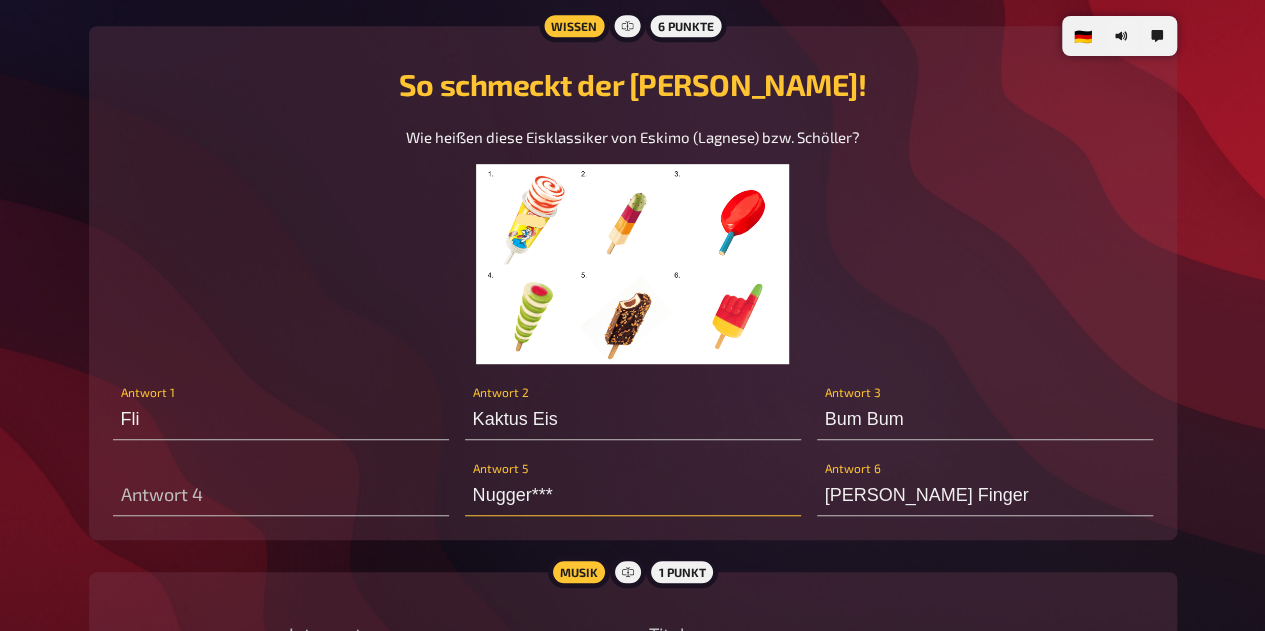 click on "Nugger***" at bounding box center [633, 496] 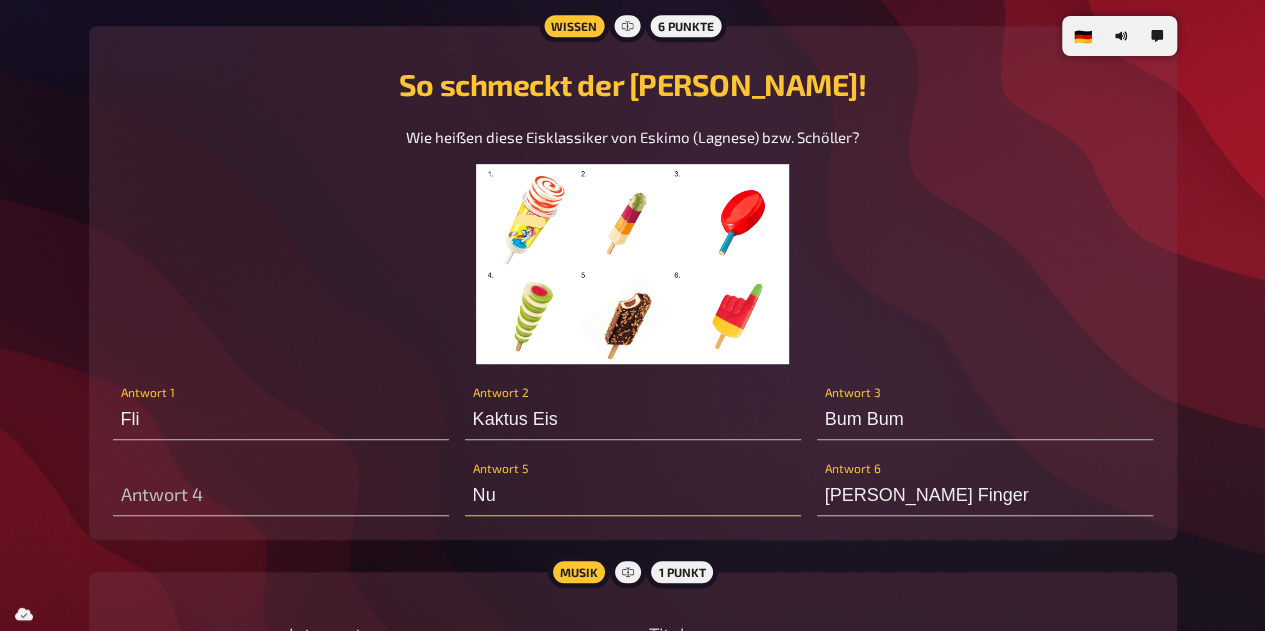 type on "N" 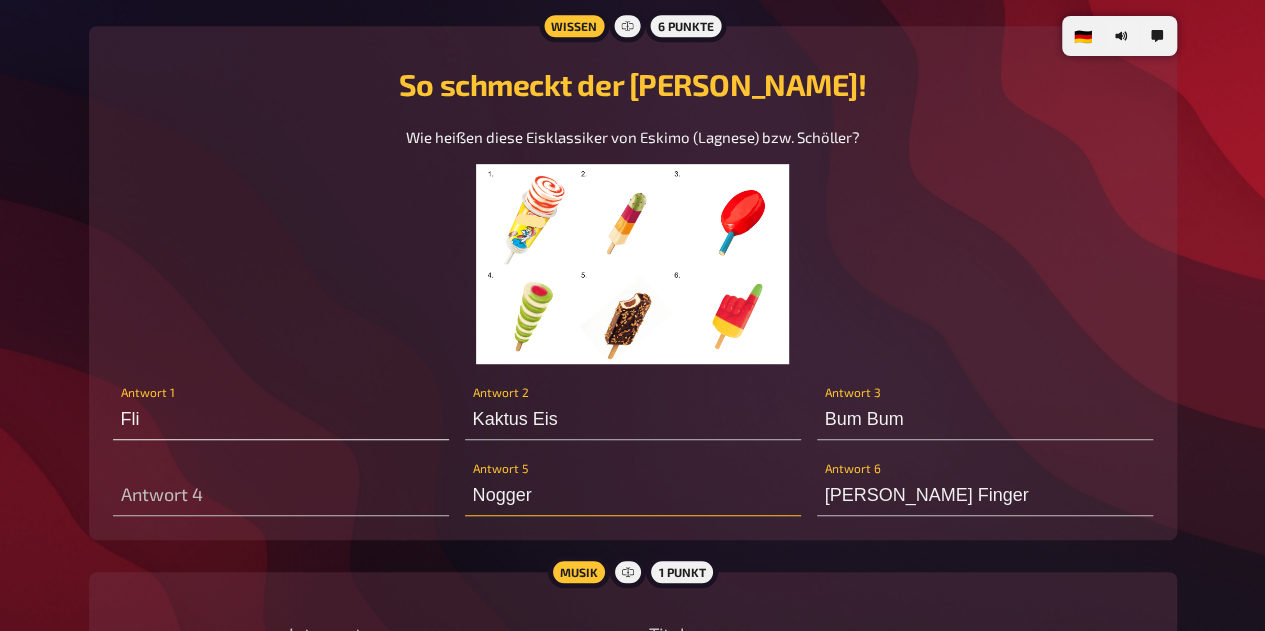 type on "Nogger" 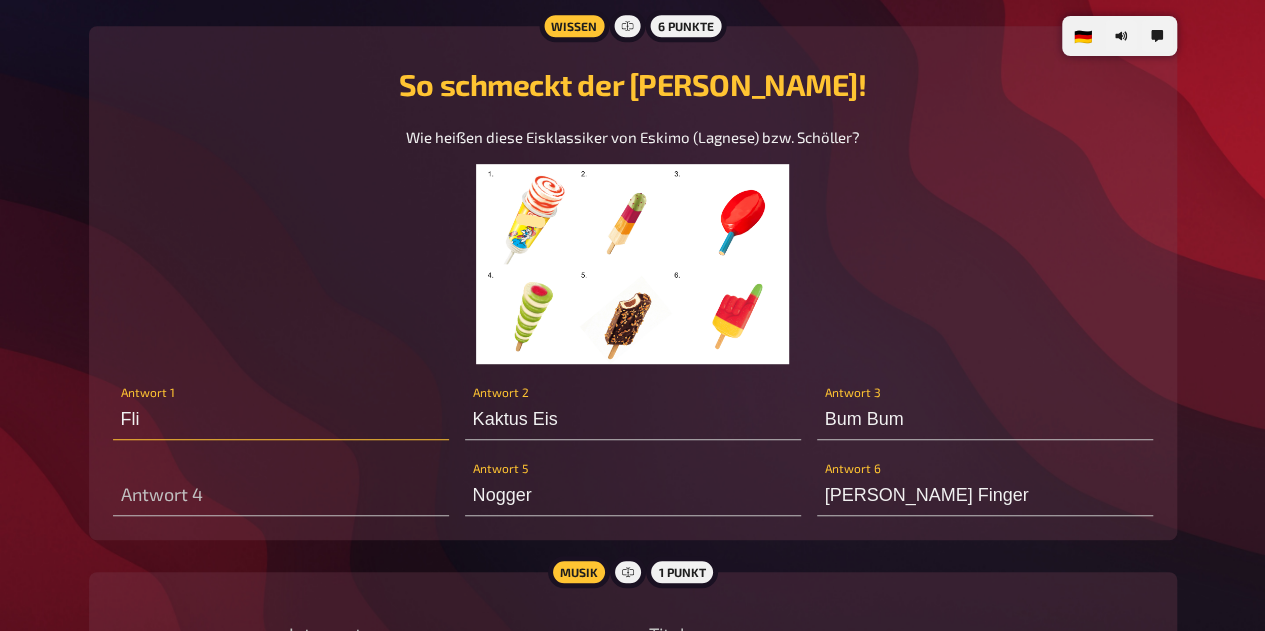 click on "Fli" at bounding box center (281, 420) 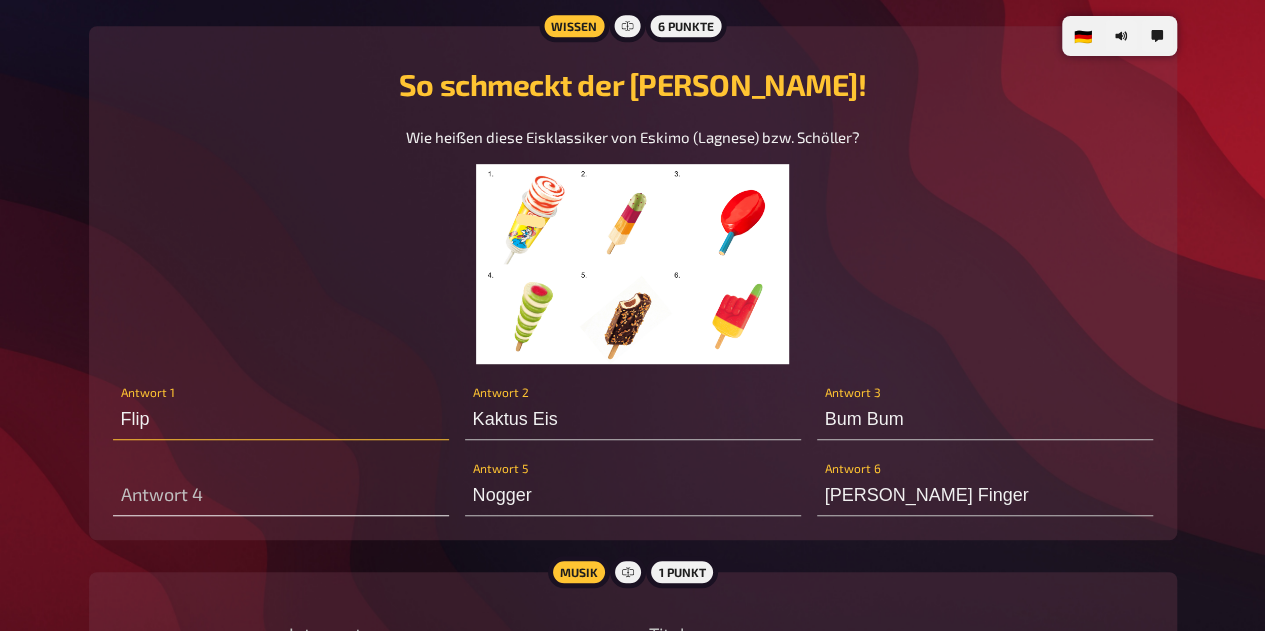 type on "Flip" 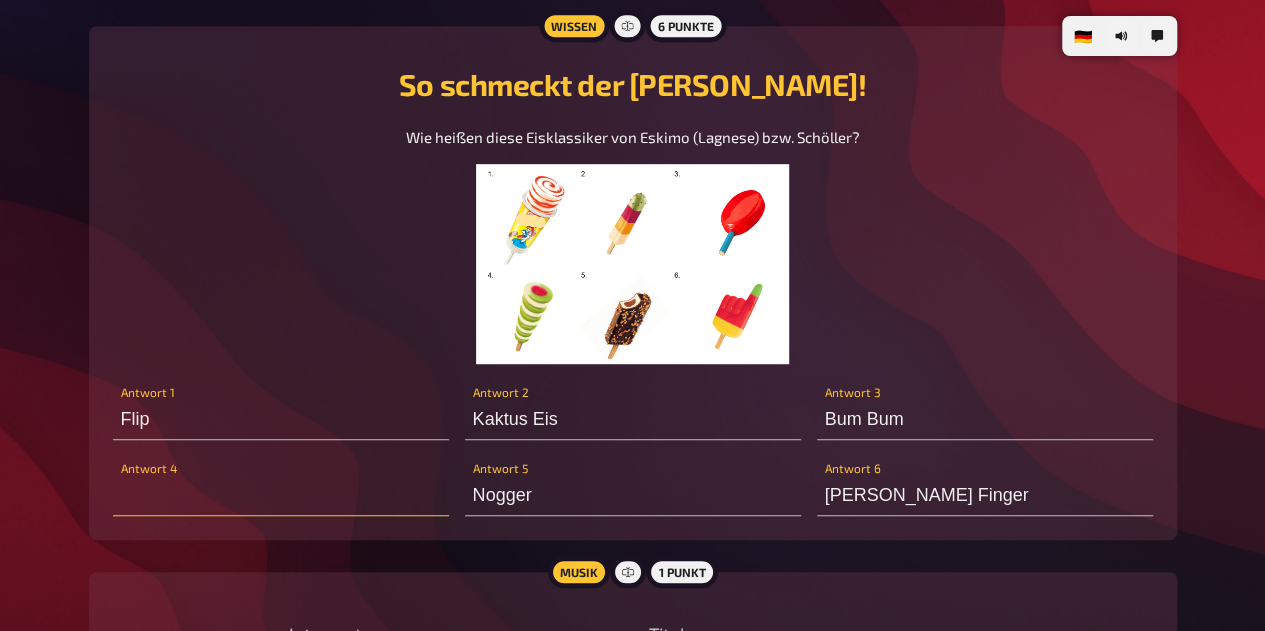 click at bounding box center [281, 496] 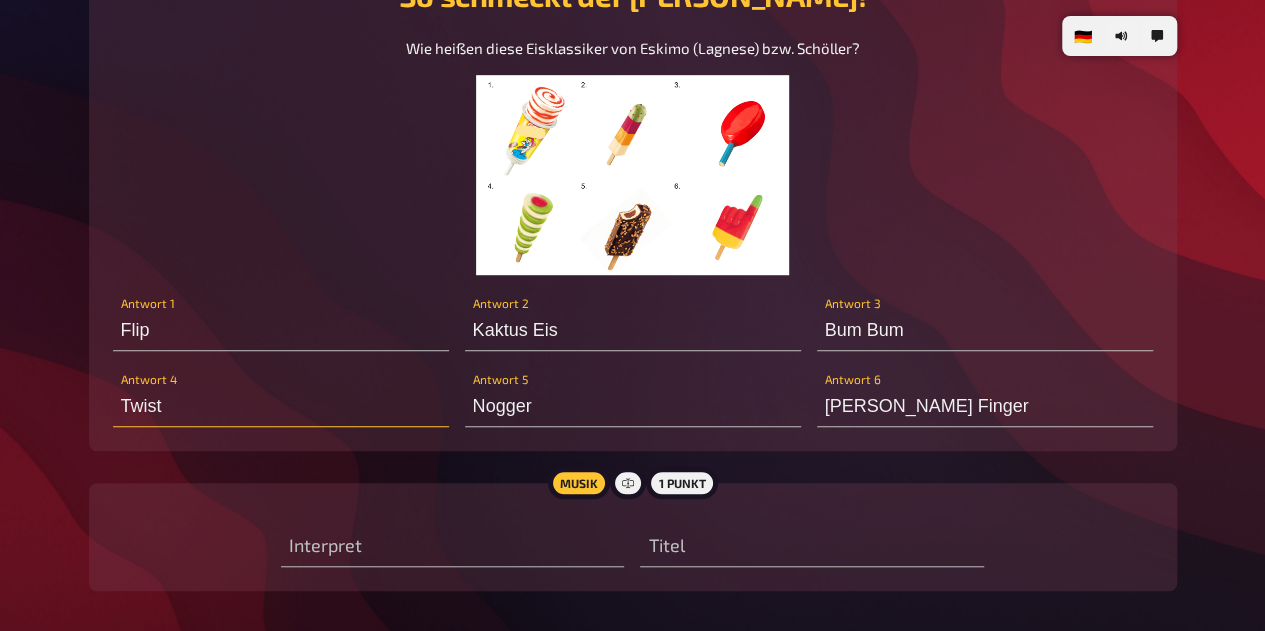 scroll, scrollTop: 592, scrollLeft: 0, axis: vertical 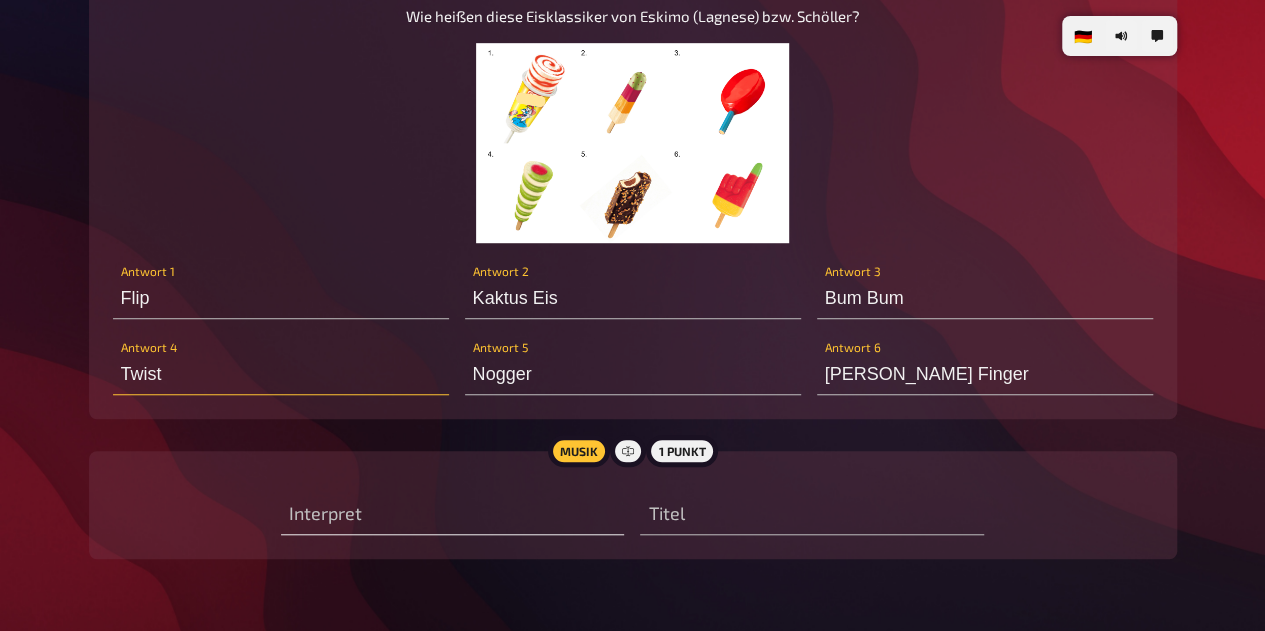 type on "Twist" 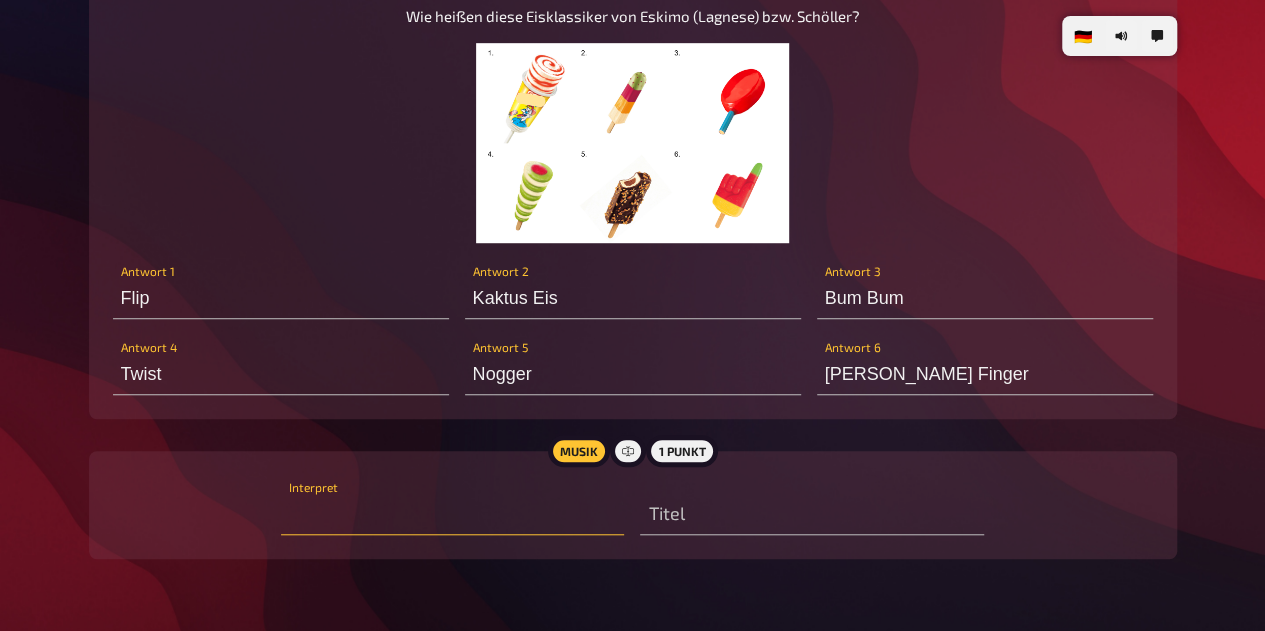 click at bounding box center [452, 515] 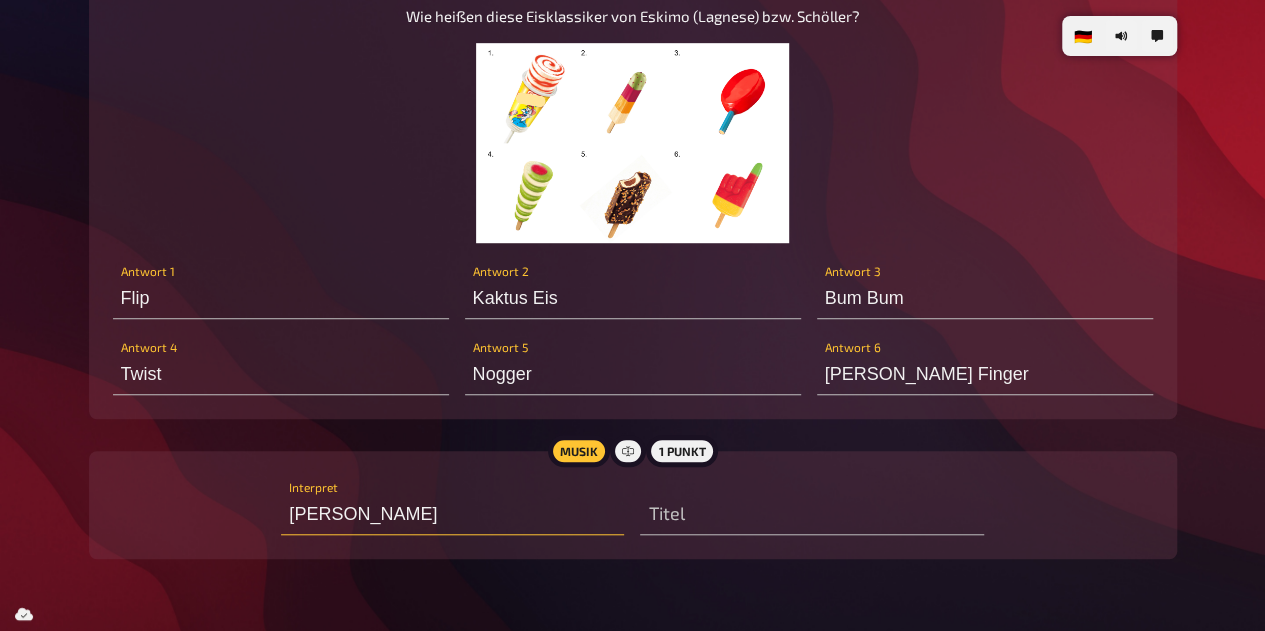 type on "Helge Schneider" 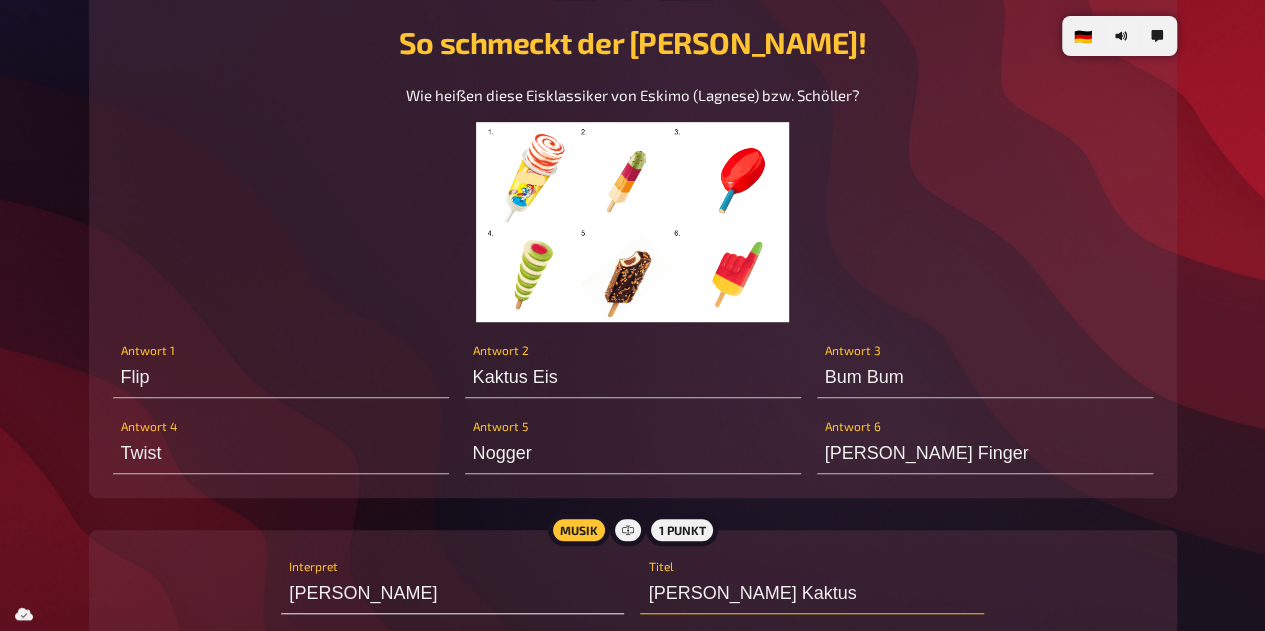 scroll, scrollTop: 512, scrollLeft: 0, axis: vertical 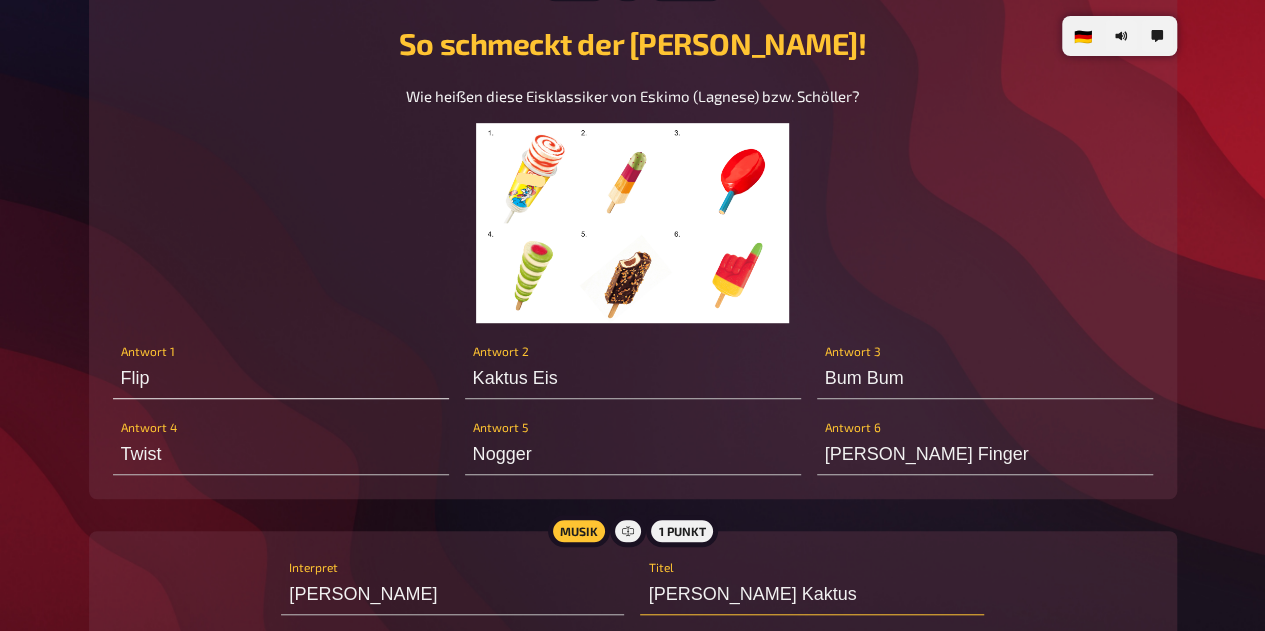 type on "Sommer Sonne Kaktus" 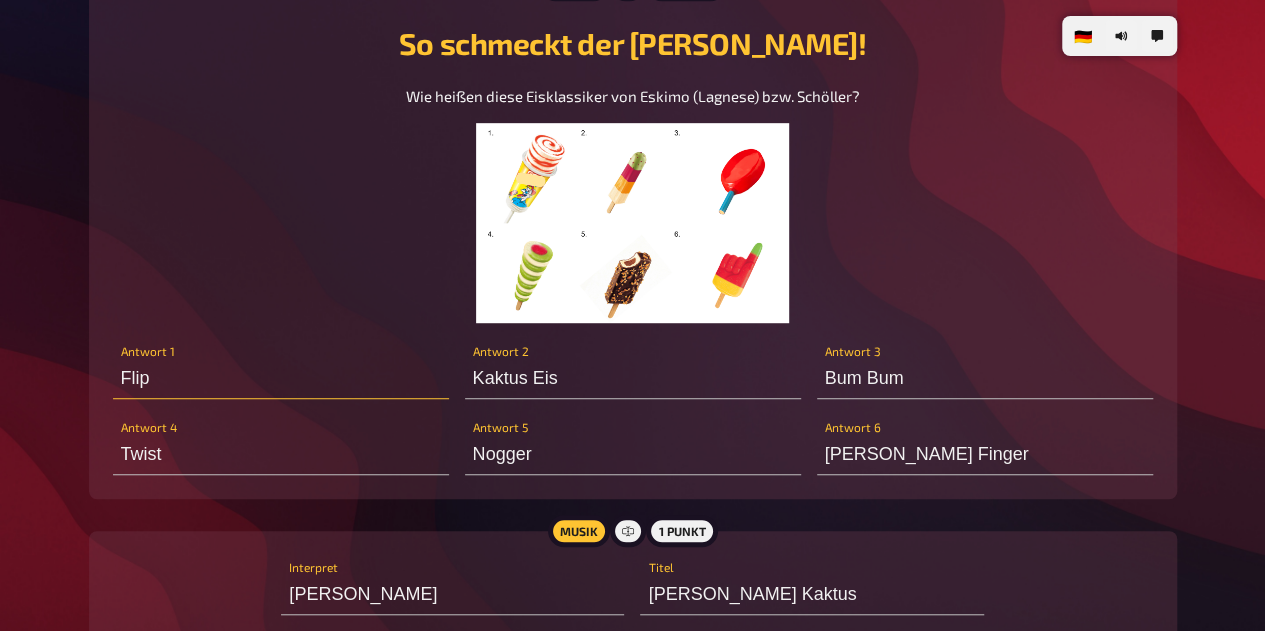 click on "Flip" at bounding box center (281, 379) 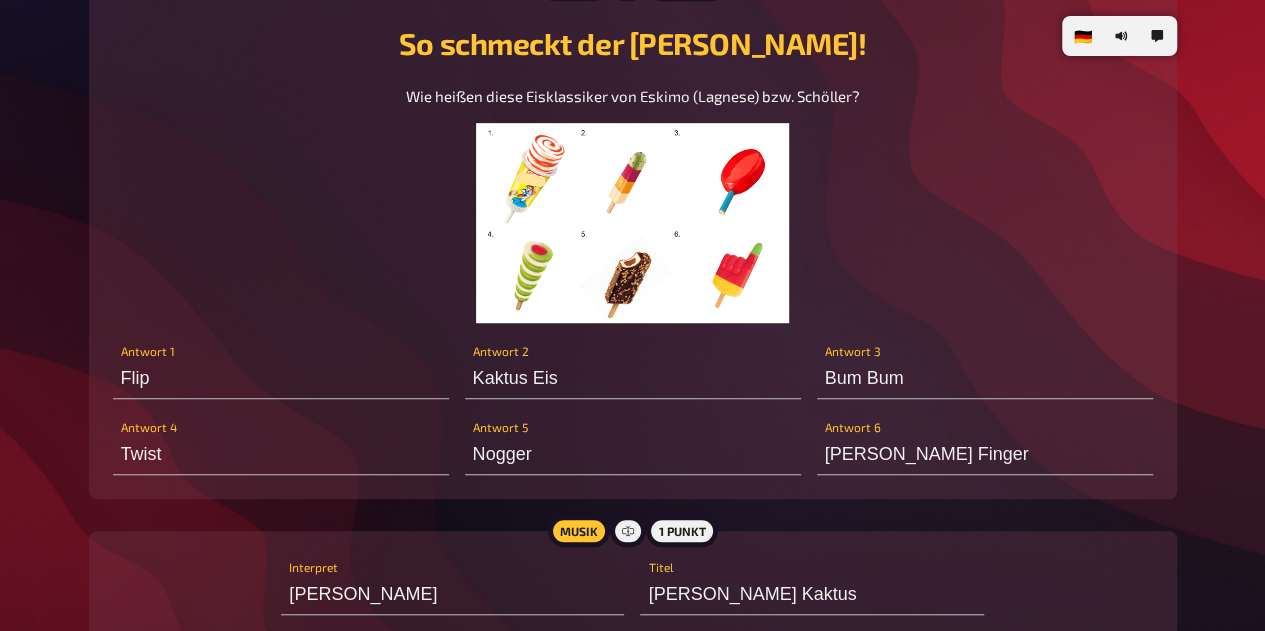 click at bounding box center (633, 223) 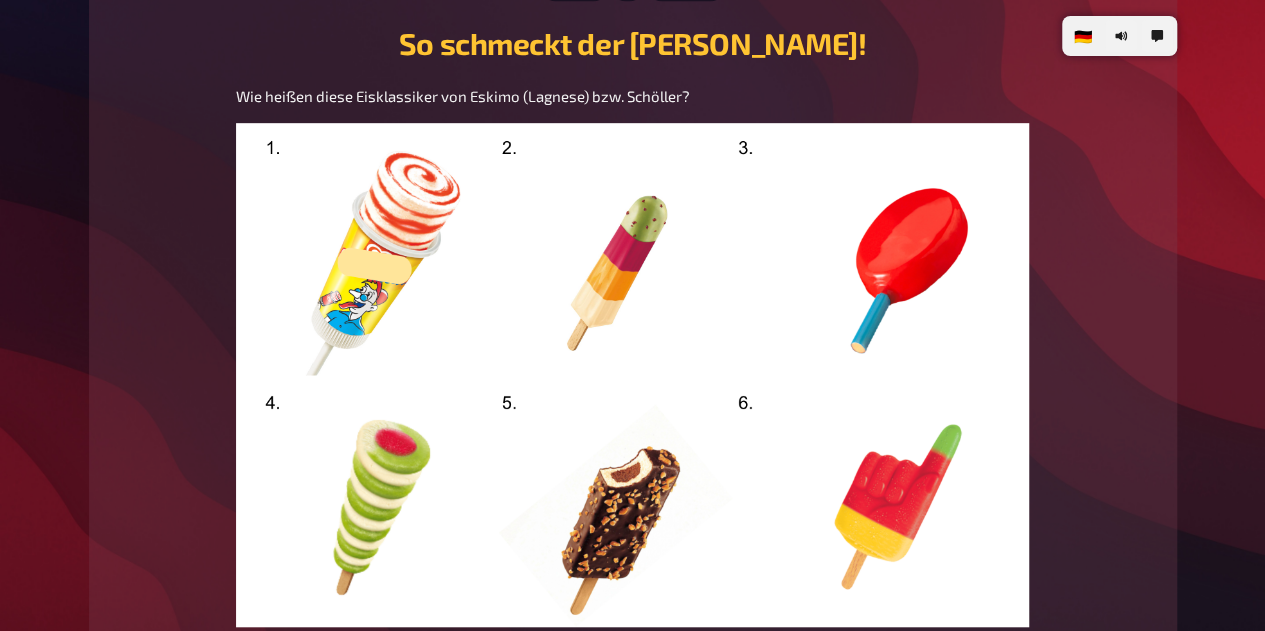 click at bounding box center [632, 375] 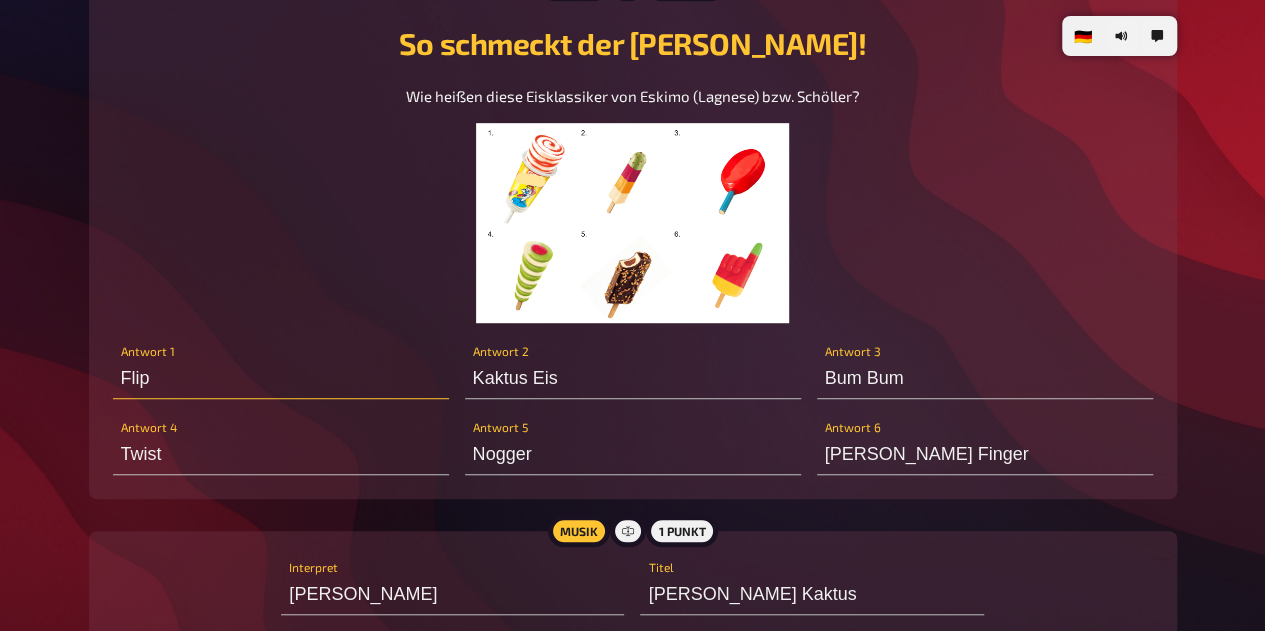 drag, startPoint x: 171, startPoint y: 380, endPoint x: 78, endPoint y: 393, distance: 93.904205 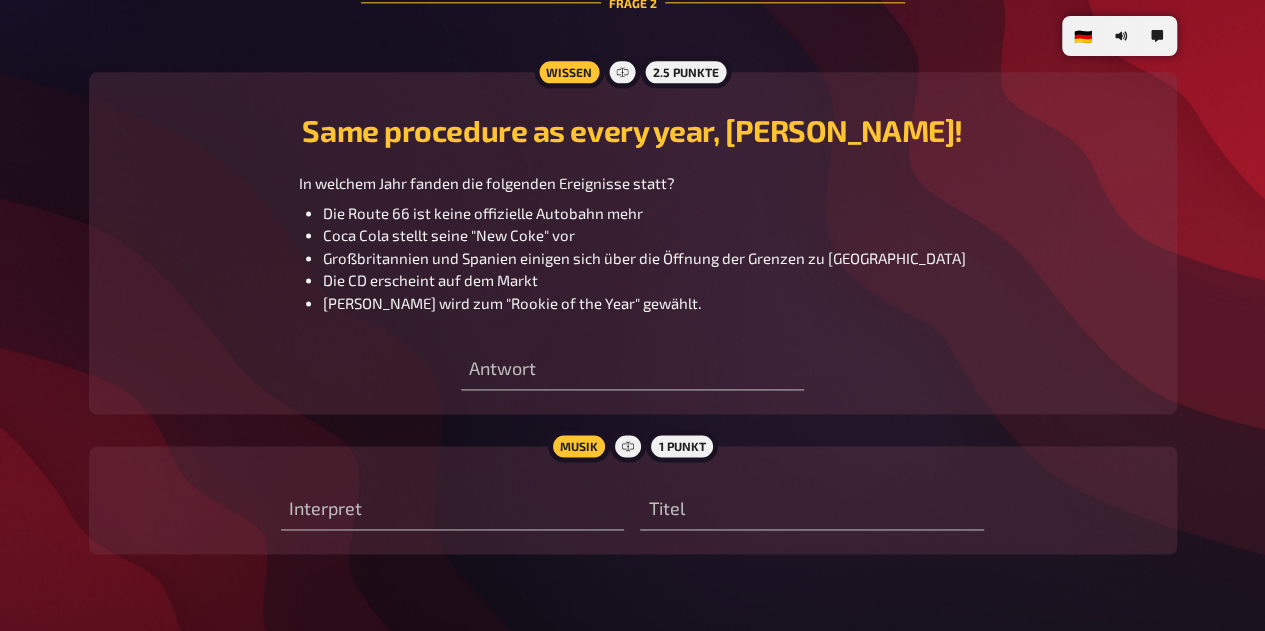 scroll, scrollTop: 1240, scrollLeft: 0, axis: vertical 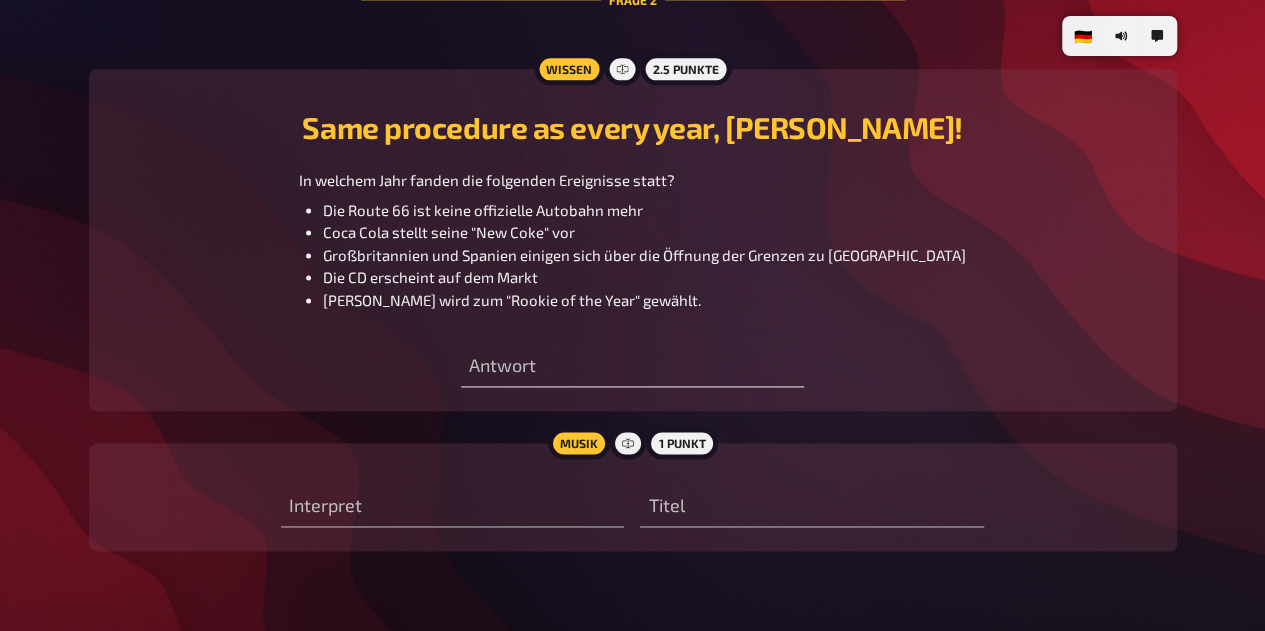 type on "Ed vom Schleck" 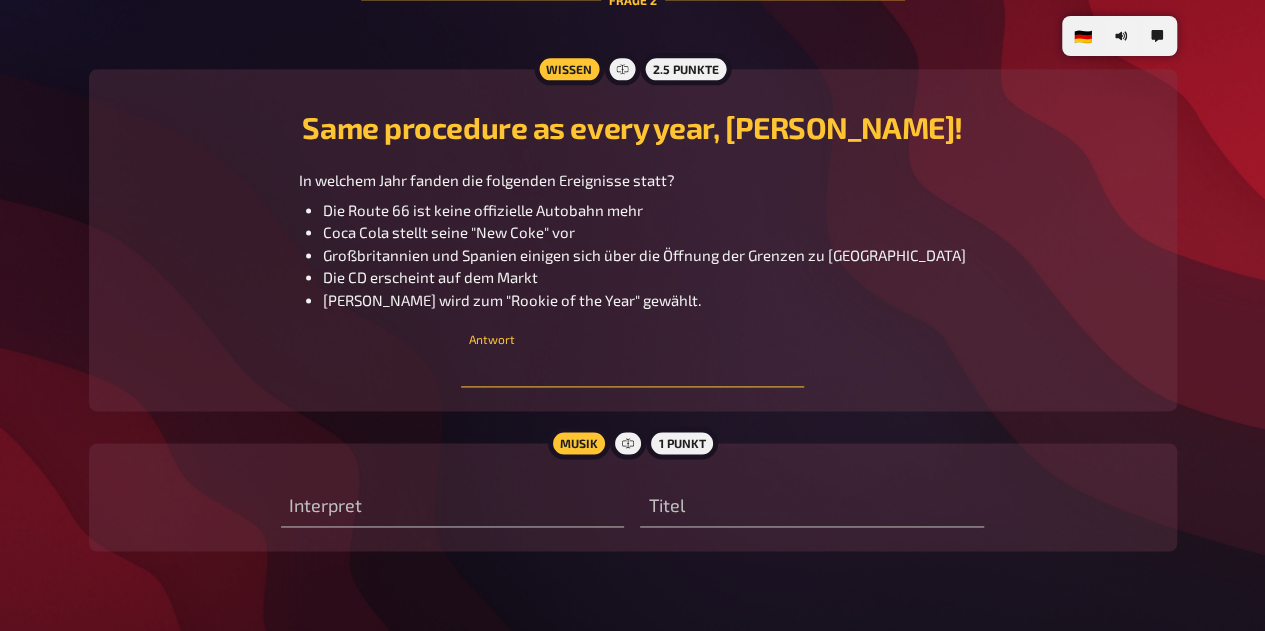 click at bounding box center [632, 367] 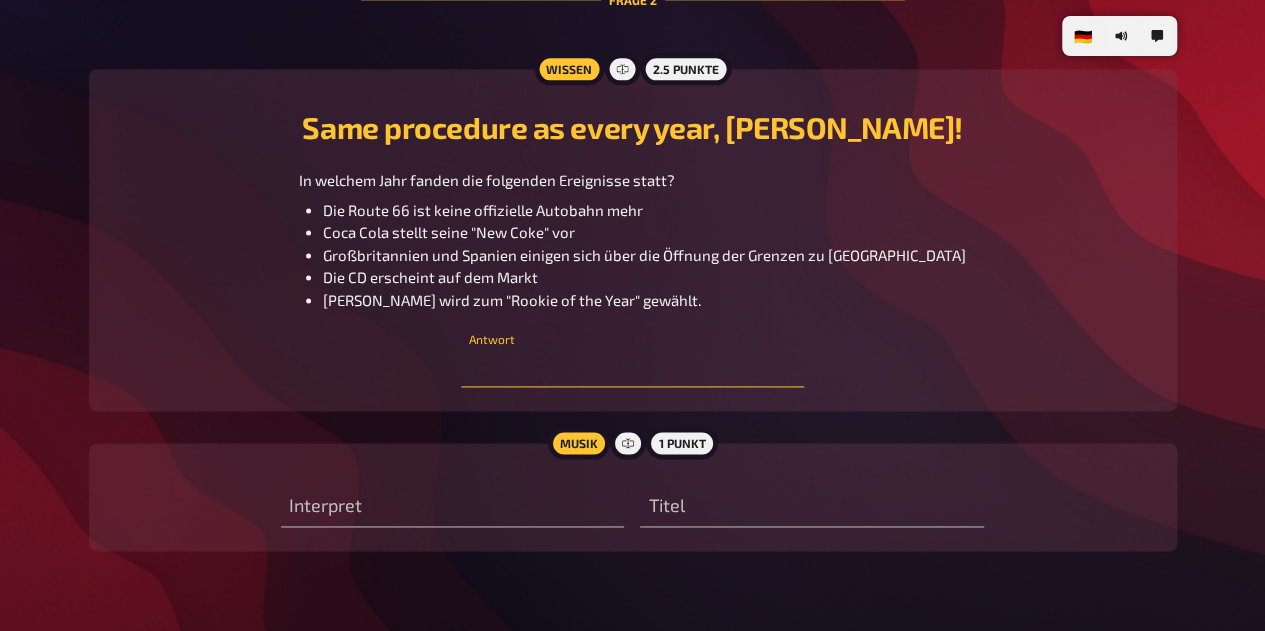 click at bounding box center (632, 367) 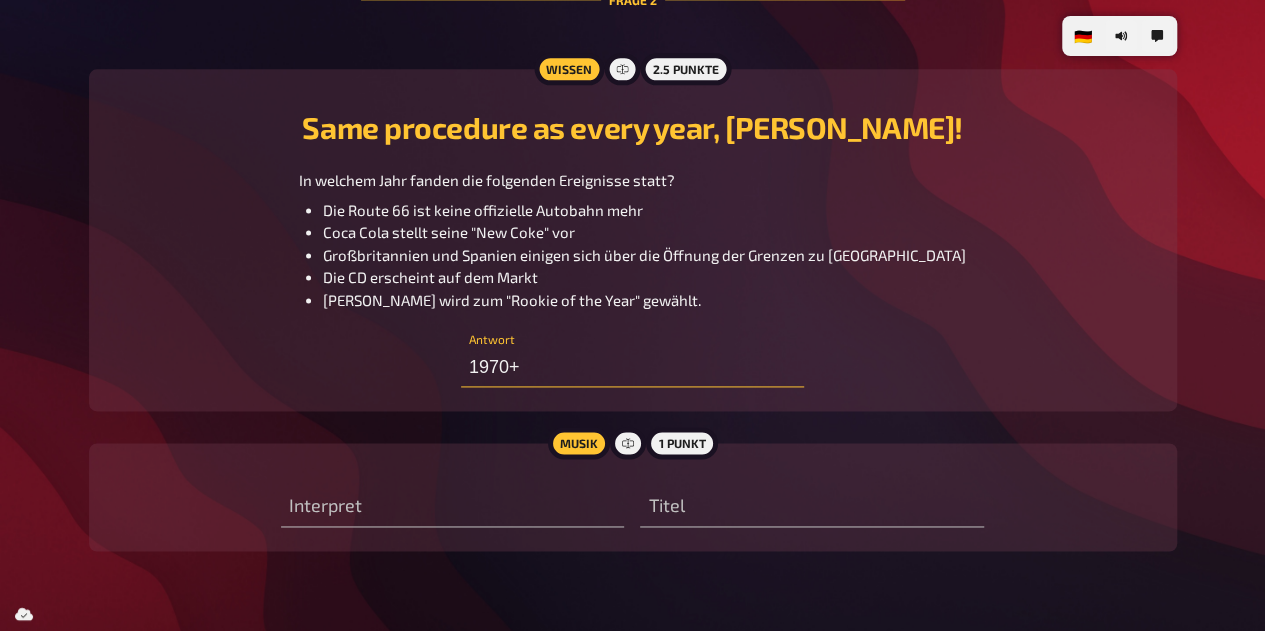 type on "1970" 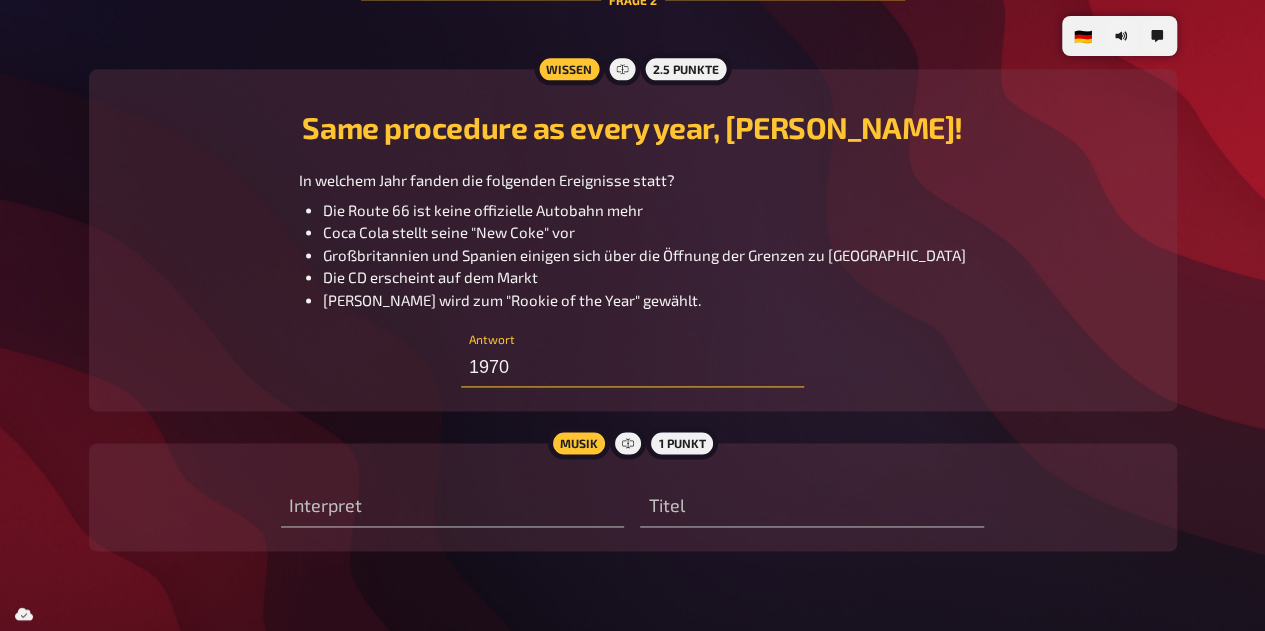 type 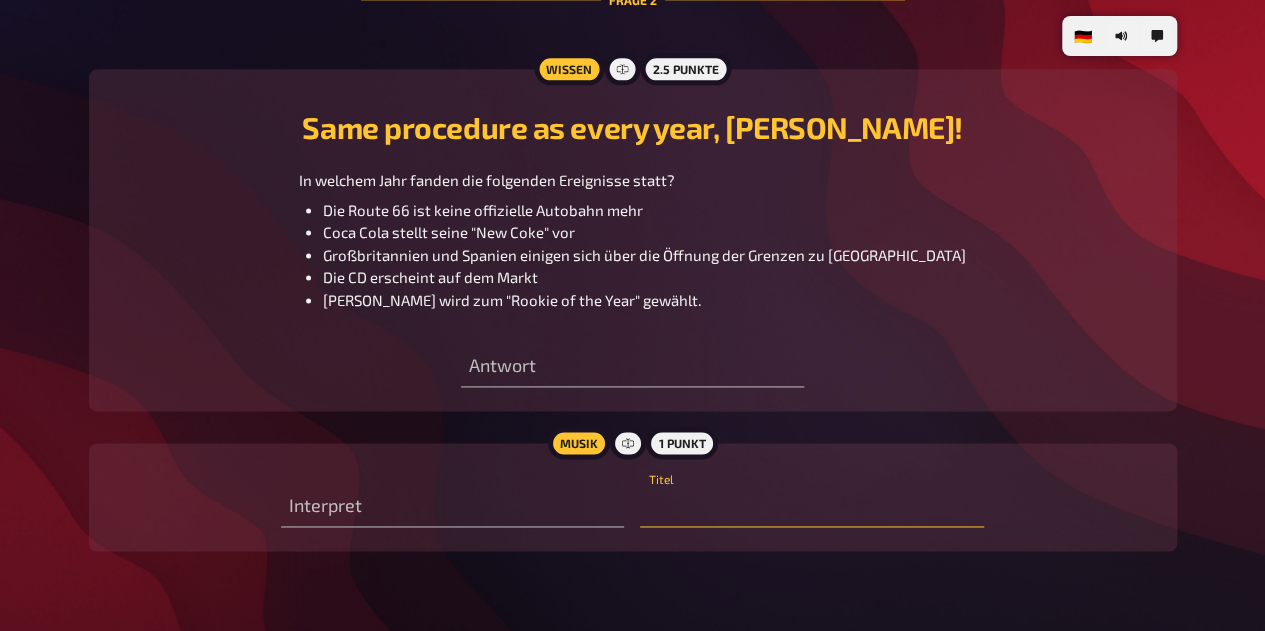 click at bounding box center (811, 507) 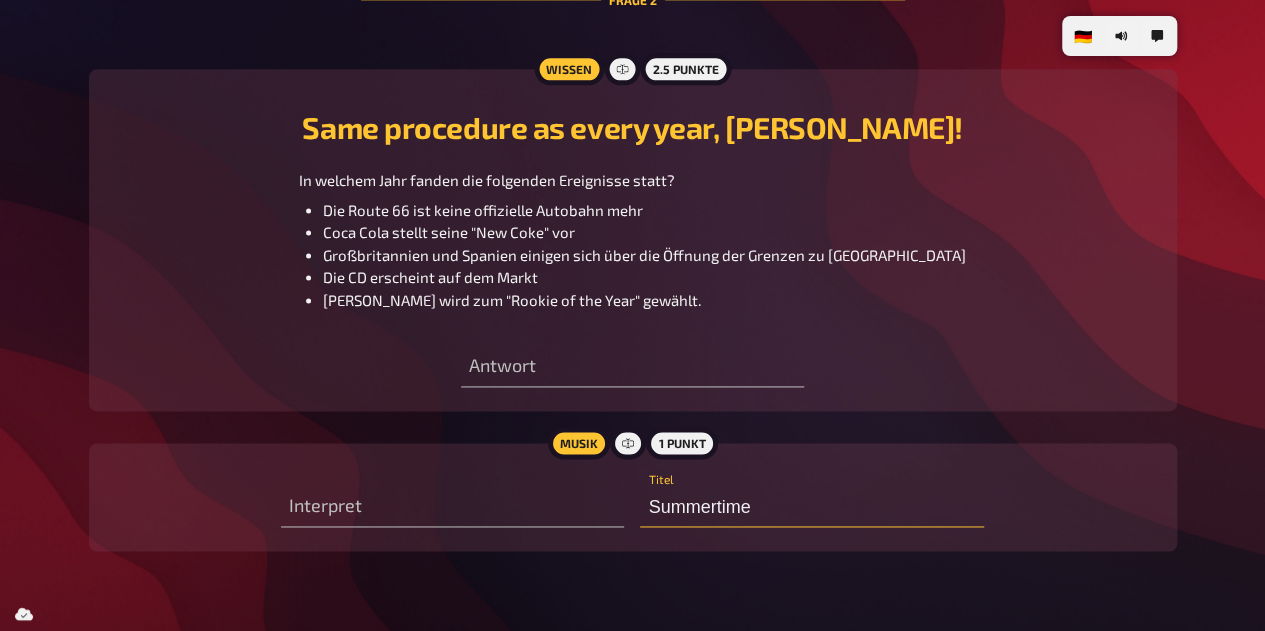 type on "Summertime" 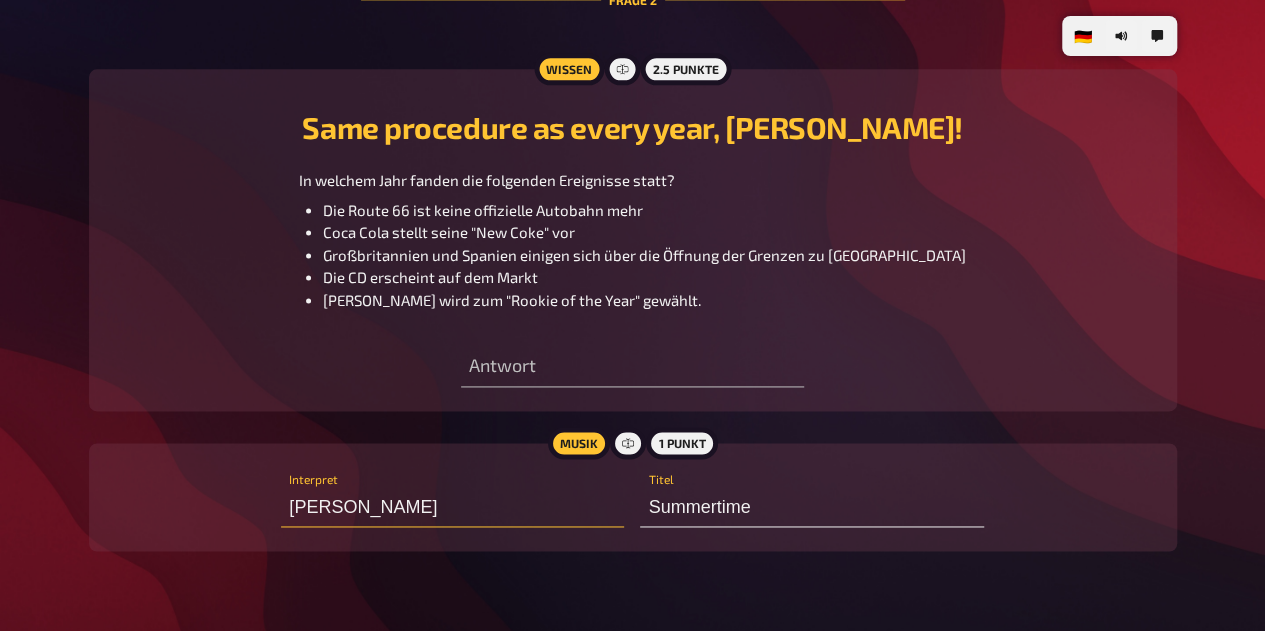 type on "Fitz Geral" 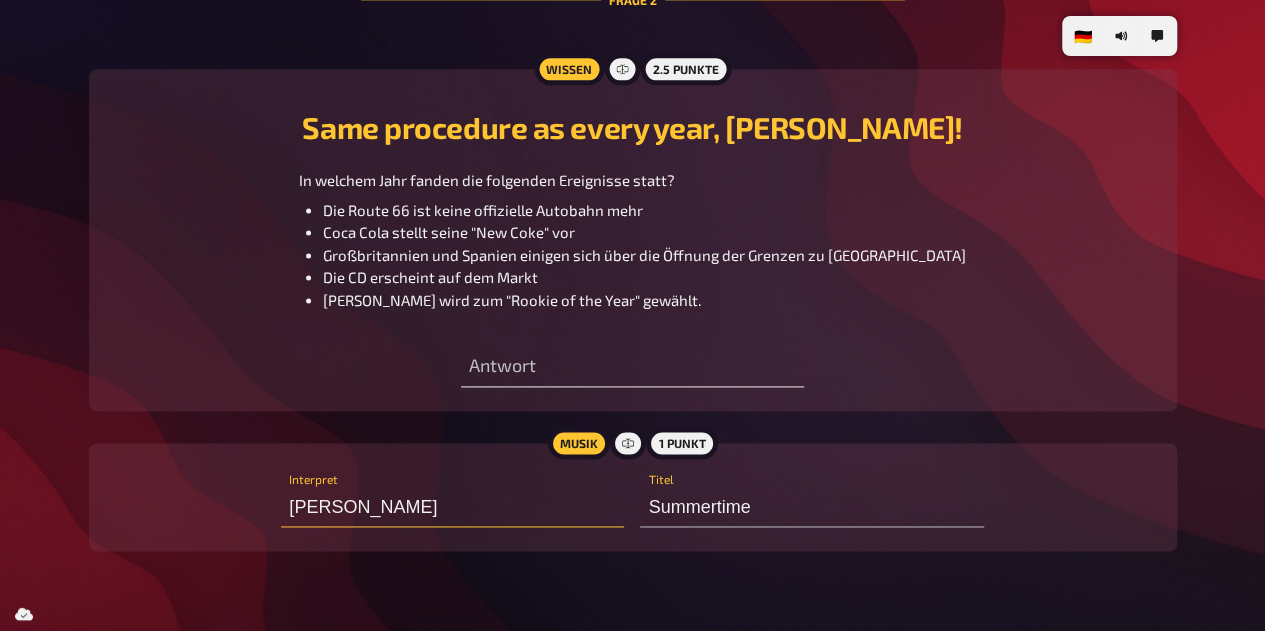 type on "Fitzgerald" 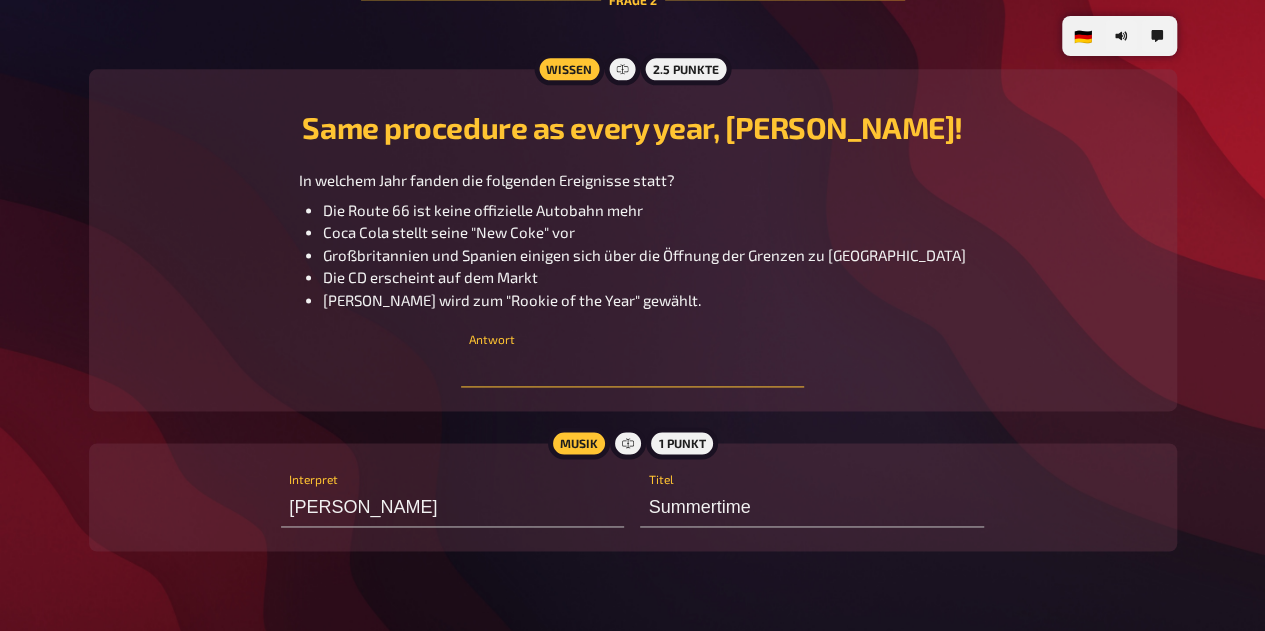 click at bounding box center [632, 367] 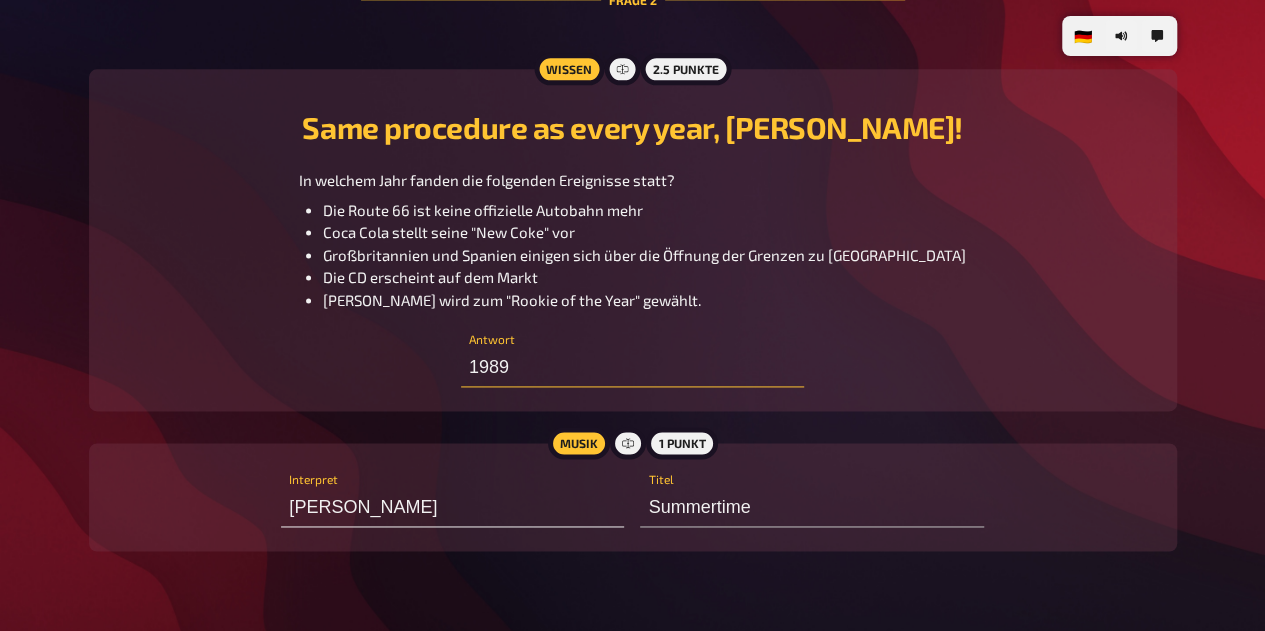 type on "1989" 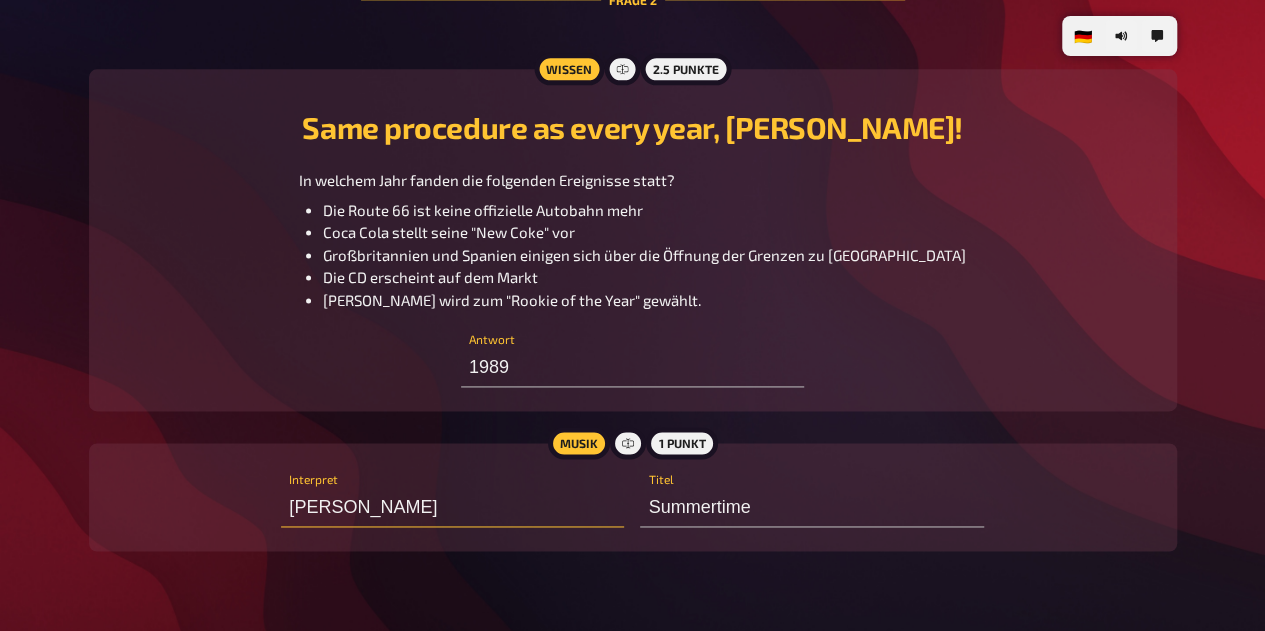 click on "Fitzgerald" at bounding box center [452, 507] 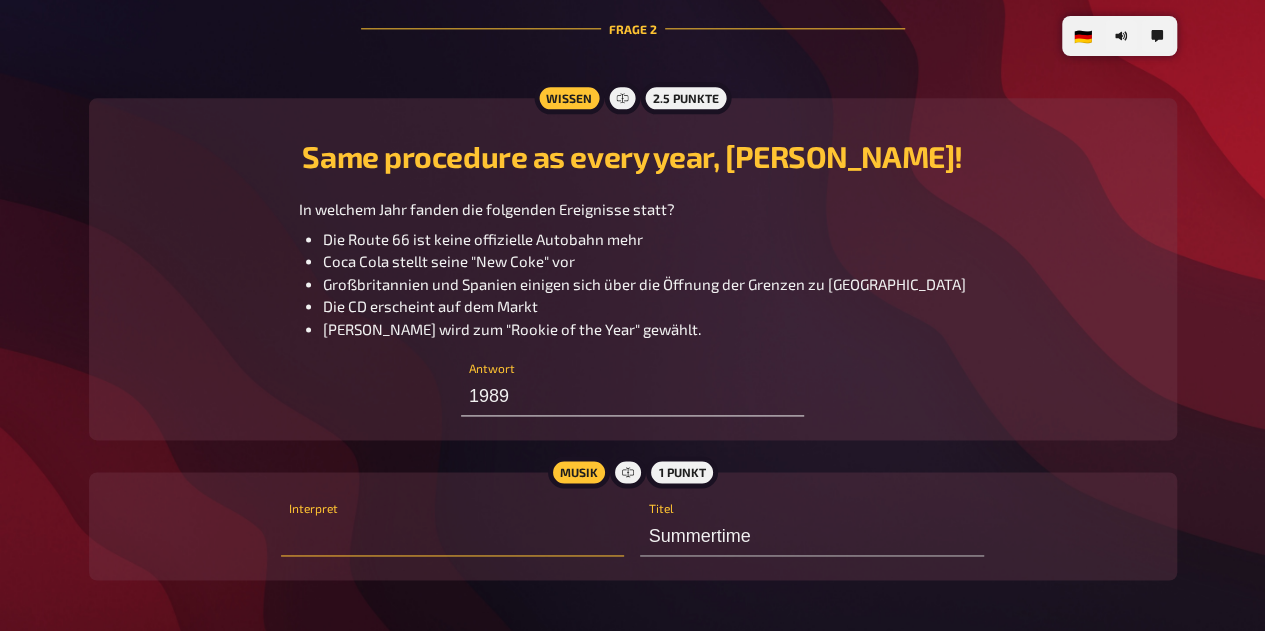 scroll, scrollTop: 1210, scrollLeft: 0, axis: vertical 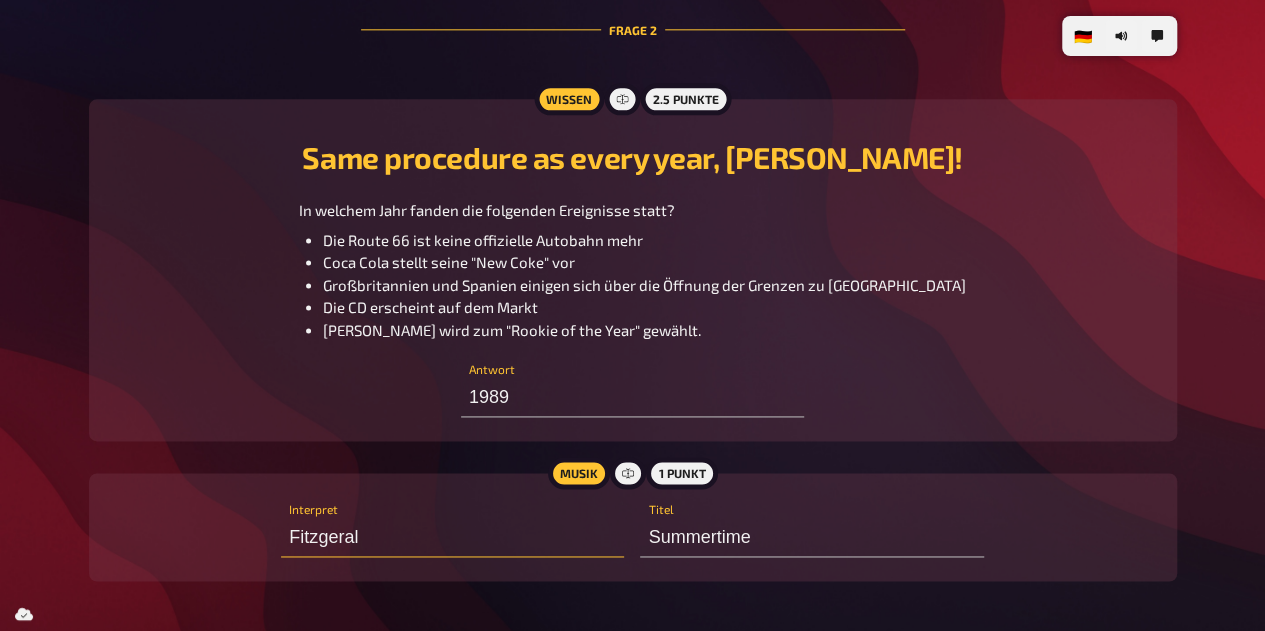 type on "Fitzgerald" 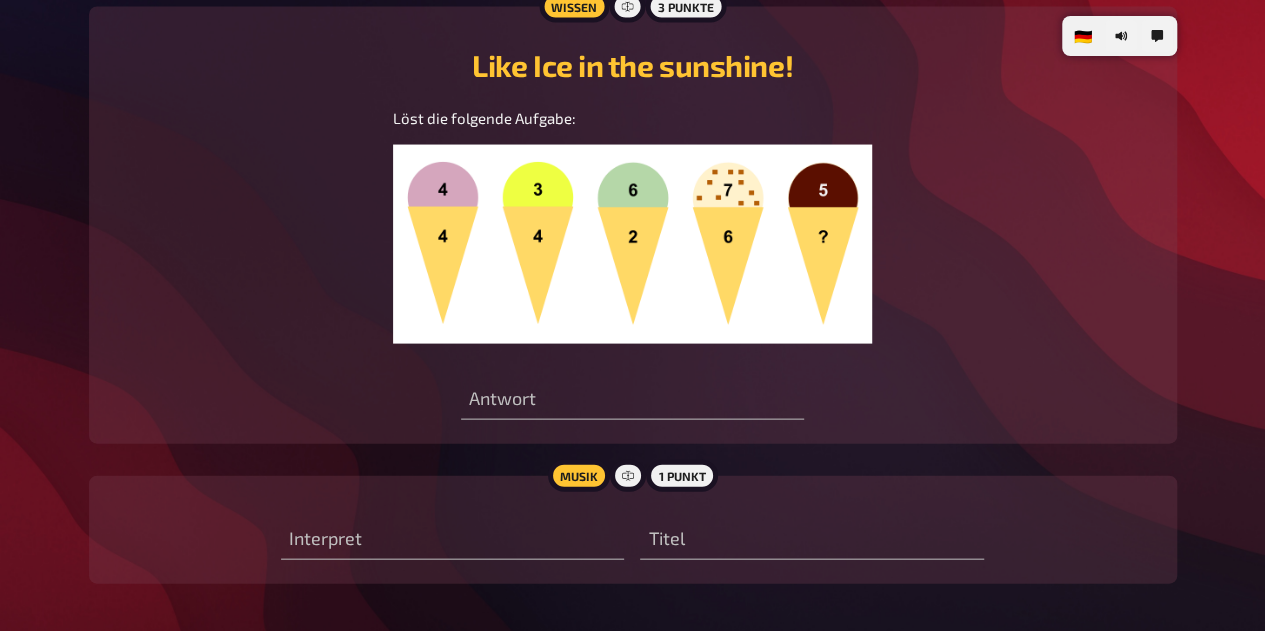scroll, scrollTop: 1939, scrollLeft: 0, axis: vertical 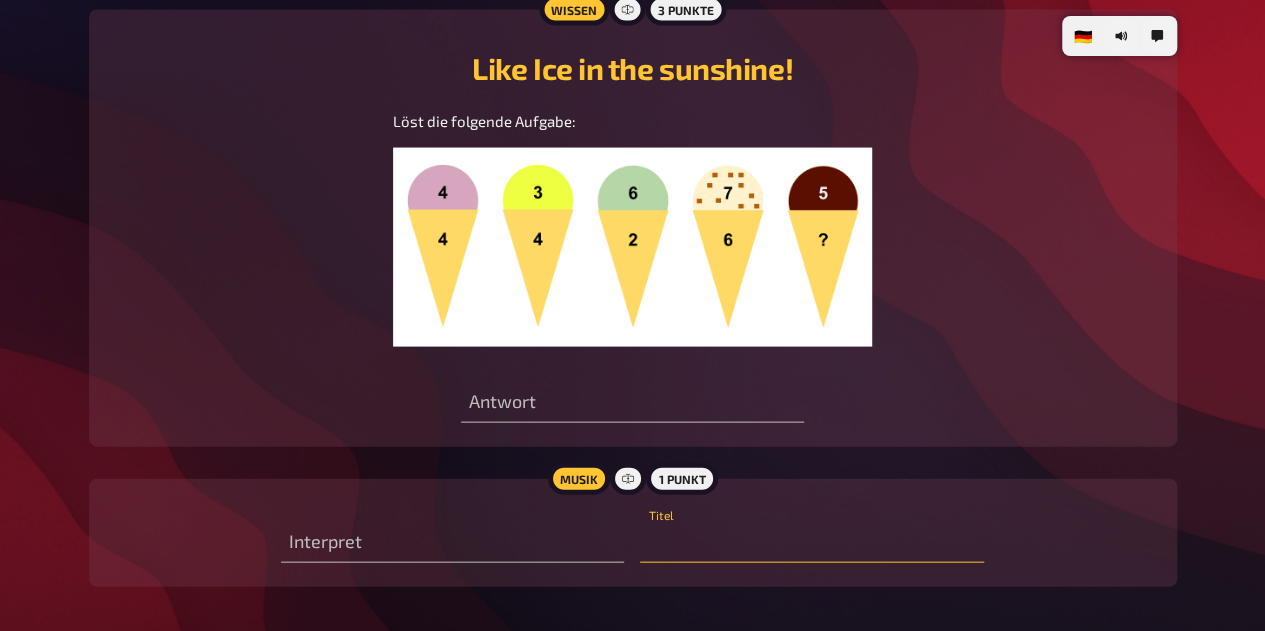 click at bounding box center [811, 543] 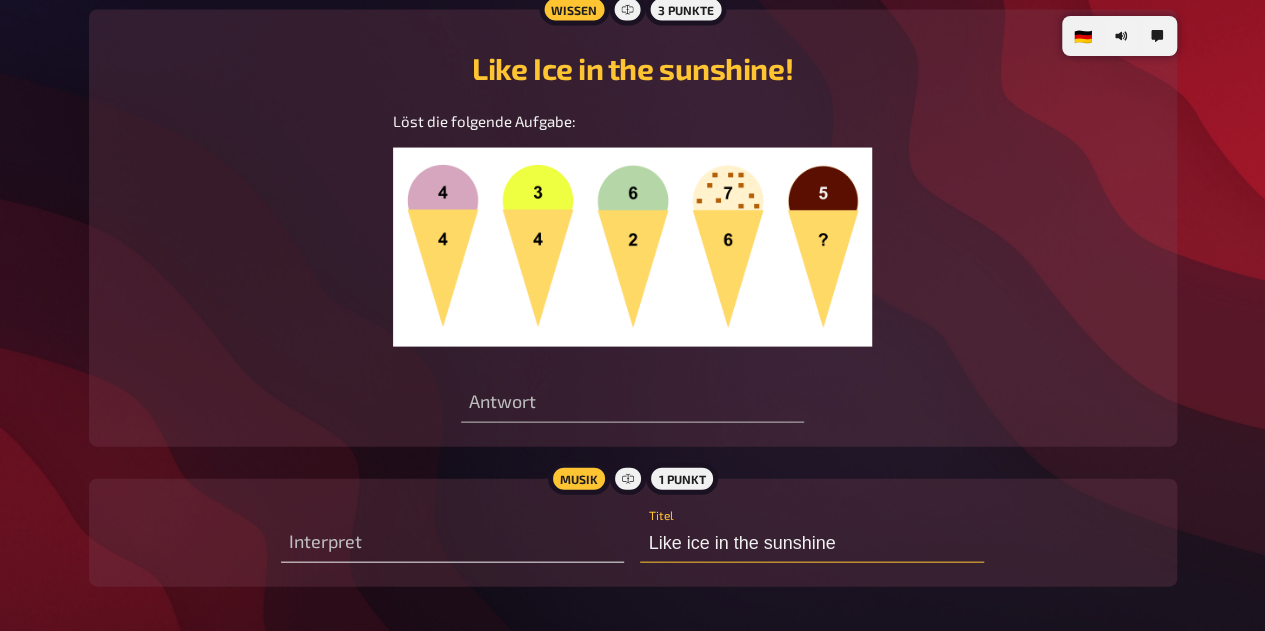 type on "Like ice in the sunshine" 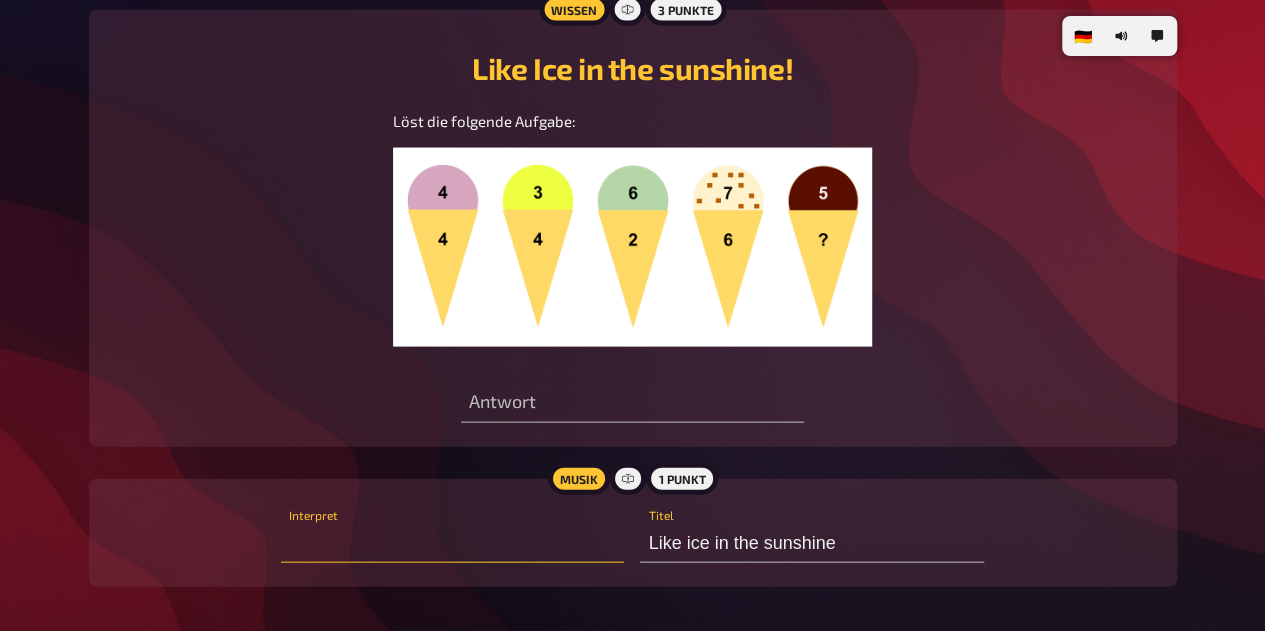 click at bounding box center (452, 543) 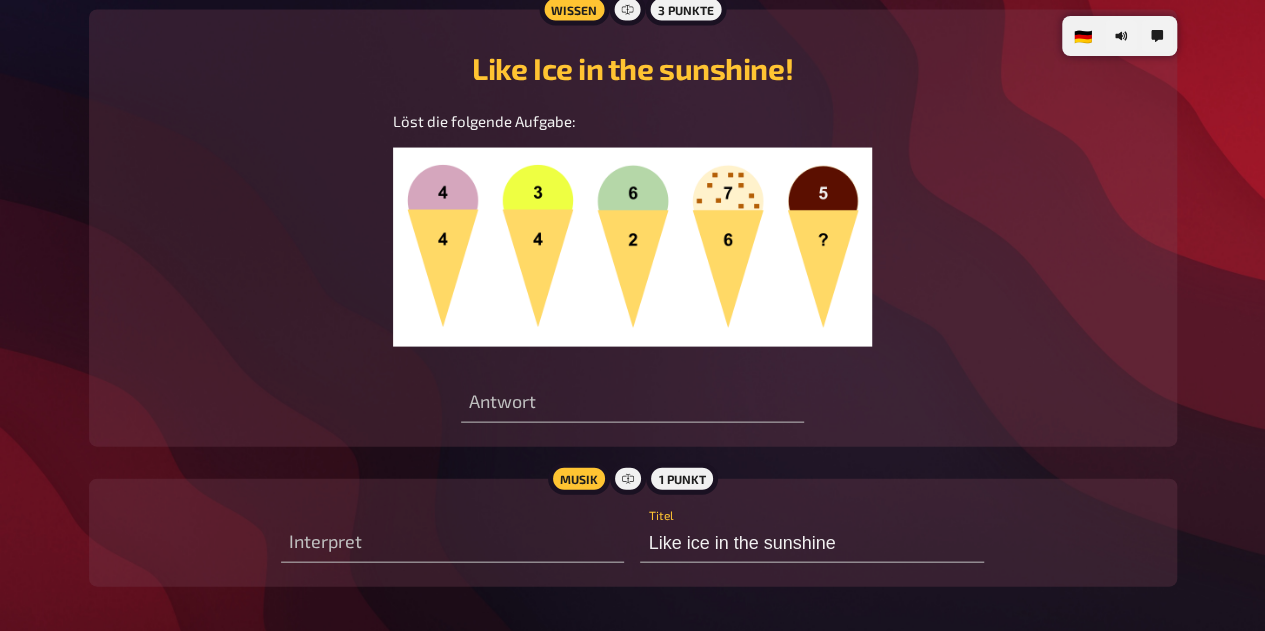 click at bounding box center (632, 248) 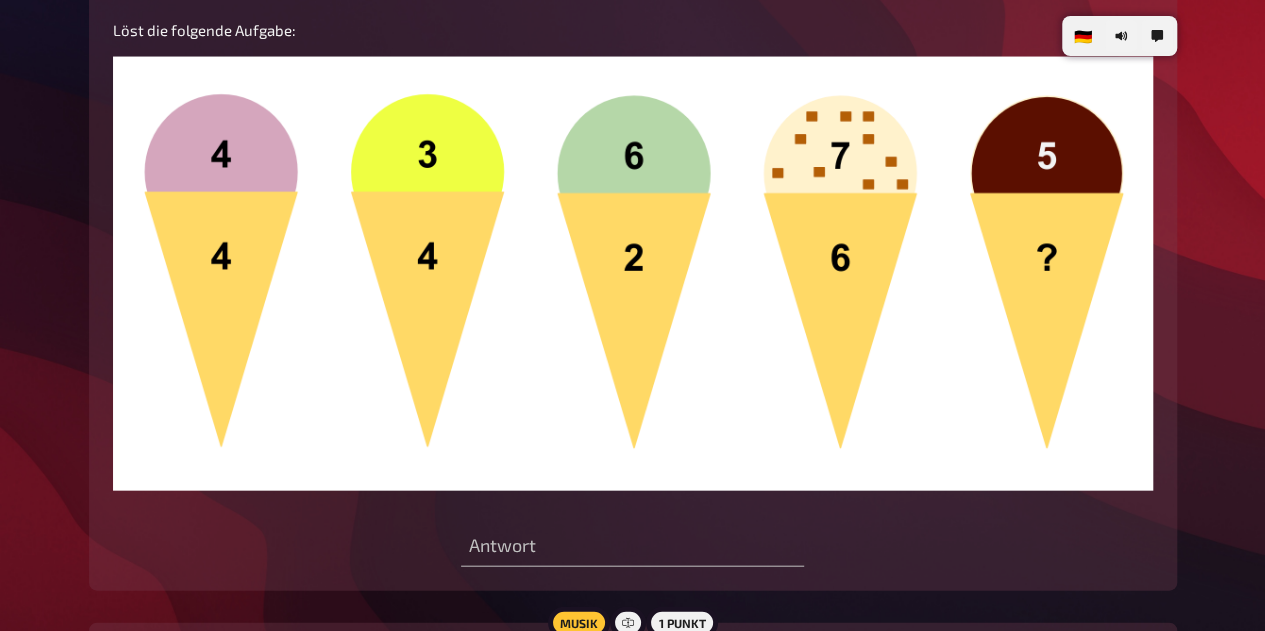 scroll, scrollTop: 2031, scrollLeft: 0, axis: vertical 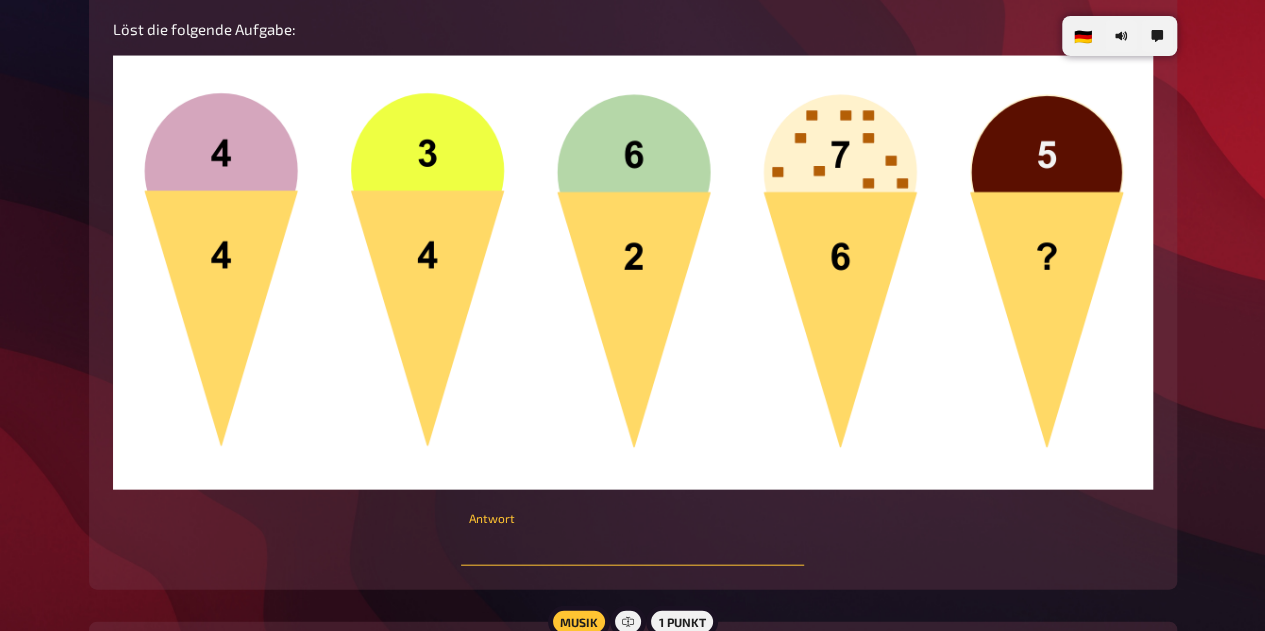click at bounding box center [632, 546] 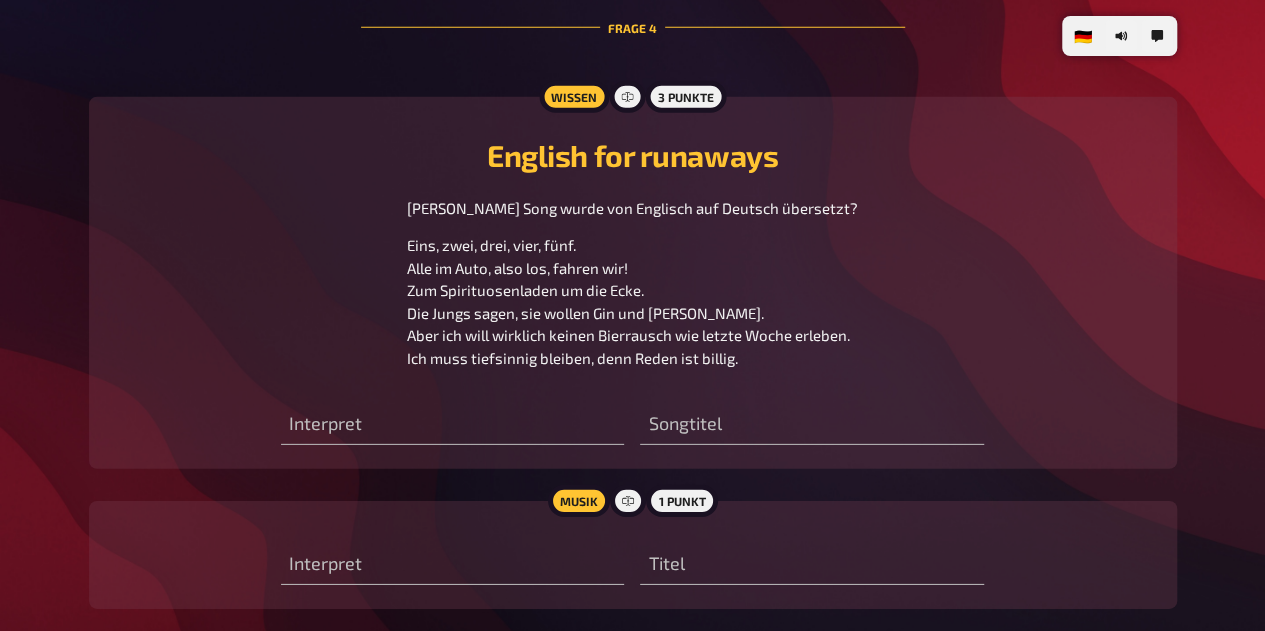 scroll, scrollTop: 2822, scrollLeft: 0, axis: vertical 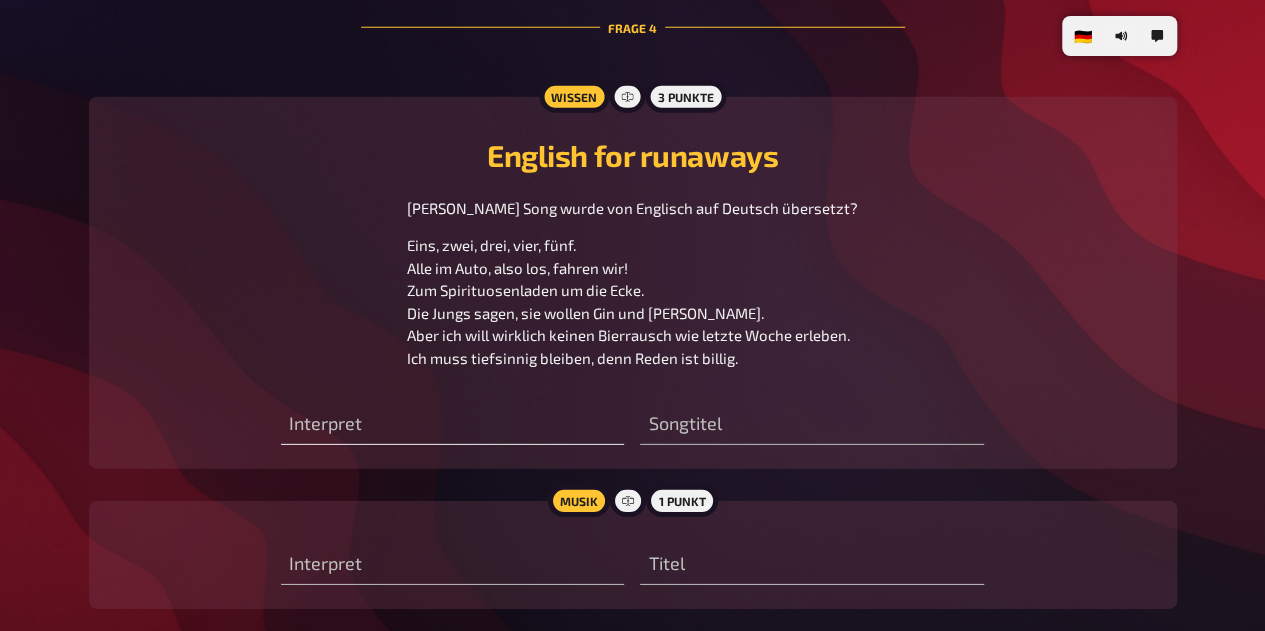 type on "3" 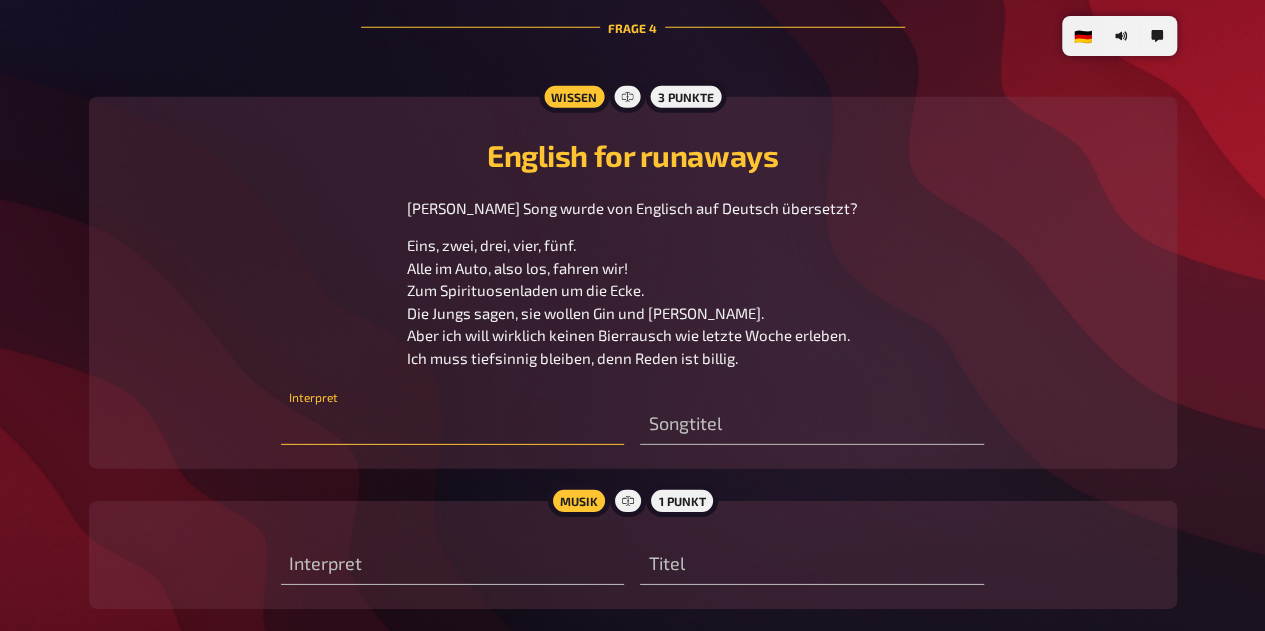 click at bounding box center (452, 425) 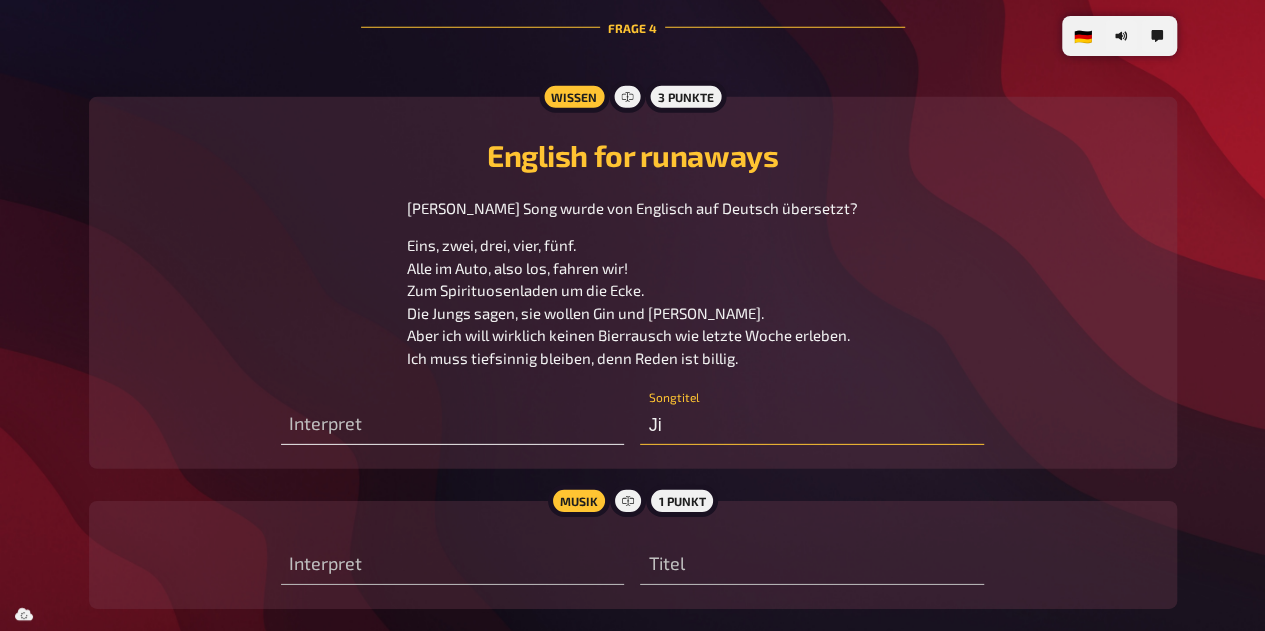 type on "J" 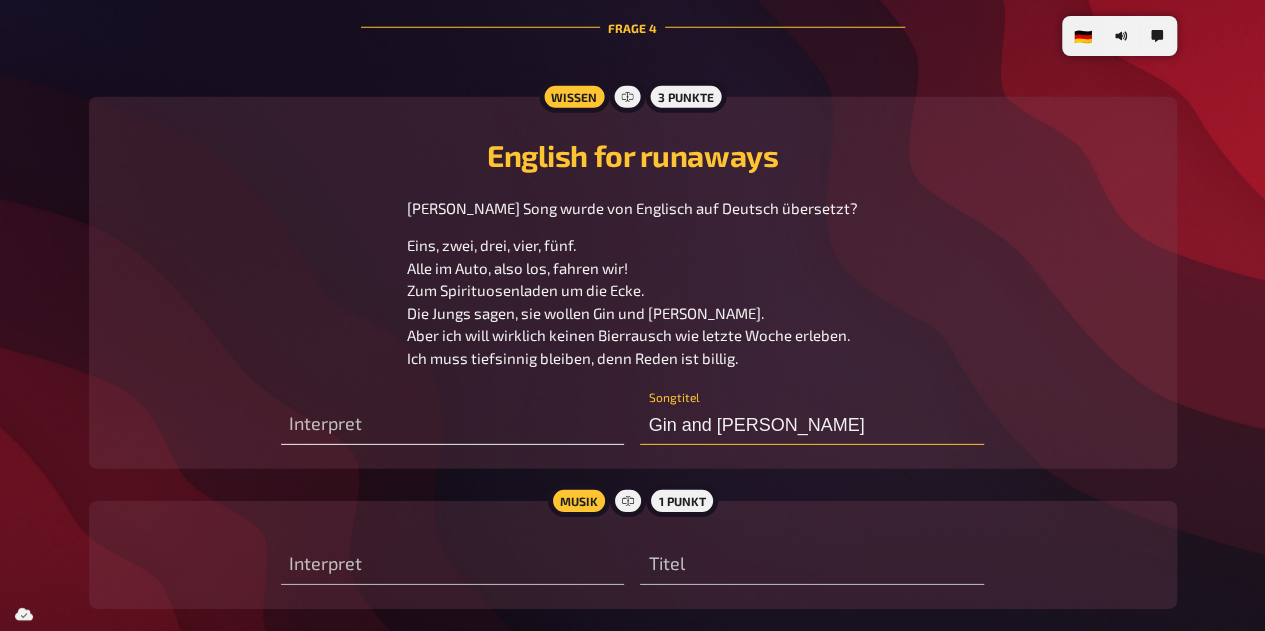 type on "Gin and Juice" 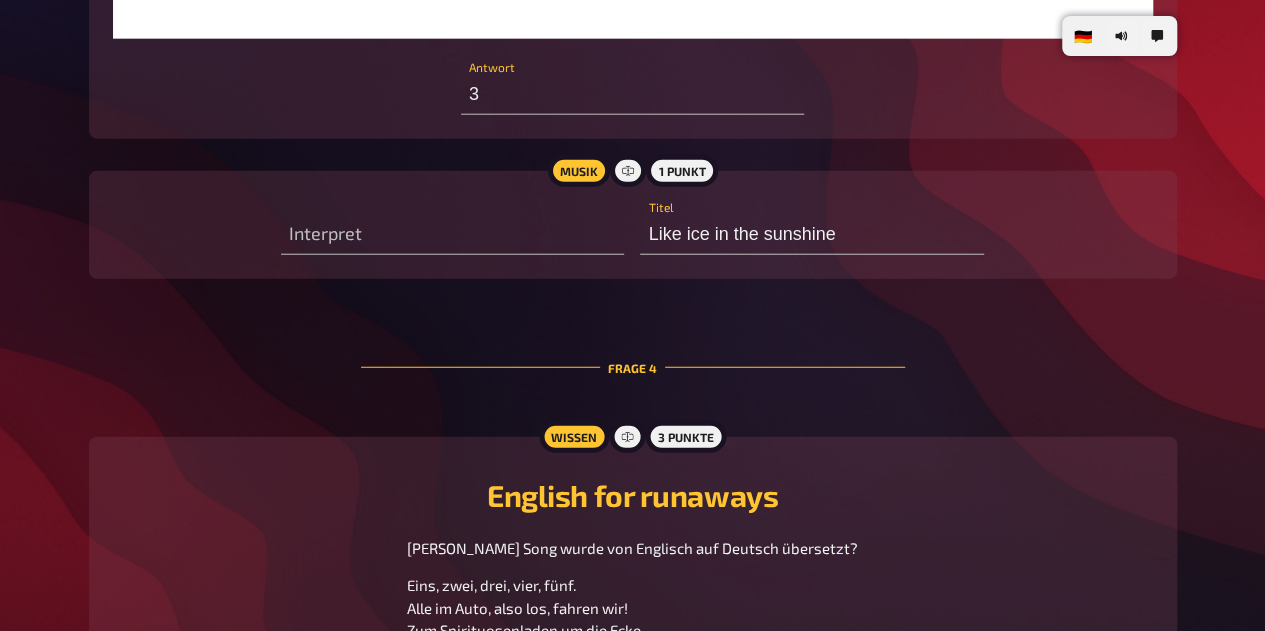 scroll, scrollTop: 2930, scrollLeft: 0, axis: vertical 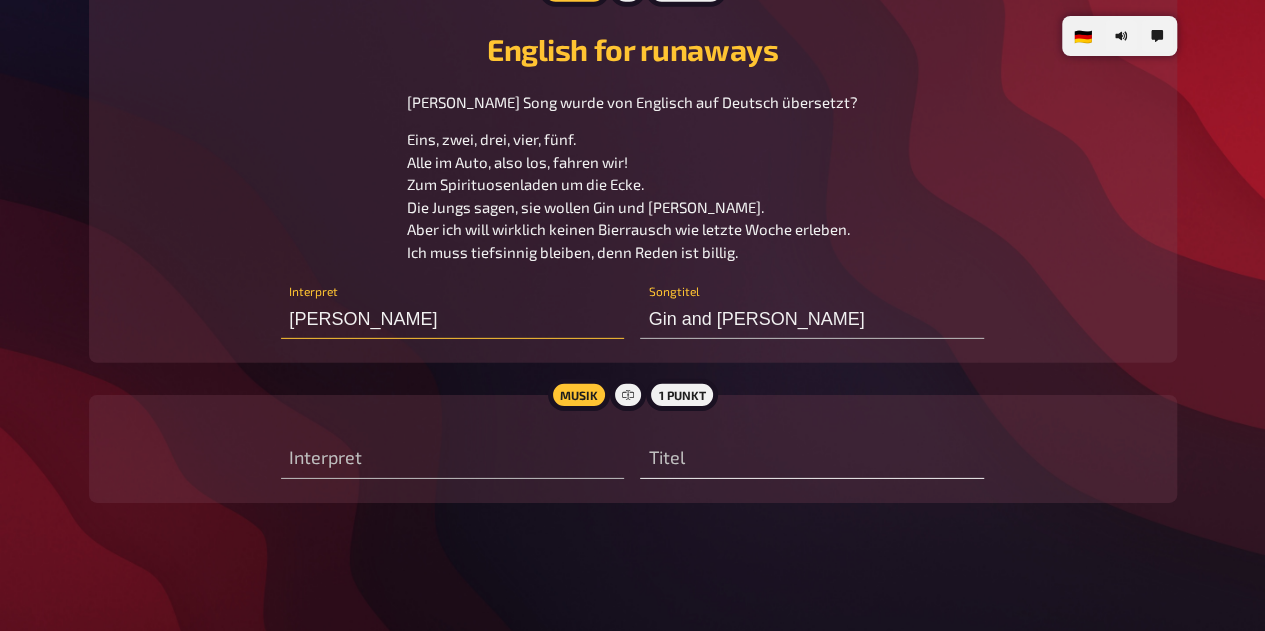 type on "Snoop Dog" 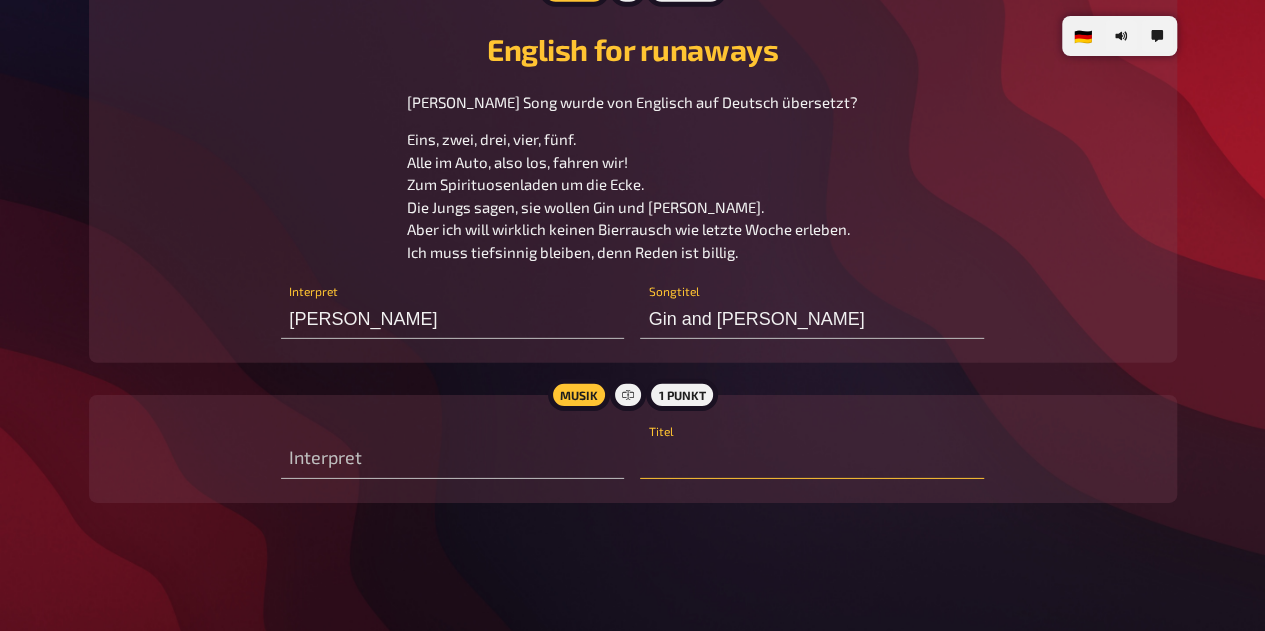 click at bounding box center (811, 459) 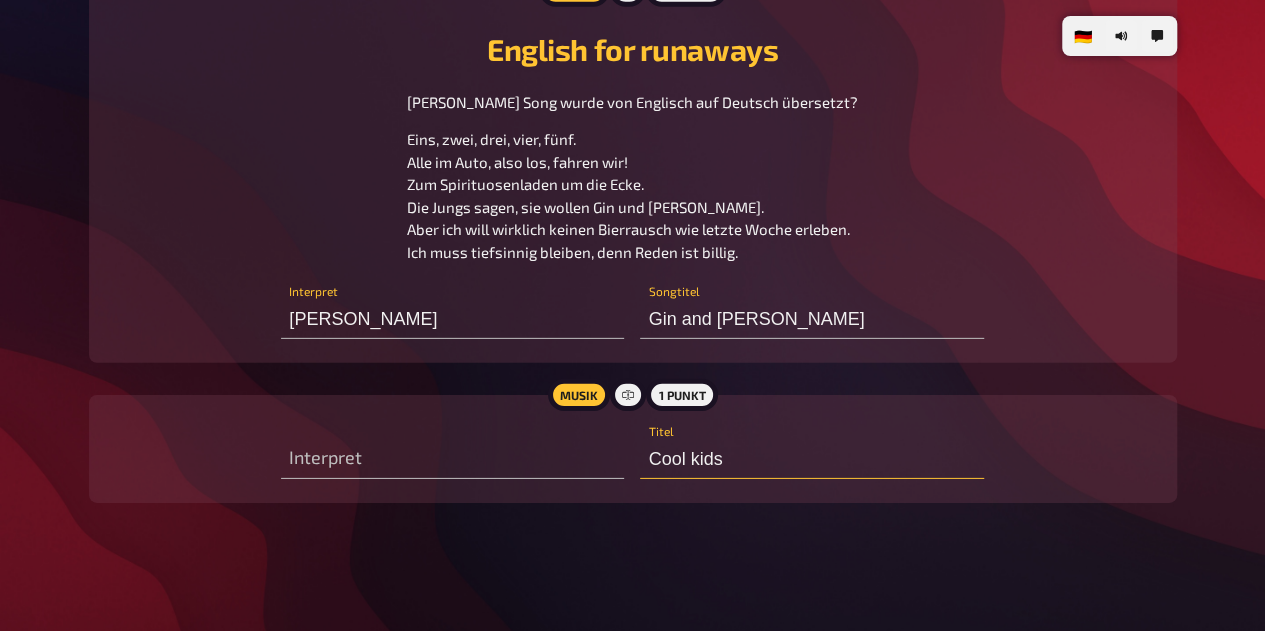 type on "Cool kids" 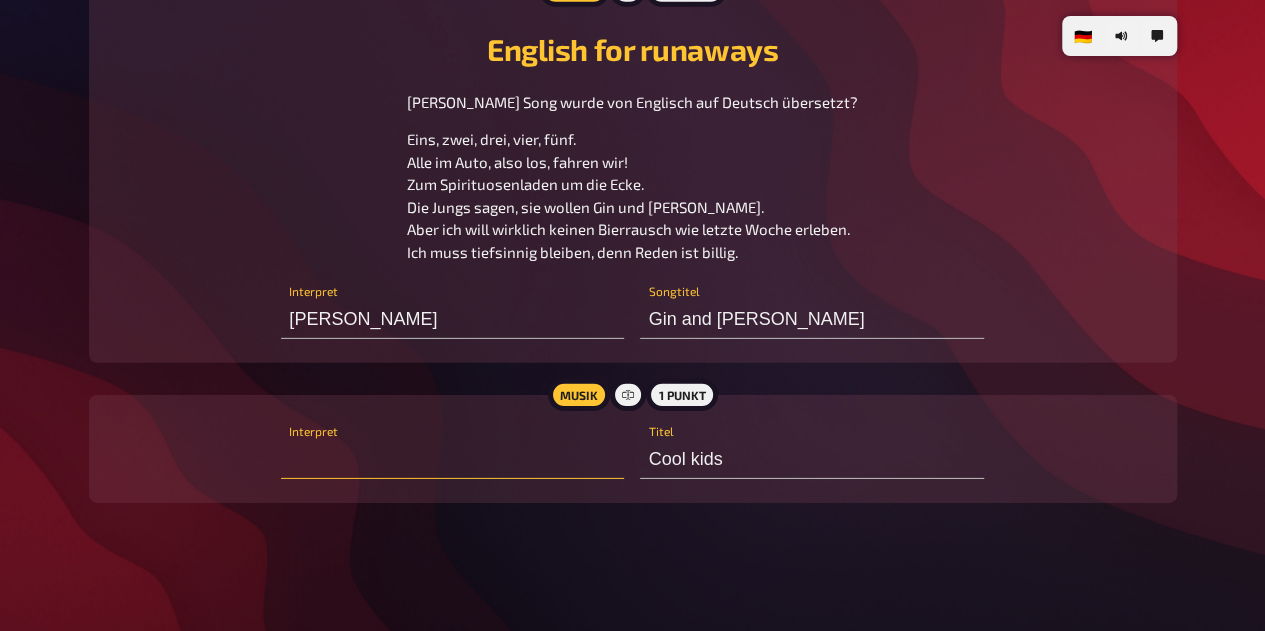 click at bounding box center [452, 459] 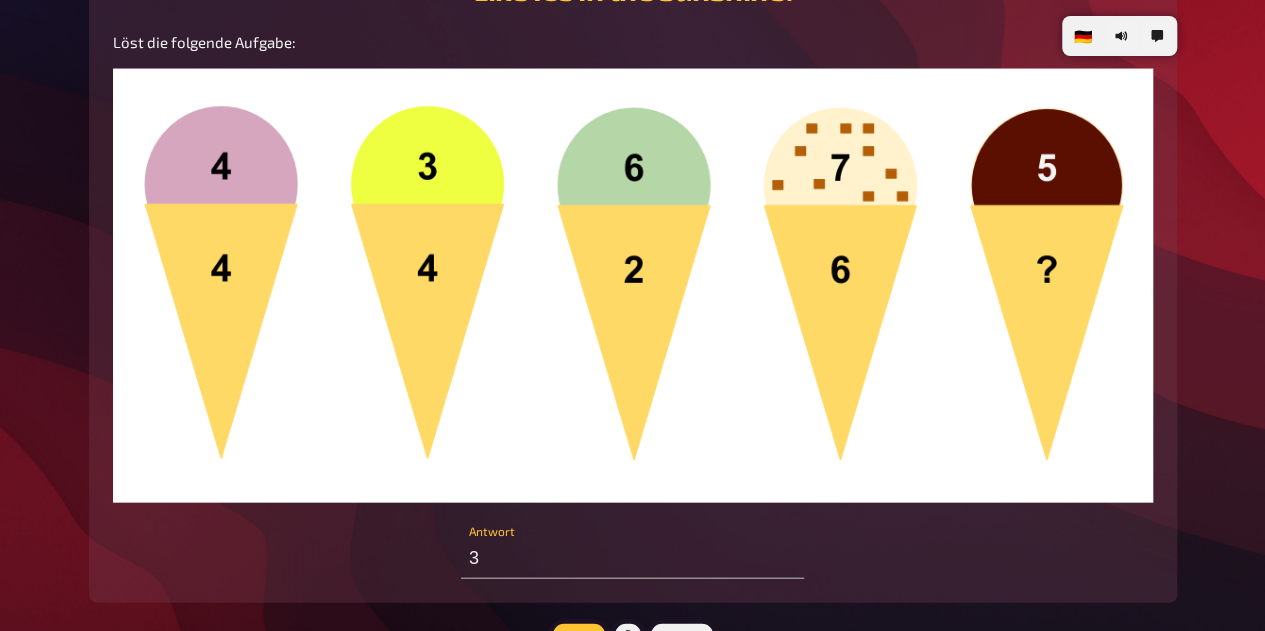 scroll, scrollTop: 2020, scrollLeft: 0, axis: vertical 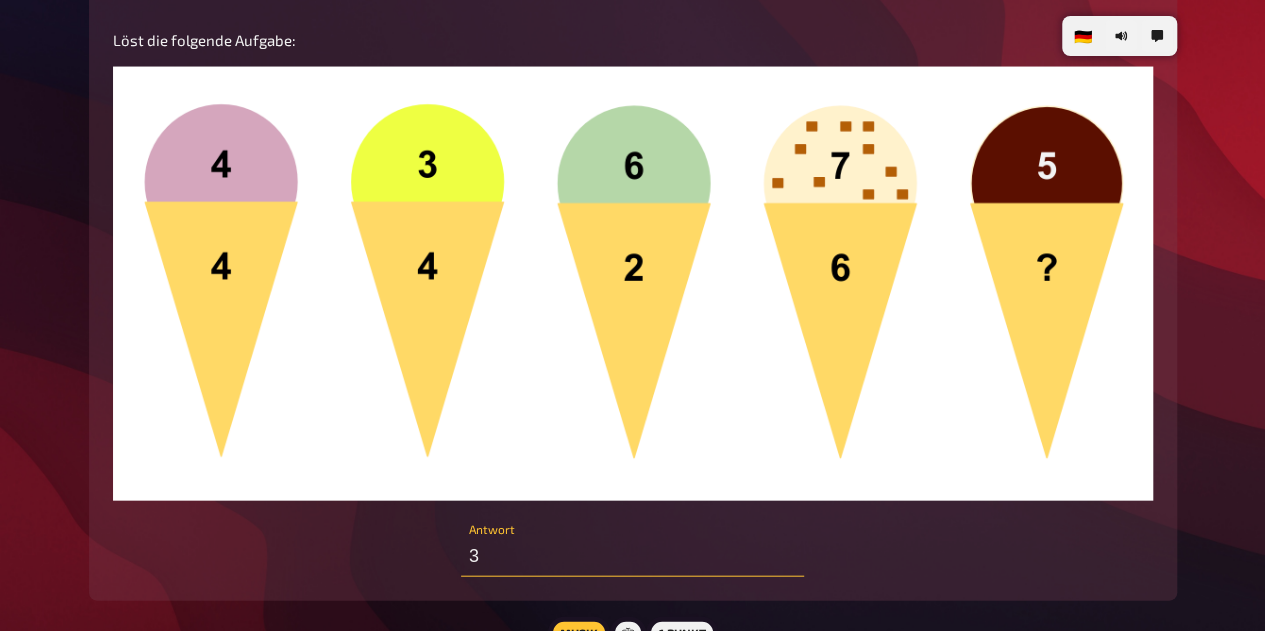 click on "3" at bounding box center [632, 557] 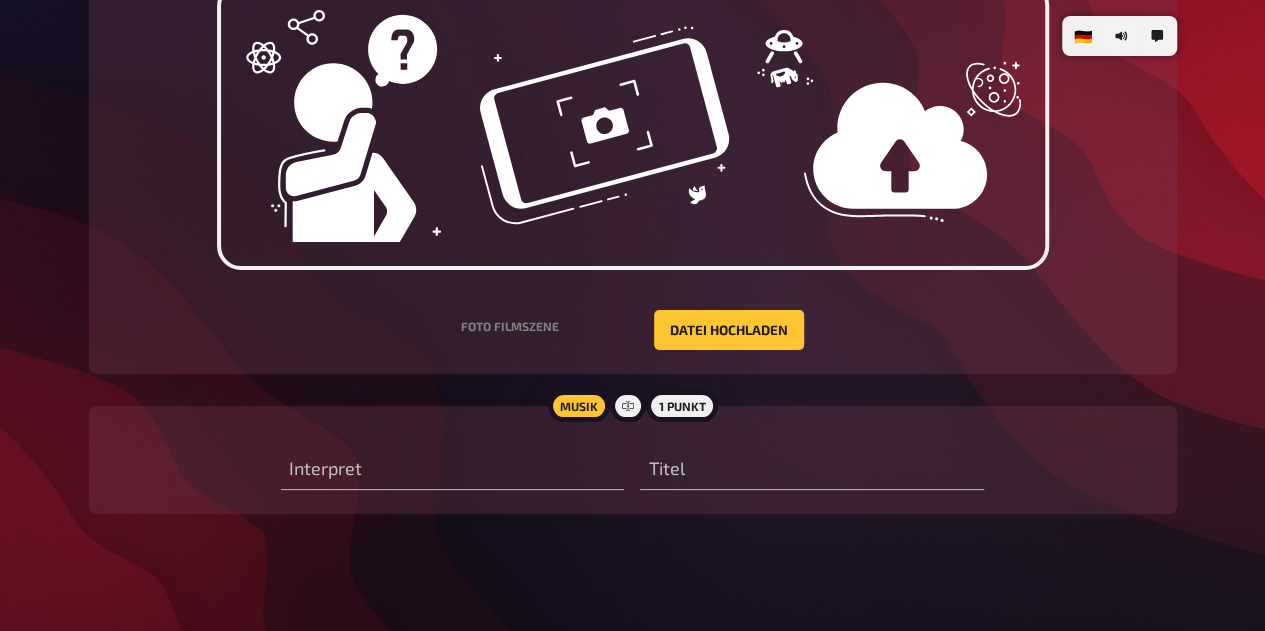 scroll, scrollTop: 3790, scrollLeft: 0, axis: vertical 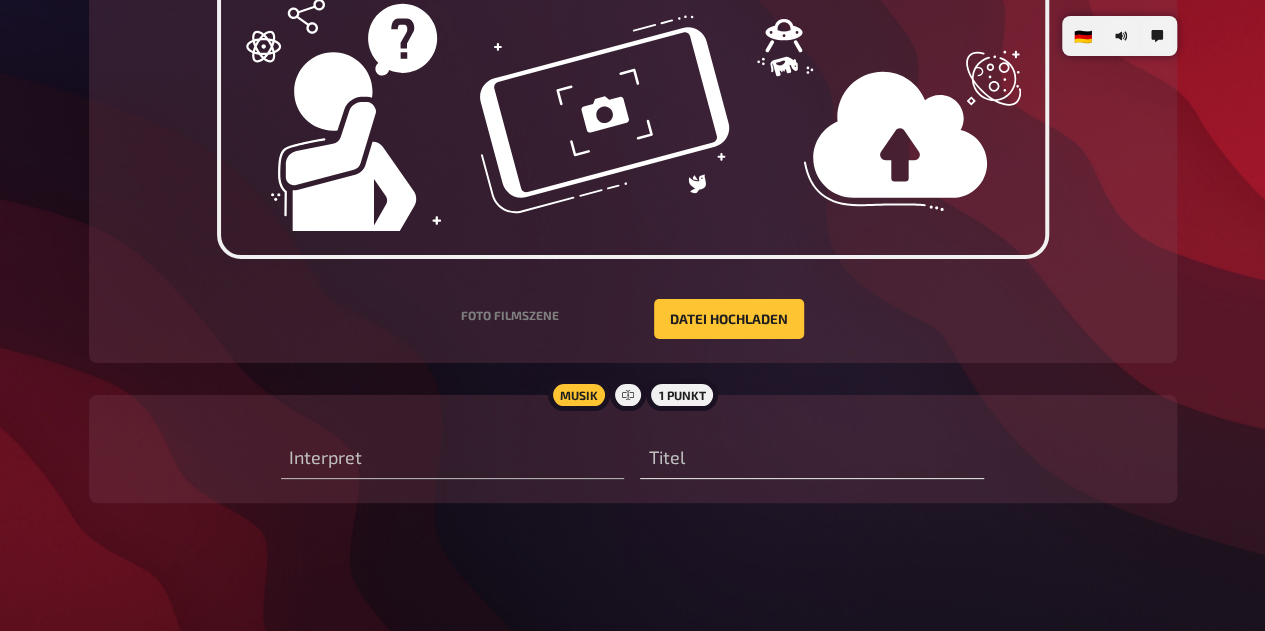 type on "9" 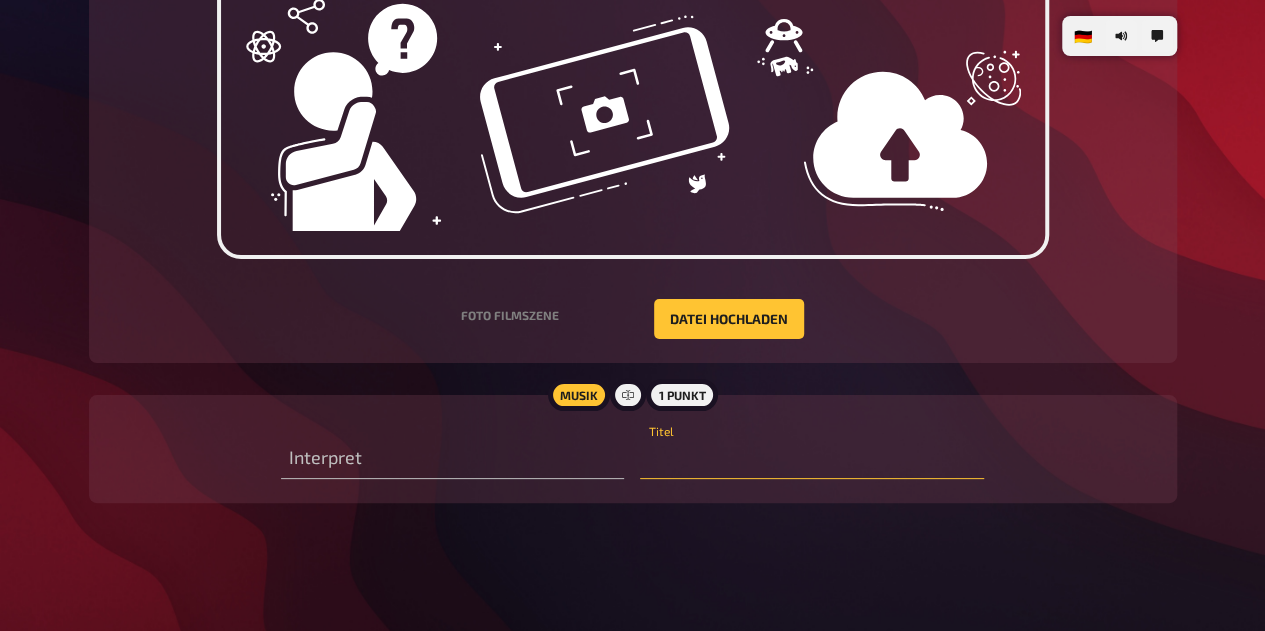 click at bounding box center [811, 459] 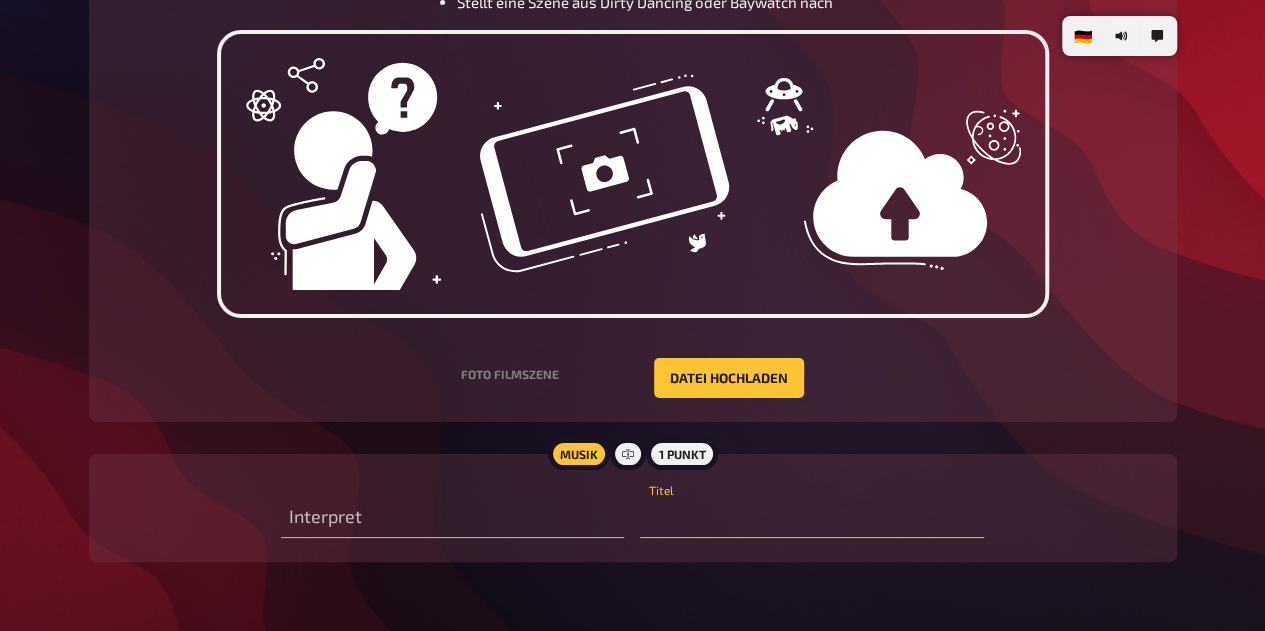scroll, scrollTop: 3728, scrollLeft: 0, axis: vertical 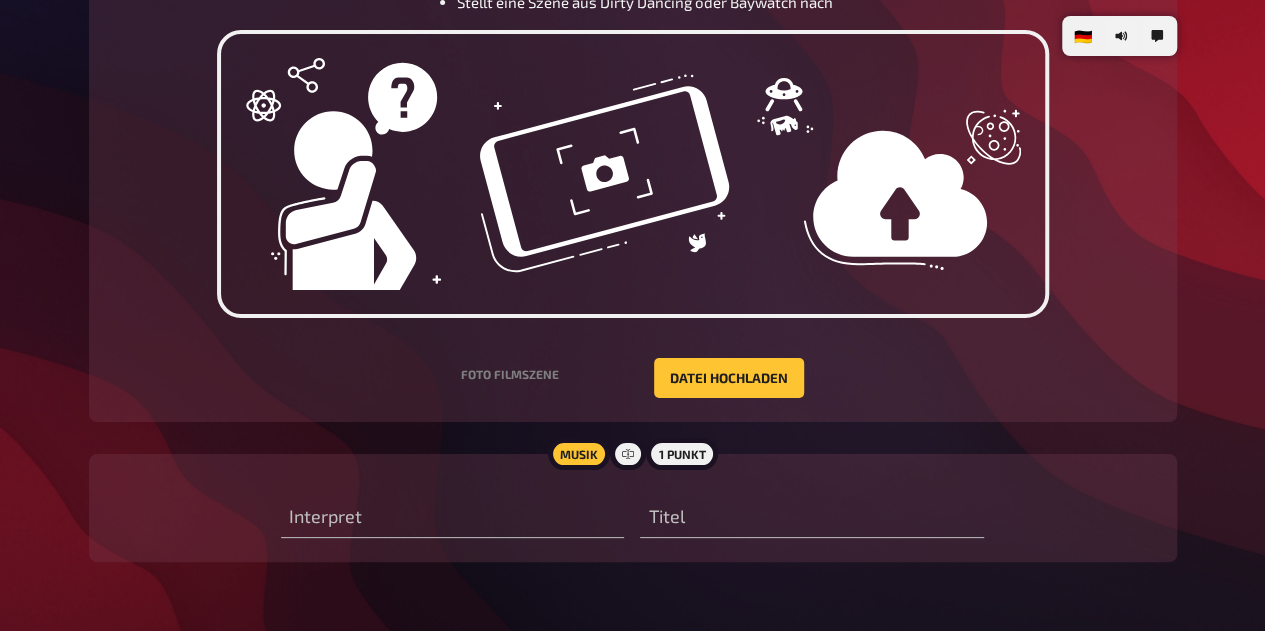 click on "Foto Filmszene Datei hochladen" at bounding box center [632, 378] 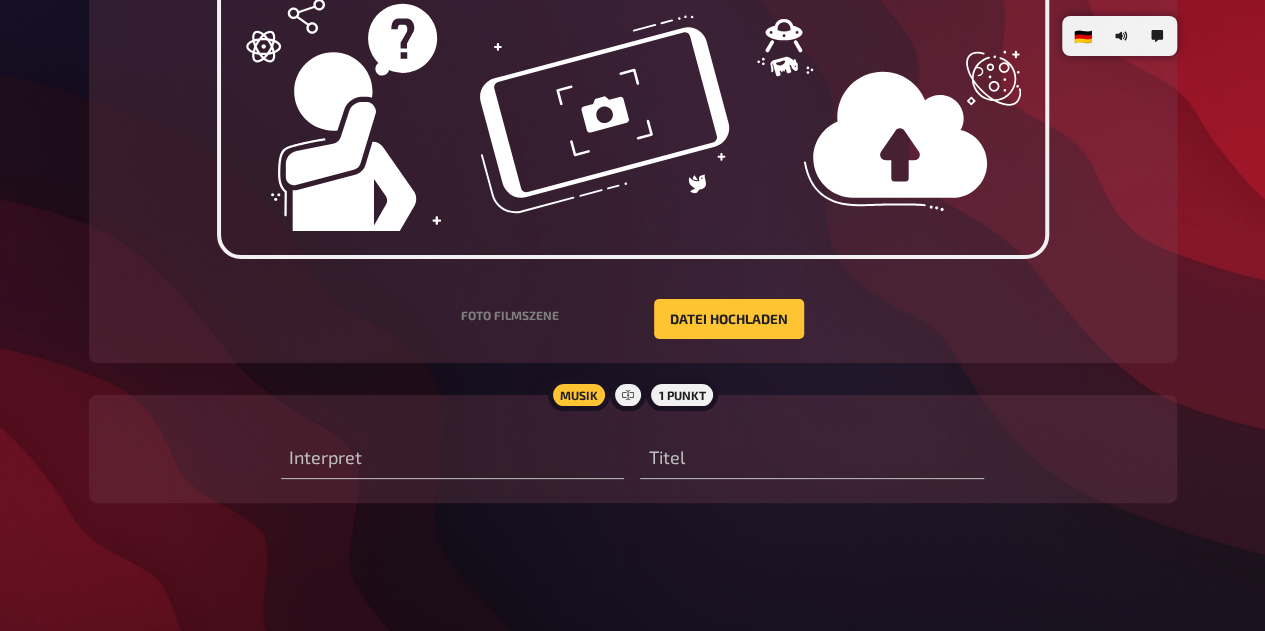 scroll, scrollTop: 3760, scrollLeft: 0, axis: vertical 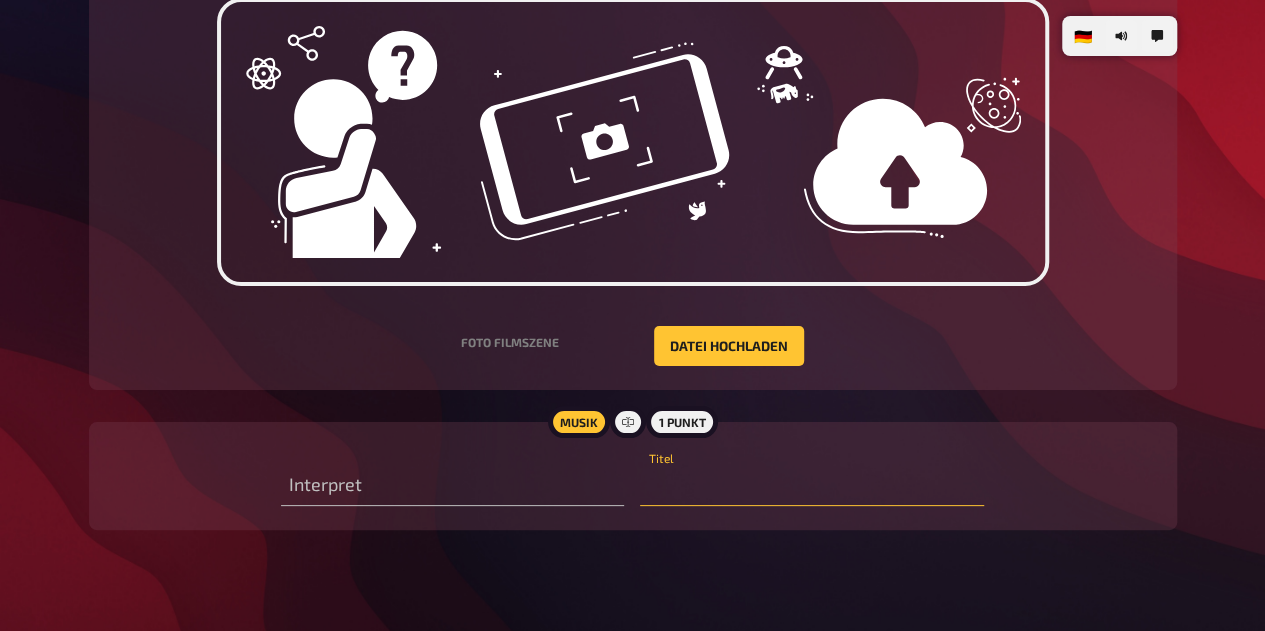 click at bounding box center [811, 486] 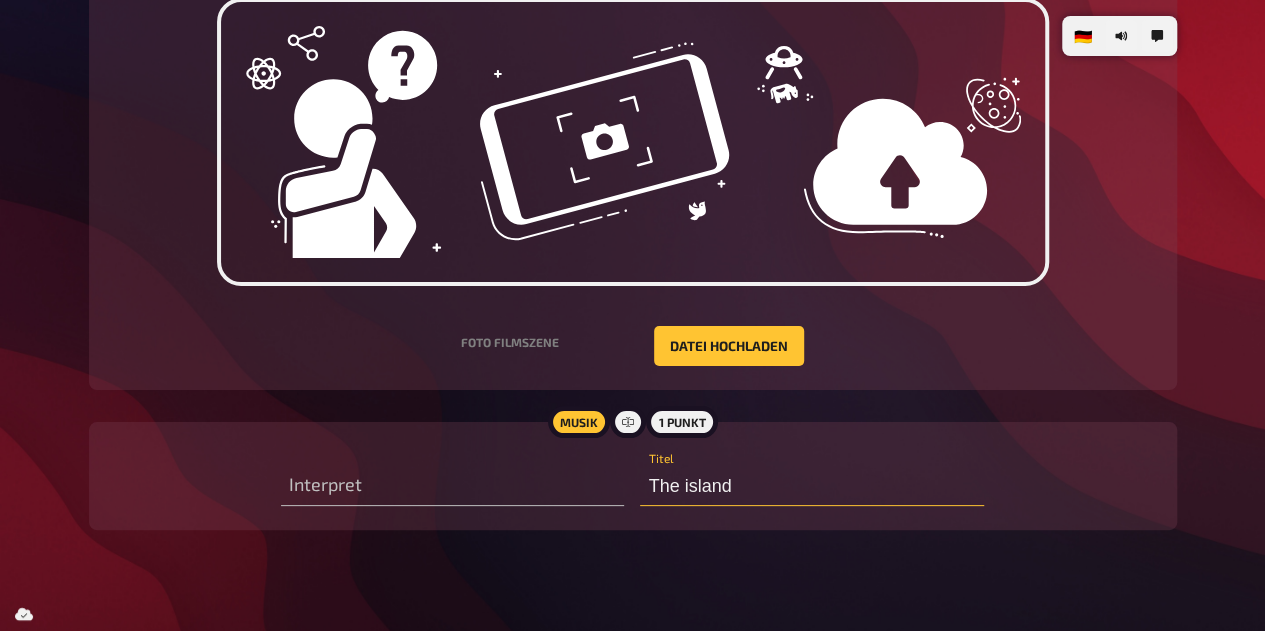 type on "The island" 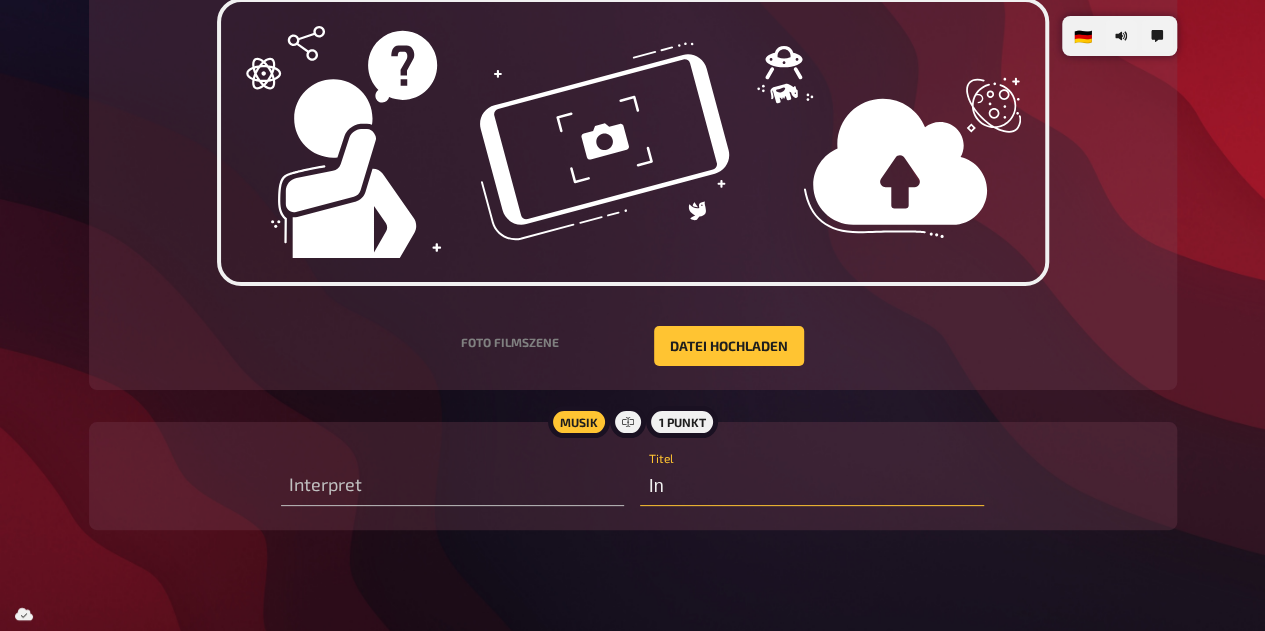 type on "I" 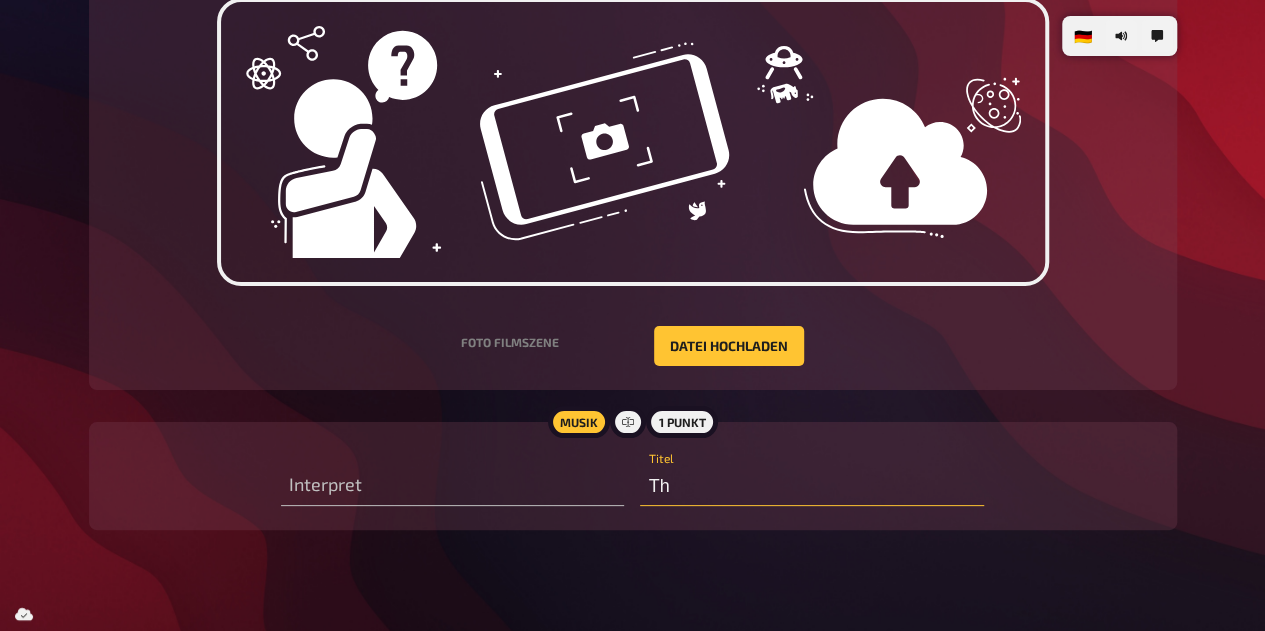 type on "T" 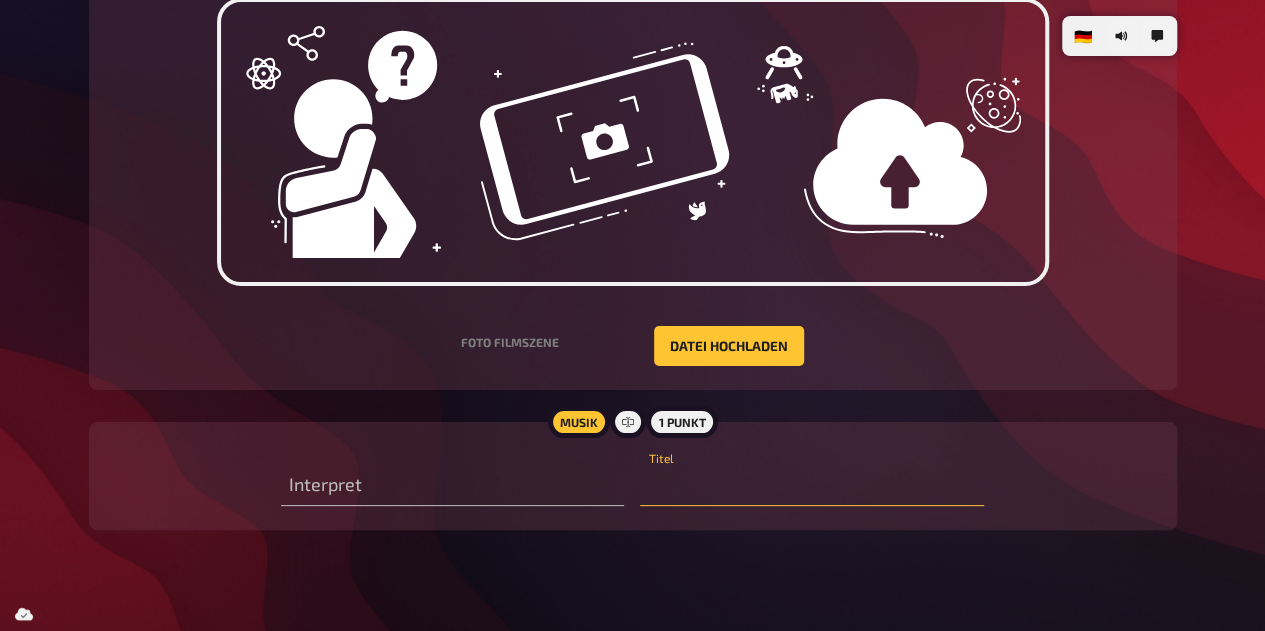 type on "t" 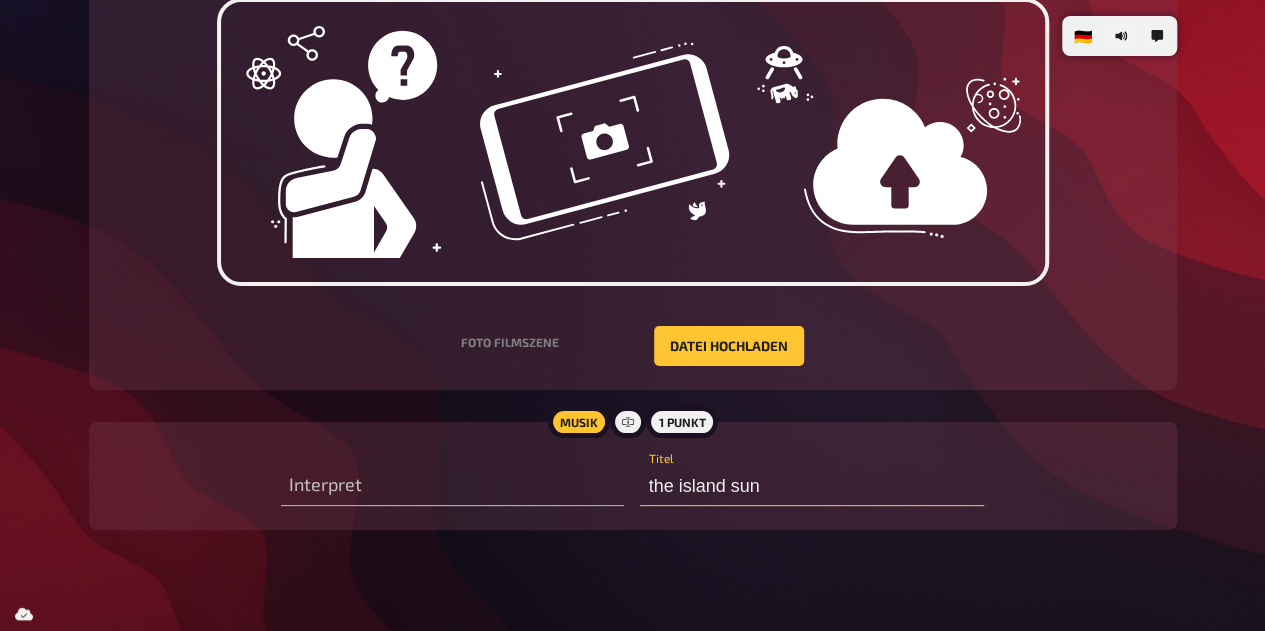 type on "the island sun" 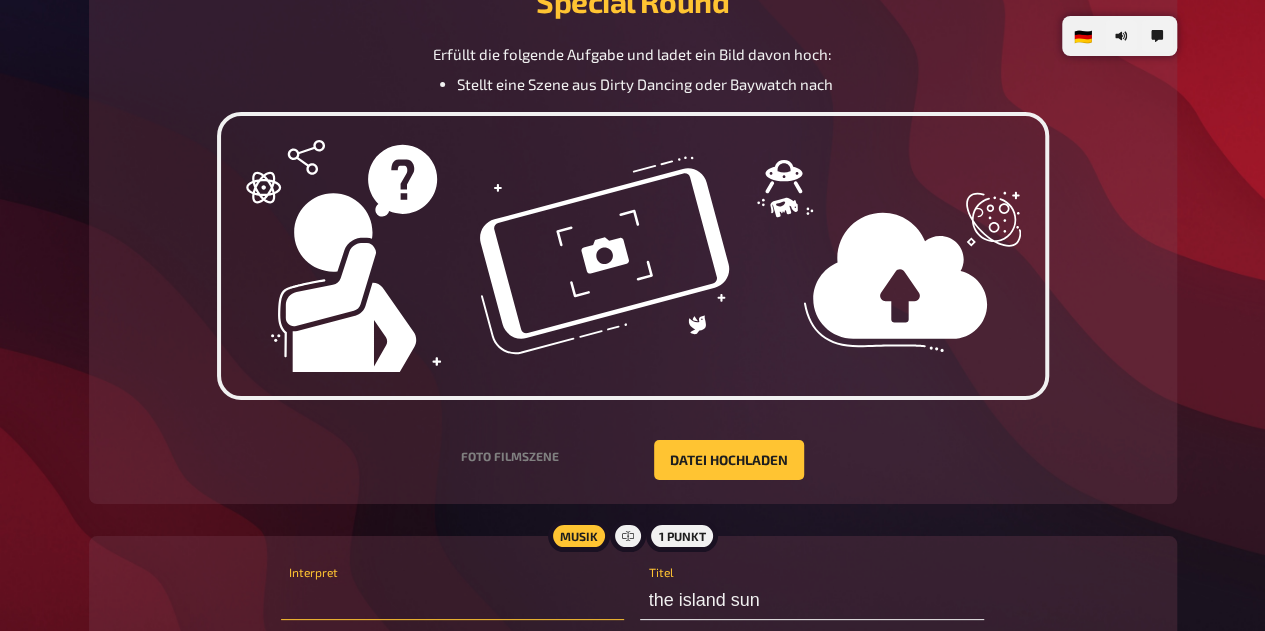 scroll, scrollTop: 3790, scrollLeft: 0, axis: vertical 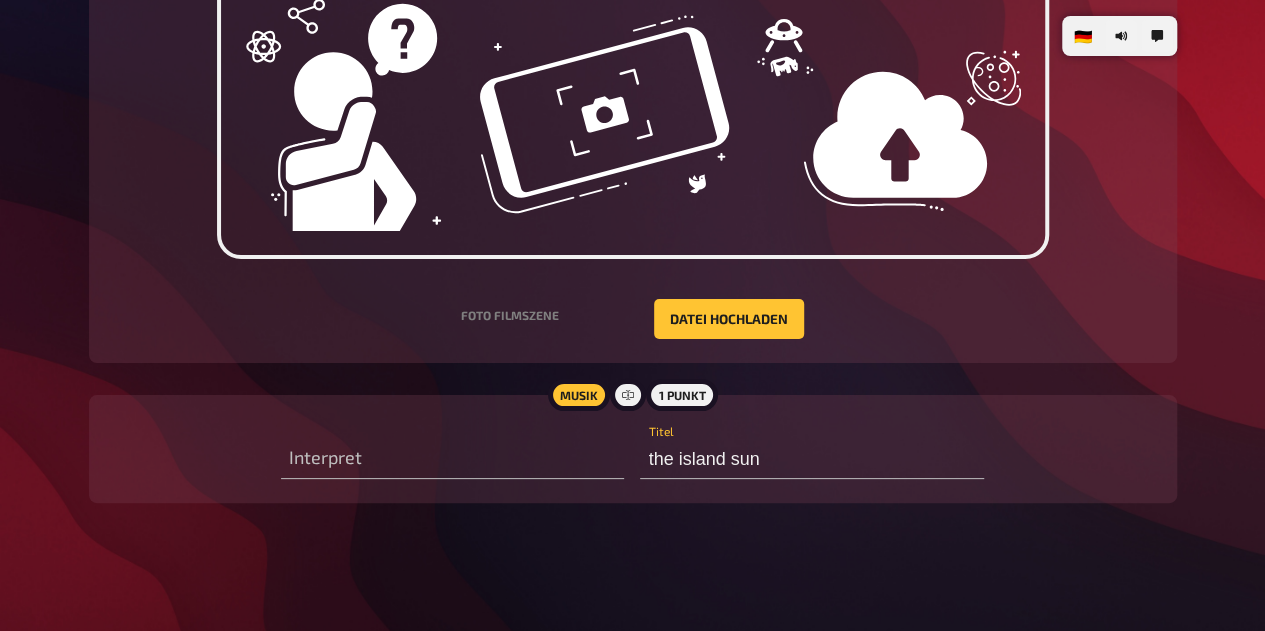 drag, startPoint x: 690, startPoint y: 488, endPoint x: 589, endPoint y: 563, distance: 125.80143 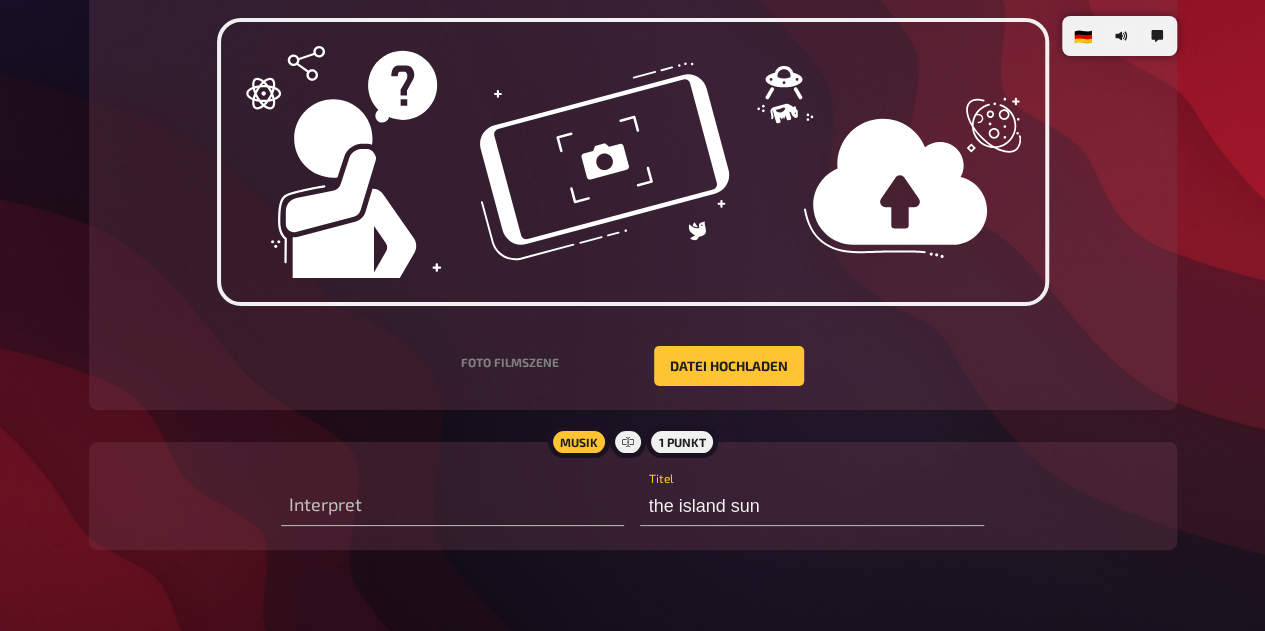 scroll, scrollTop: 3790, scrollLeft: 0, axis: vertical 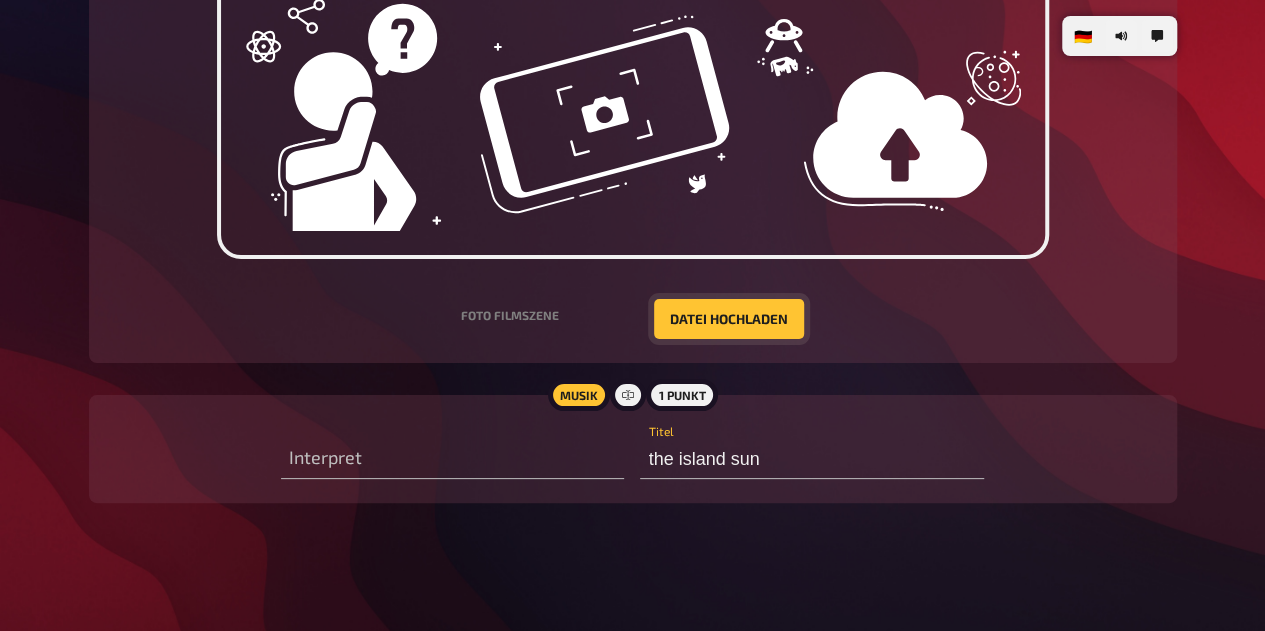 click on "Datei hochladen" at bounding box center [729, 319] 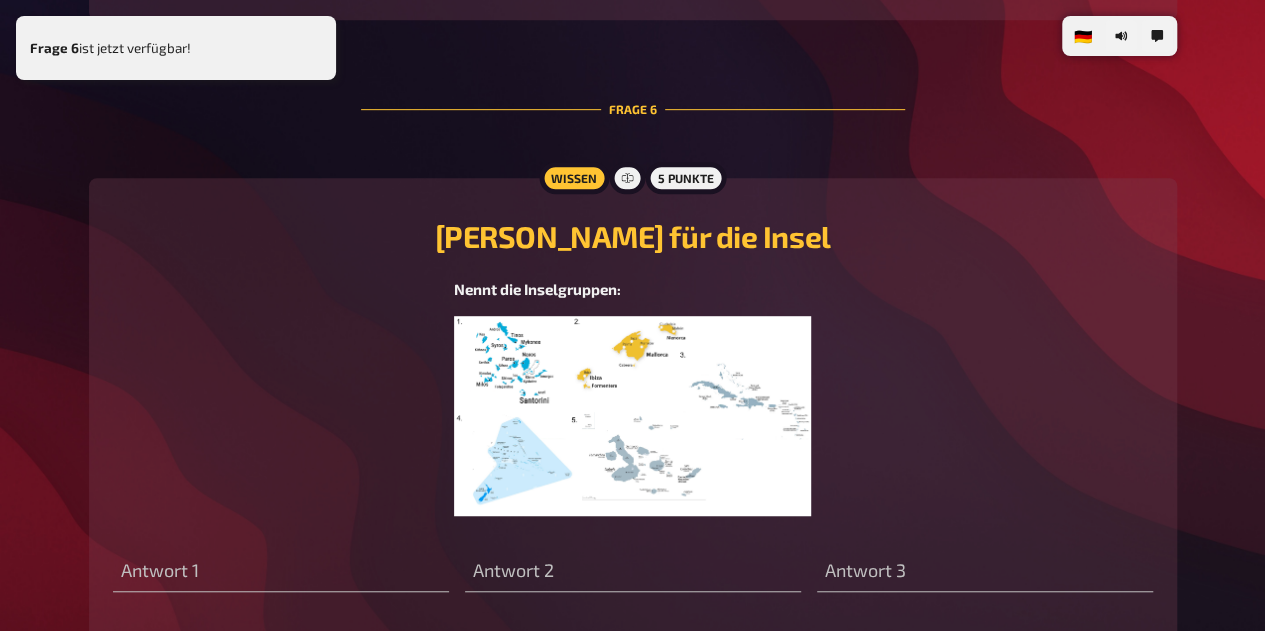 scroll, scrollTop: 4272, scrollLeft: 0, axis: vertical 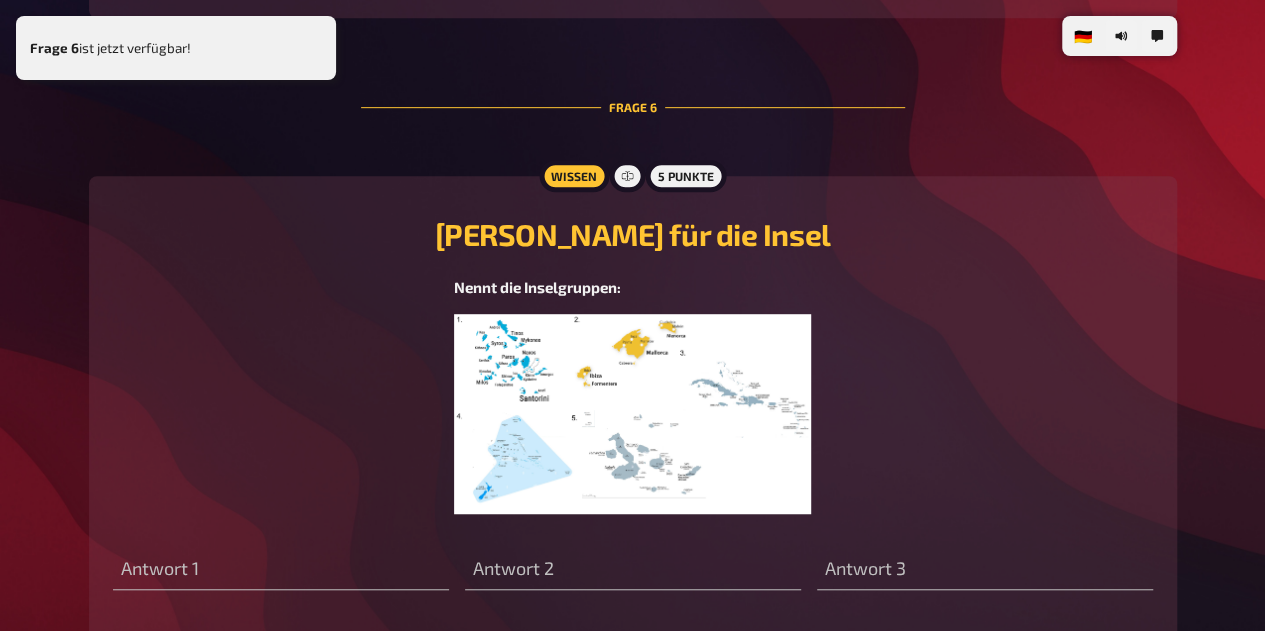 click at bounding box center (632, 414) 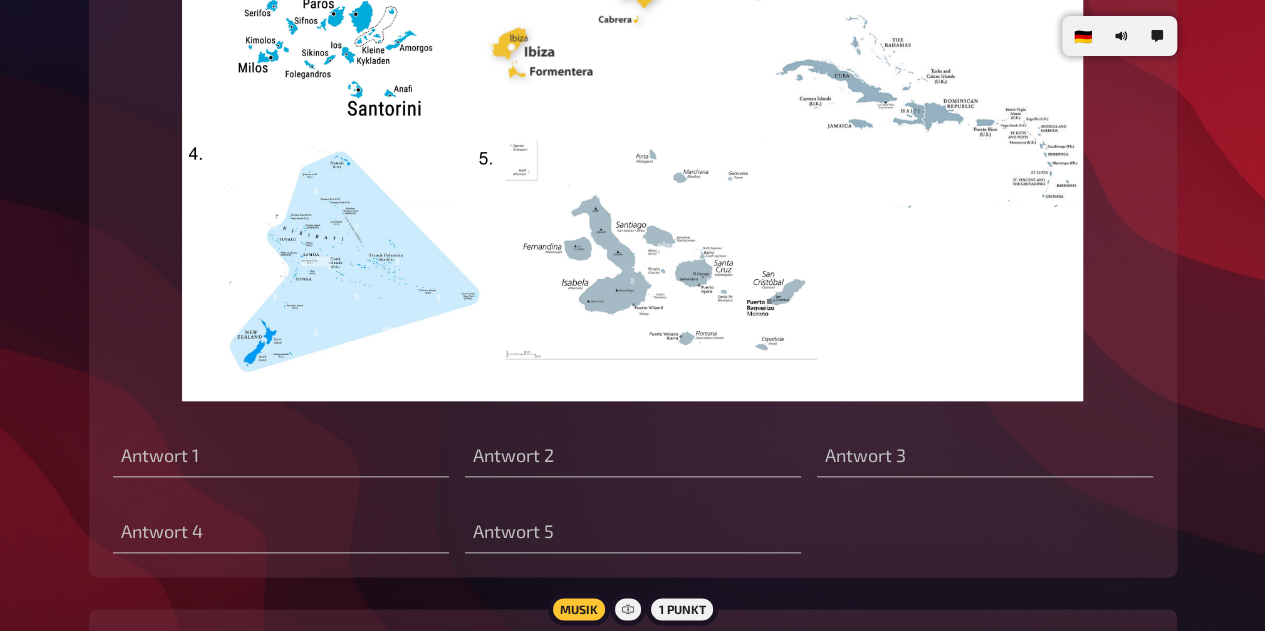 scroll, scrollTop: 4690, scrollLeft: 0, axis: vertical 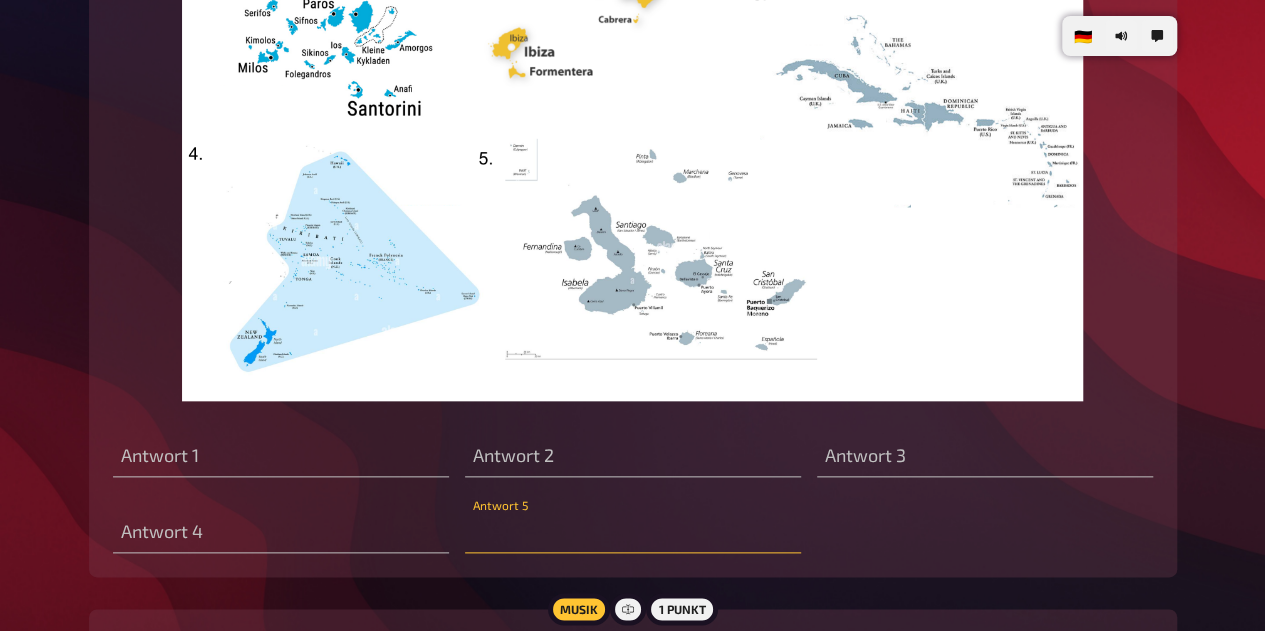 click at bounding box center [633, 533] 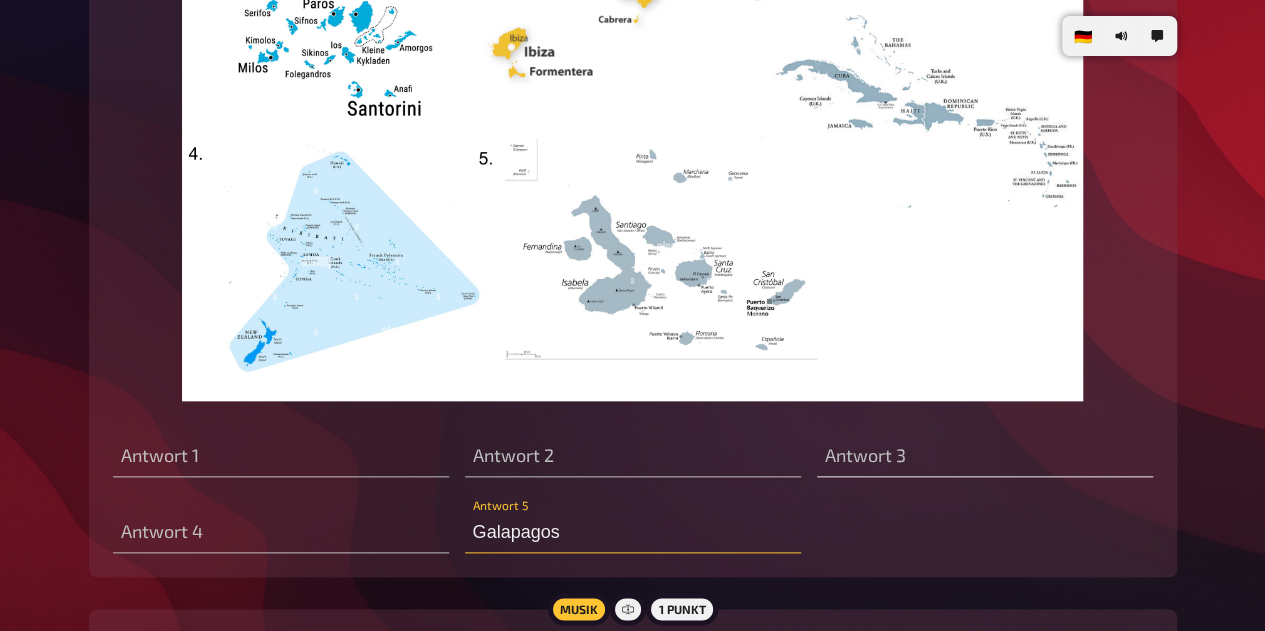 type on "Galapagos" 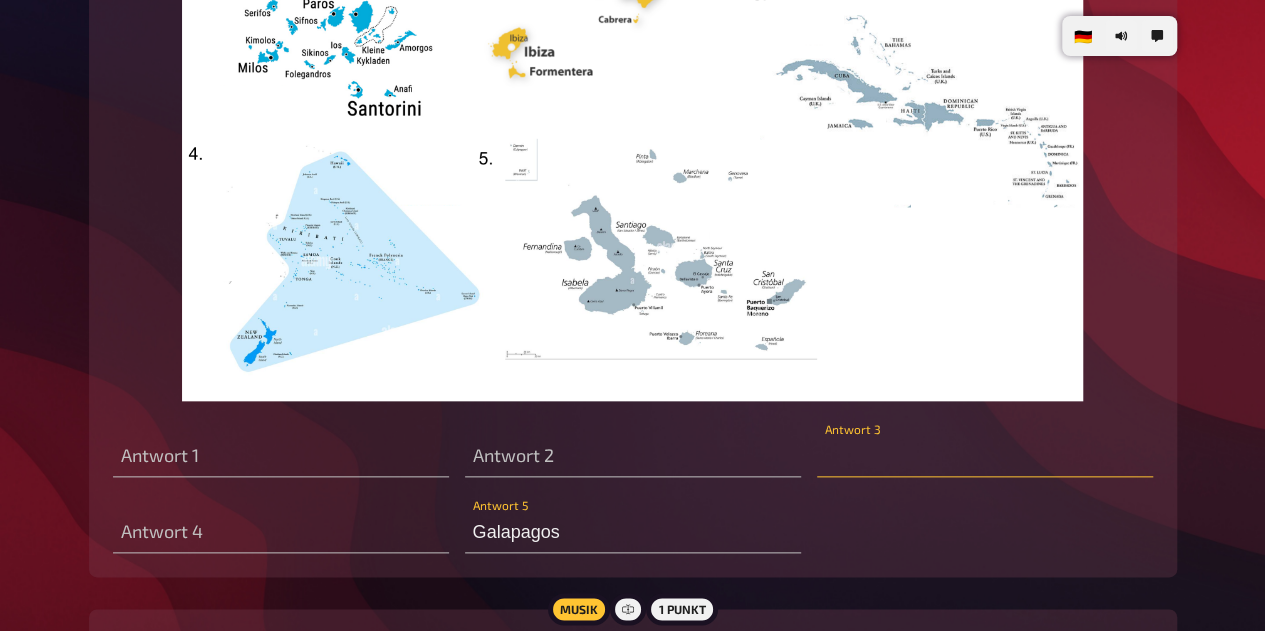click at bounding box center [985, 457] 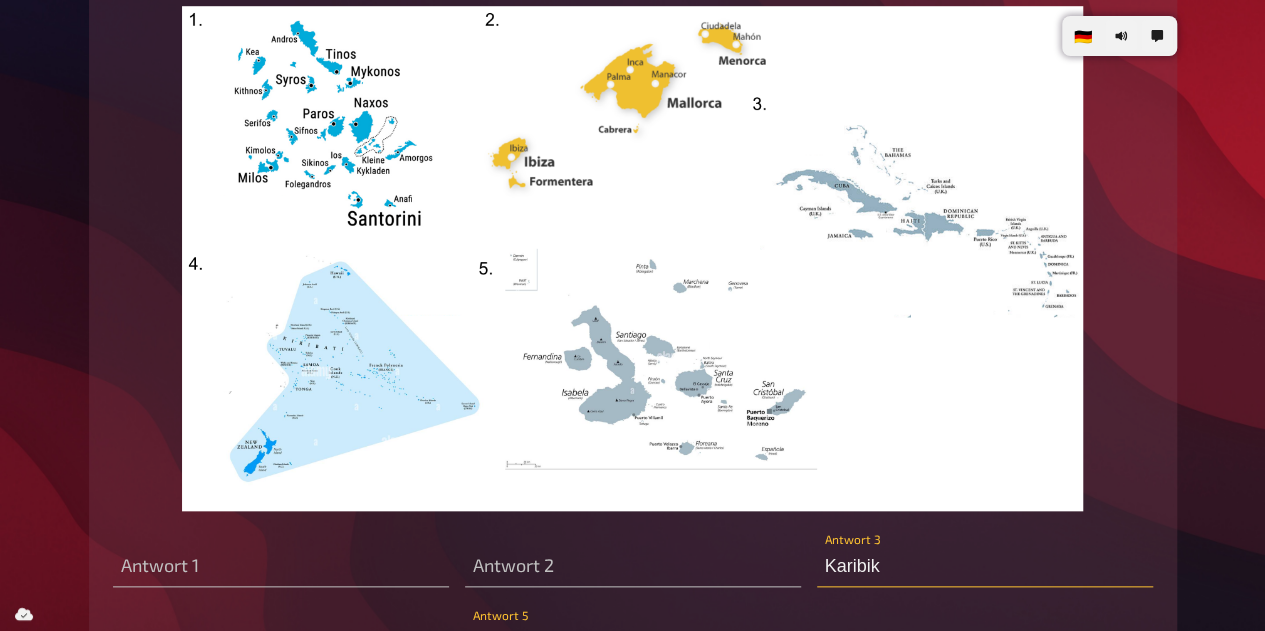 scroll, scrollTop: 4570, scrollLeft: 0, axis: vertical 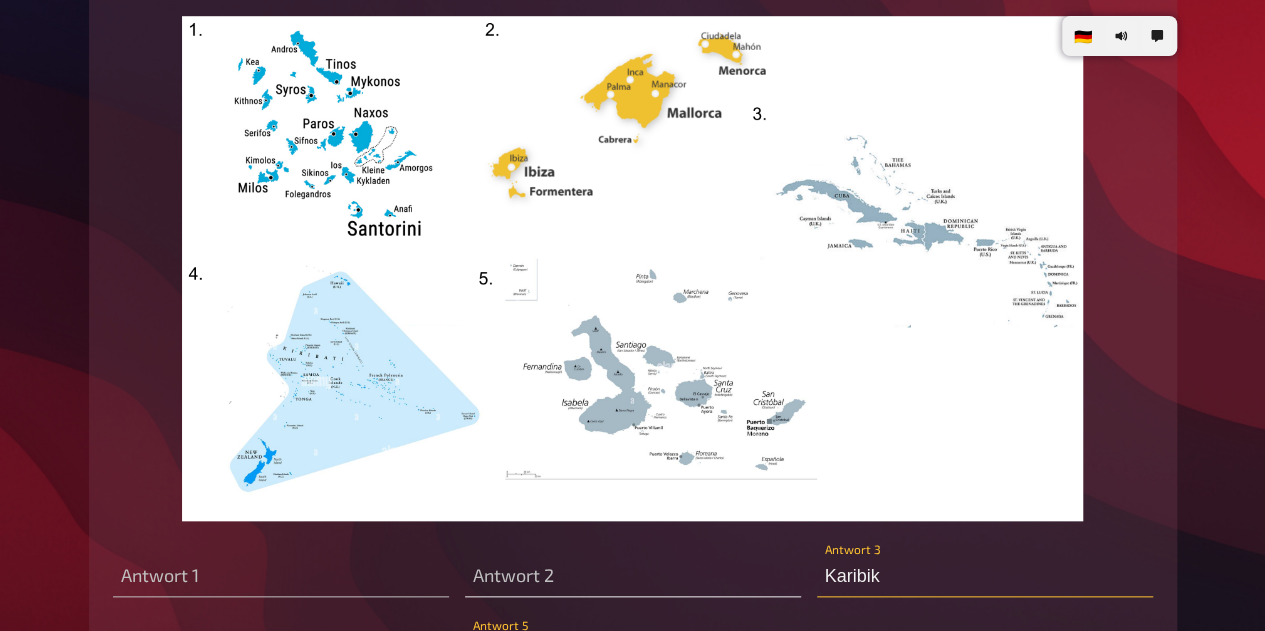 type on "Karibik" 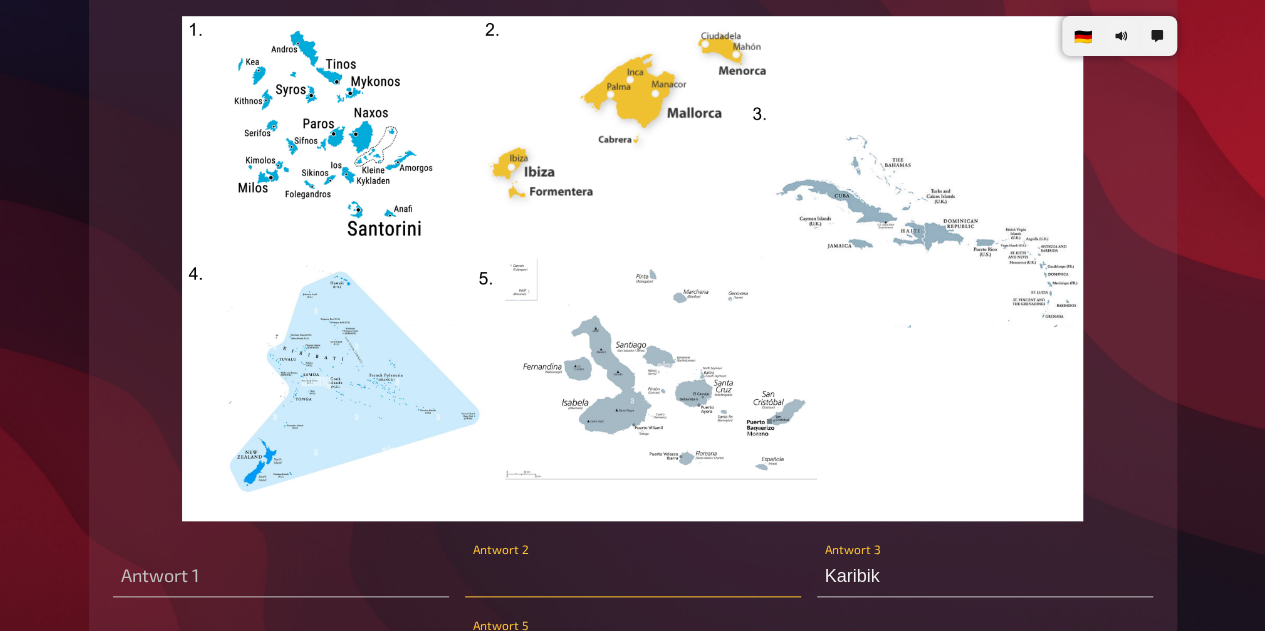 click at bounding box center (633, 577) 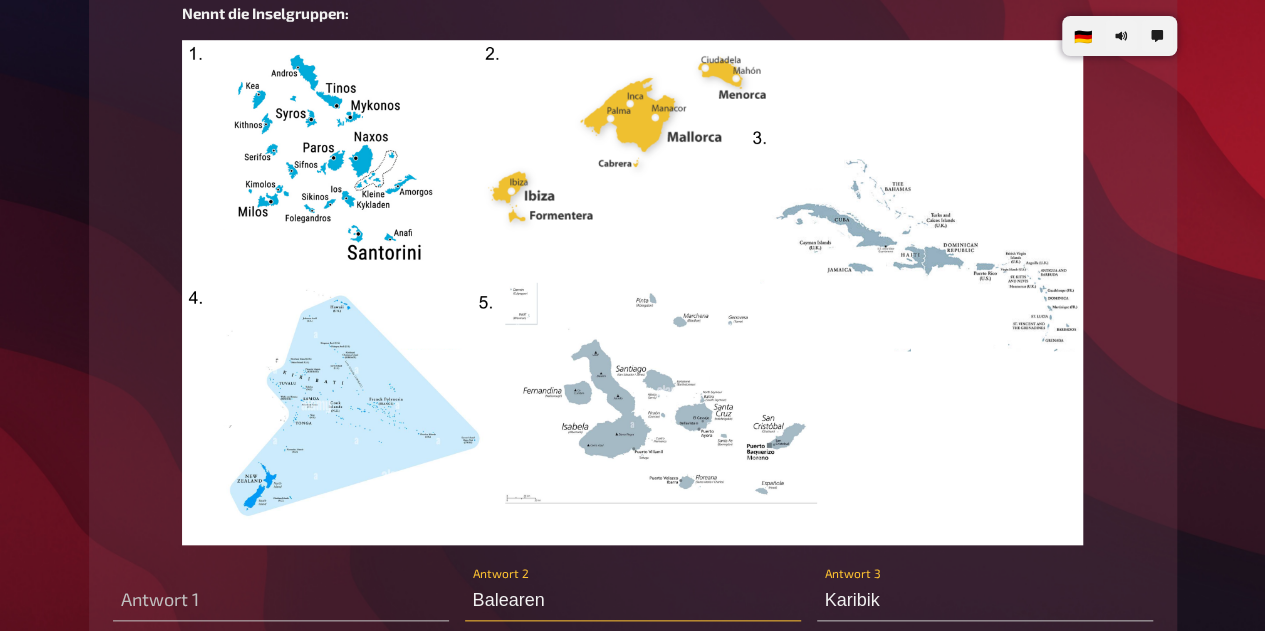 scroll, scrollTop: 4642, scrollLeft: 0, axis: vertical 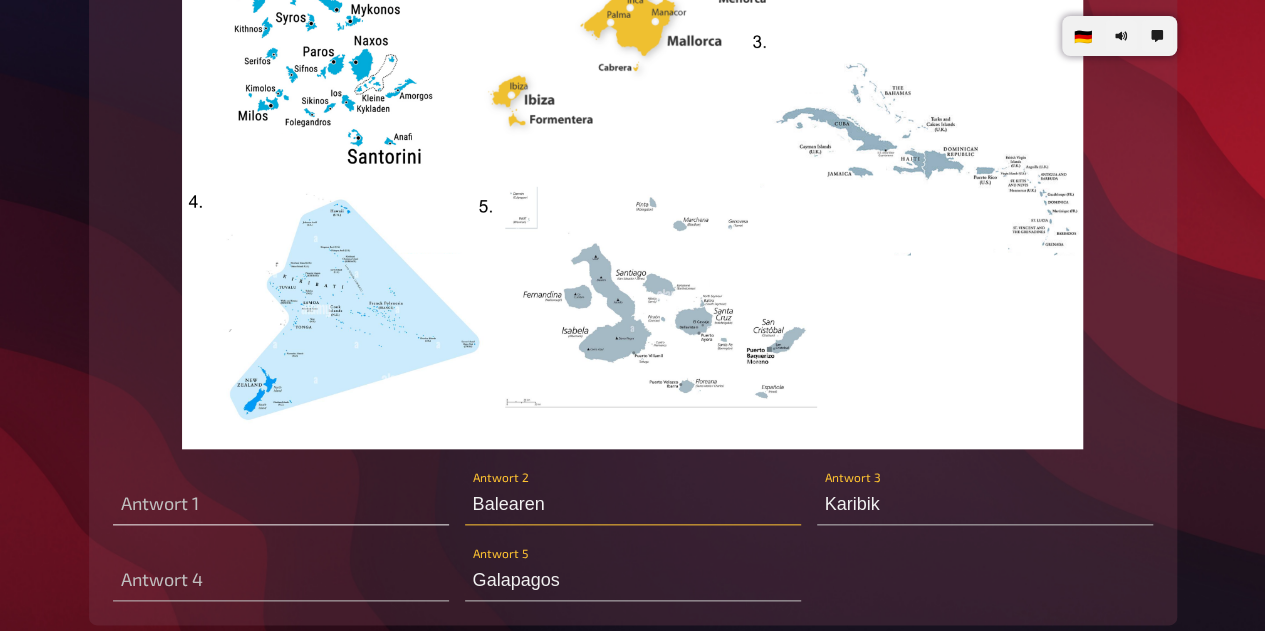 type on "Balearen" 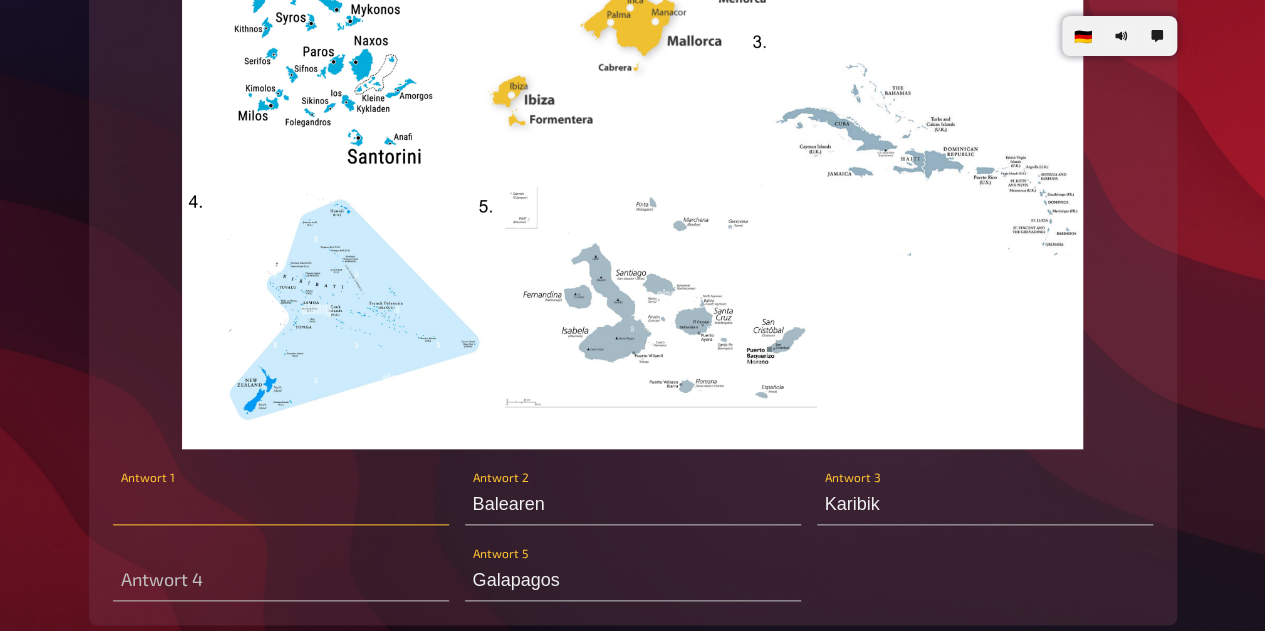 click at bounding box center (281, 505) 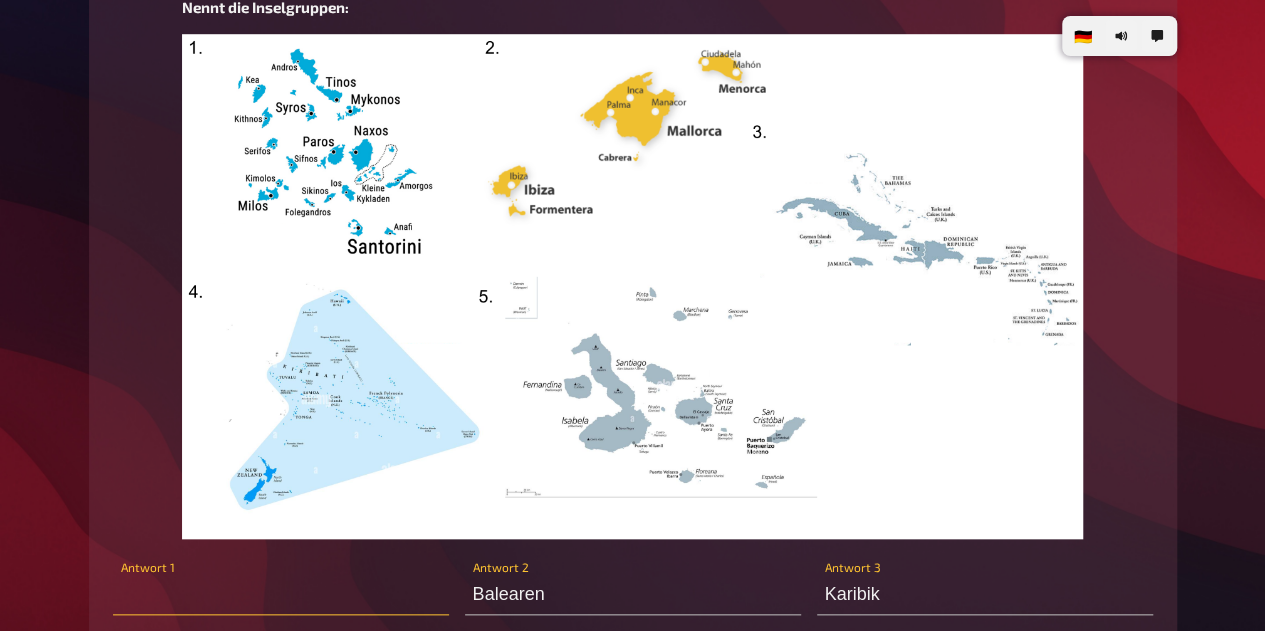 scroll, scrollTop: 4542, scrollLeft: 0, axis: vertical 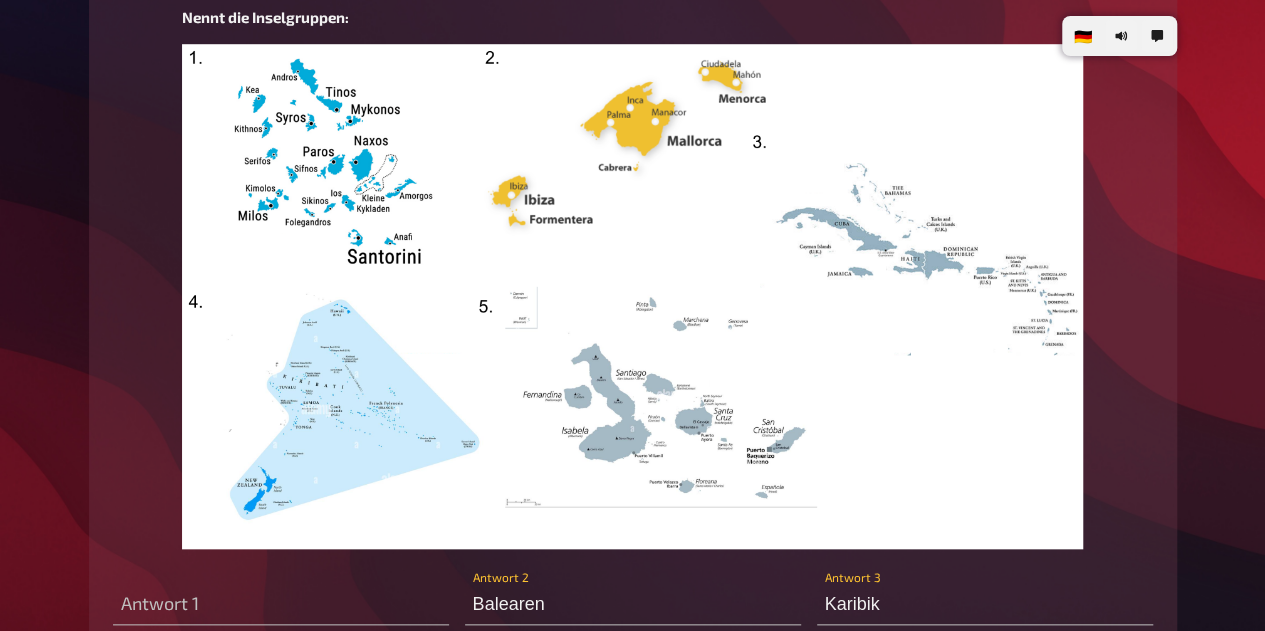 click at bounding box center [632, 296] 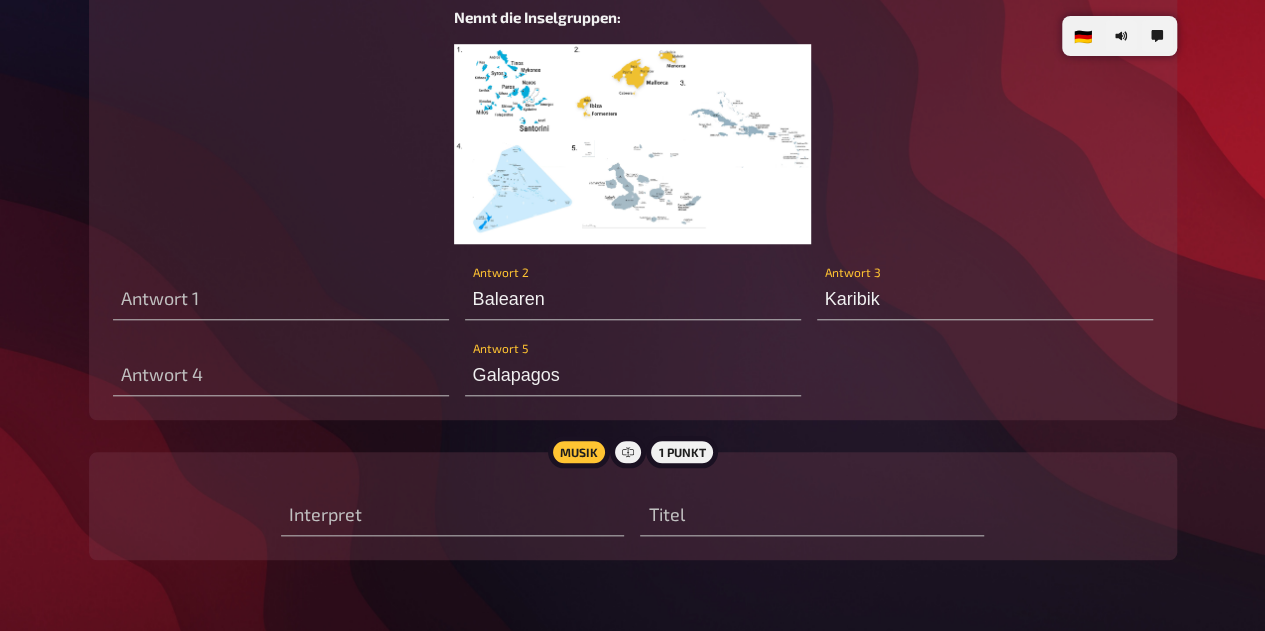 click at bounding box center [632, 144] 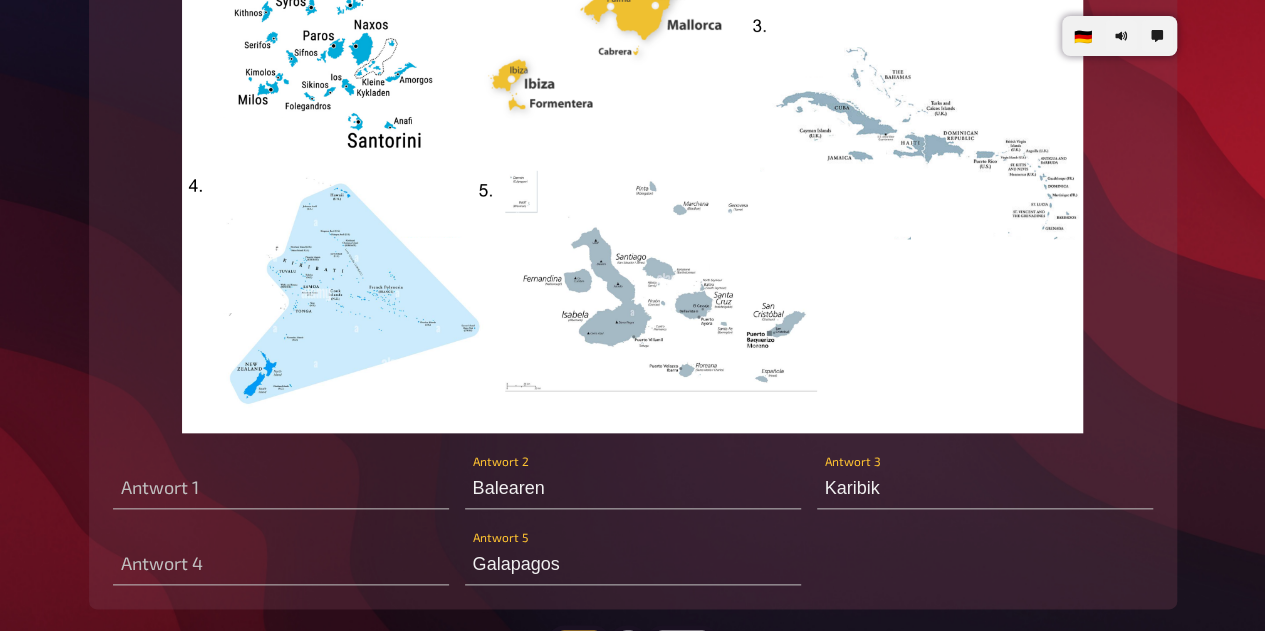 scroll, scrollTop: 4670, scrollLeft: 0, axis: vertical 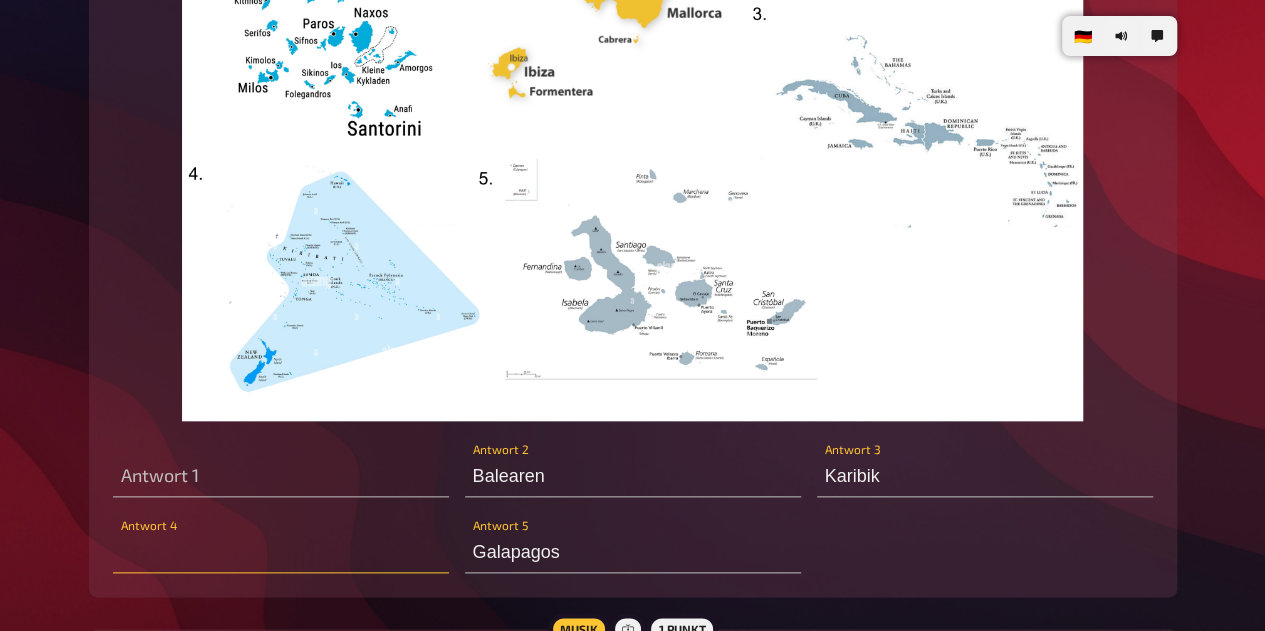click at bounding box center (281, 553) 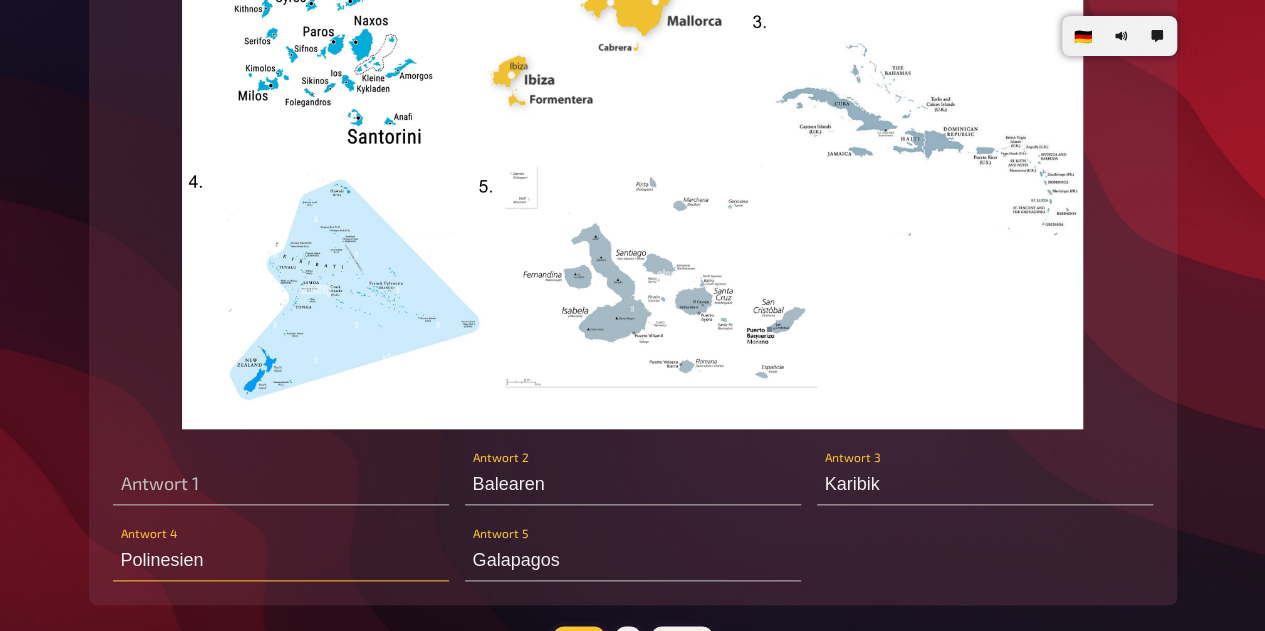 scroll, scrollTop: 4662, scrollLeft: 0, axis: vertical 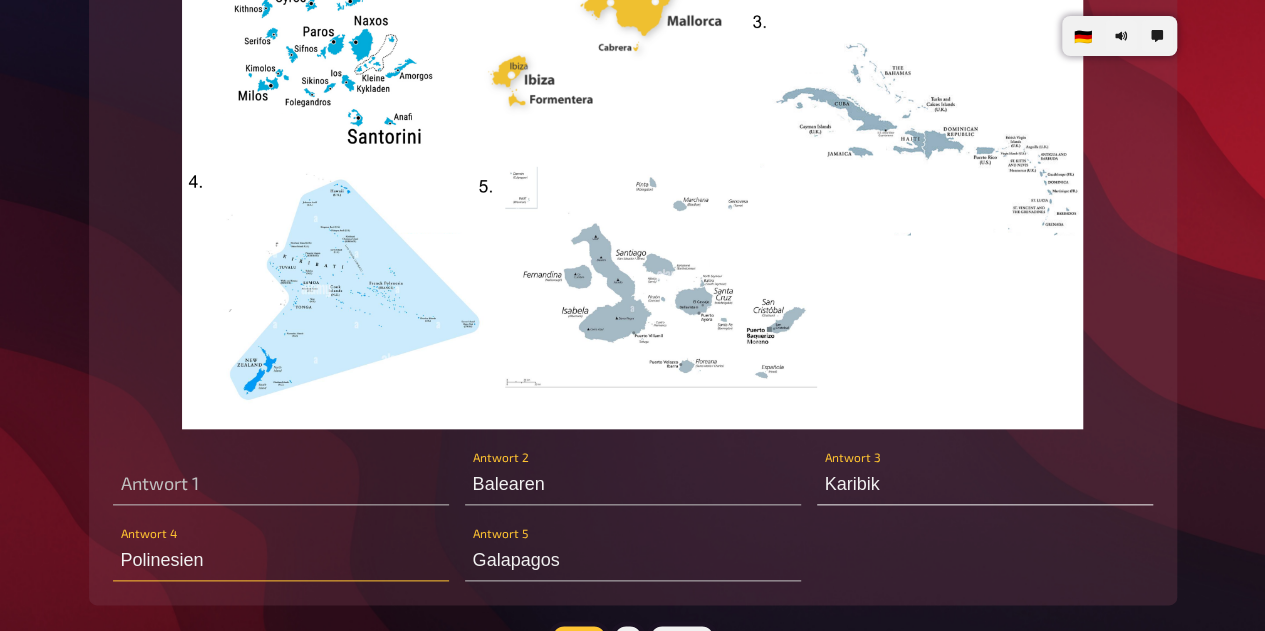 type on "Polinesien" 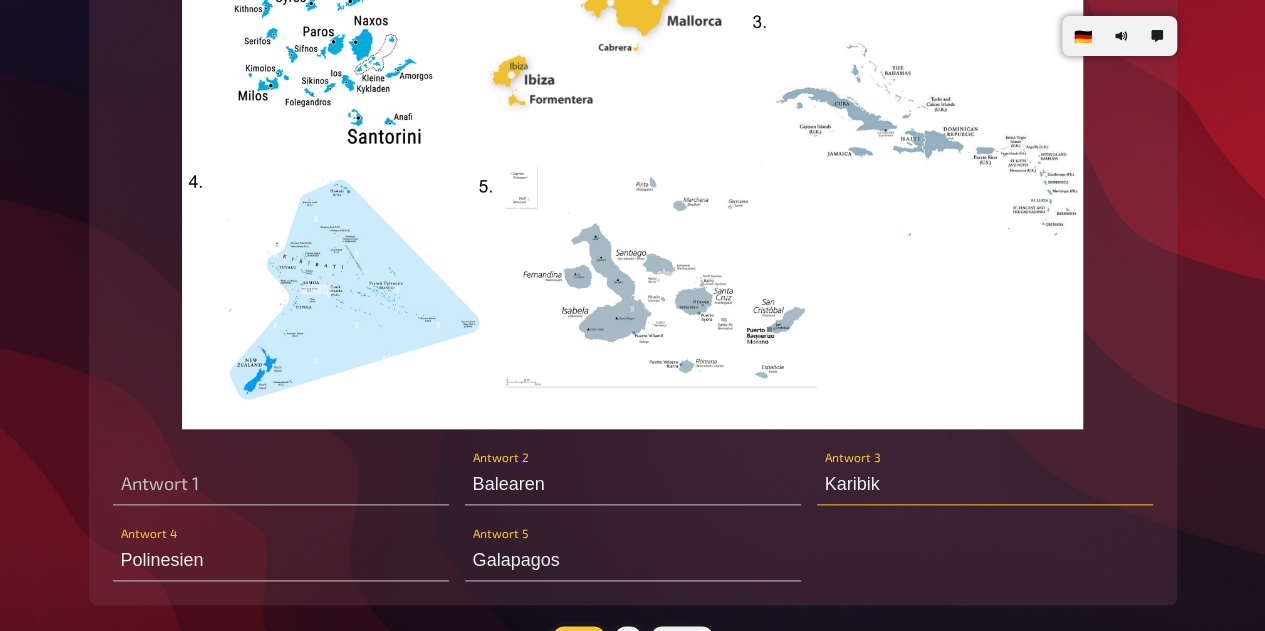 click on "Karibik" at bounding box center (985, 485) 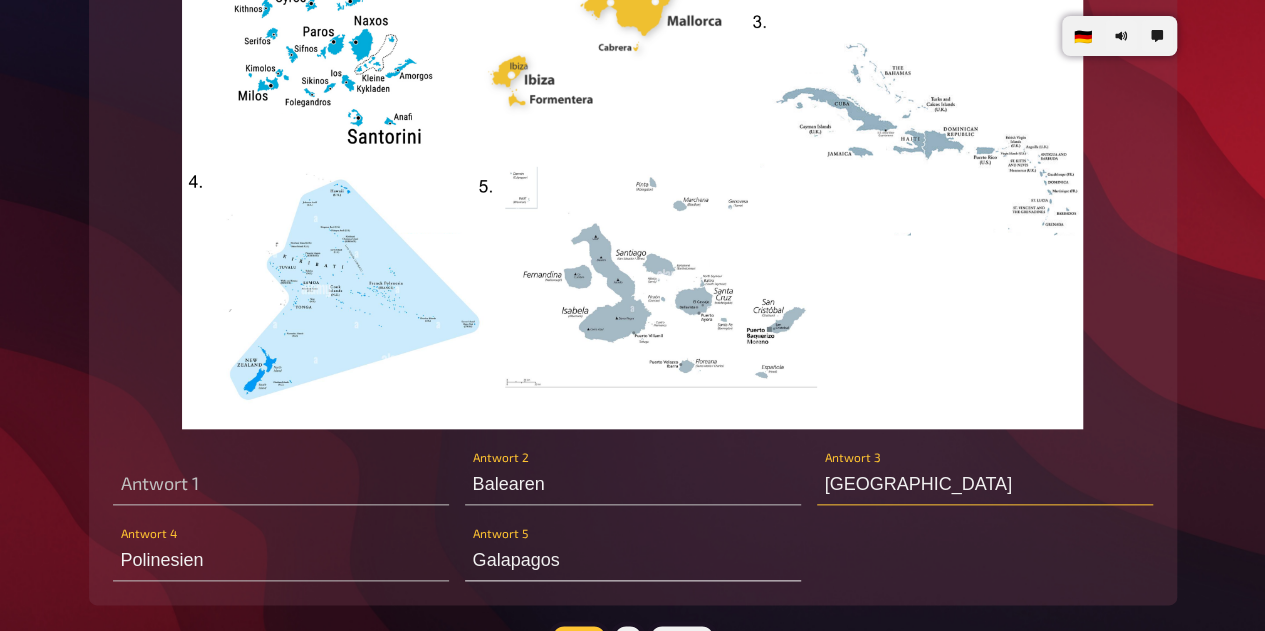 type on "Karibischen Inseln" 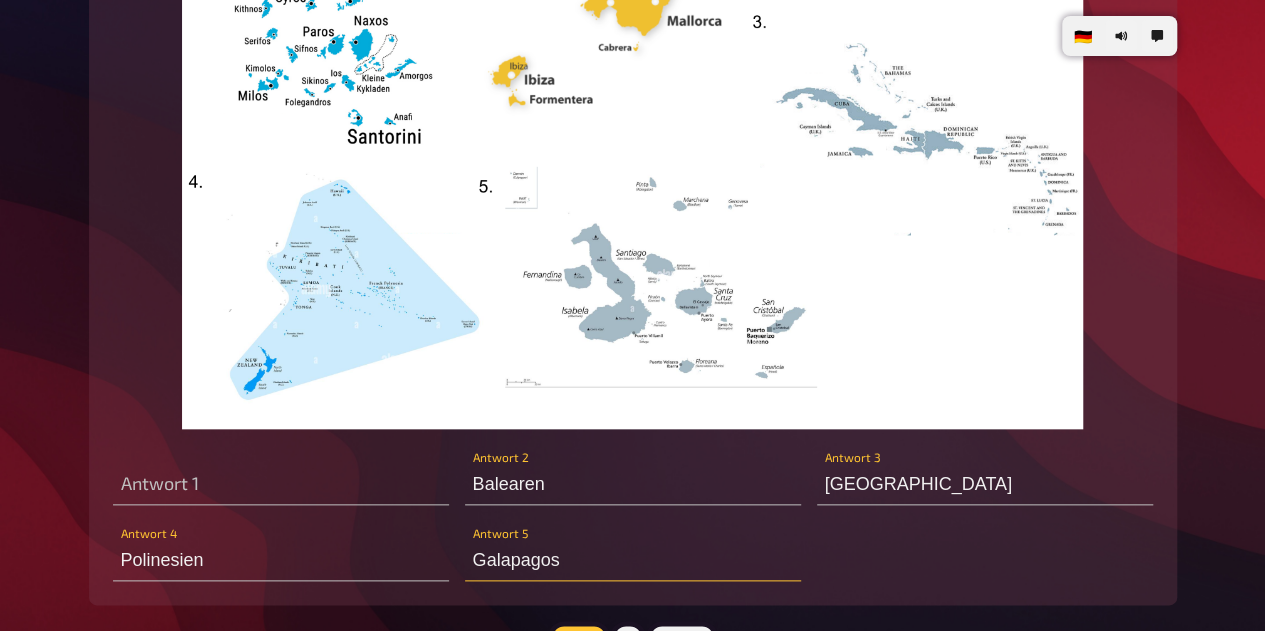 click on "Galapagos" at bounding box center [633, 561] 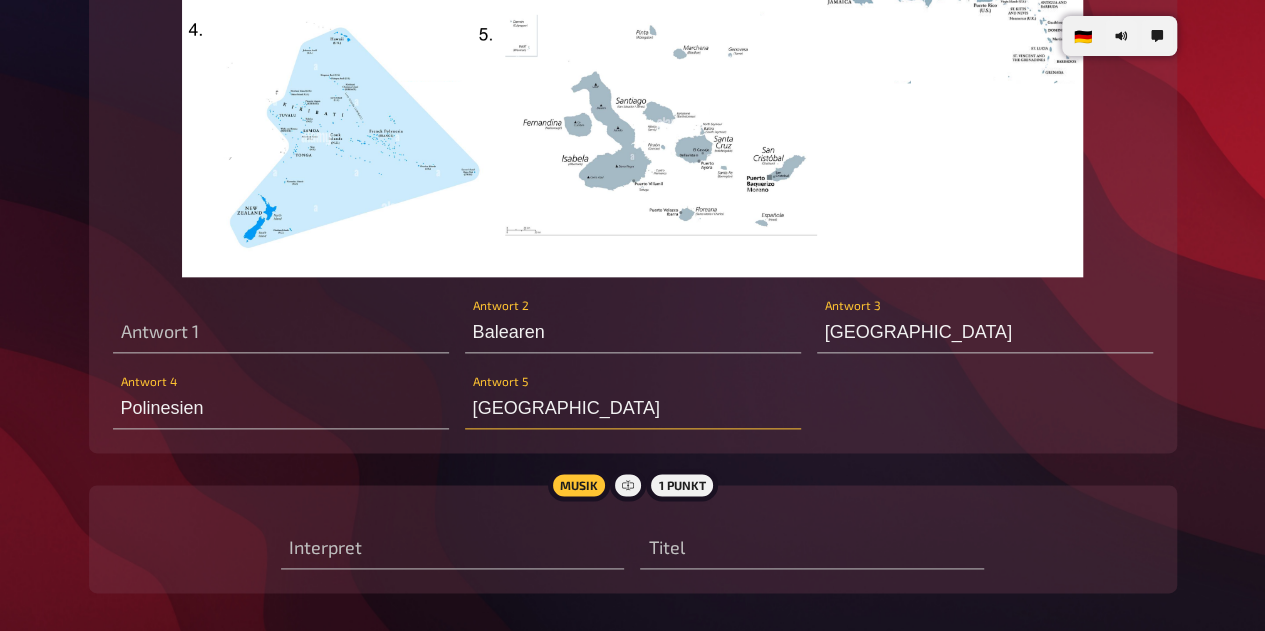 scroll, scrollTop: 4814, scrollLeft: 0, axis: vertical 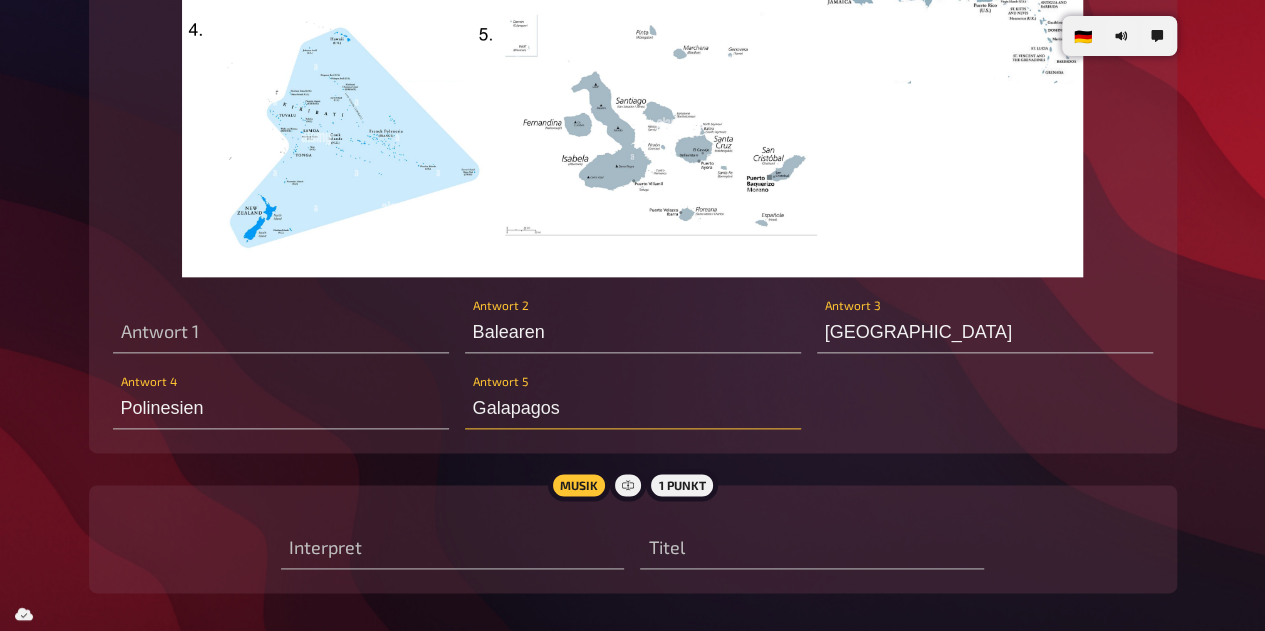 type on "Galapagos" 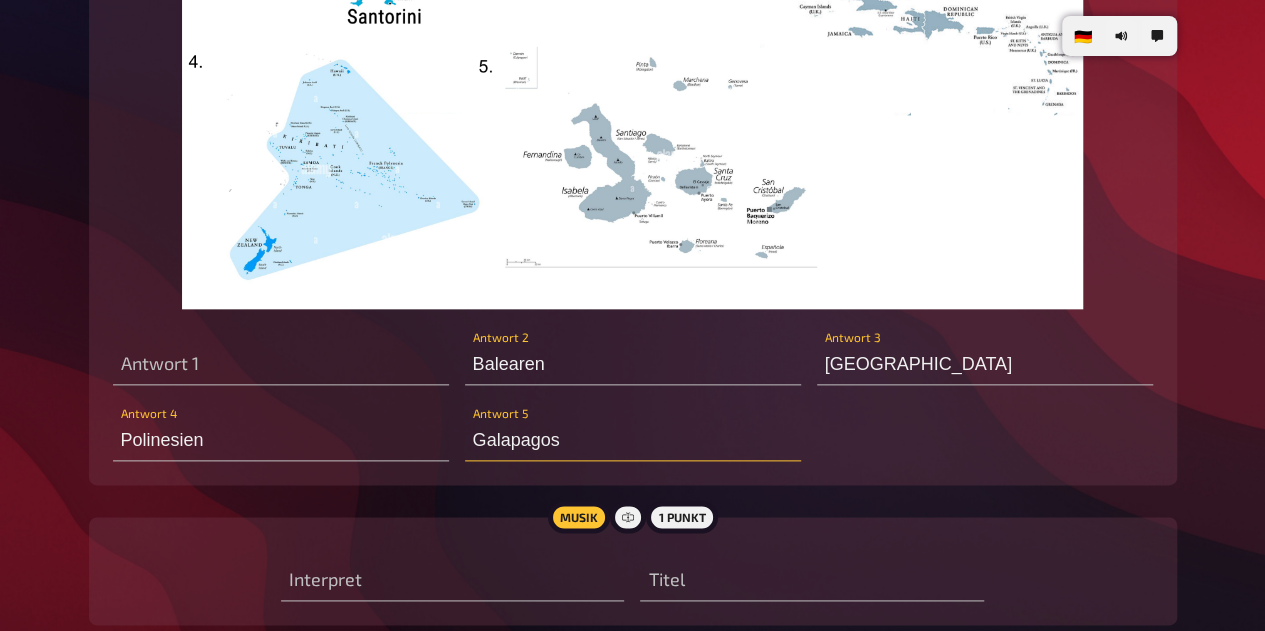 scroll, scrollTop: 4872, scrollLeft: 0, axis: vertical 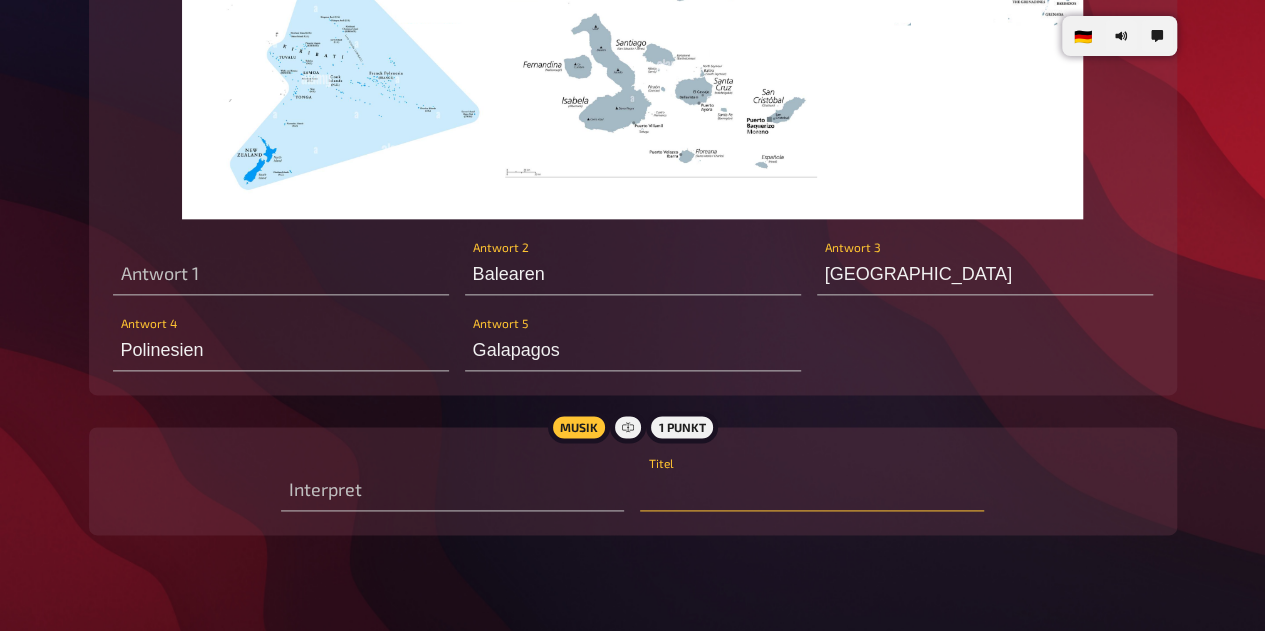click at bounding box center (811, 491) 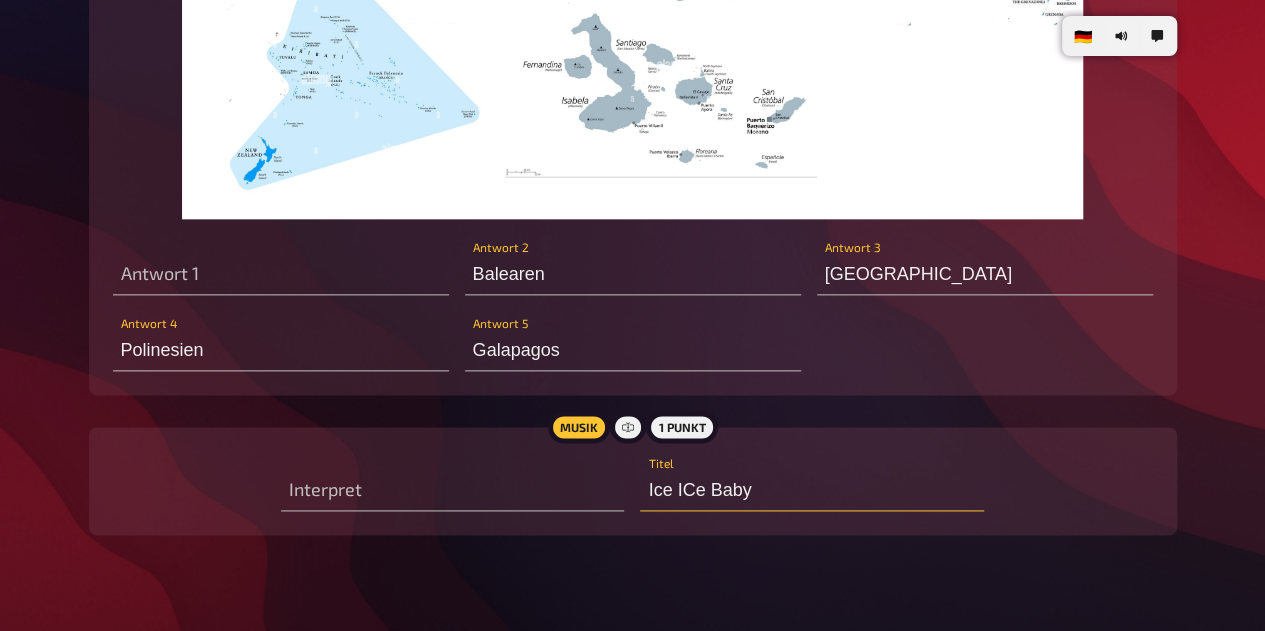 click on "Ice ICe Baby" at bounding box center [811, 491] 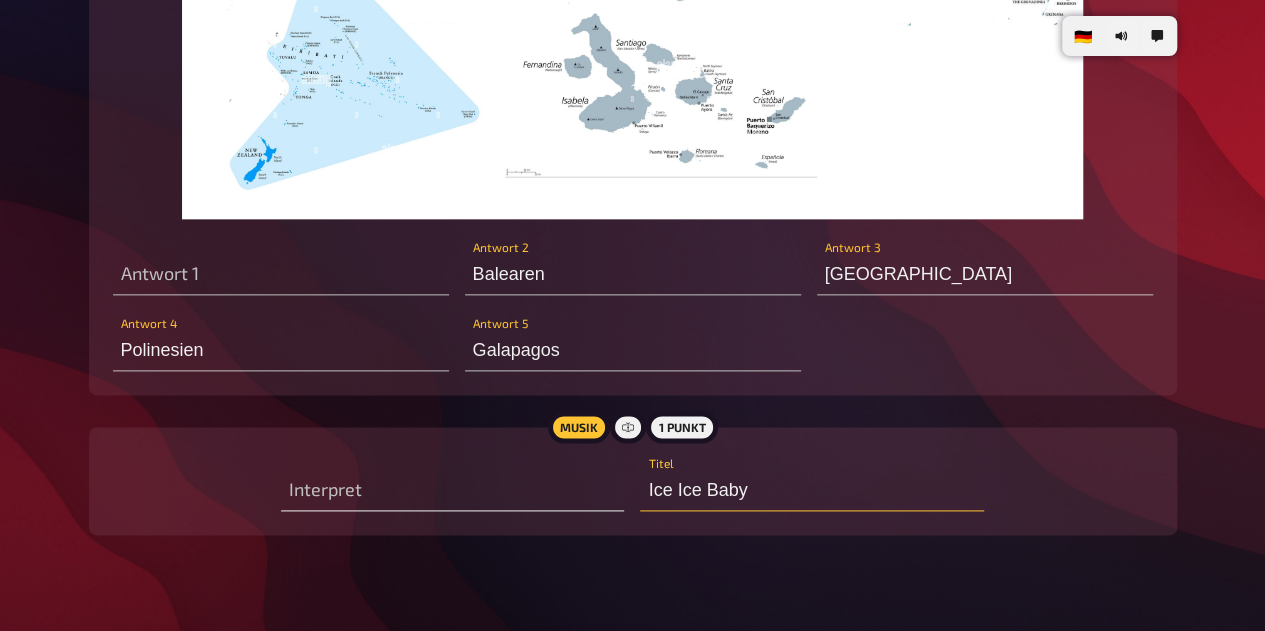 type on "Ice Ice Baby" 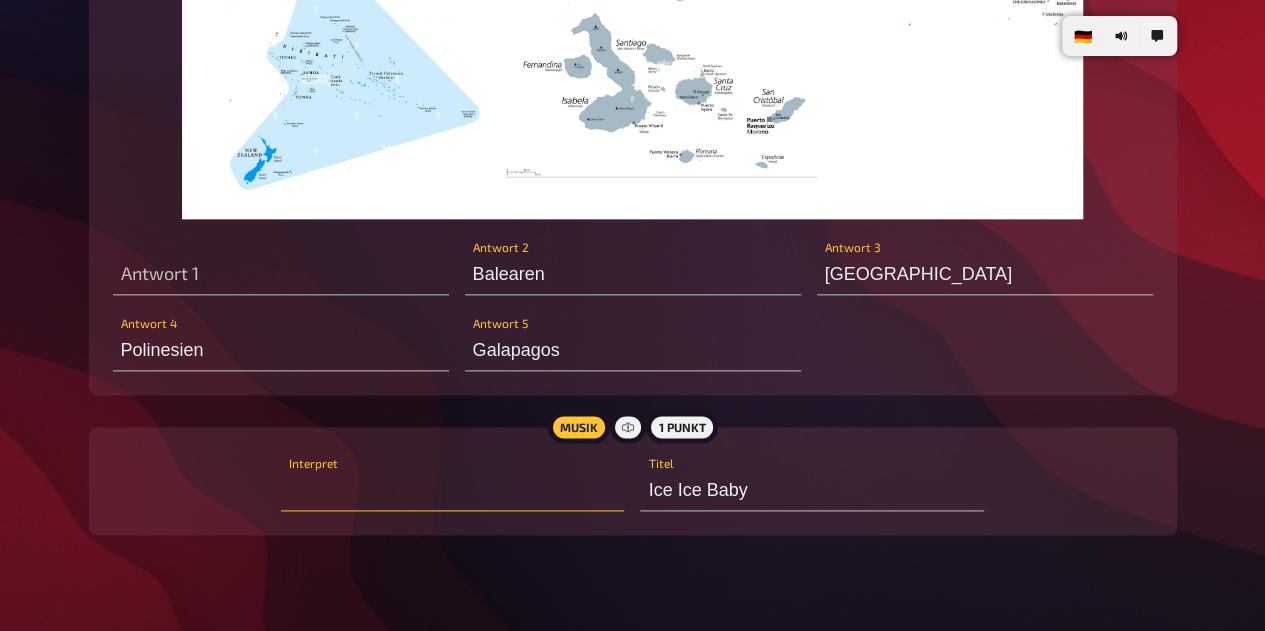 click at bounding box center [452, 491] 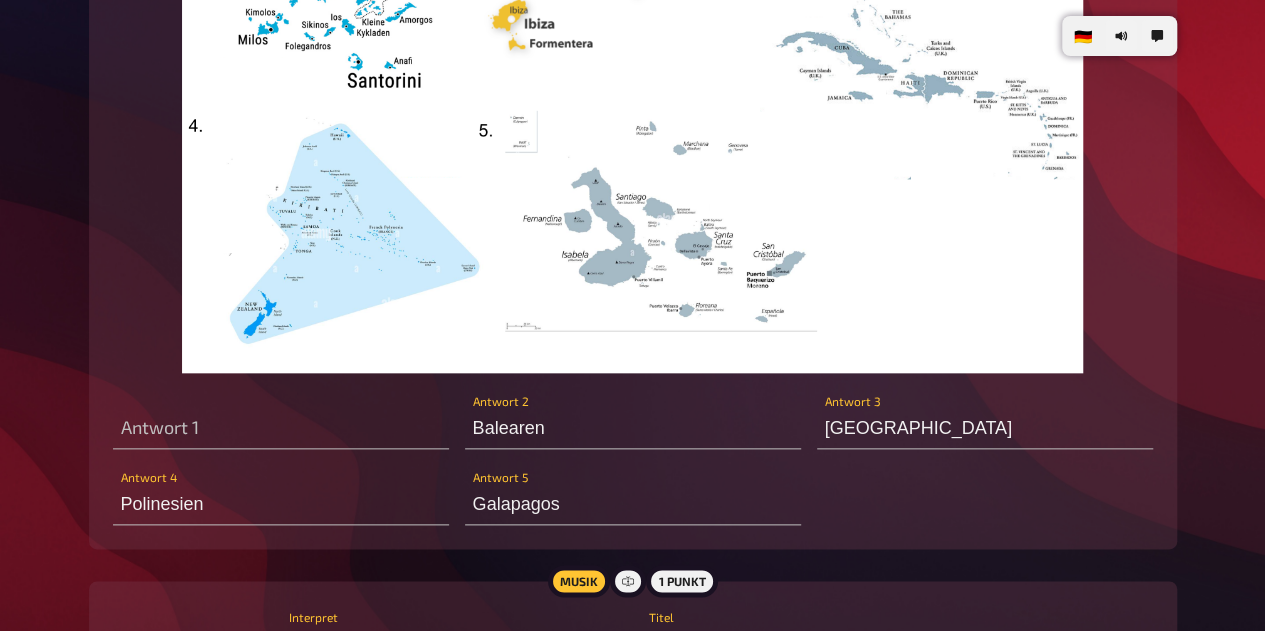 scroll, scrollTop: 4780, scrollLeft: 0, axis: vertical 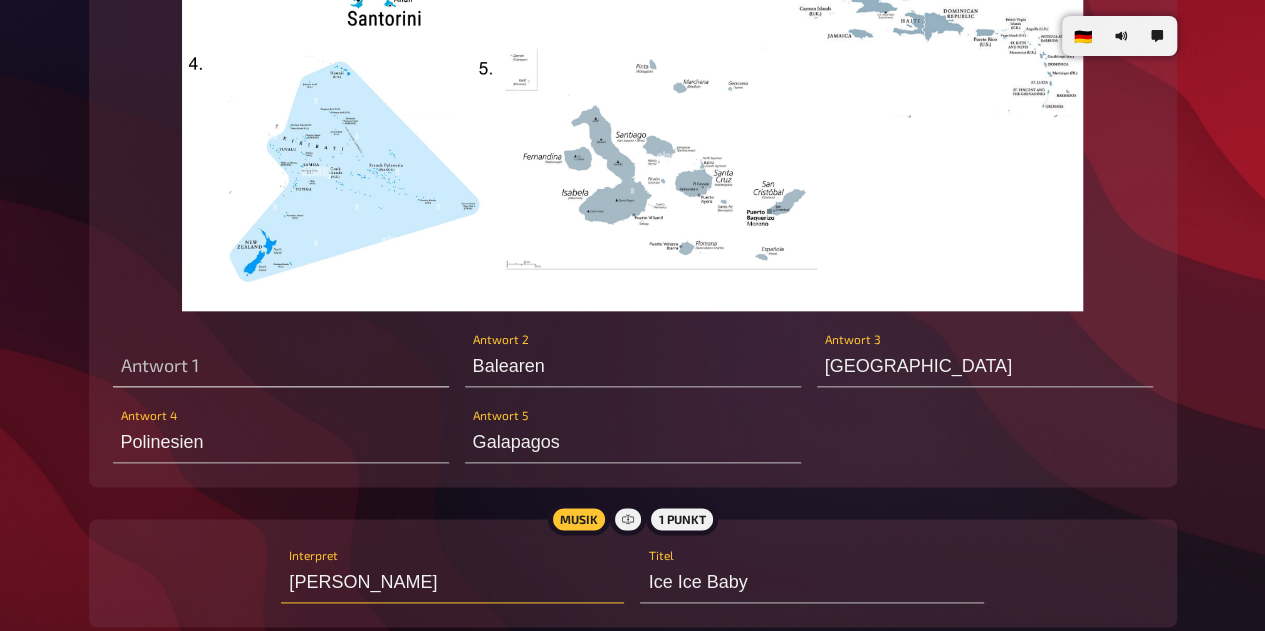 type on "Ice T" 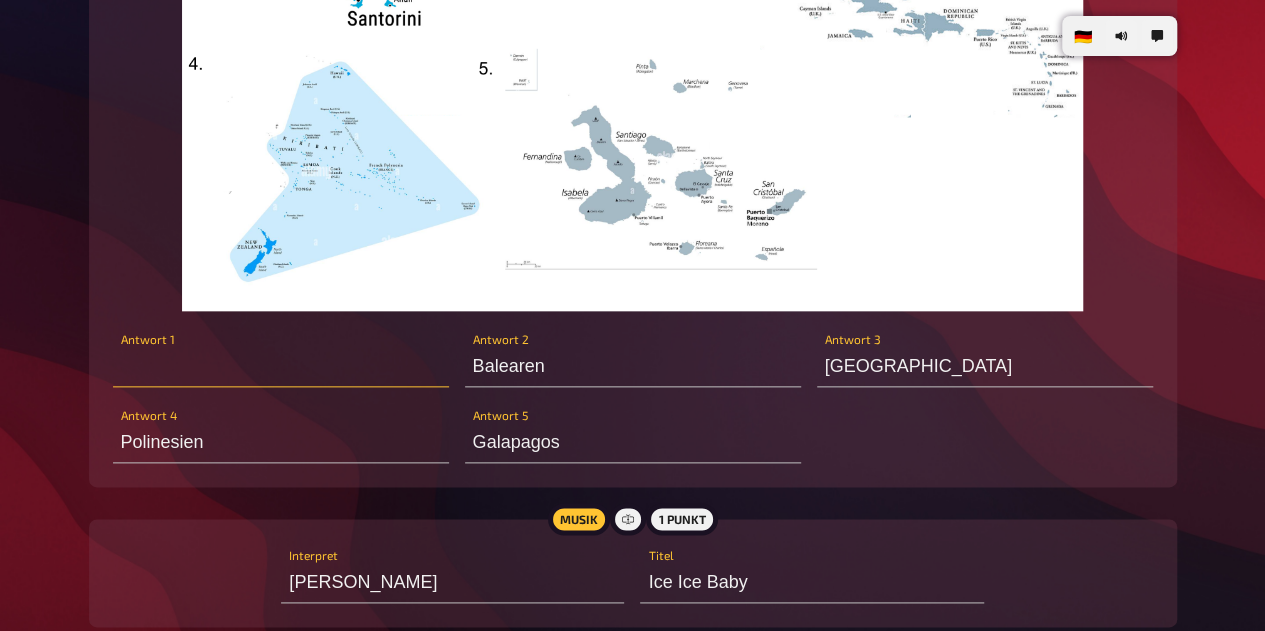 click at bounding box center [281, 367] 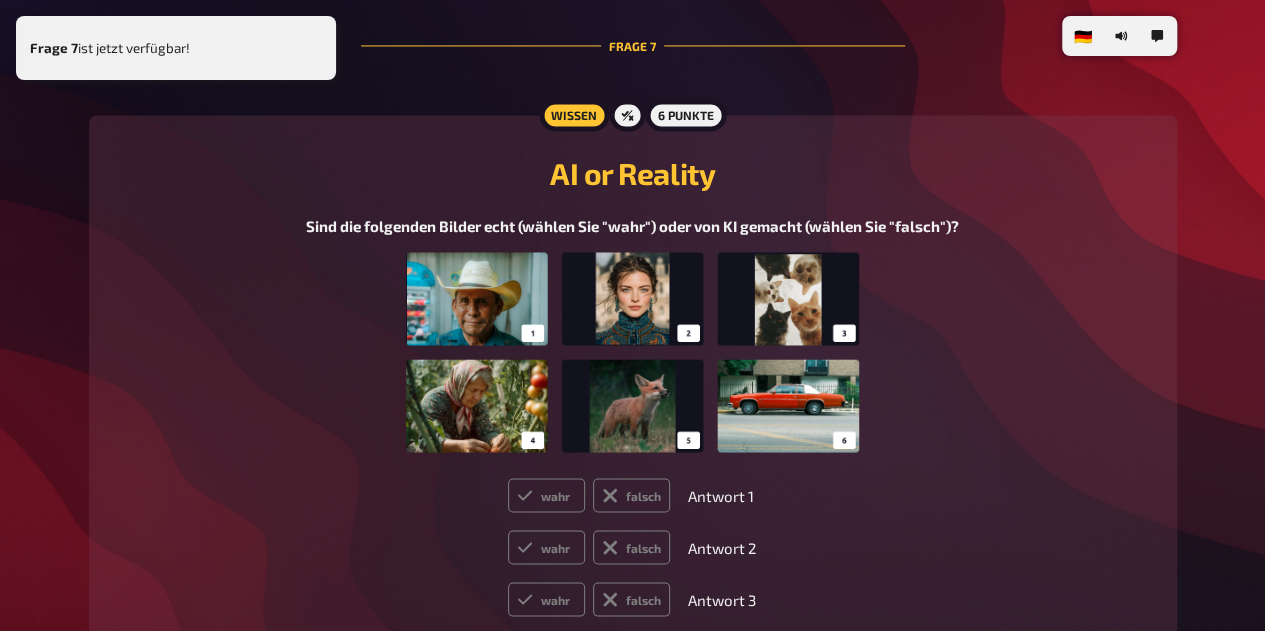 scroll, scrollTop: 5490, scrollLeft: 0, axis: vertical 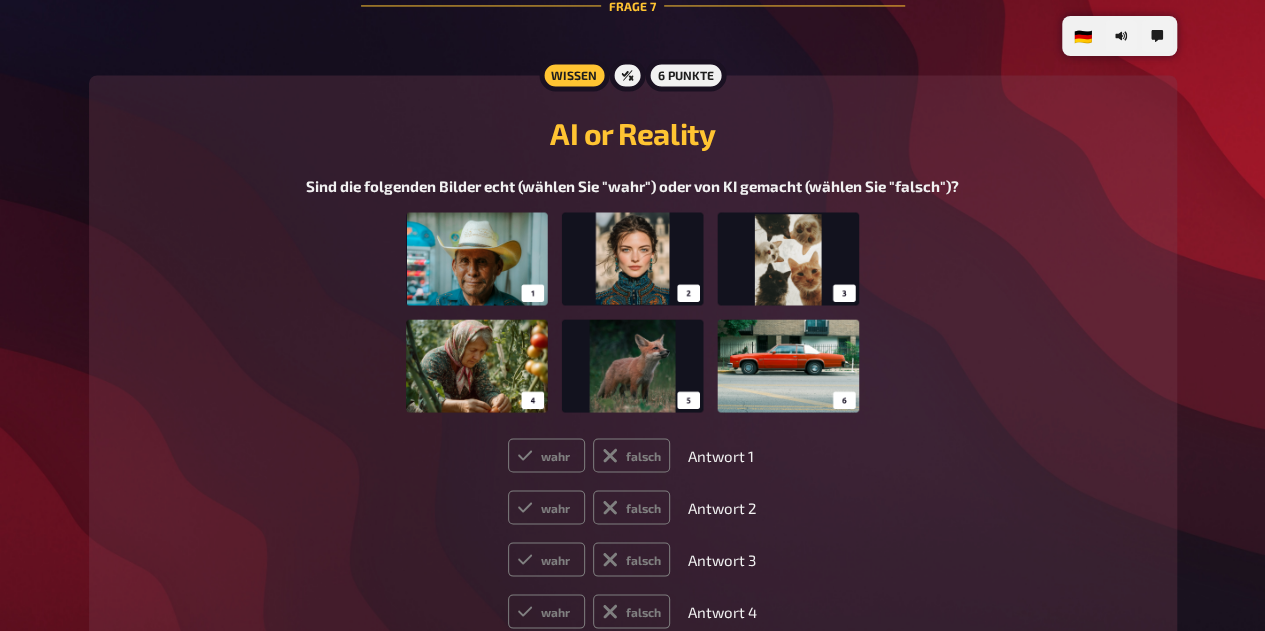 type on "Ägeische Inseln" 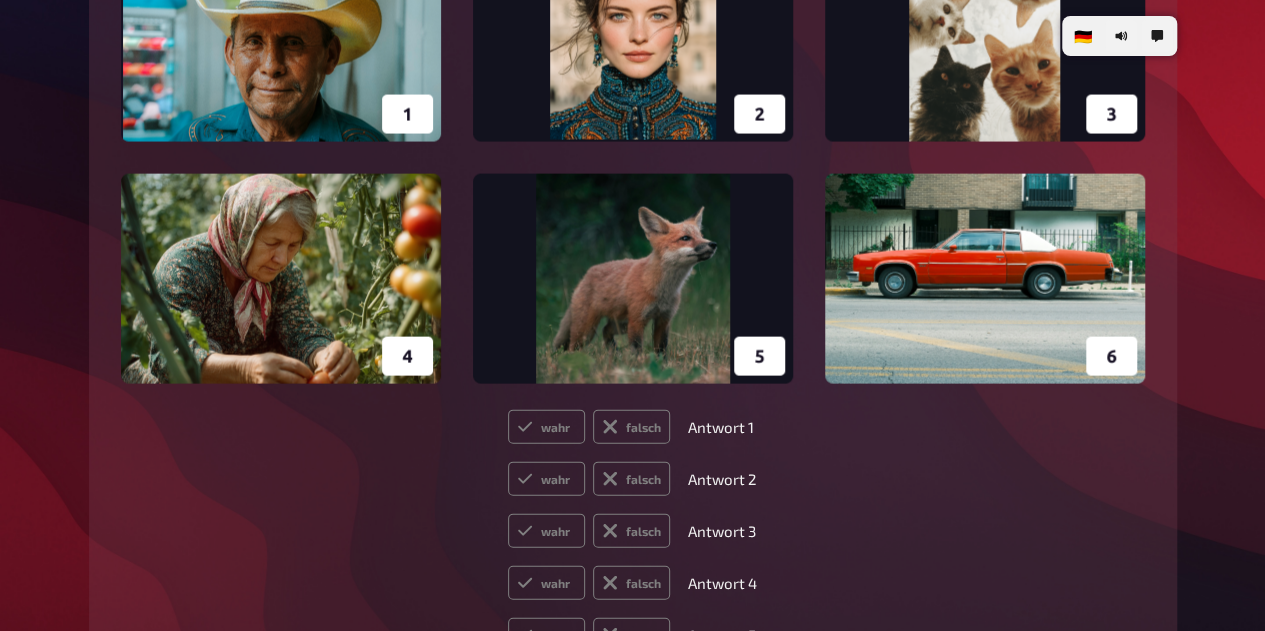 scroll, scrollTop: 5796, scrollLeft: 0, axis: vertical 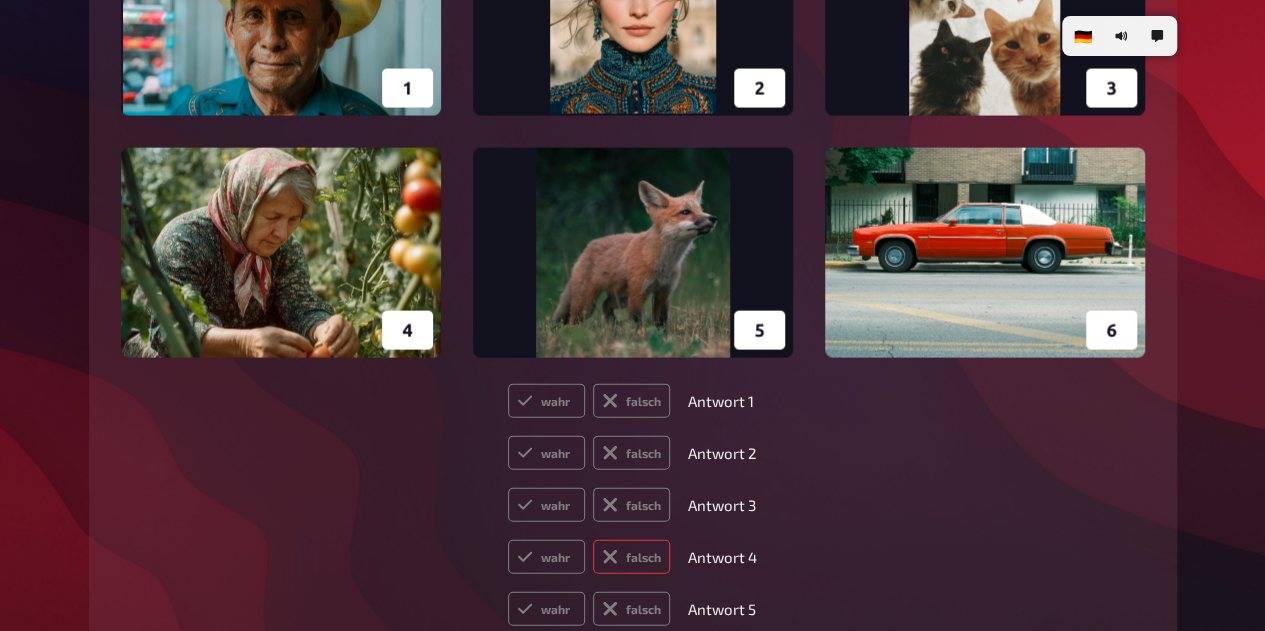 click on "falsch" at bounding box center [631, 557] 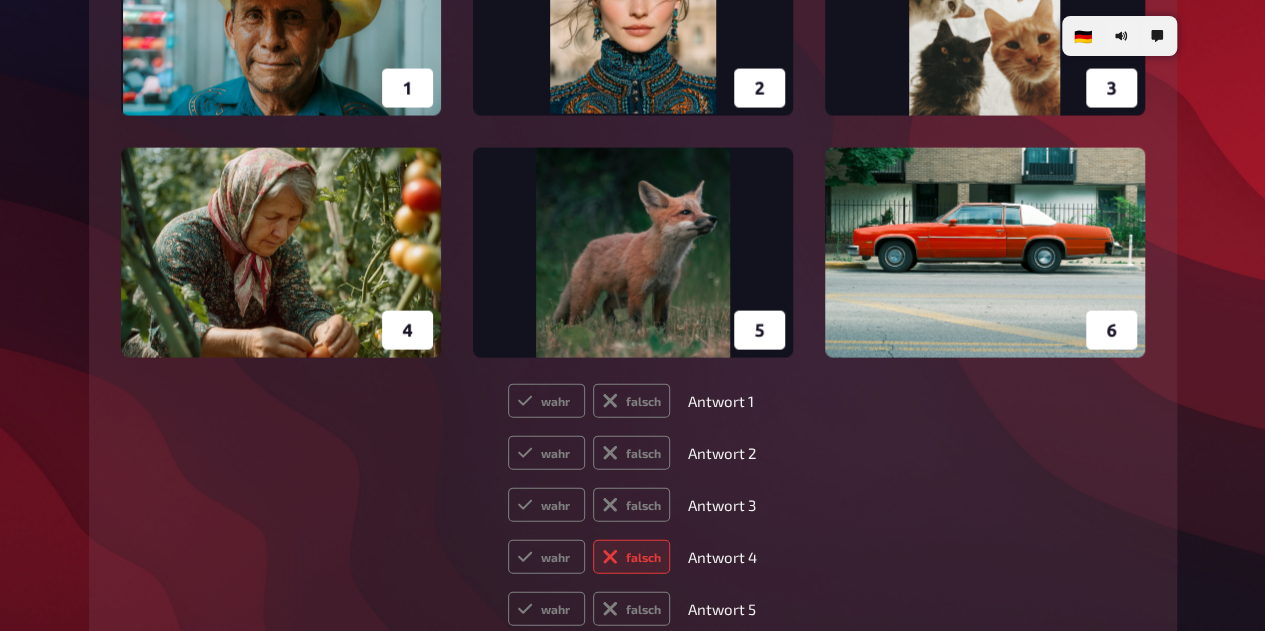 radio on "true" 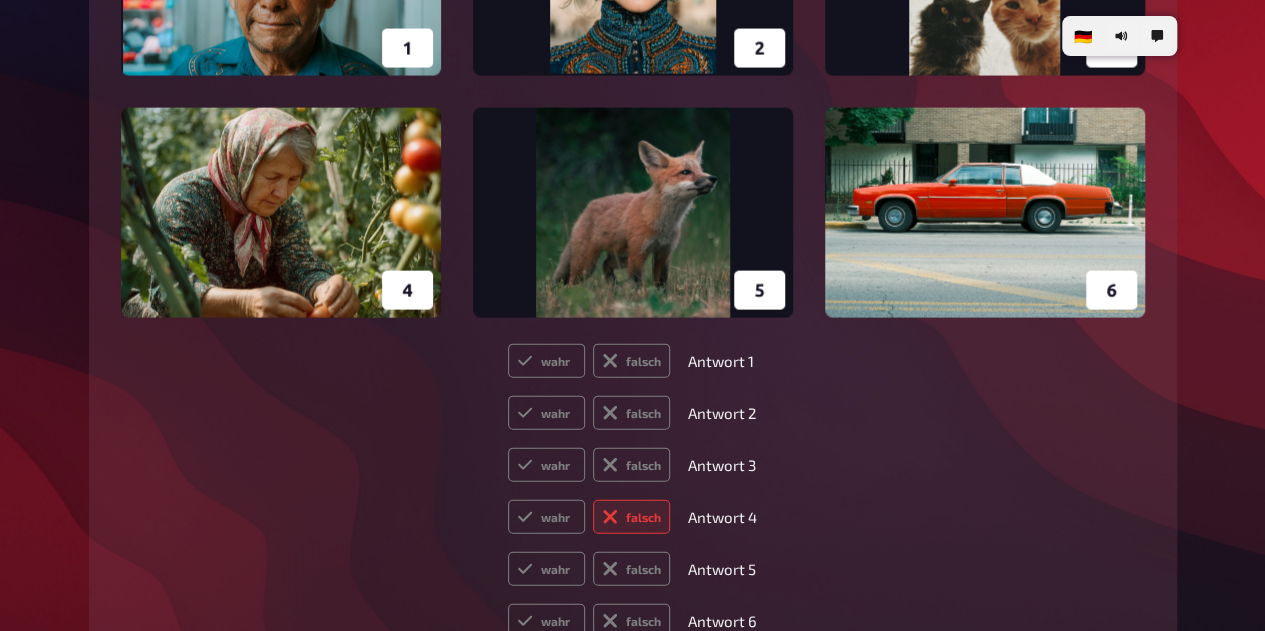 scroll, scrollTop: 5840, scrollLeft: 0, axis: vertical 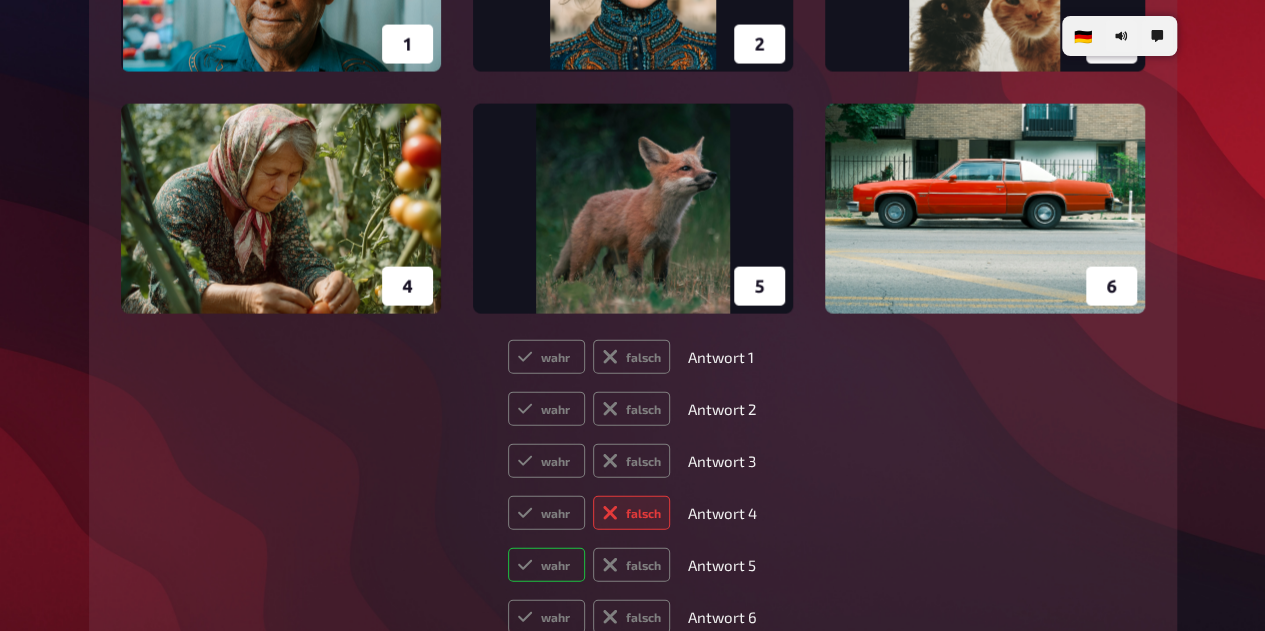 click on "wahr" at bounding box center [546, 565] 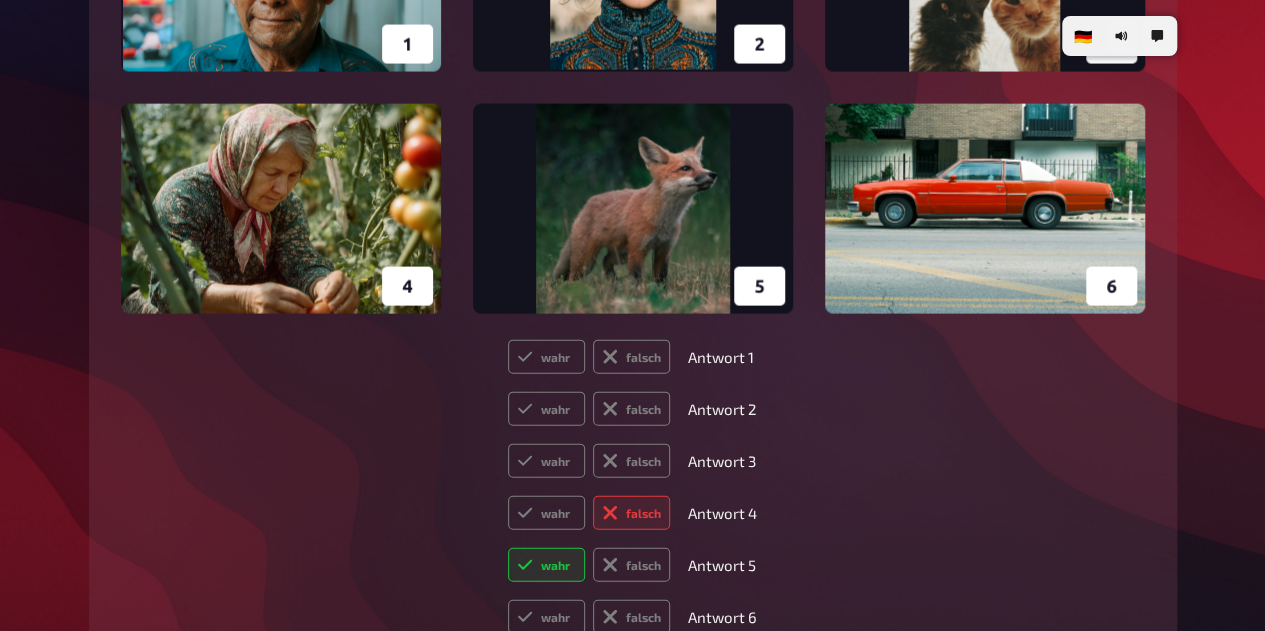 radio on "true" 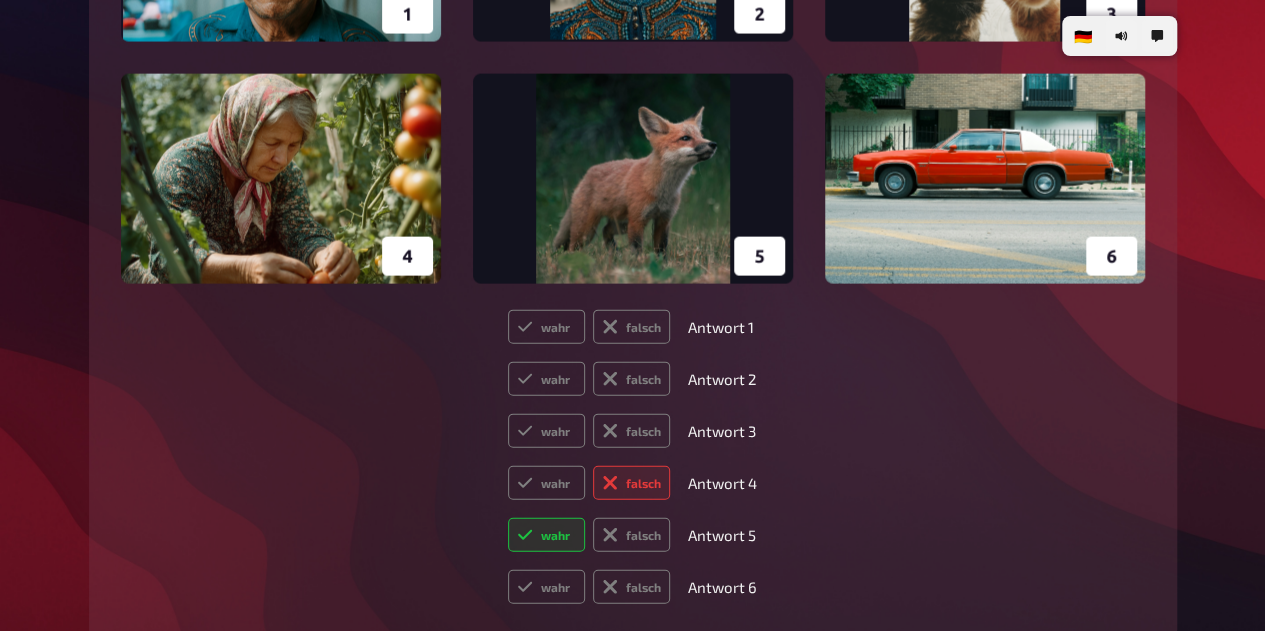 scroll, scrollTop: 5846, scrollLeft: 0, axis: vertical 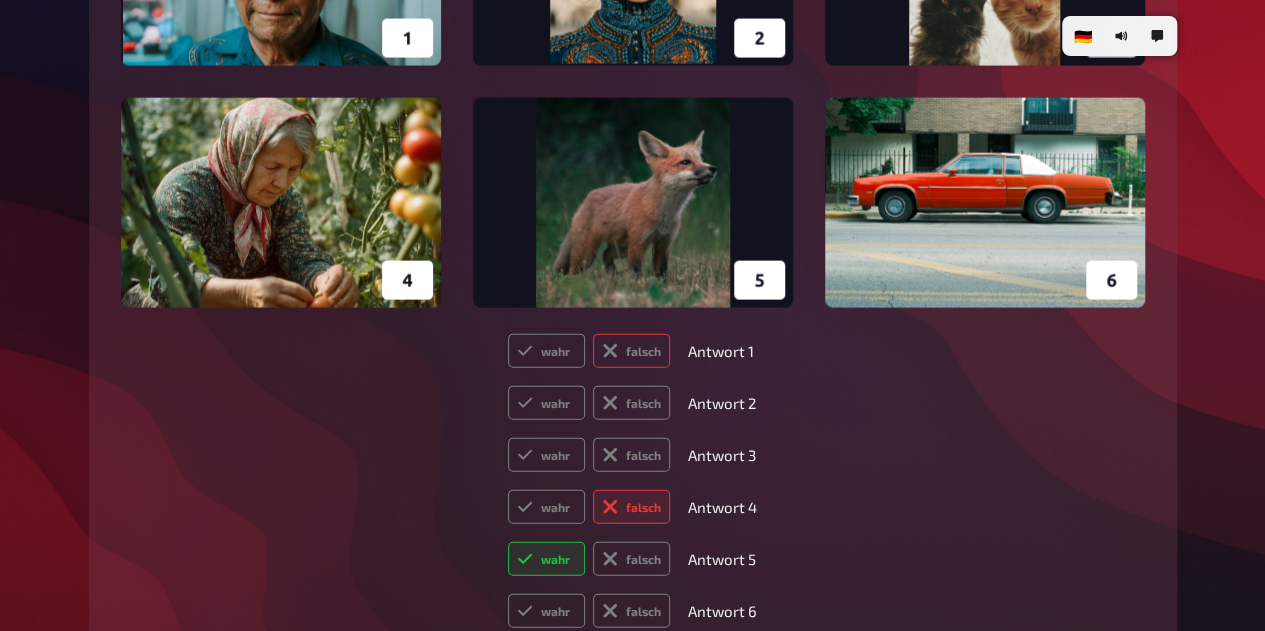 click 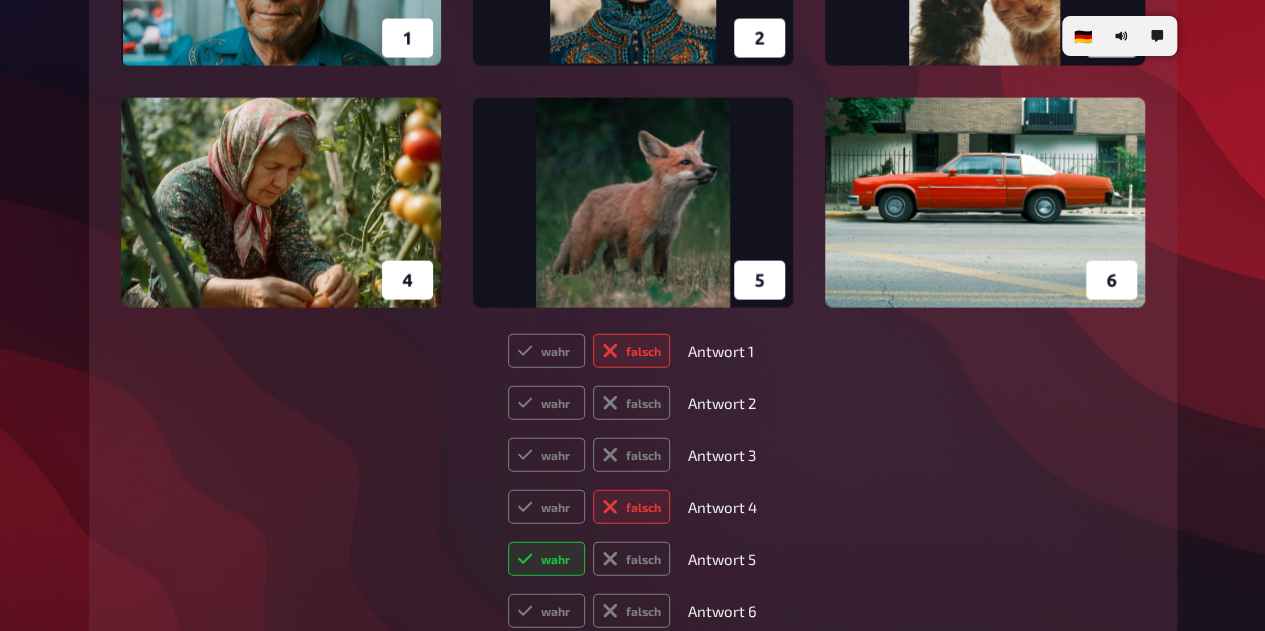 radio on "true" 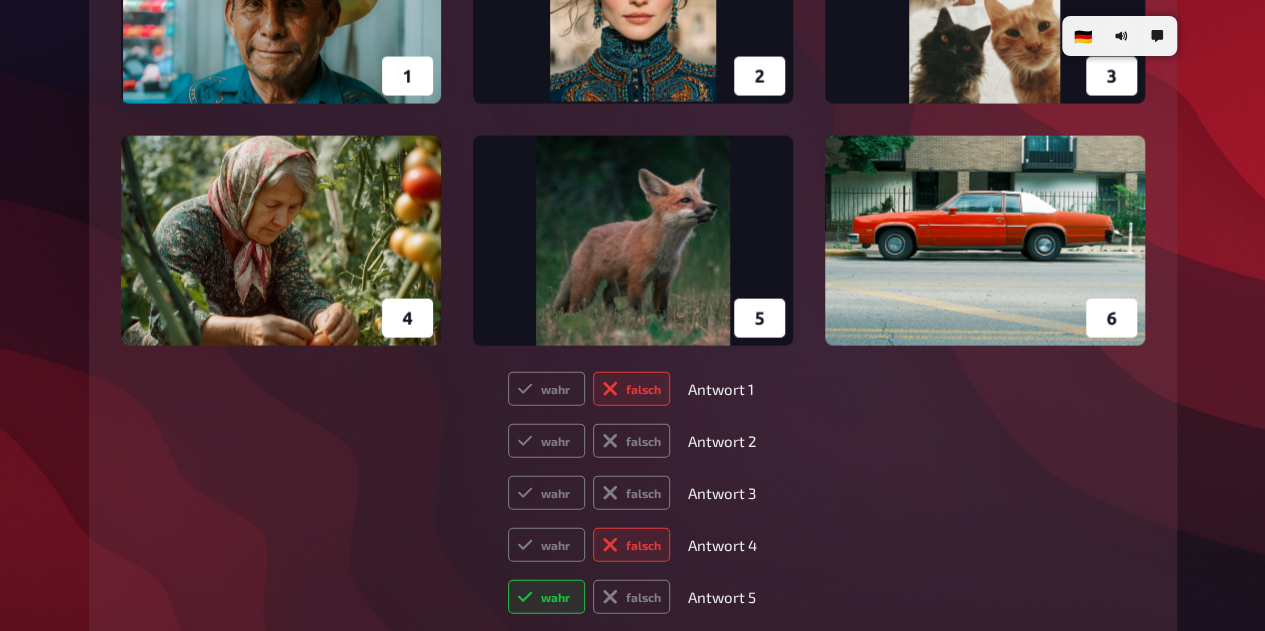 scroll, scrollTop: 5826, scrollLeft: 0, axis: vertical 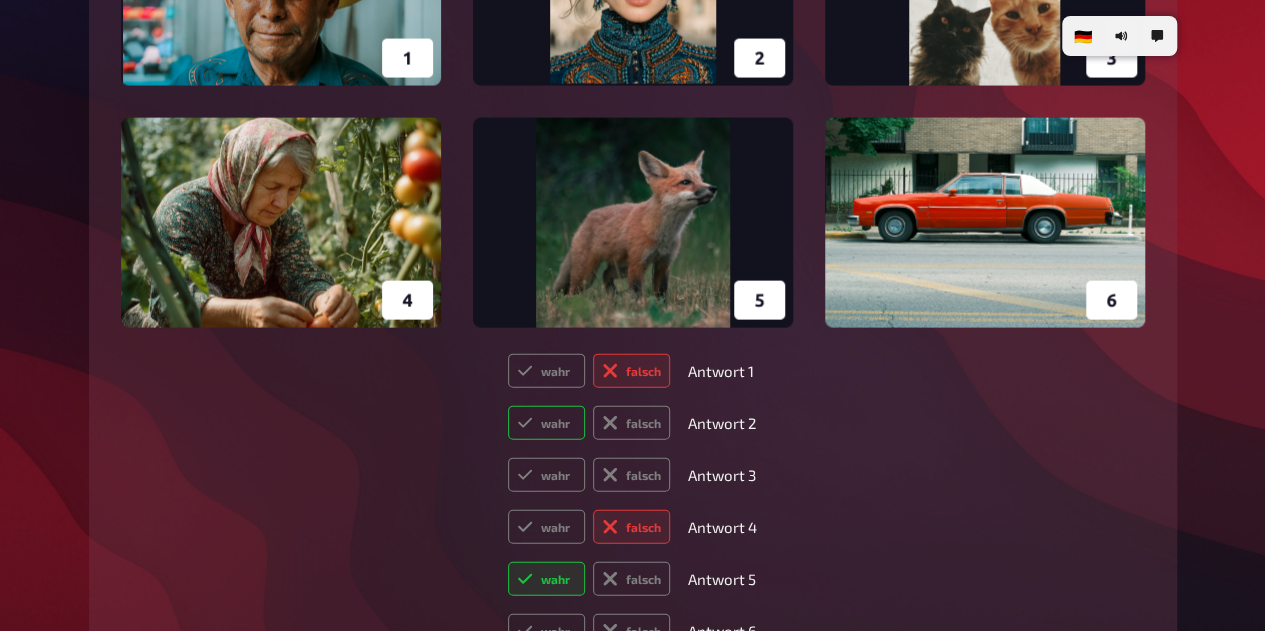 click on "wahr" at bounding box center (546, 423) 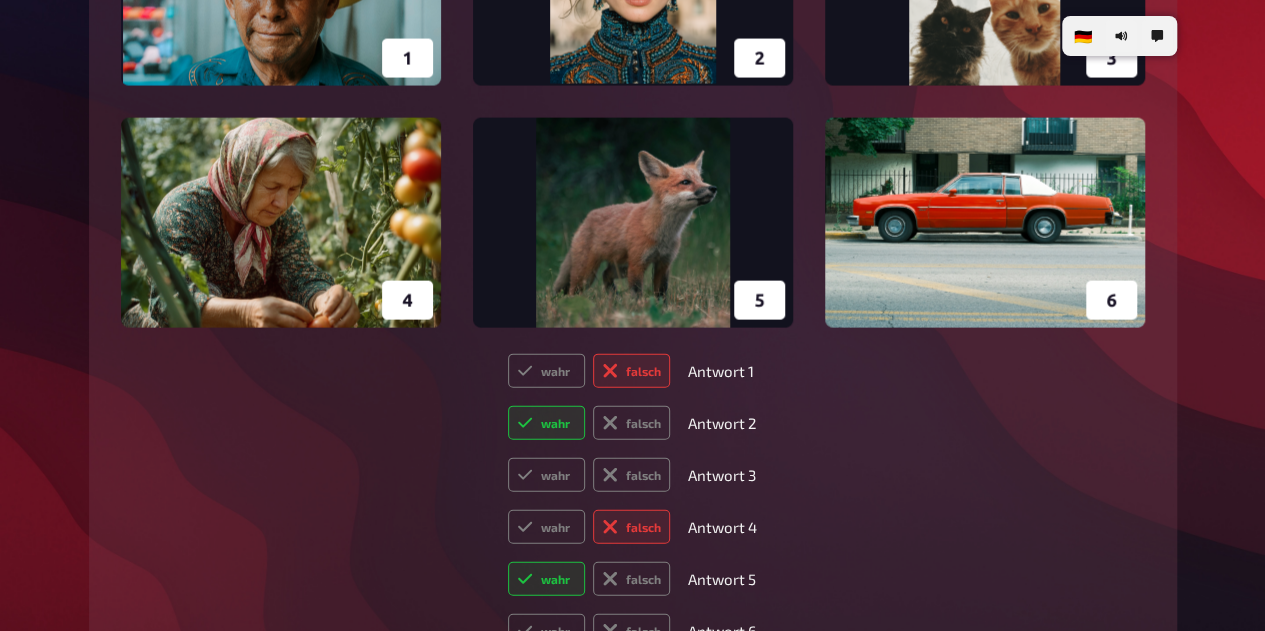 radio on "true" 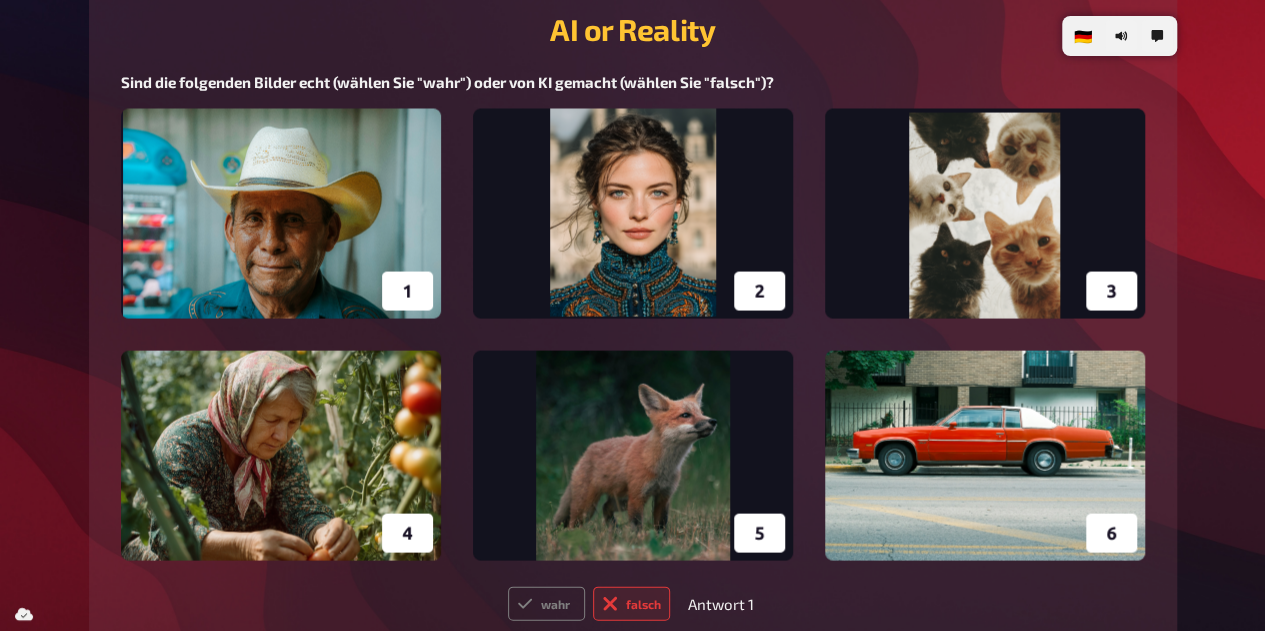 scroll, scrollTop: 5590, scrollLeft: 0, axis: vertical 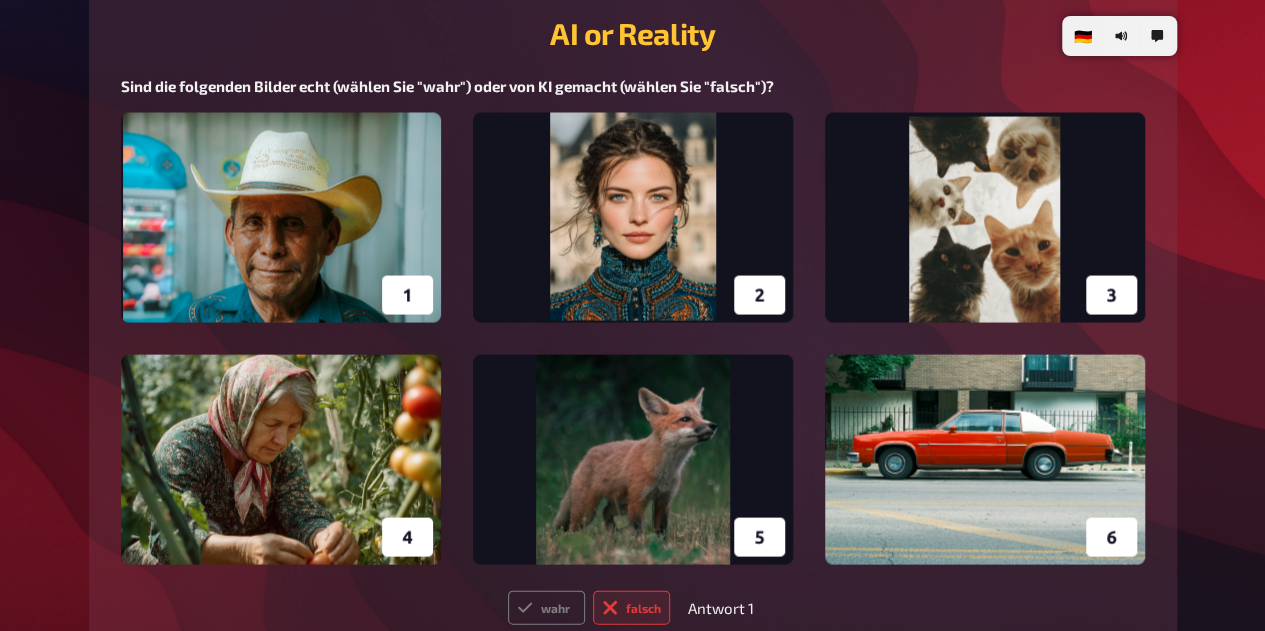 click at bounding box center (633, 338) 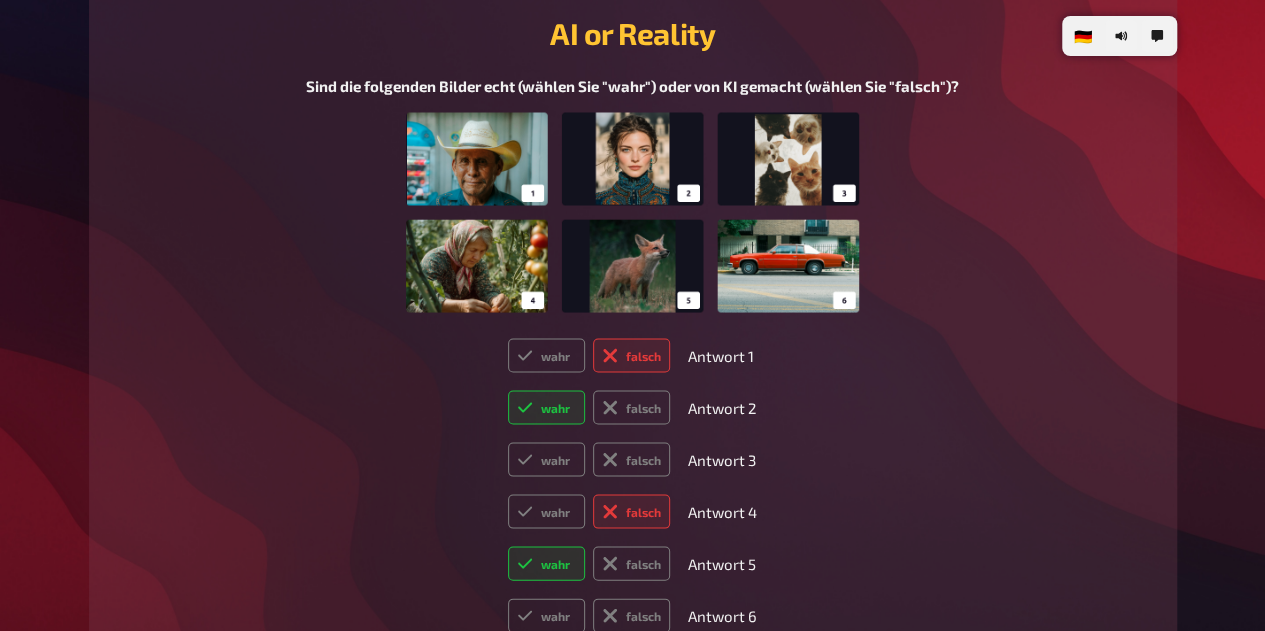 click at bounding box center (632, 212) 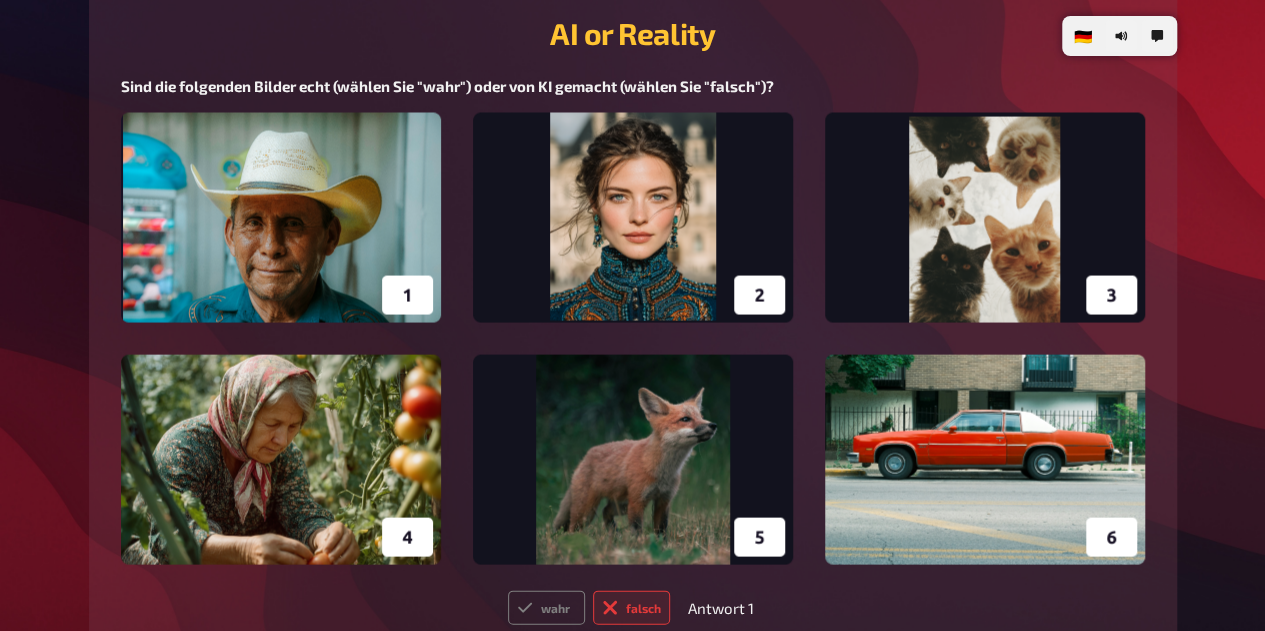 scroll, scrollTop: 5896, scrollLeft: 0, axis: vertical 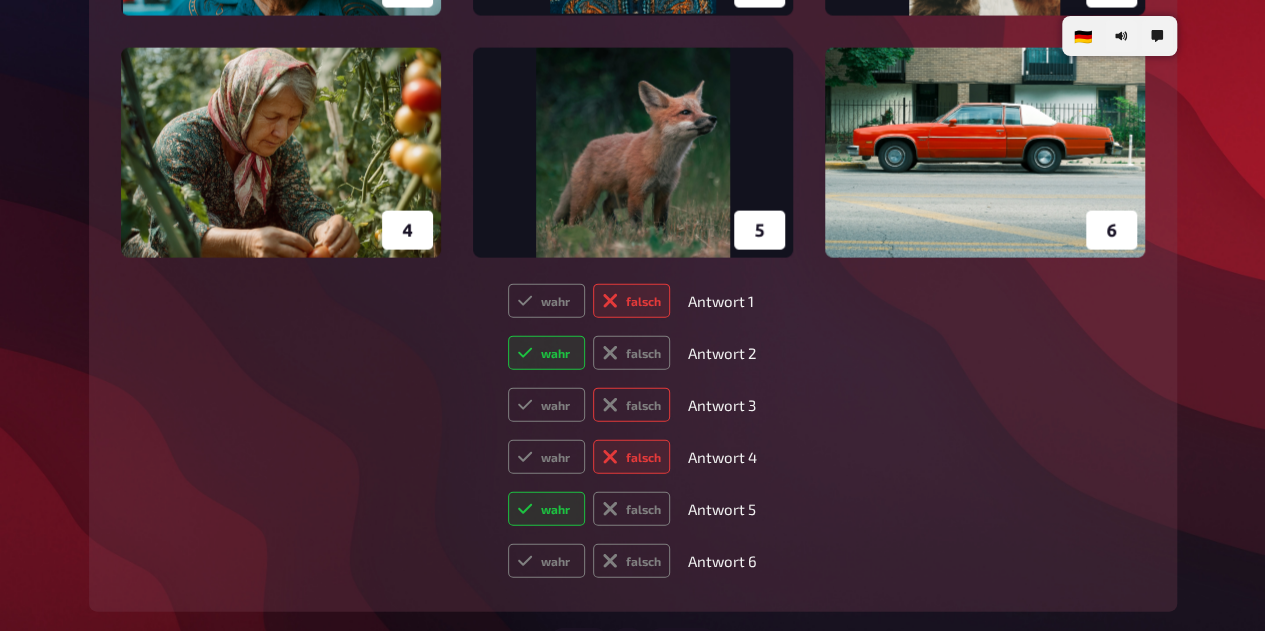 click on "falsch" at bounding box center (631, 405) 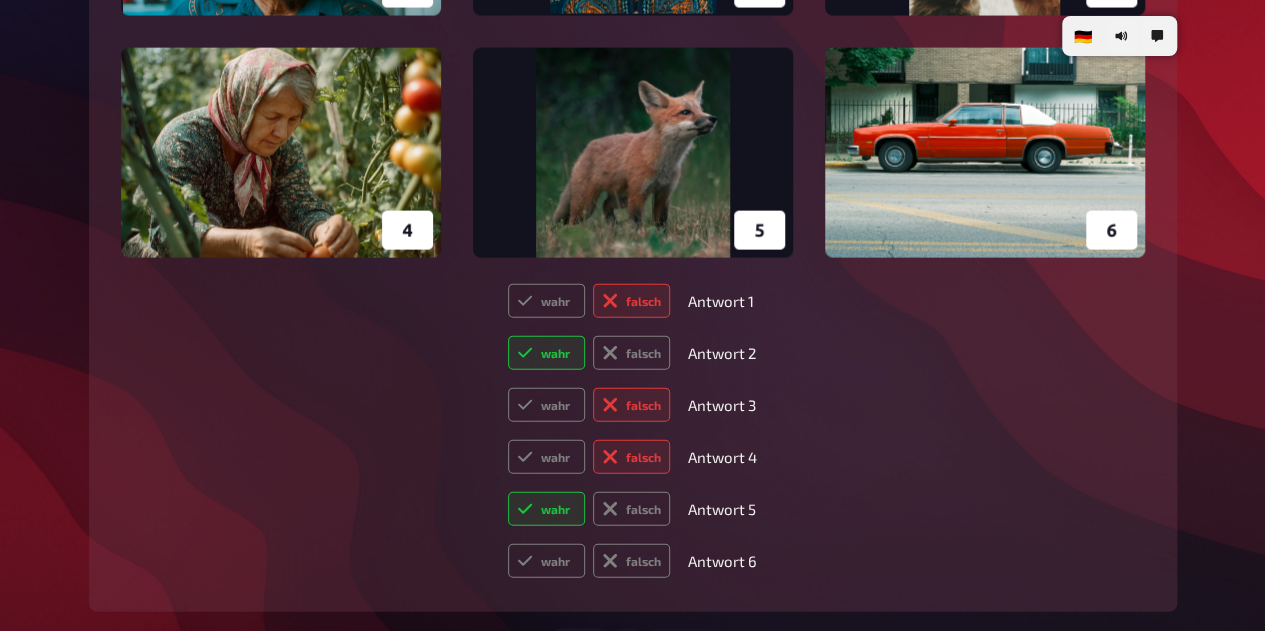 radio on "true" 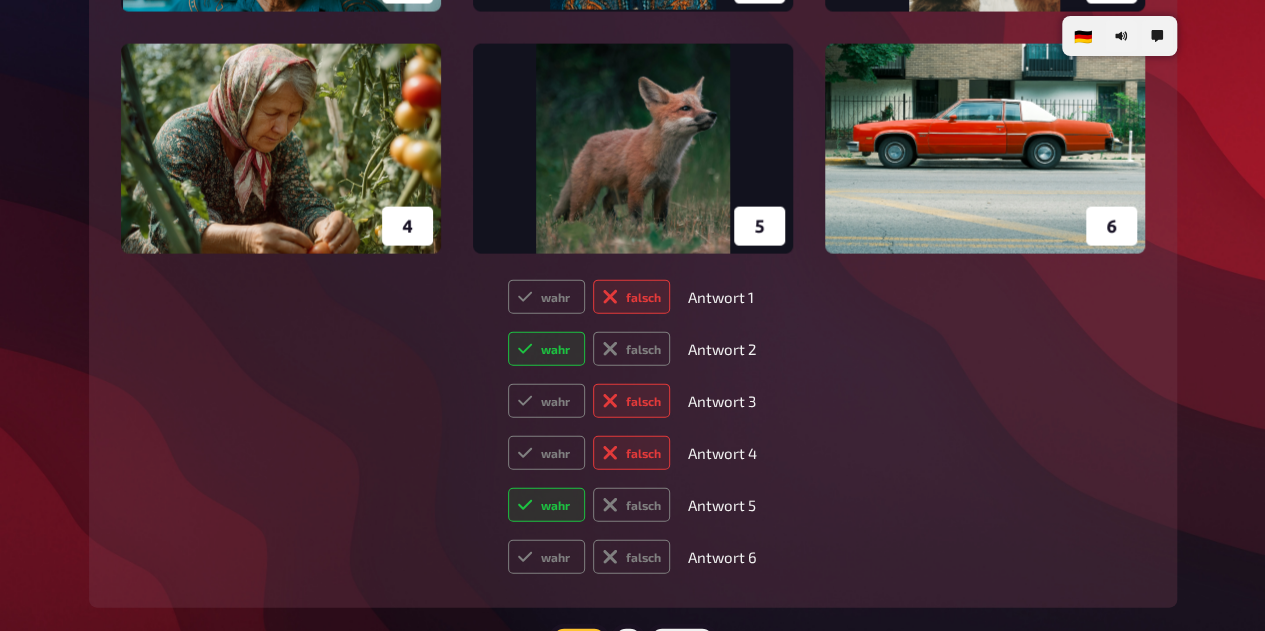 scroll, scrollTop: 5902, scrollLeft: 0, axis: vertical 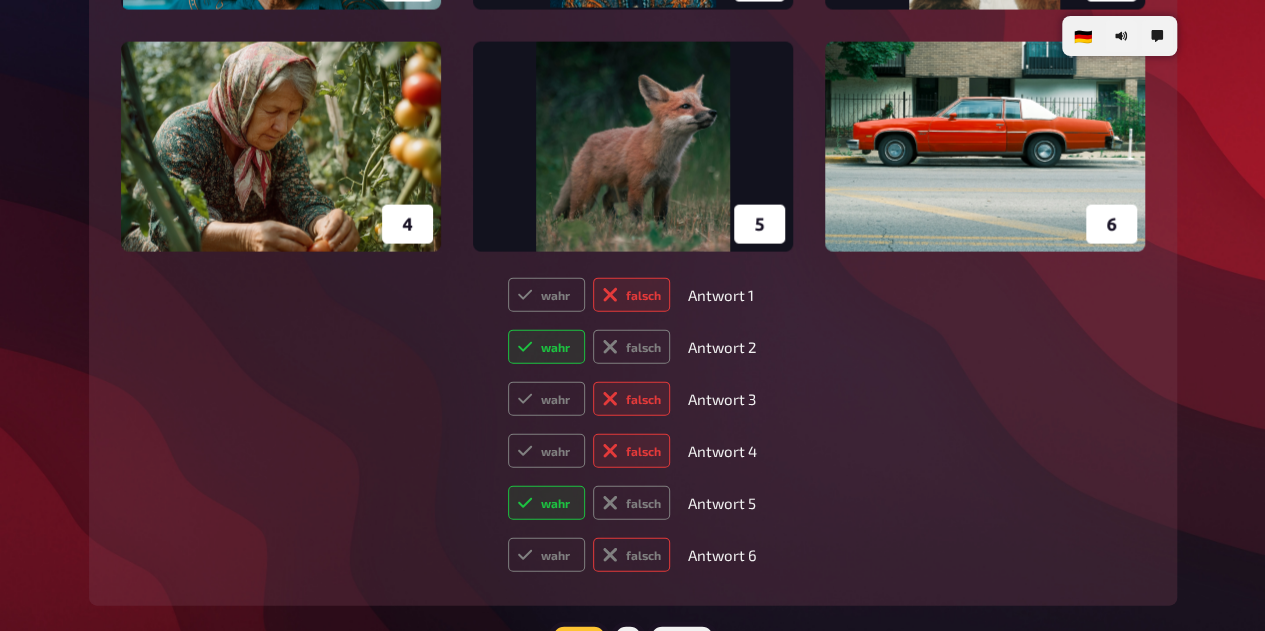 click on "falsch" at bounding box center (631, 555) 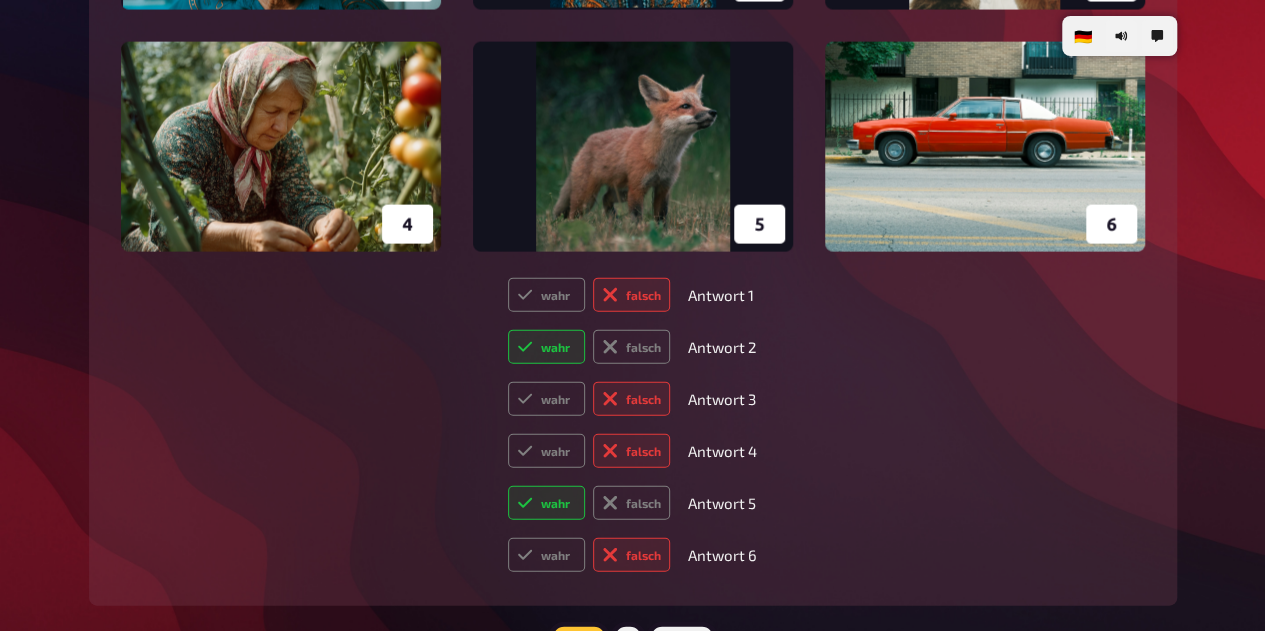 radio on "true" 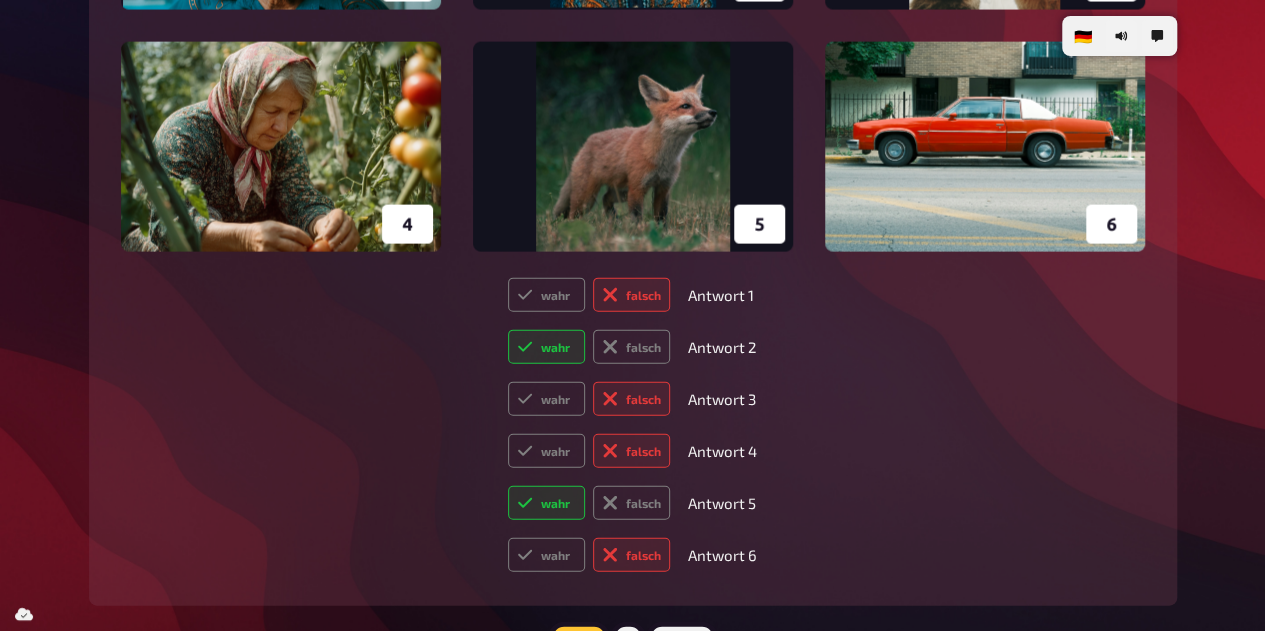 scroll, scrollTop: 6146, scrollLeft: 0, axis: vertical 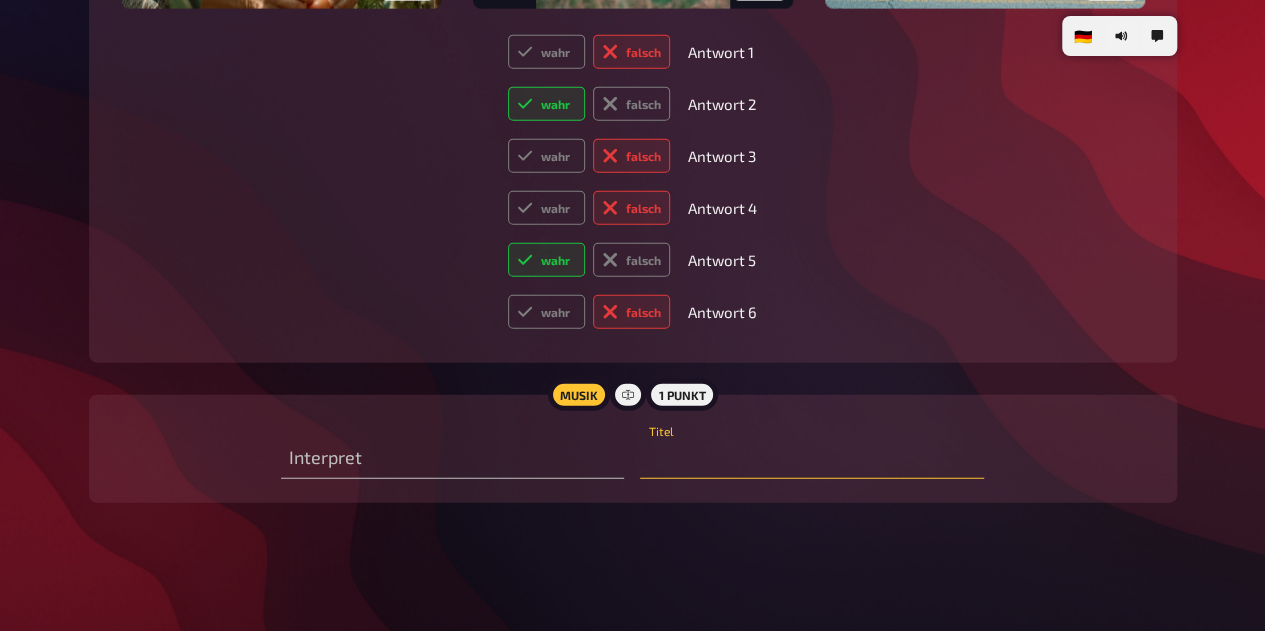 click at bounding box center [811, 459] 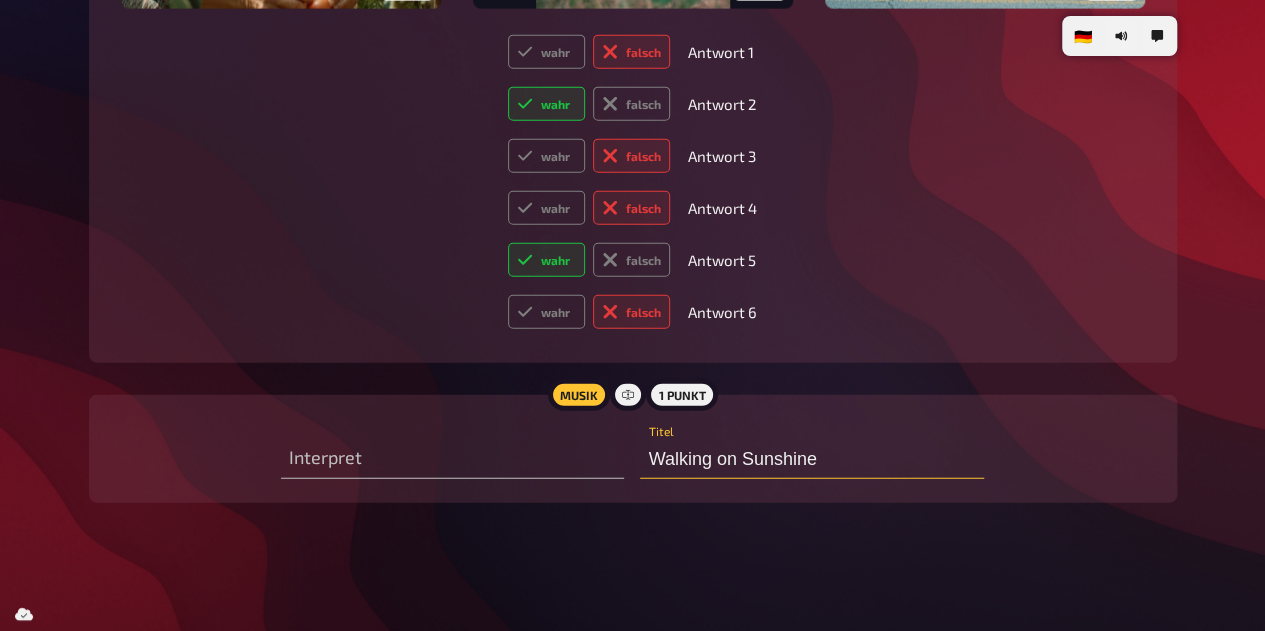 type on "Walking on Sunshine" 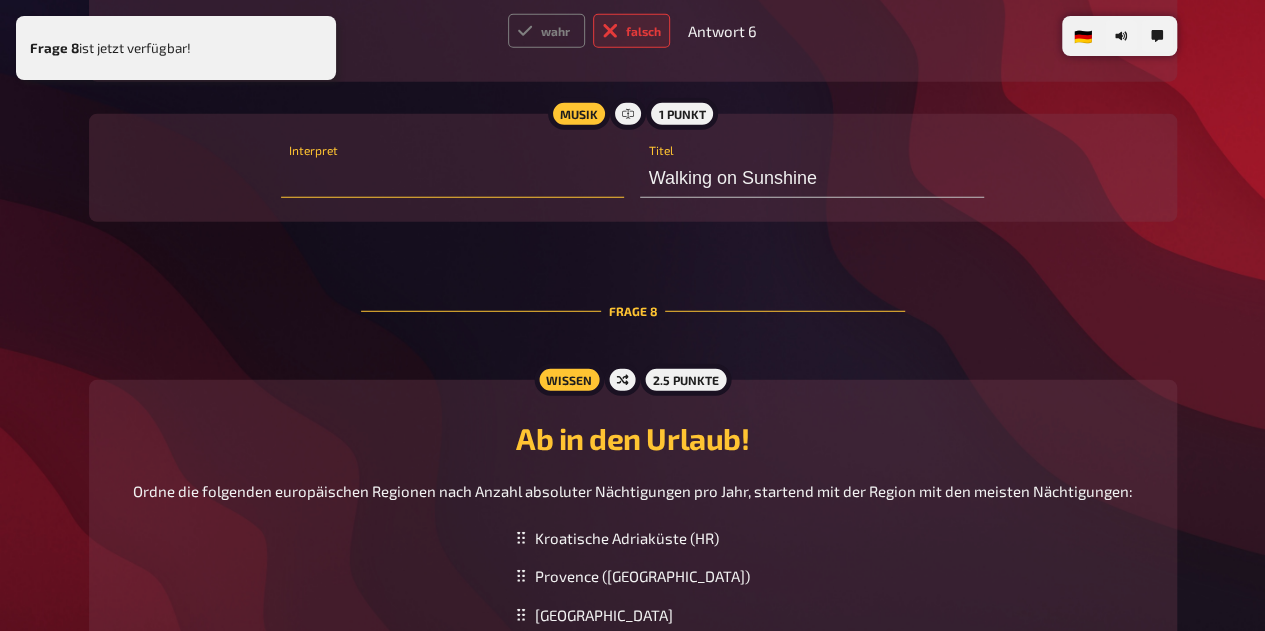scroll, scrollTop: 6707, scrollLeft: 0, axis: vertical 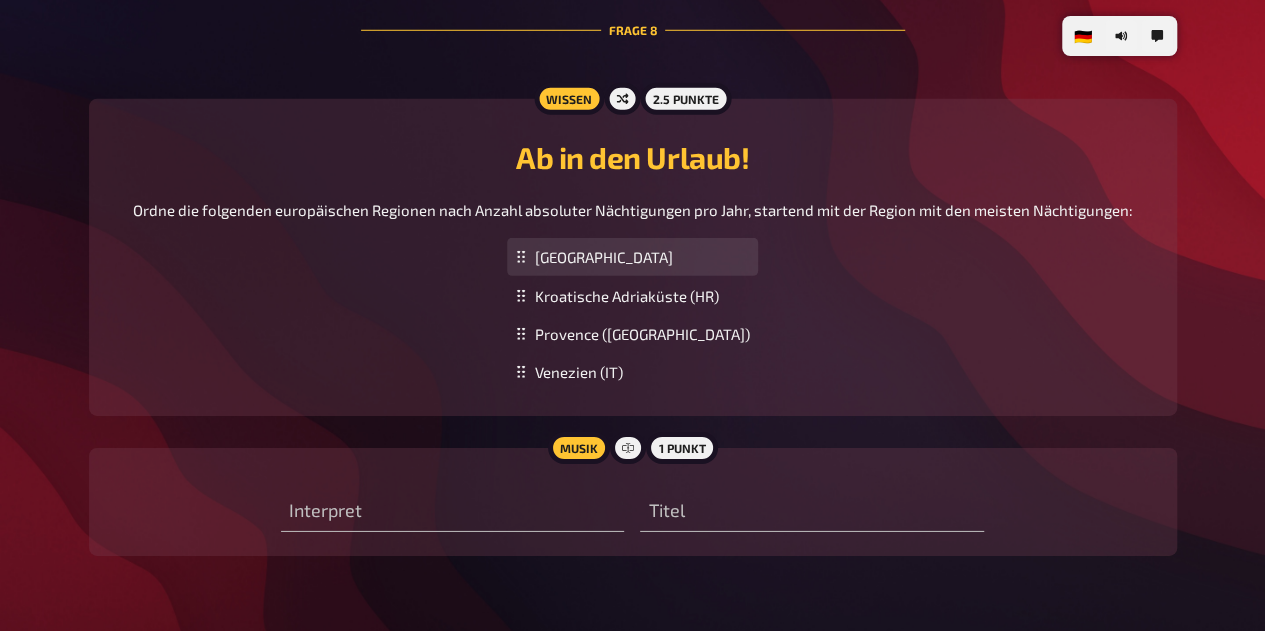 drag, startPoint x: 537, startPoint y: 342, endPoint x: 547, endPoint y: 265, distance: 77.64664 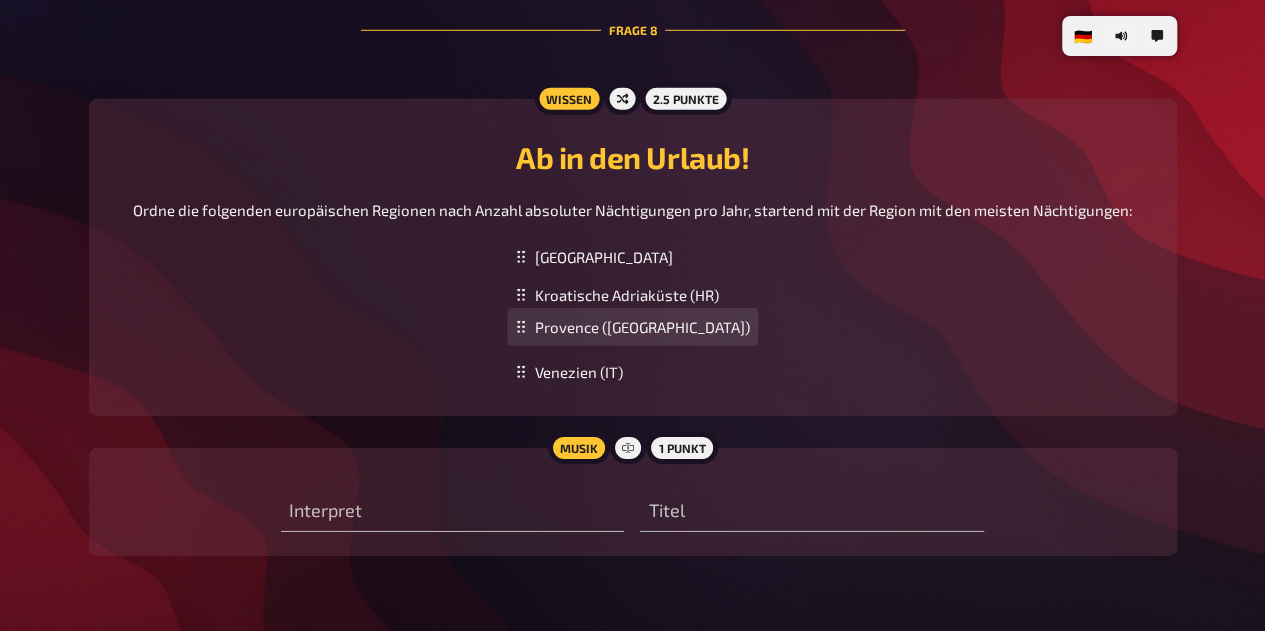 click on "Provence (FR)" at bounding box center [632, 327] 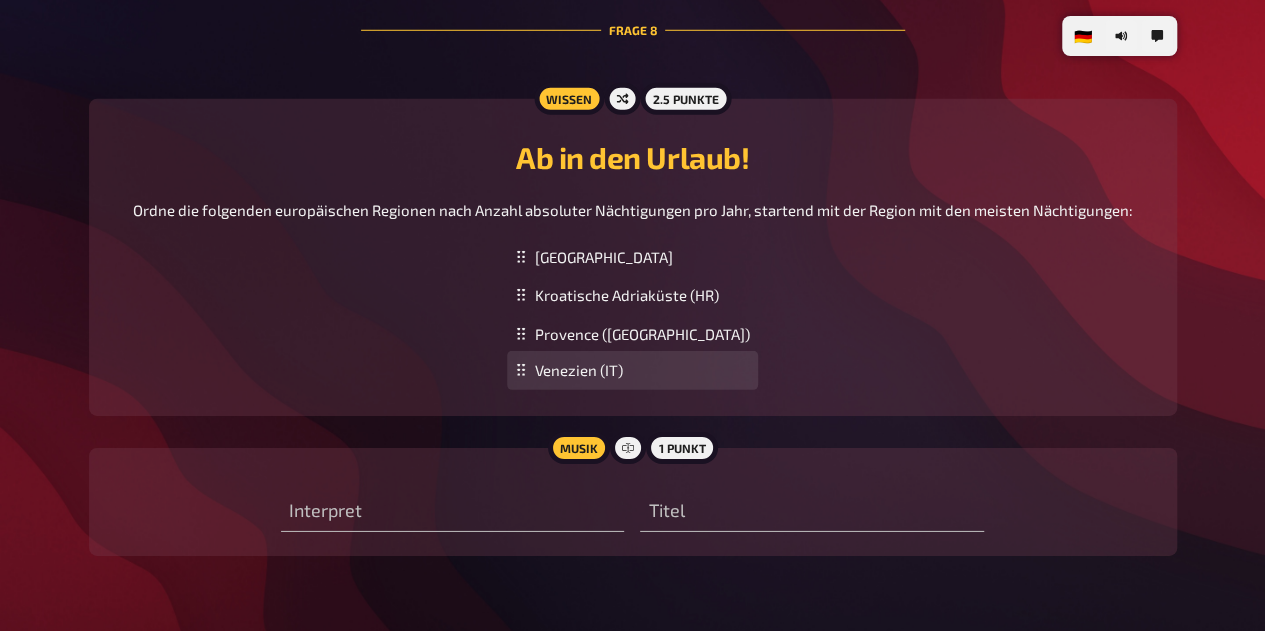 click on "Venezien (IT)" at bounding box center [632, 370] 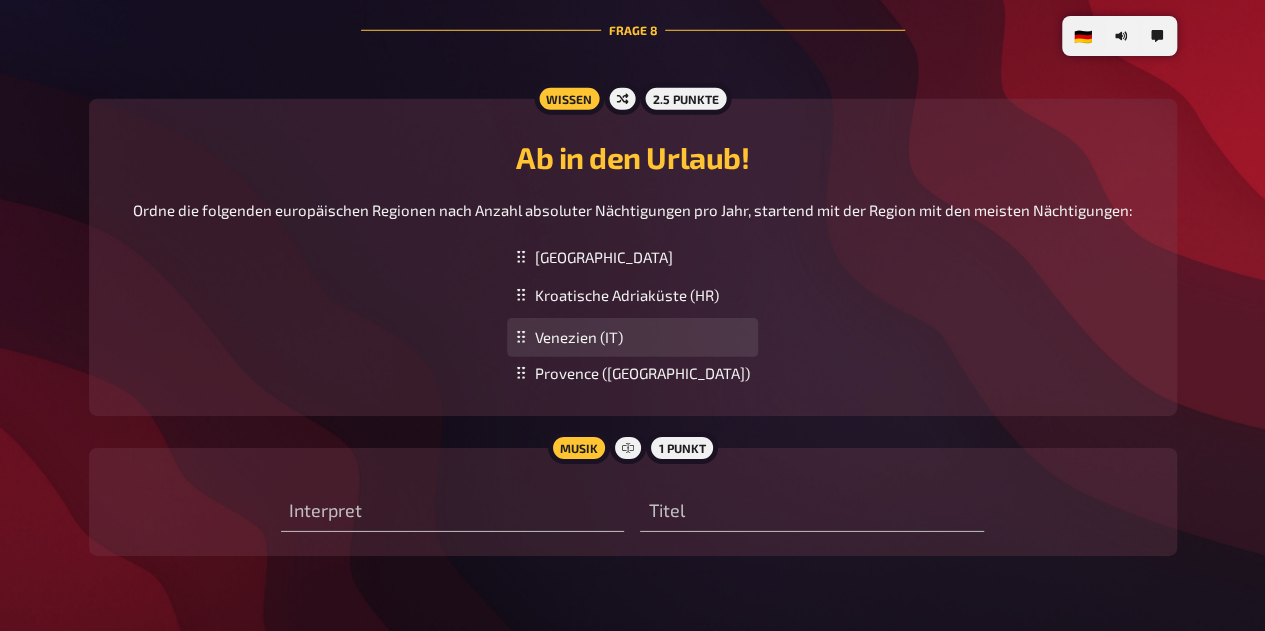 drag, startPoint x: 538, startPoint y: 381, endPoint x: 553, endPoint y: 345, distance: 39 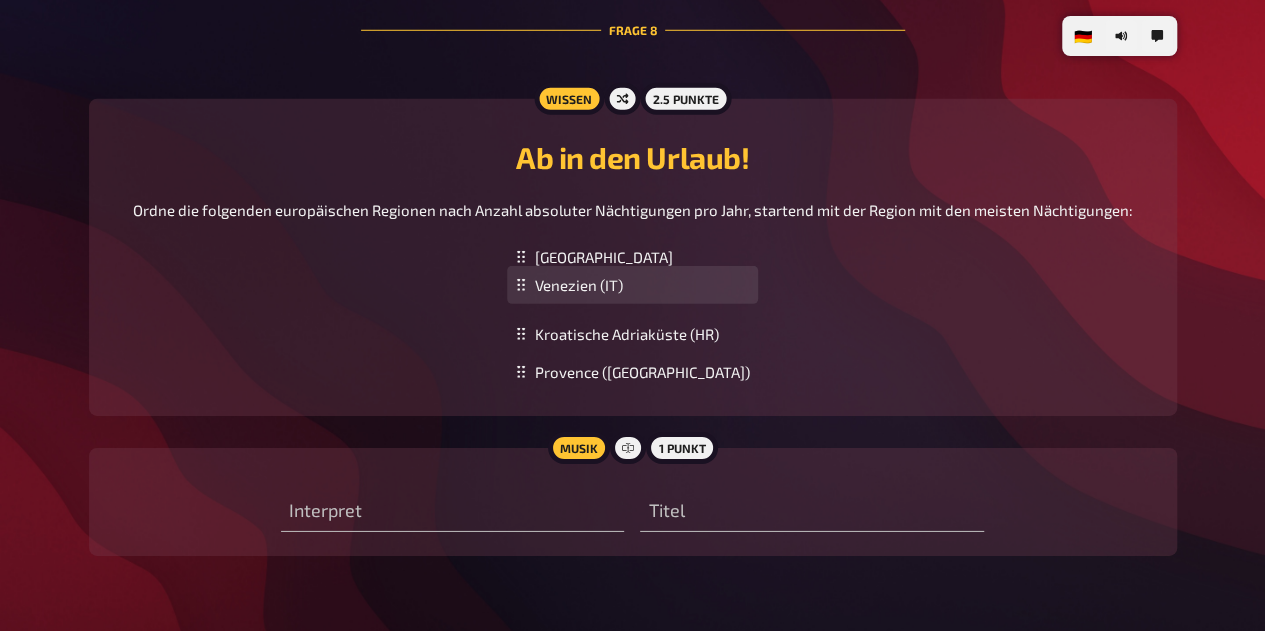 drag, startPoint x: 543, startPoint y: 346, endPoint x: 548, endPoint y: 298, distance: 48.259712 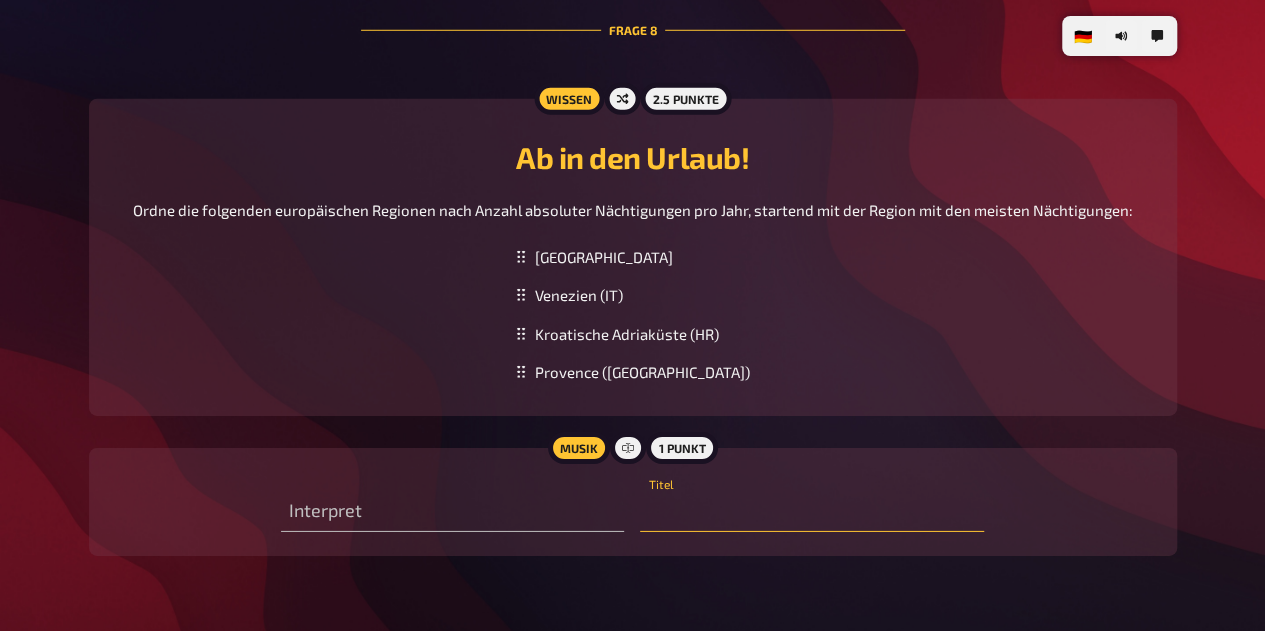 click at bounding box center (811, 512) 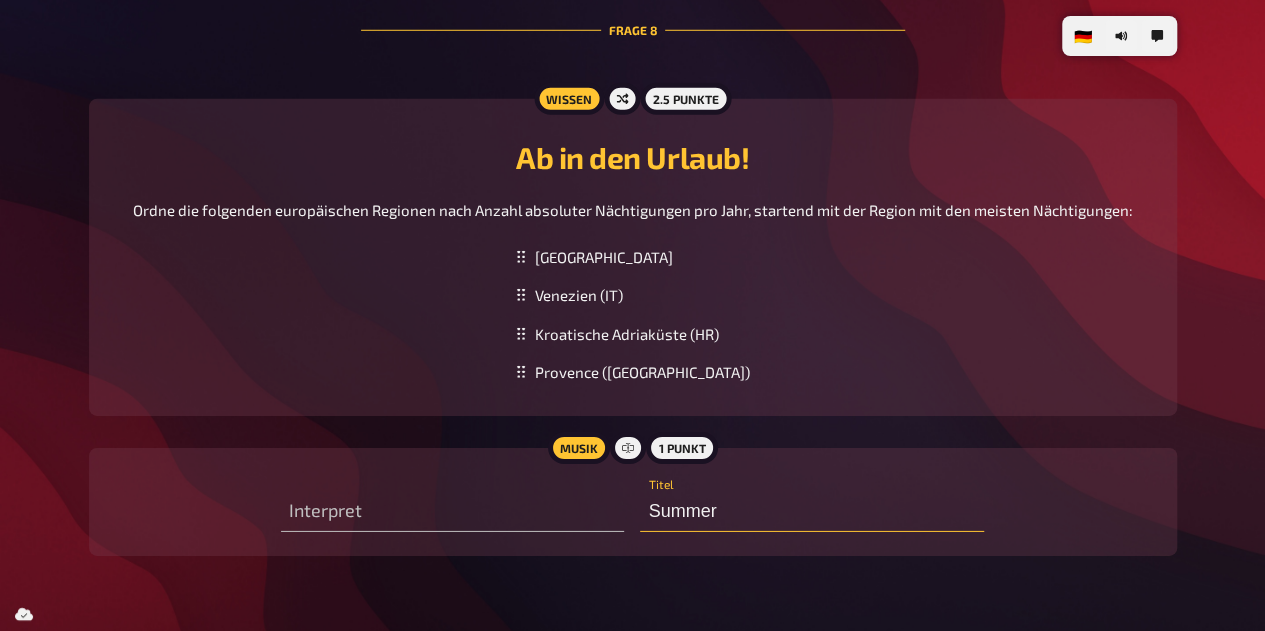 type on "Summer" 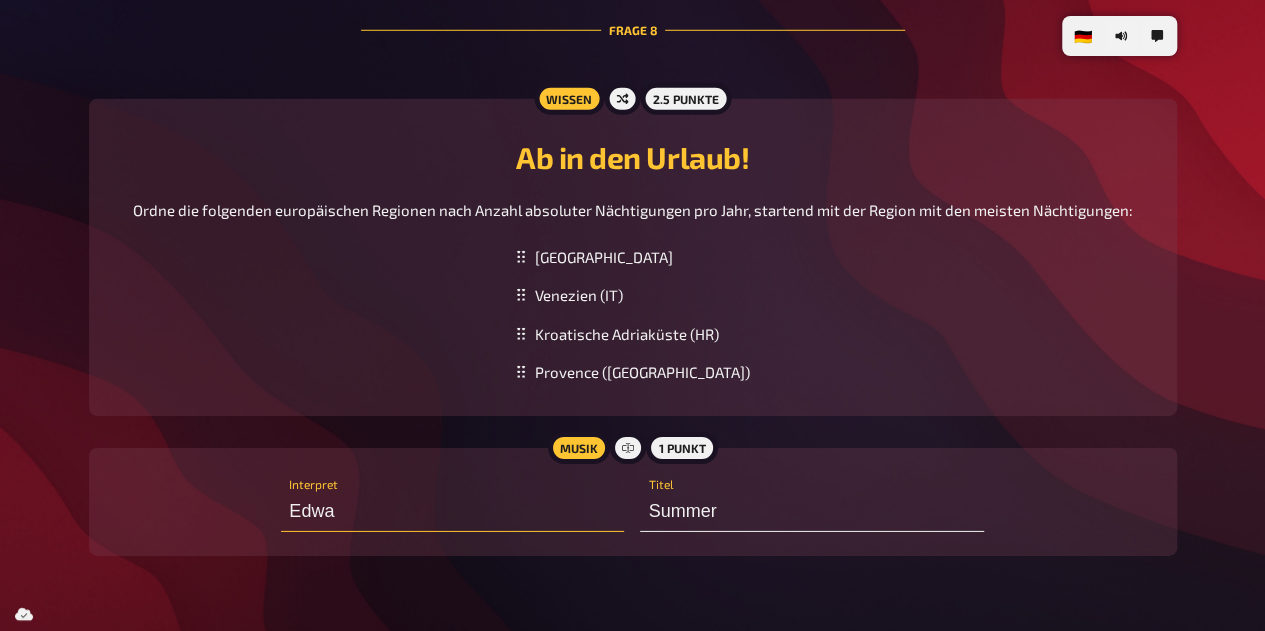 type on "Edwar" 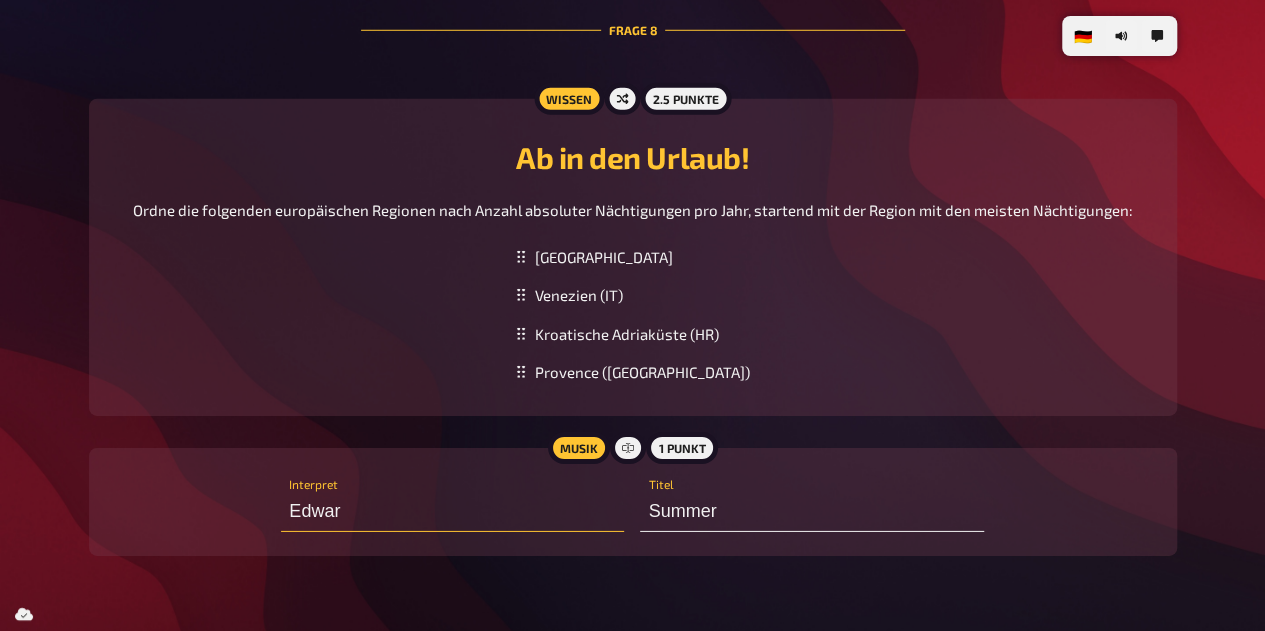type 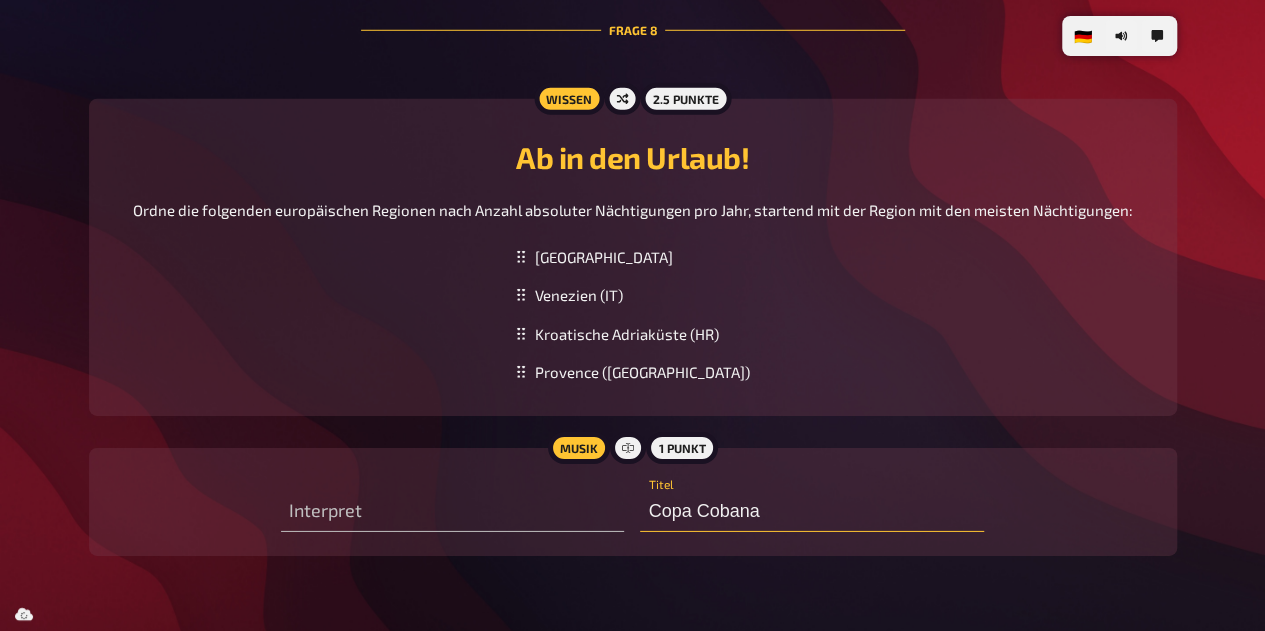 type on "Copa Cobana" 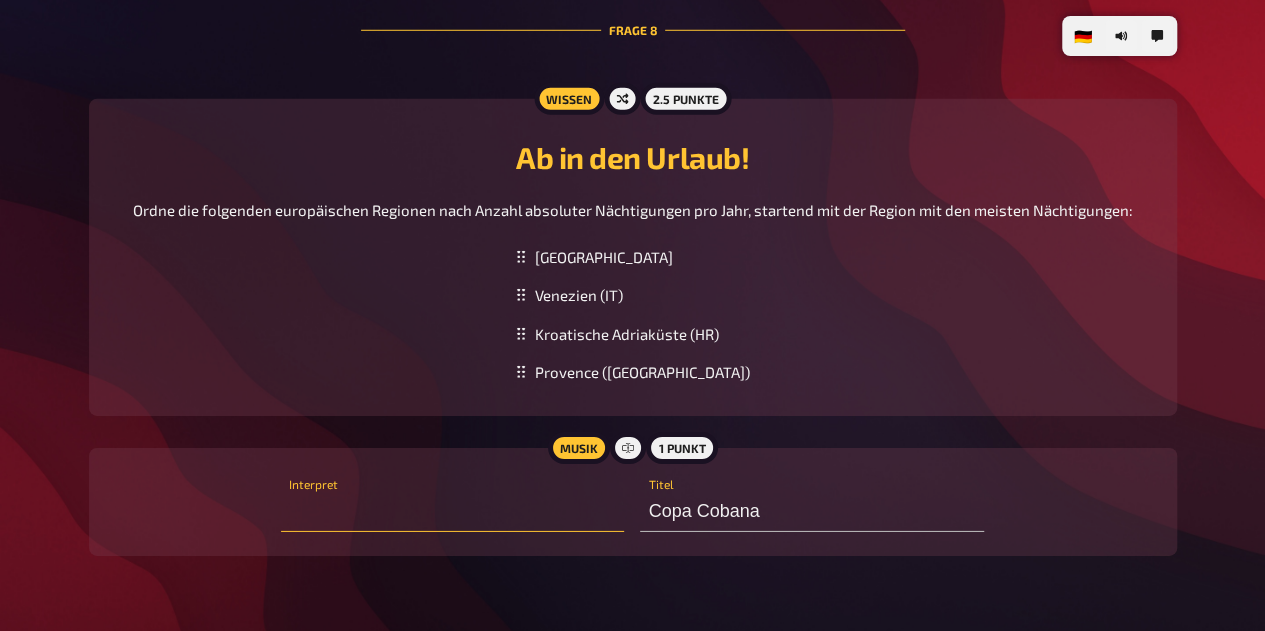 click at bounding box center (452, 512) 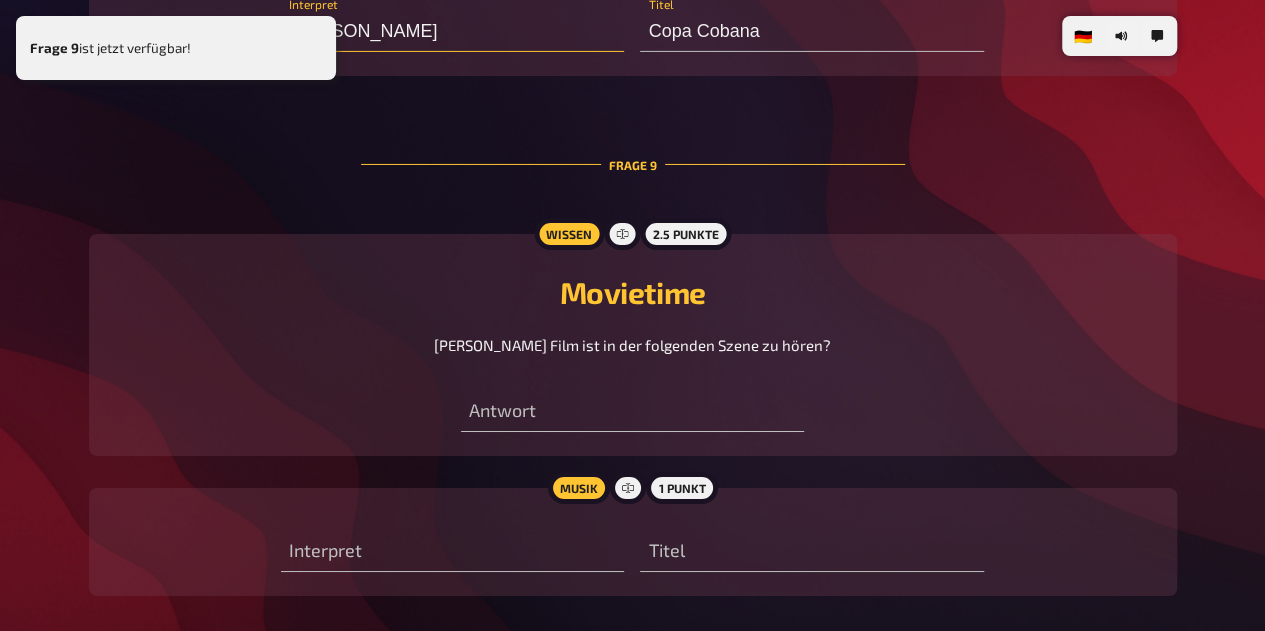 scroll, scrollTop: 7219, scrollLeft: 0, axis: vertical 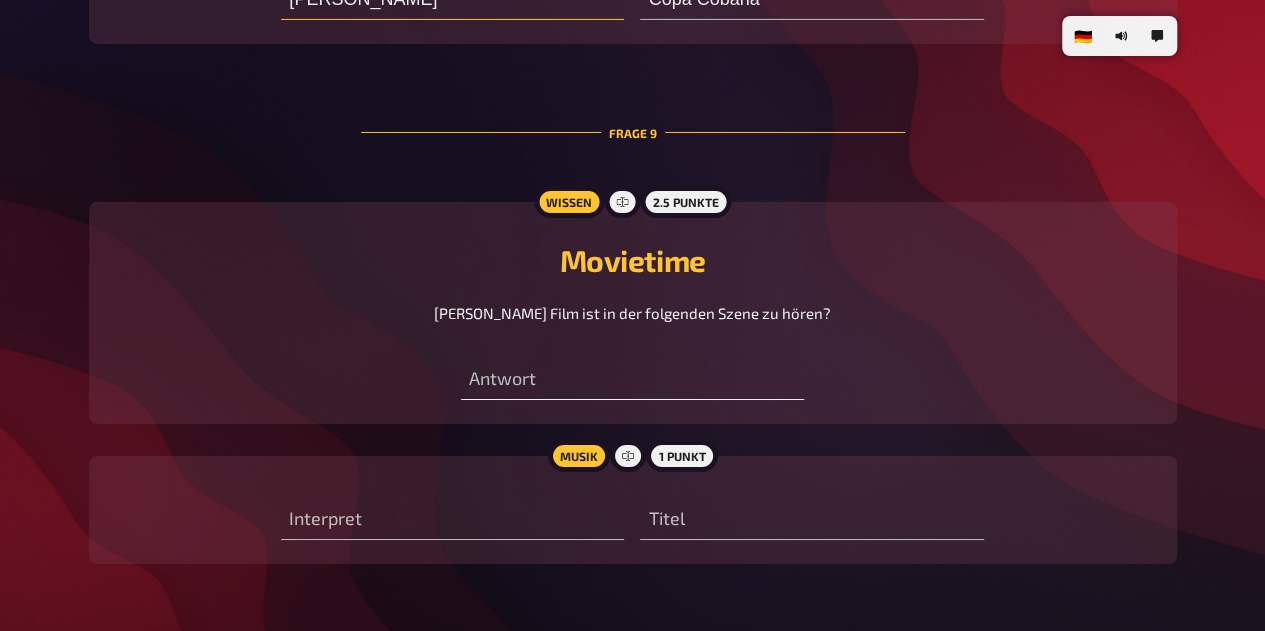 type on "John Smith" 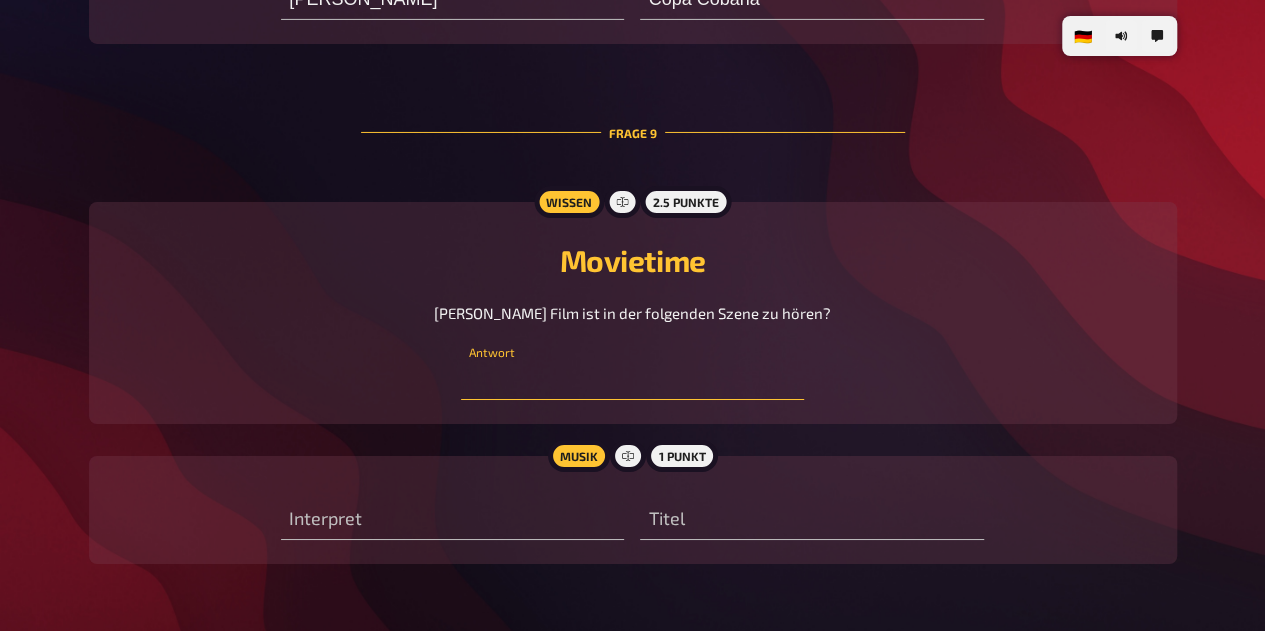 click at bounding box center [632, 380] 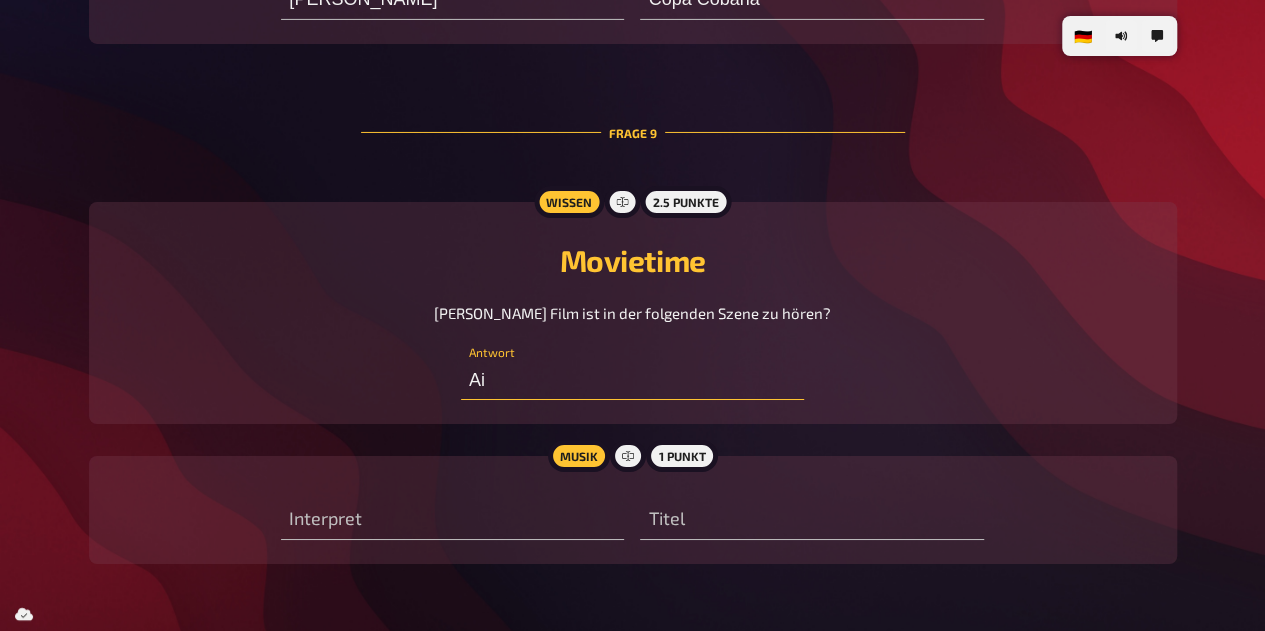 type on "A" 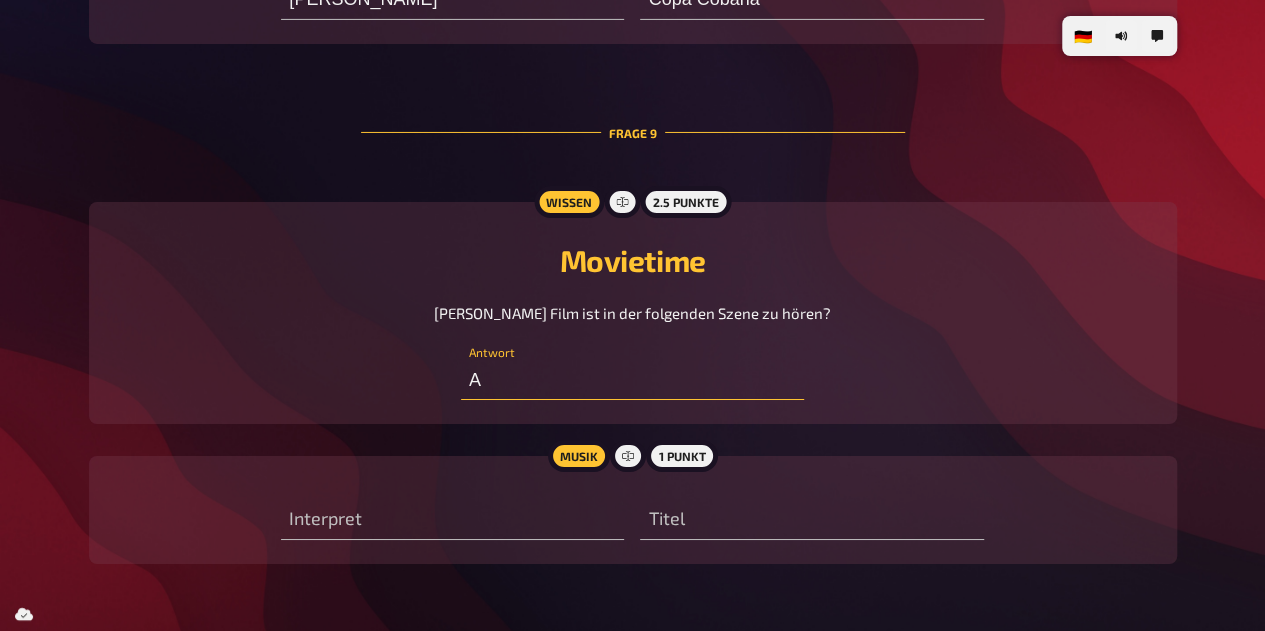 type 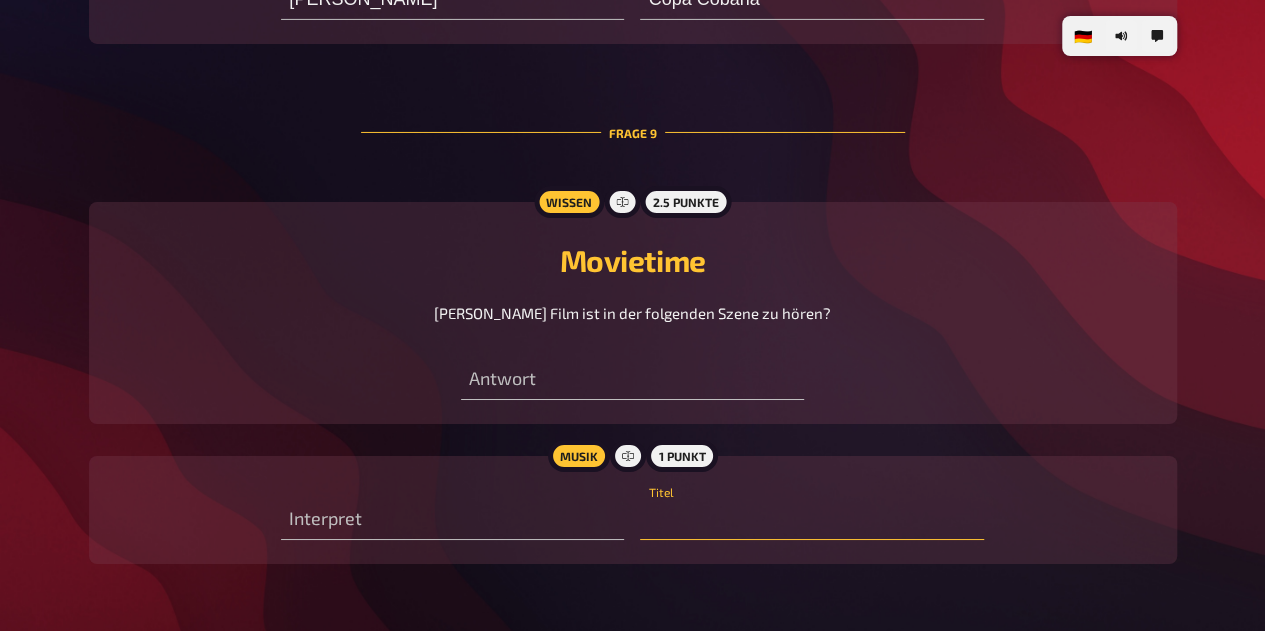 click at bounding box center [811, 520] 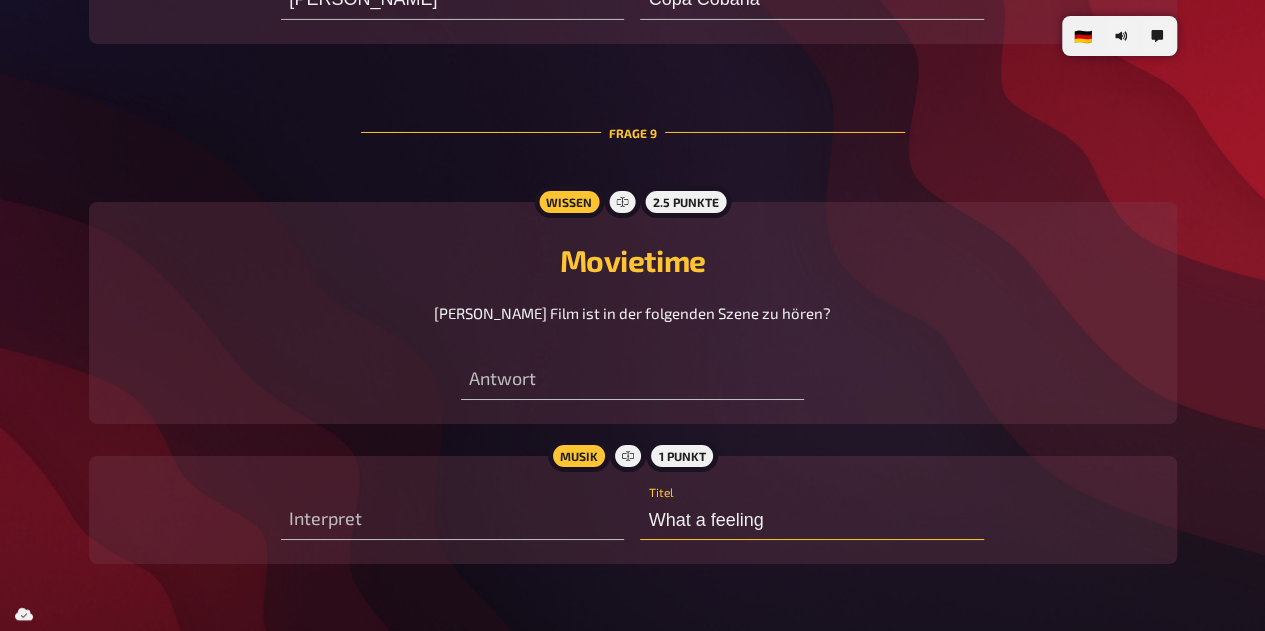 type on "What a feeling" 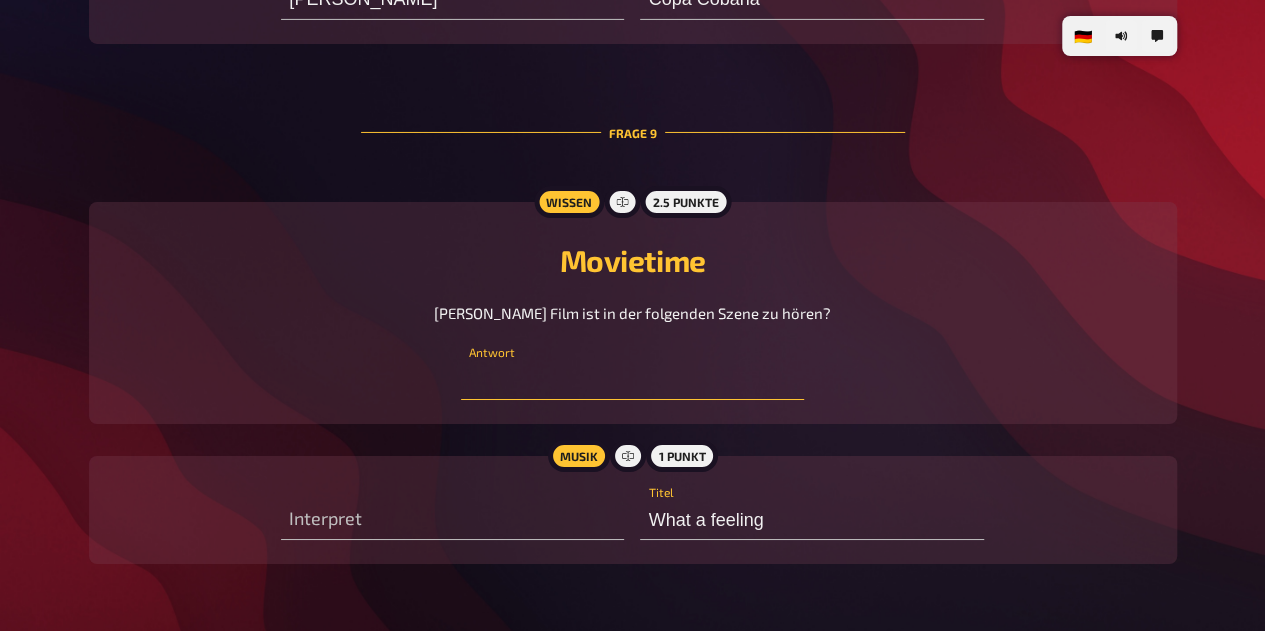 click at bounding box center (632, 380) 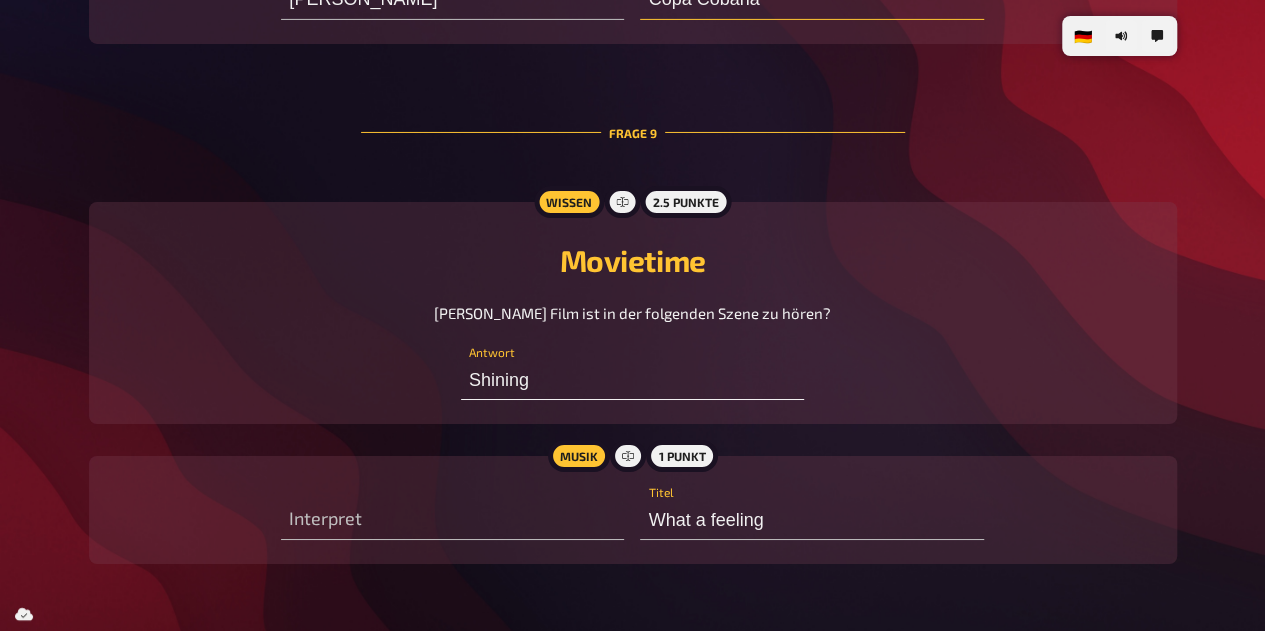 scroll, scrollTop: 7200, scrollLeft: 0, axis: vertical 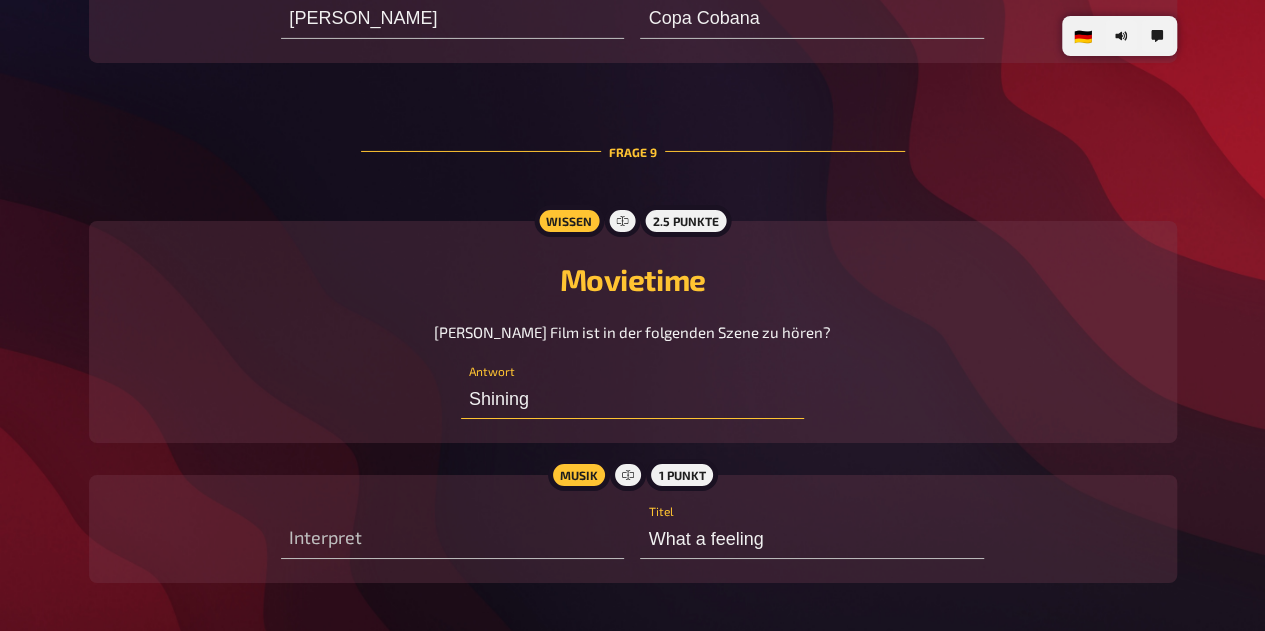 click on "Shining" at bounding box center [632, 399] 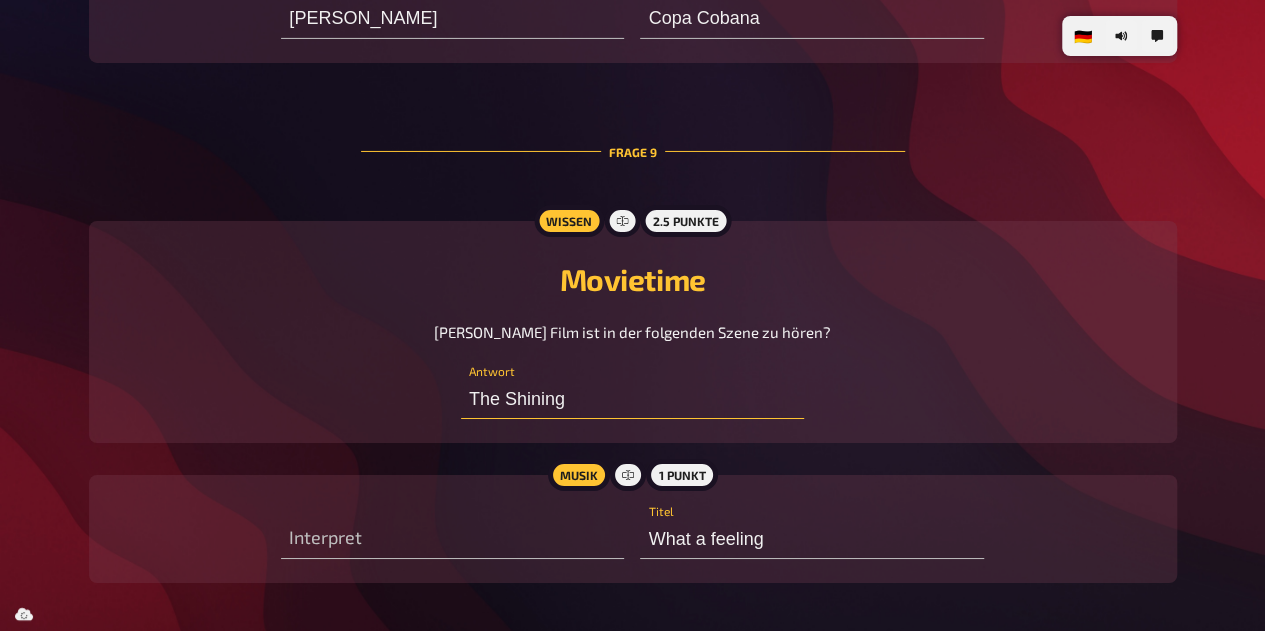 type on "The Shining" 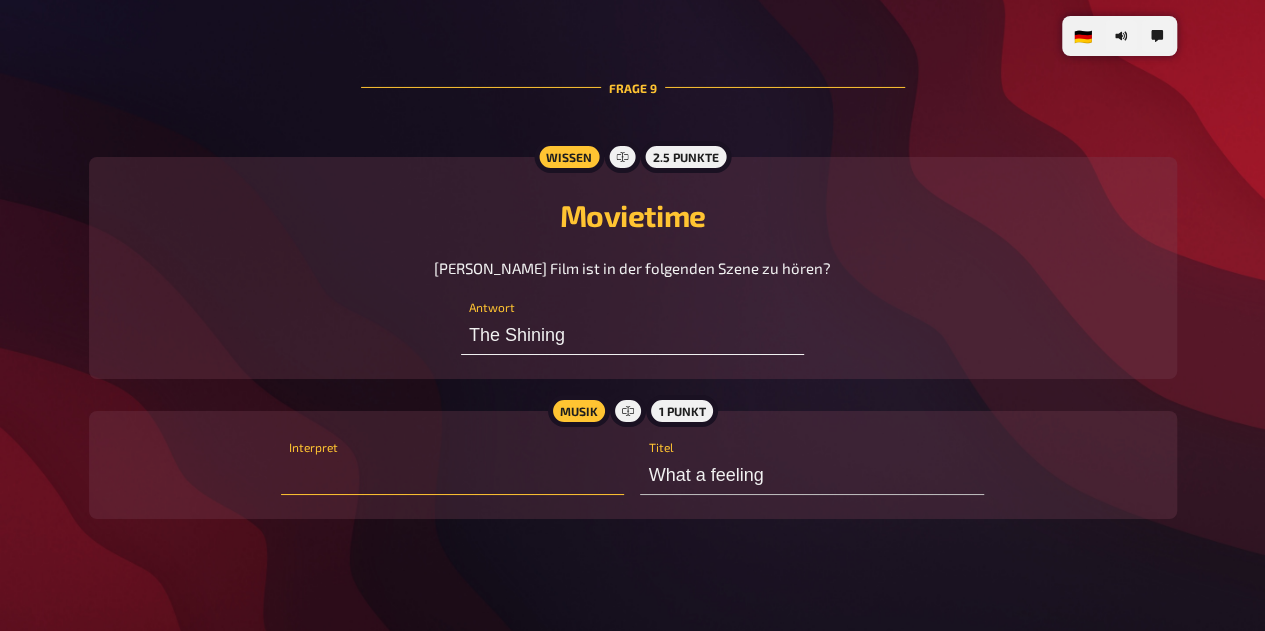 scroll, scrollTop: 7262, scrollLeft: 0, axis: vertical 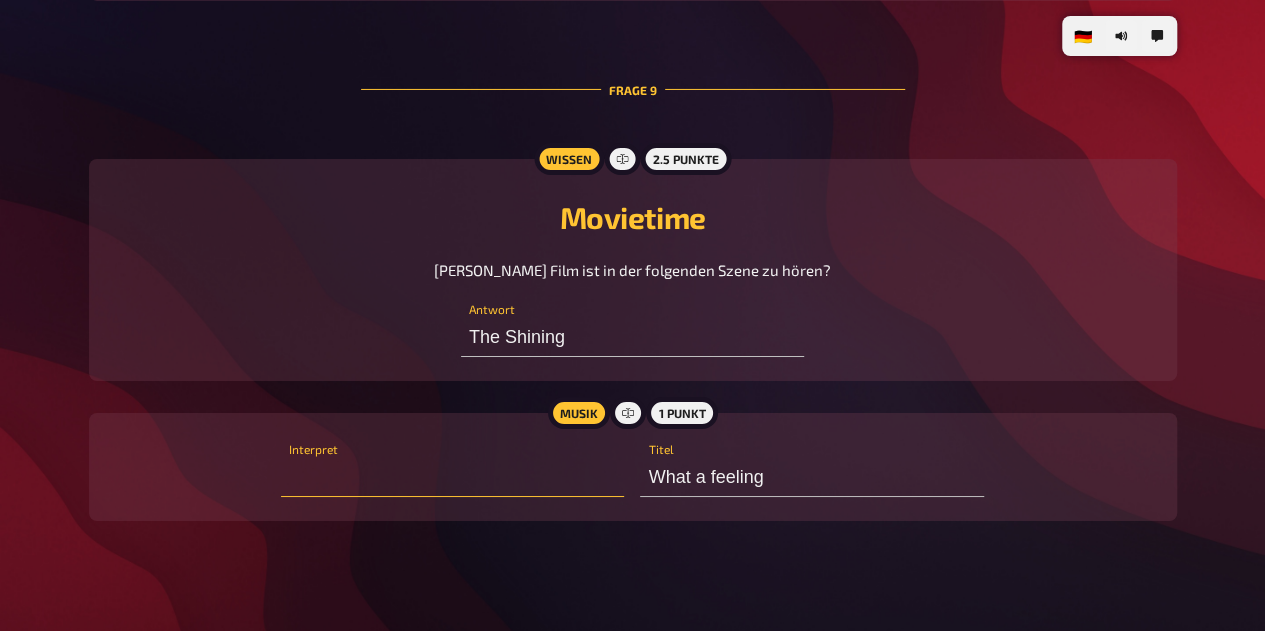 click at bounding box center (452, 477) 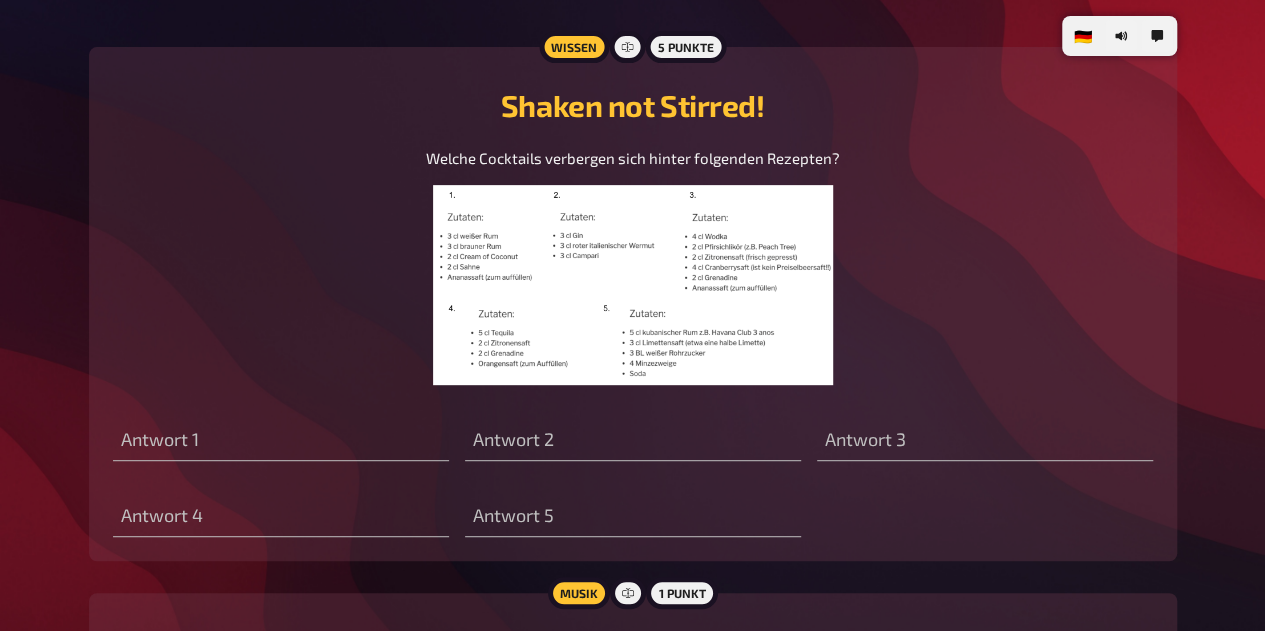 scroll, scrollTop: 7896, scrollLeft: 0, axis: vertical 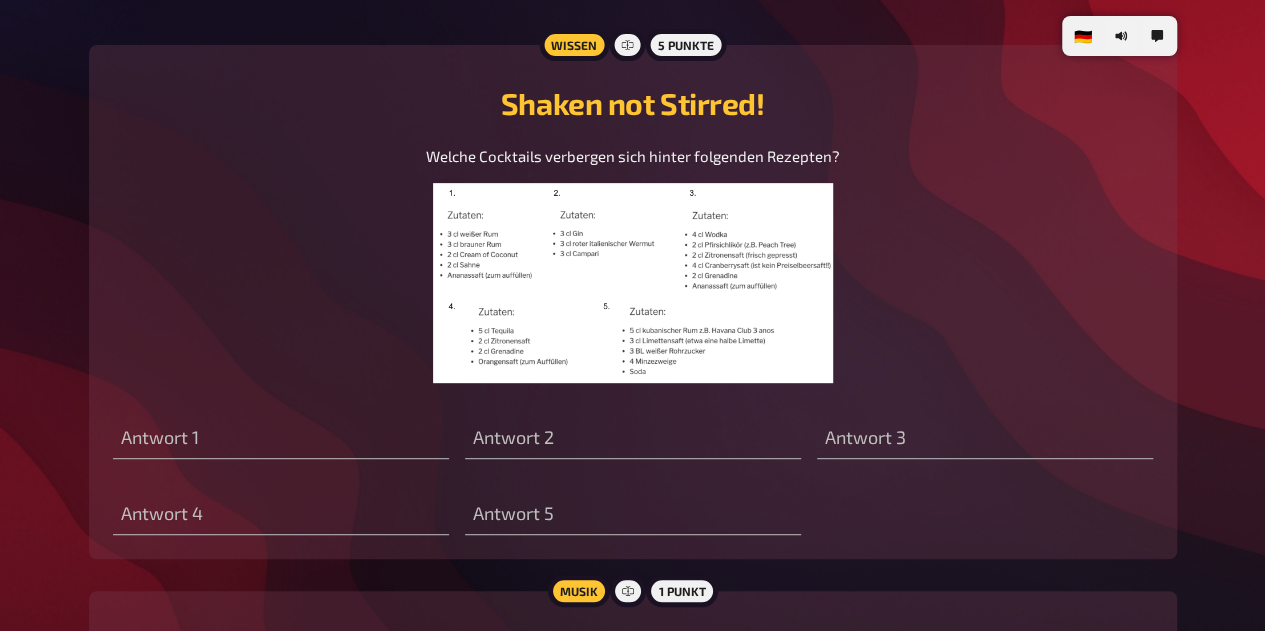 type on "Langnese" 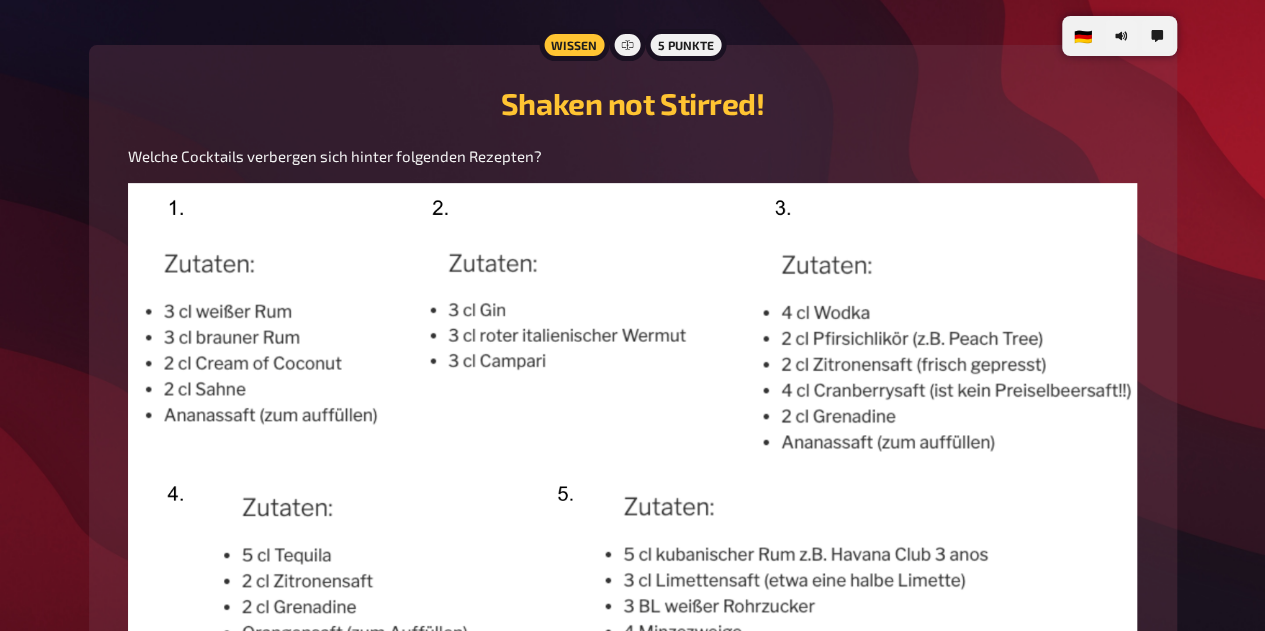 click at bounding box center (633, 435) 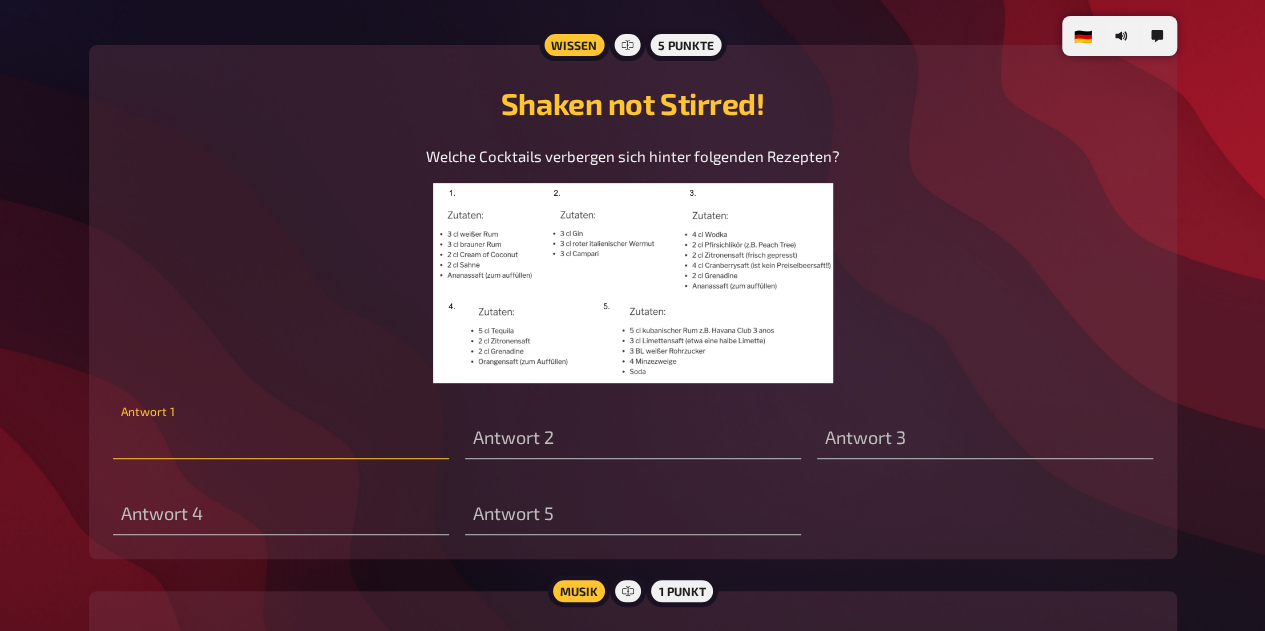 click at bounding box center (281, 439) 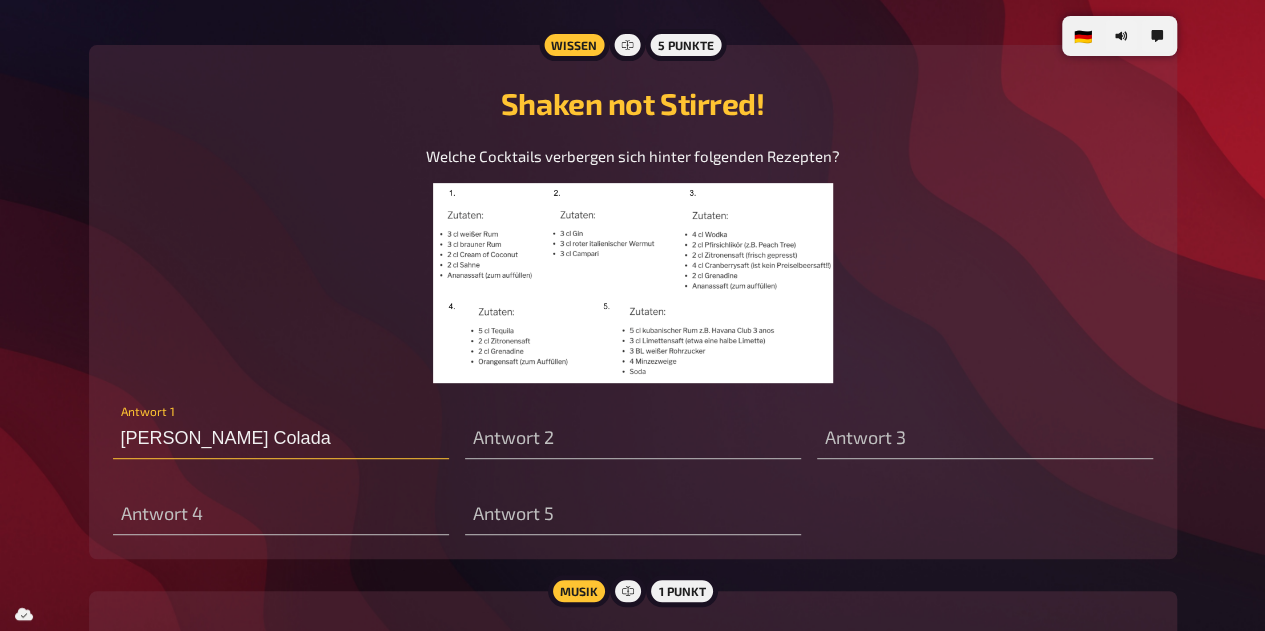 type on "Pina Colada" 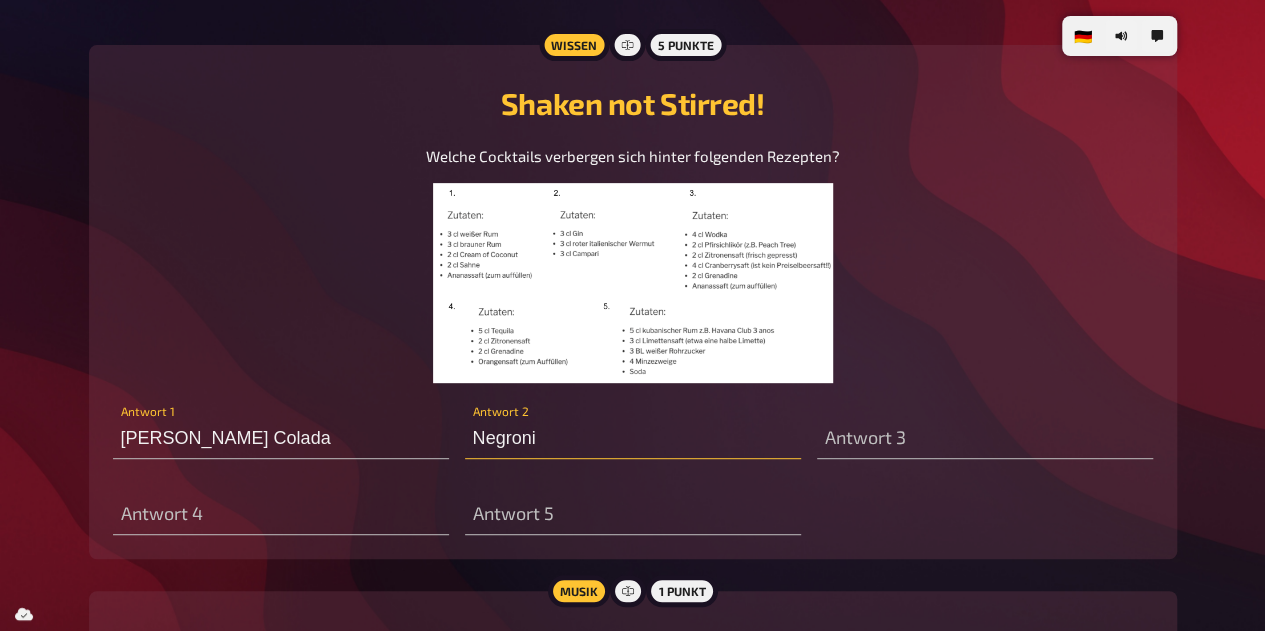 type on "Negroni" 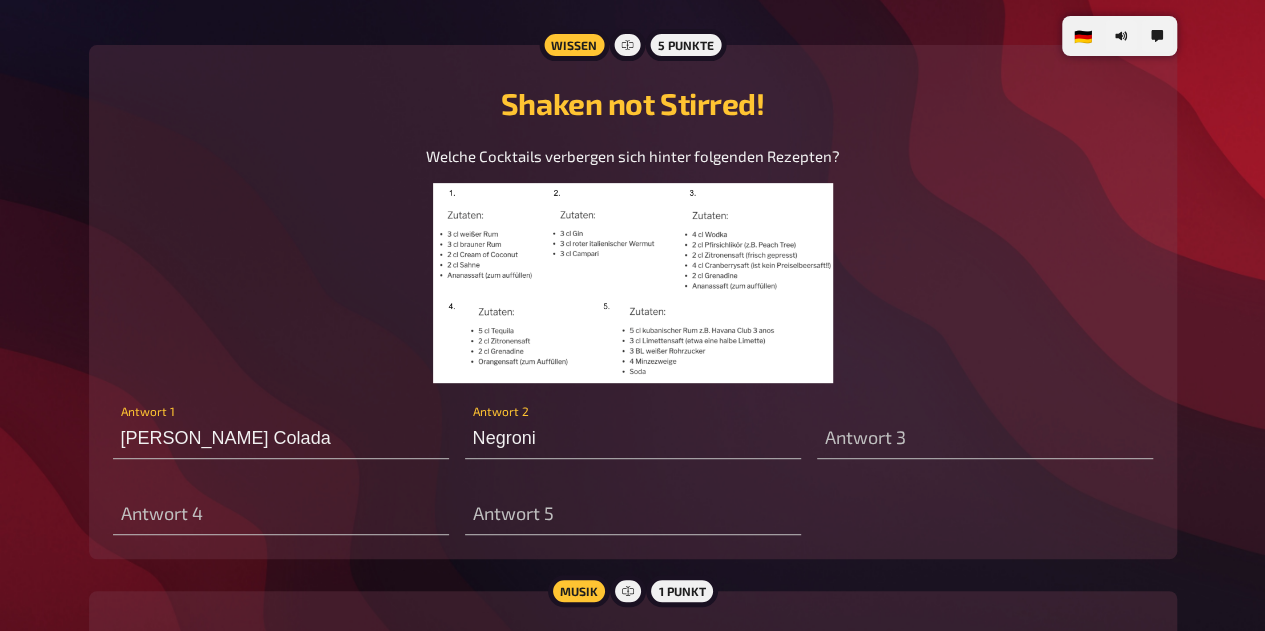 click at bounding box center [633, 283] 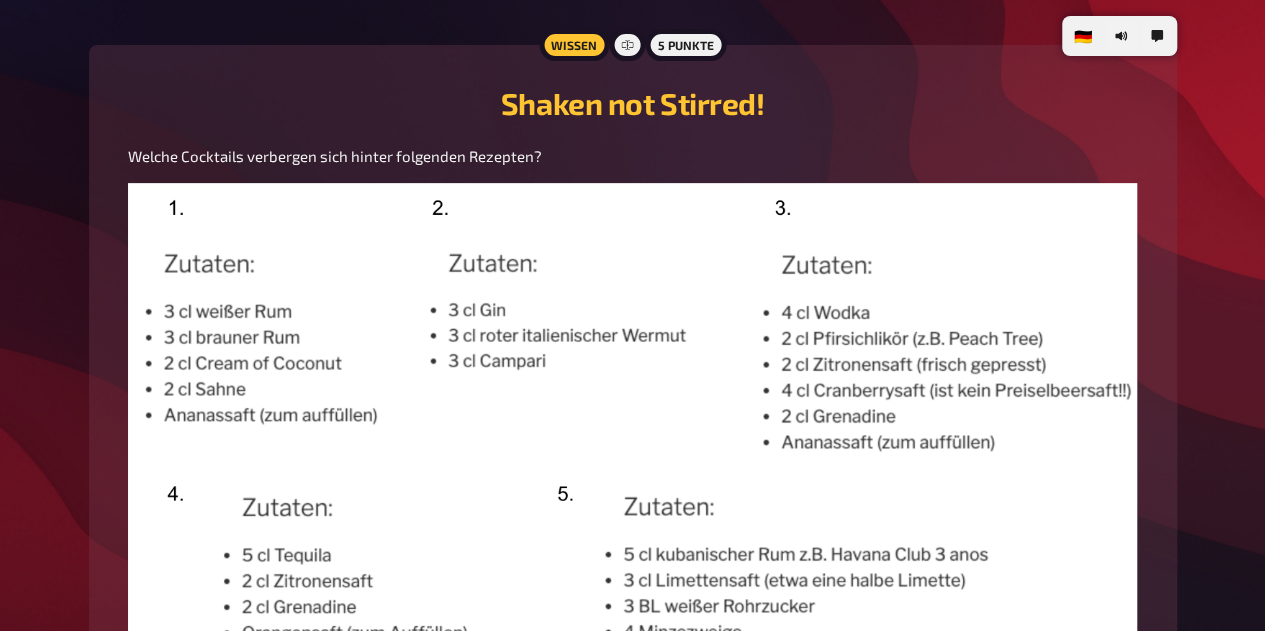 click at bounding box center [633, 435] 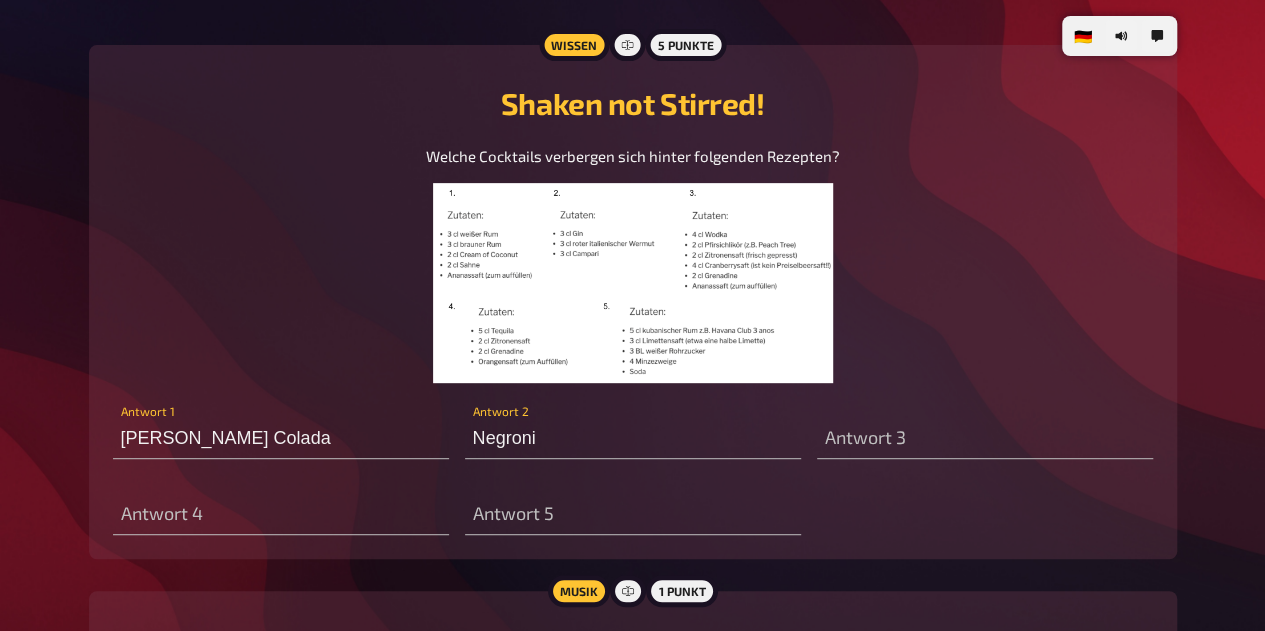 click at bounding box center [633, 283] 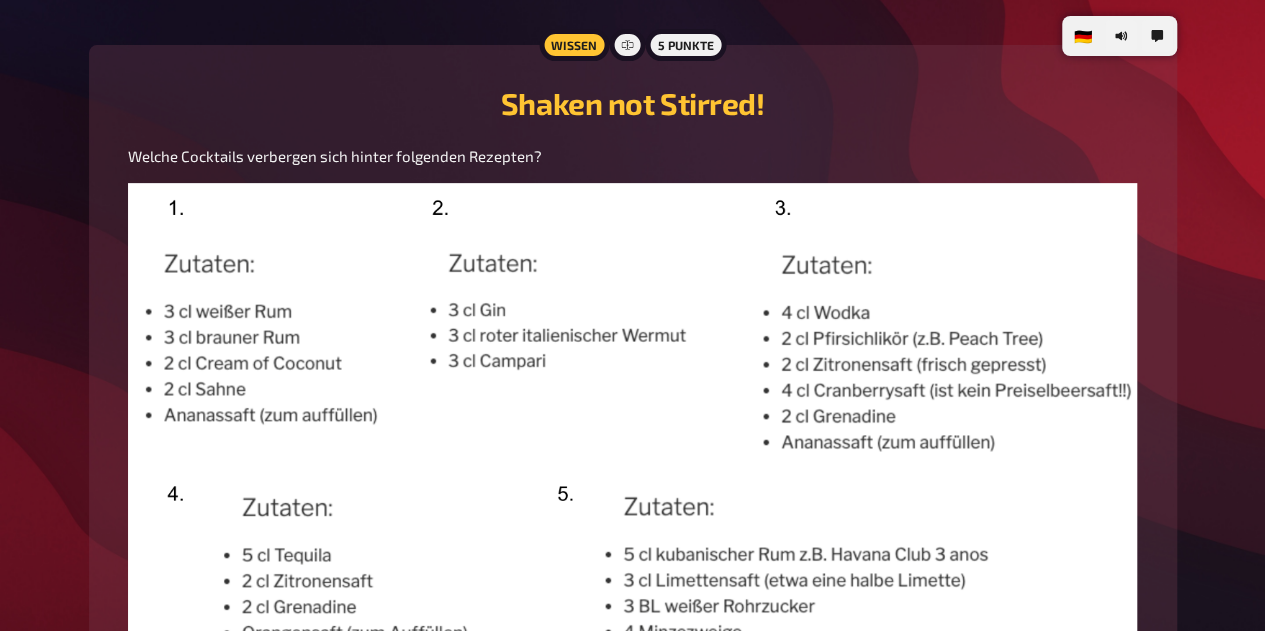 click at bounding box center (633, 435) 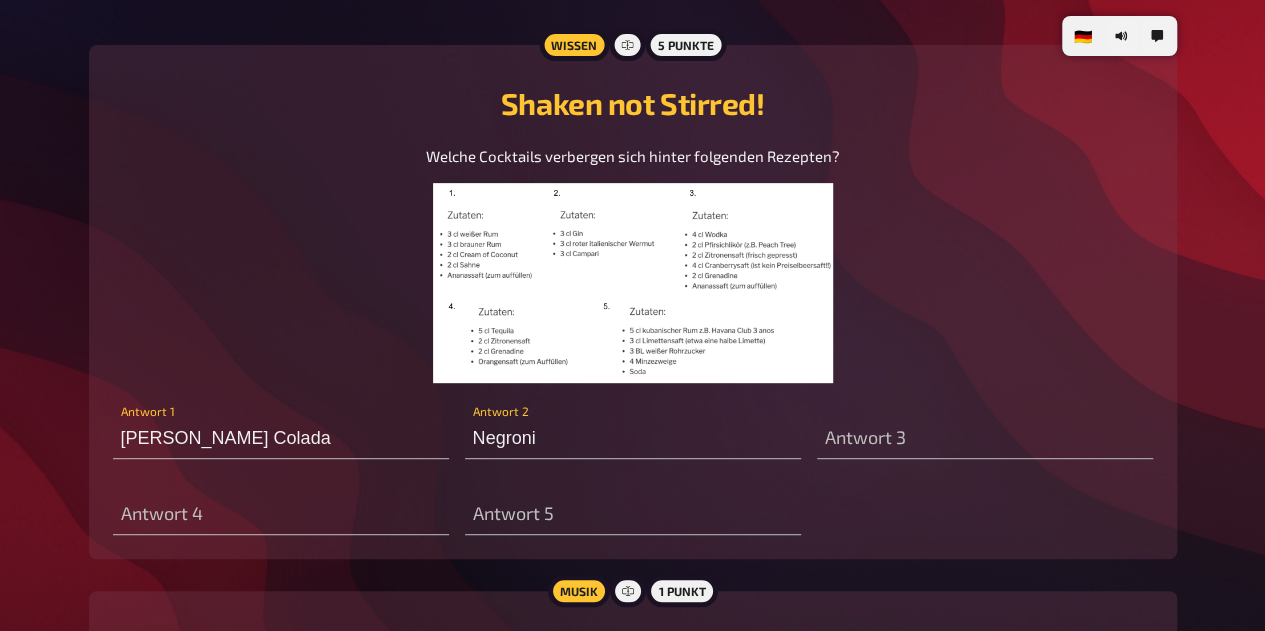 click at bounding box center [633, 283] 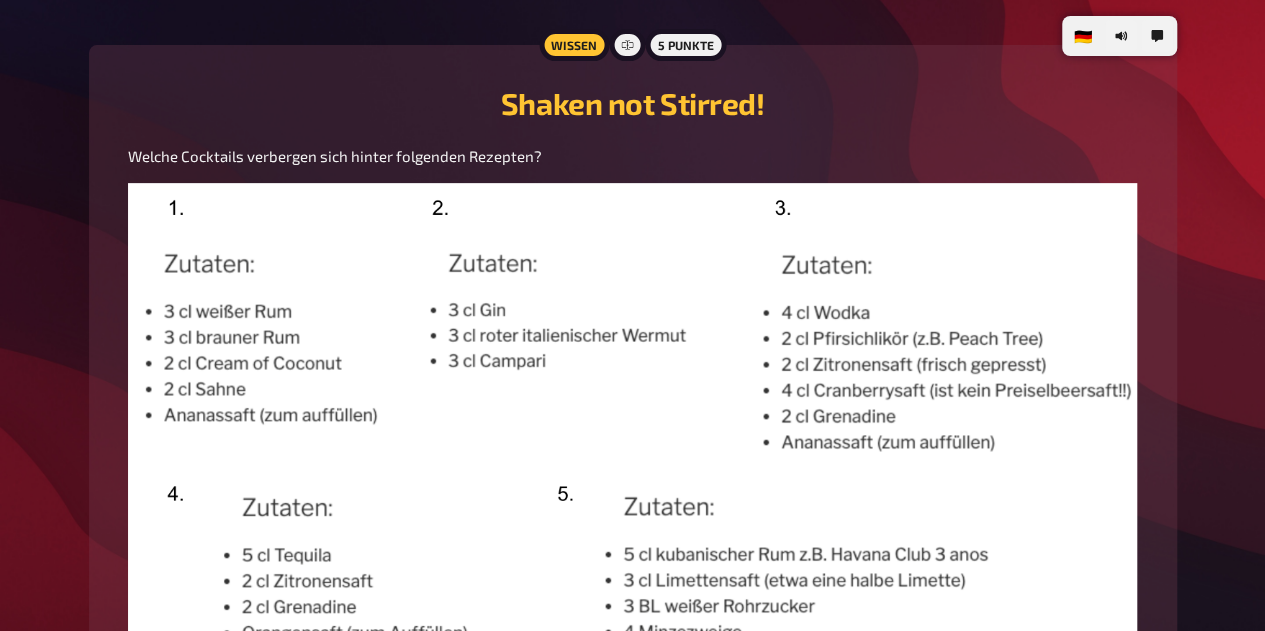 click at bounding box center (633, 435) 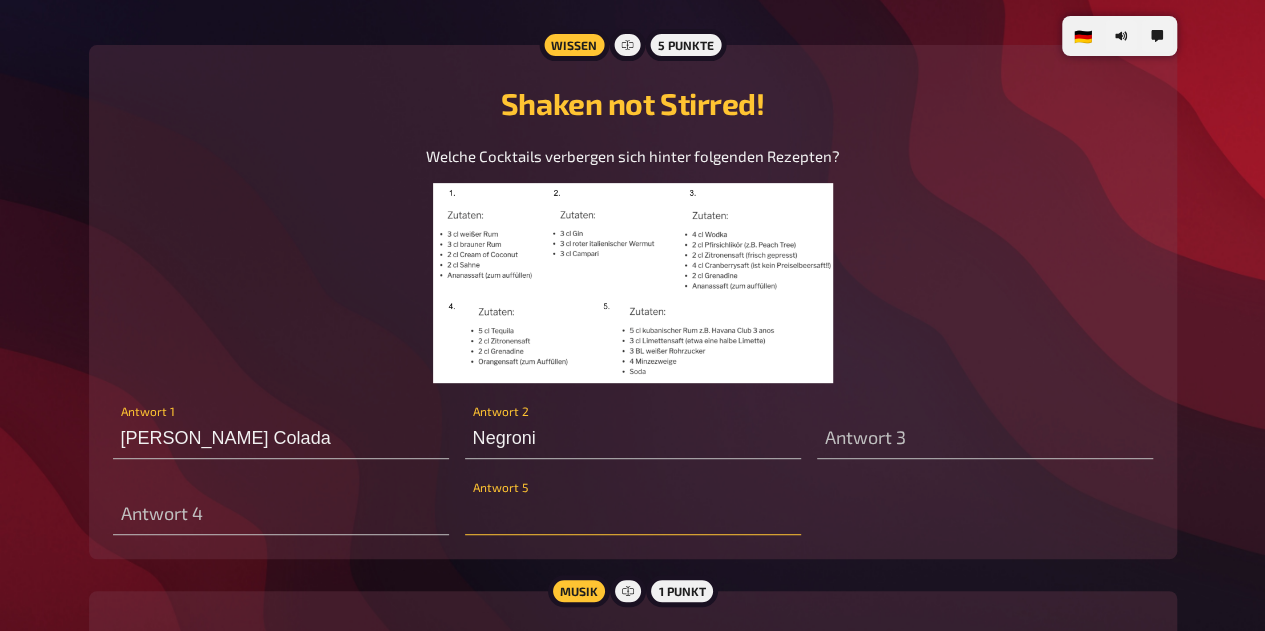 click at bounding box center [633, 515] 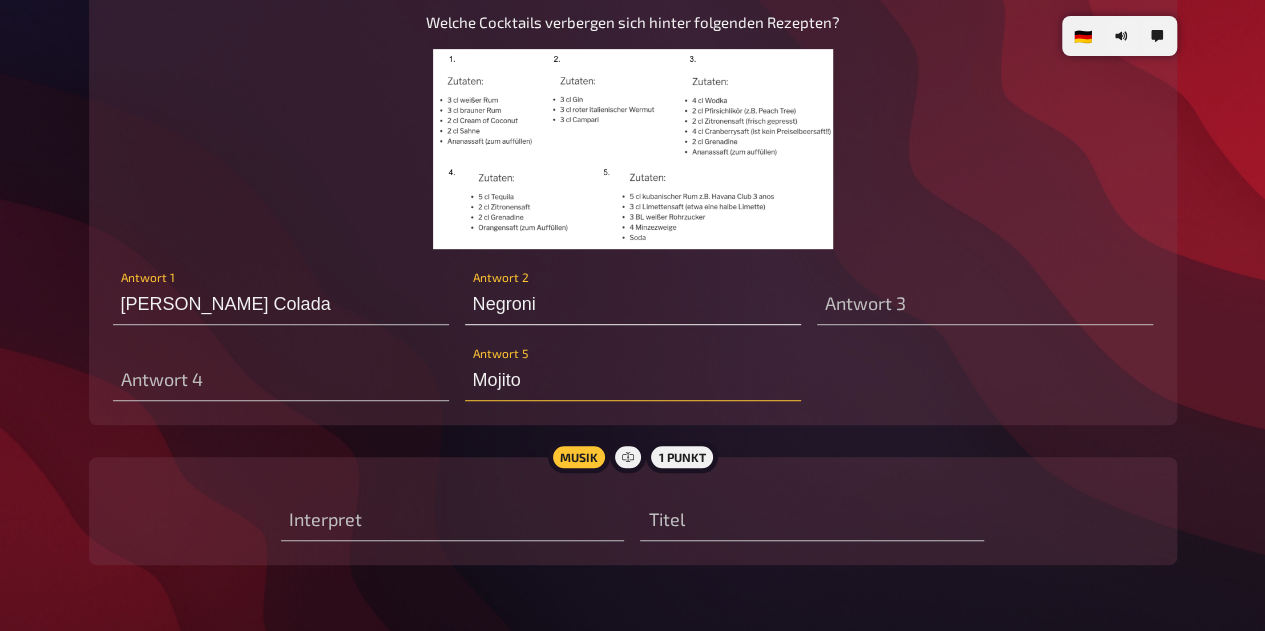 scroll, scrollTop: 8032, scrollLeft: 0, axis: vertical 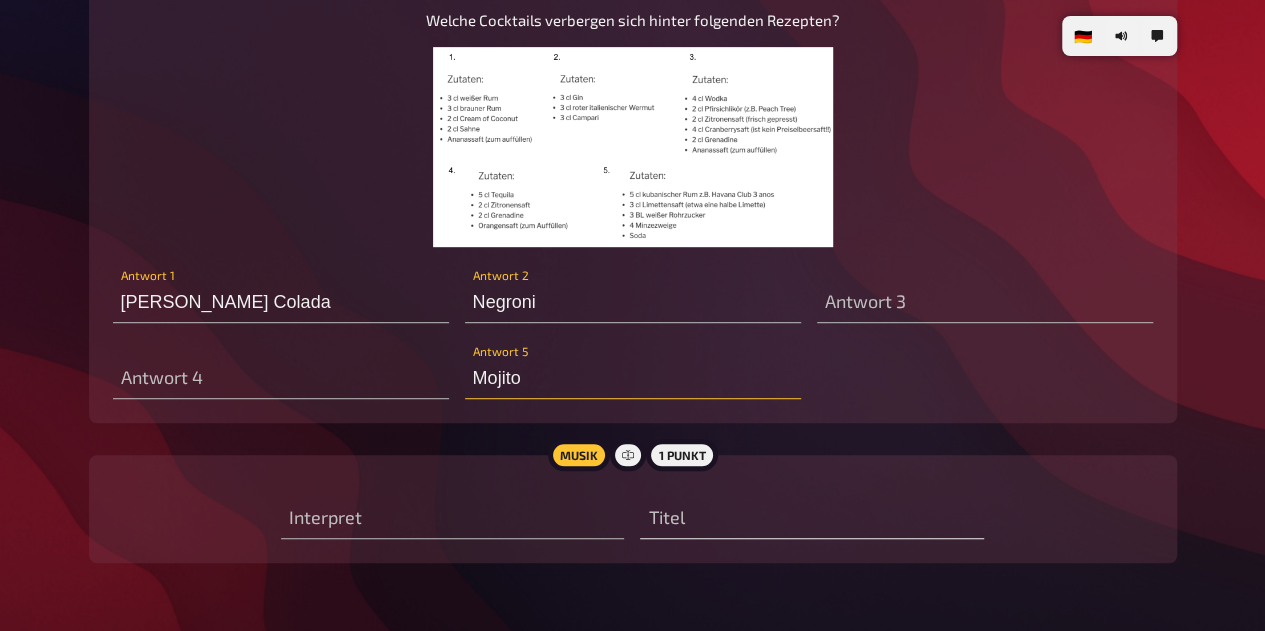 type on "Mojito" 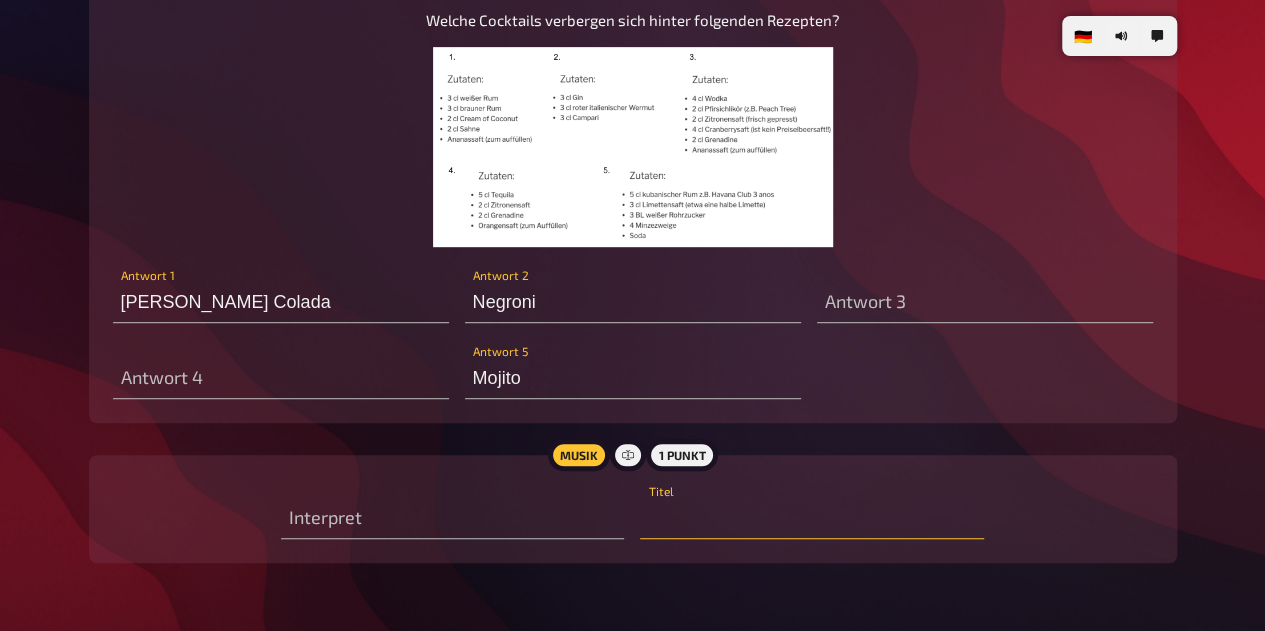 click at bounding box center (811, 519) 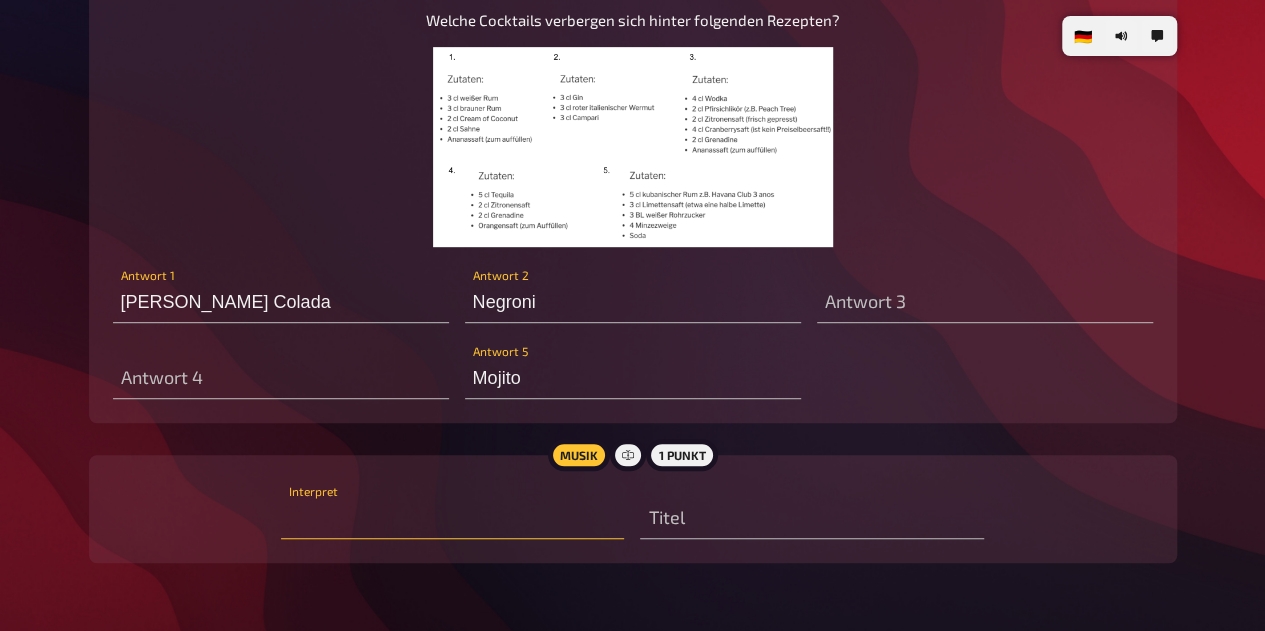 click at bounding box center [452, 519] 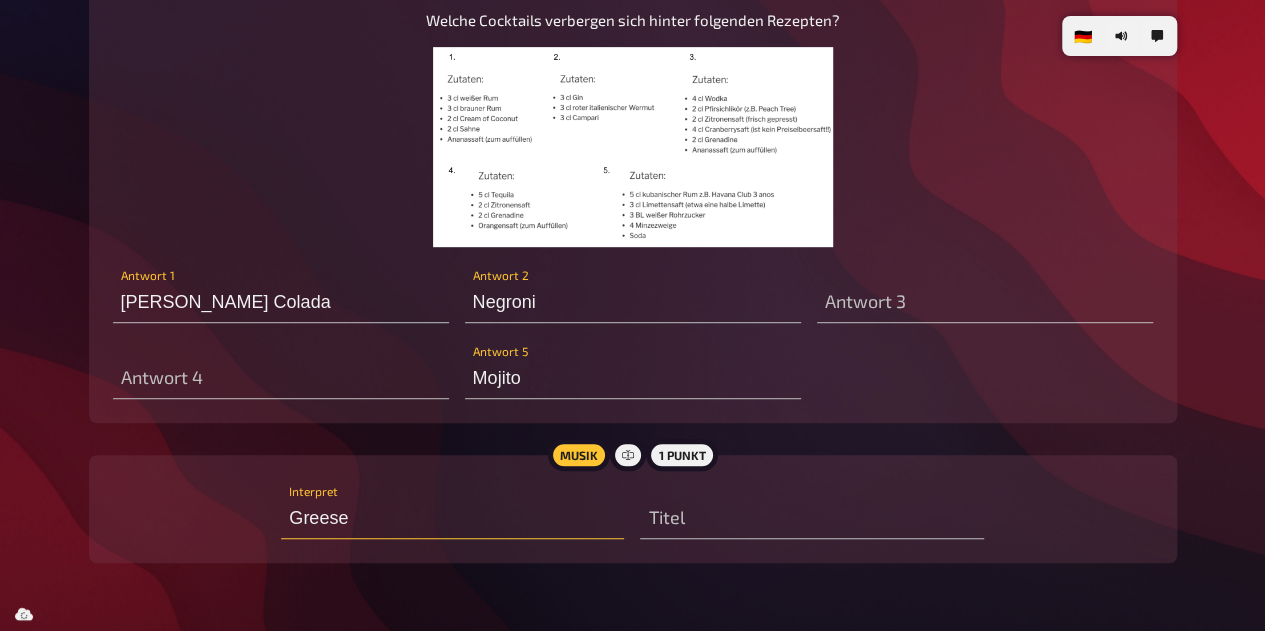 type on "Greese" 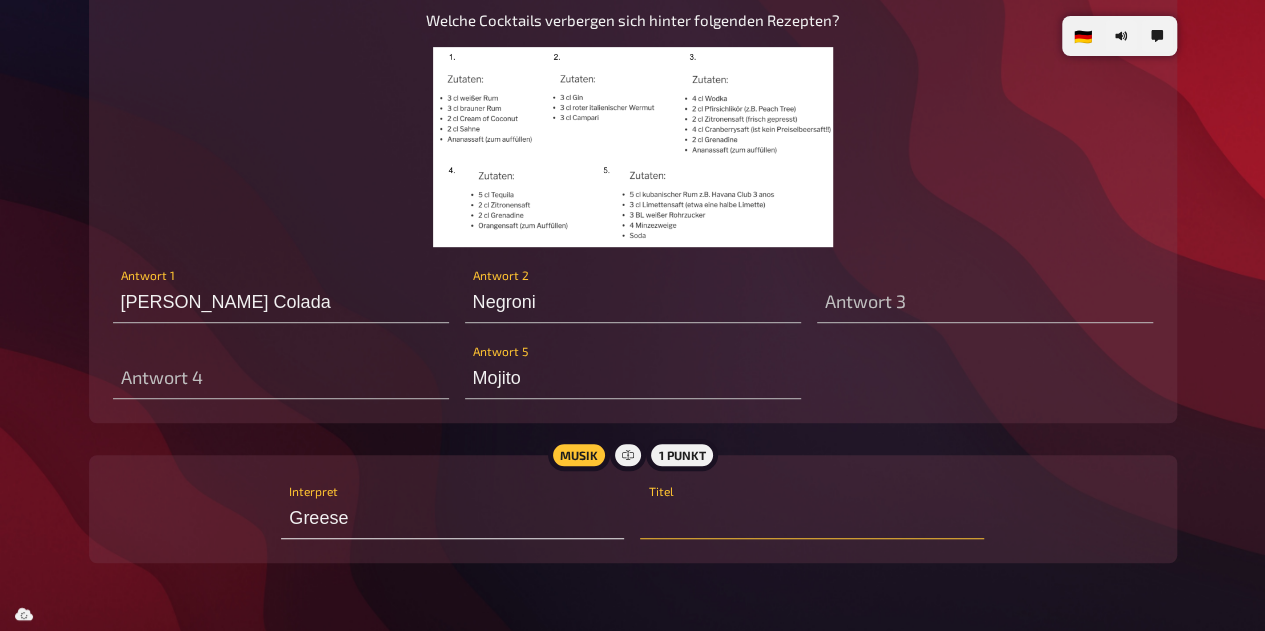 type on "T" 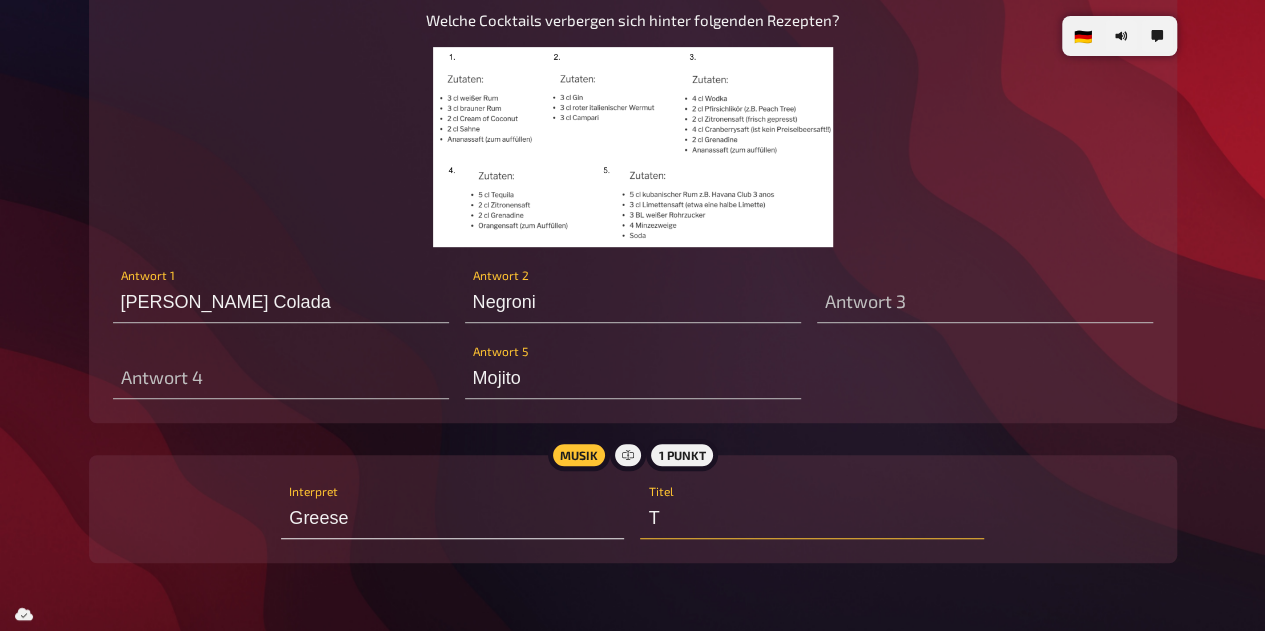 type 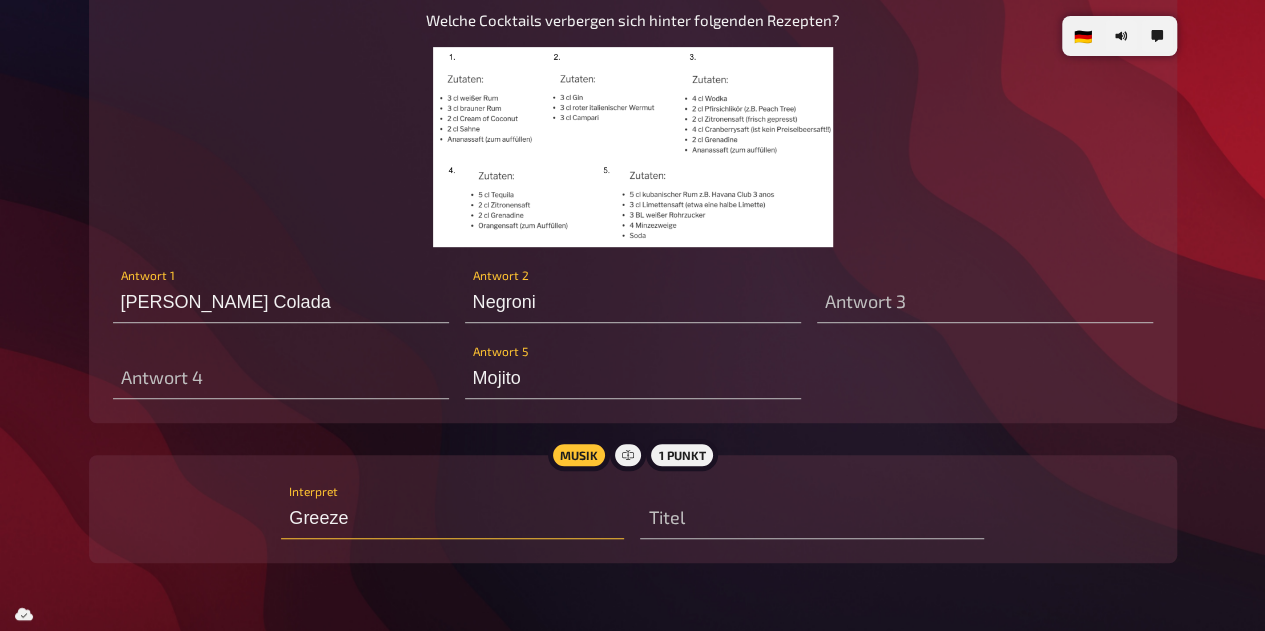 type on "Greeze" 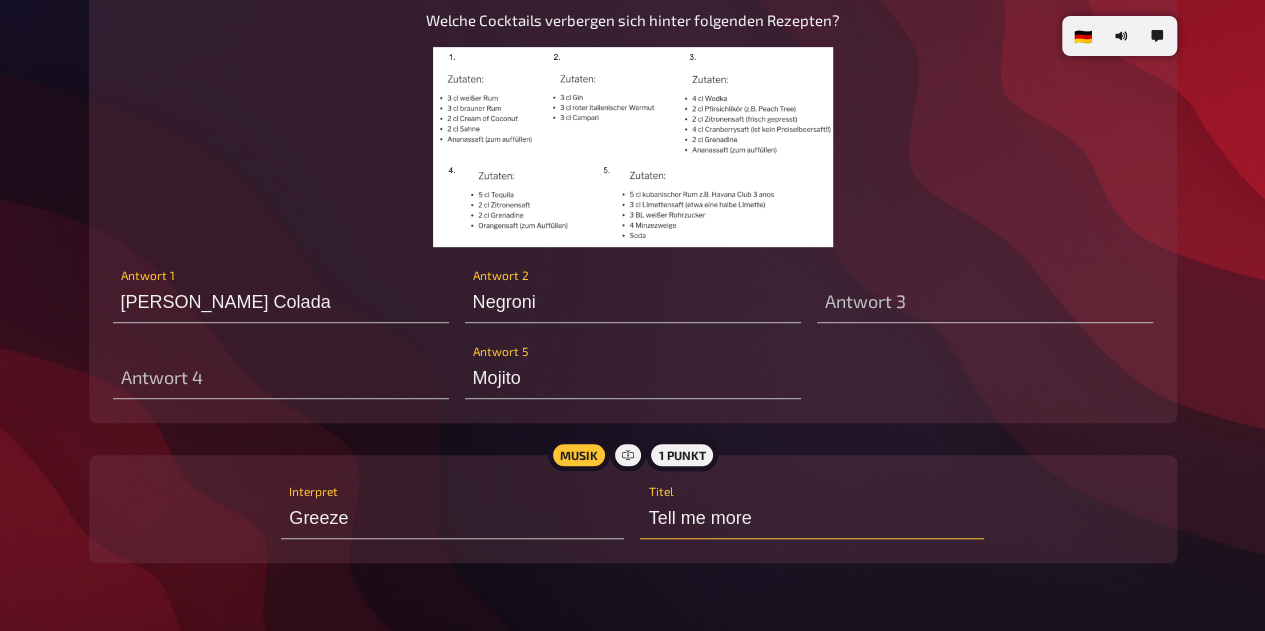 type on "Tell me more" 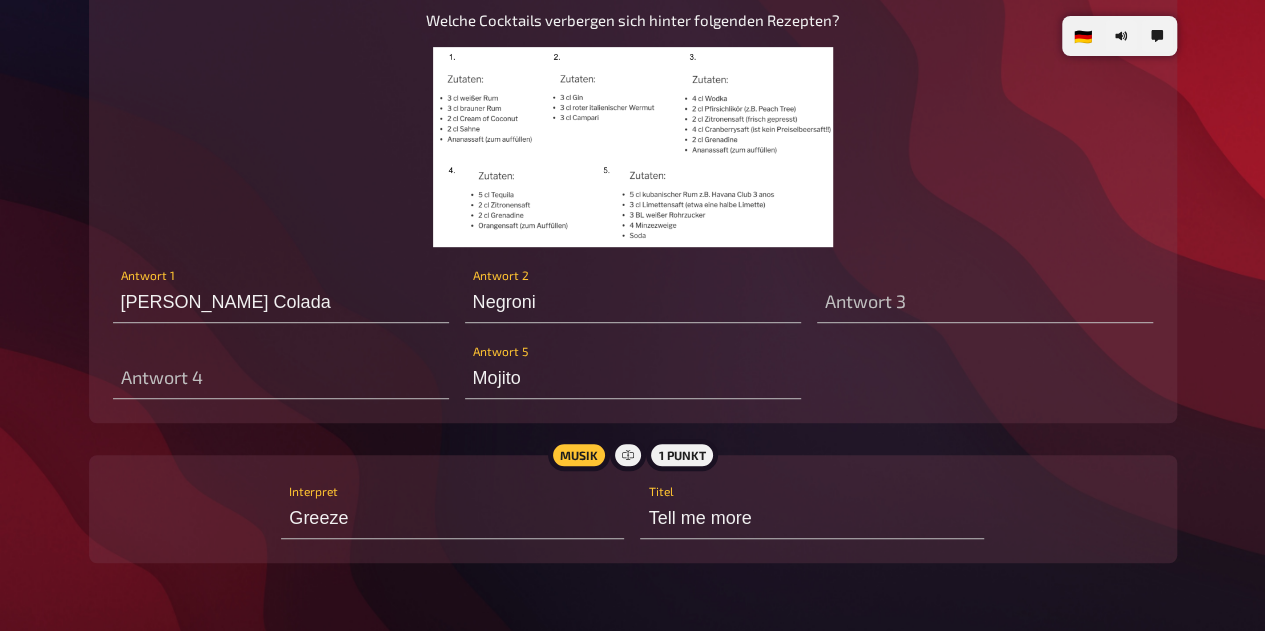 click at bounding box center [633, 147] 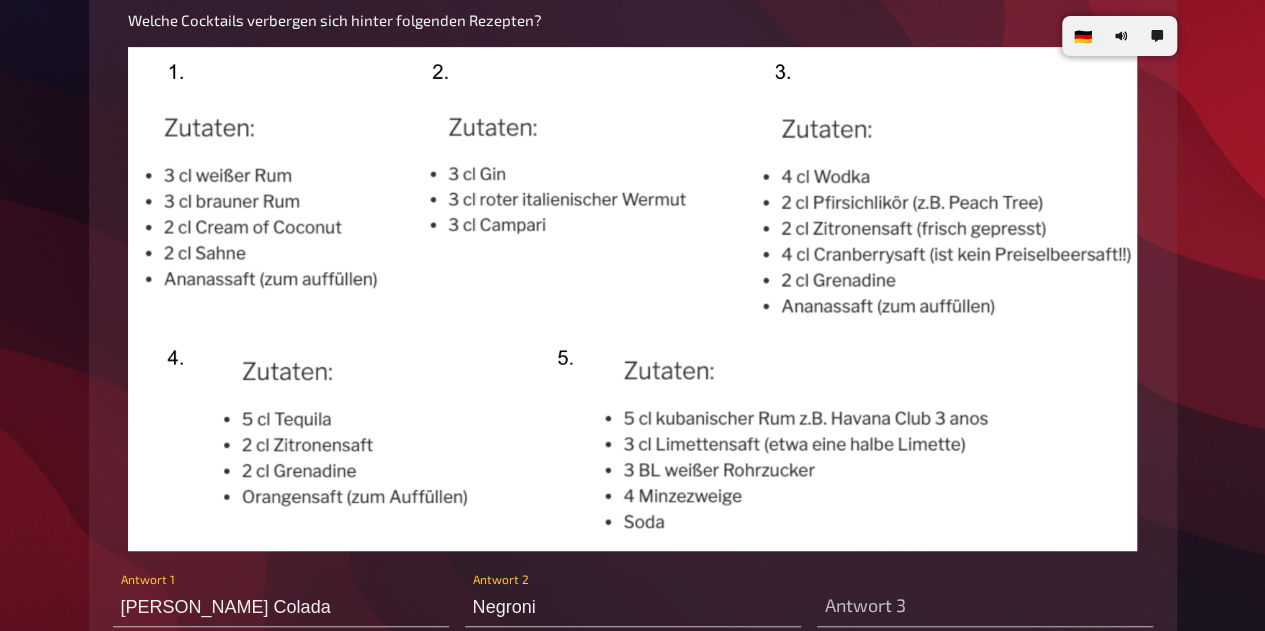 click at bounding box center [633, 299] 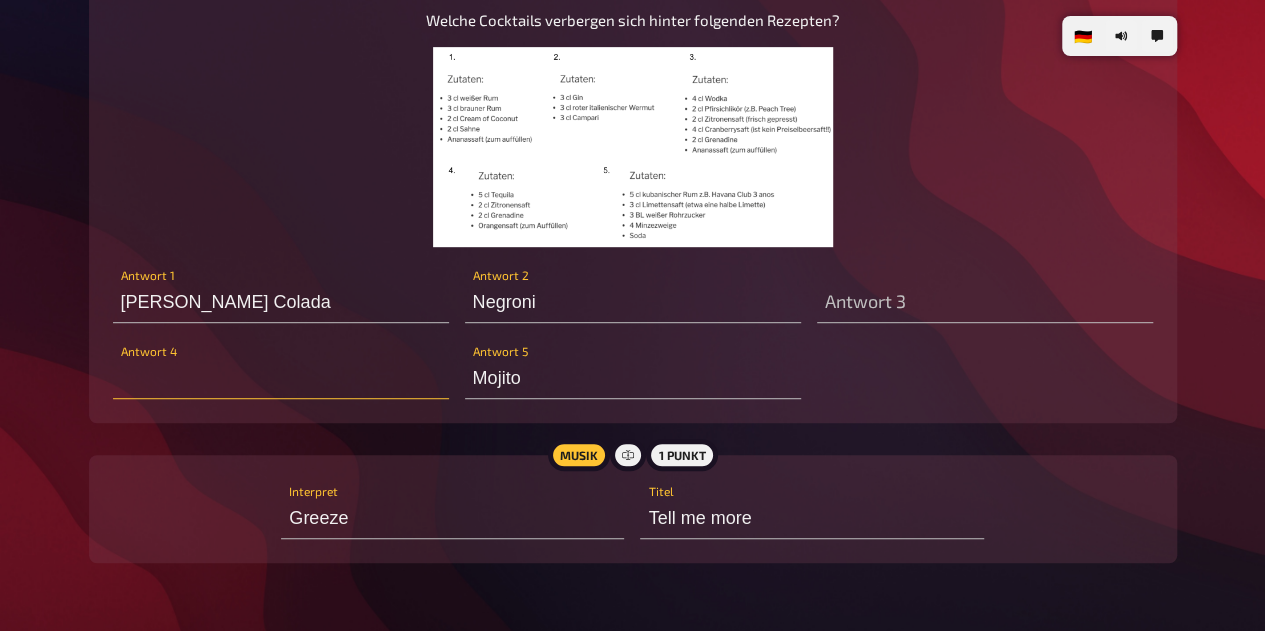click at bounding box center [281, 379] 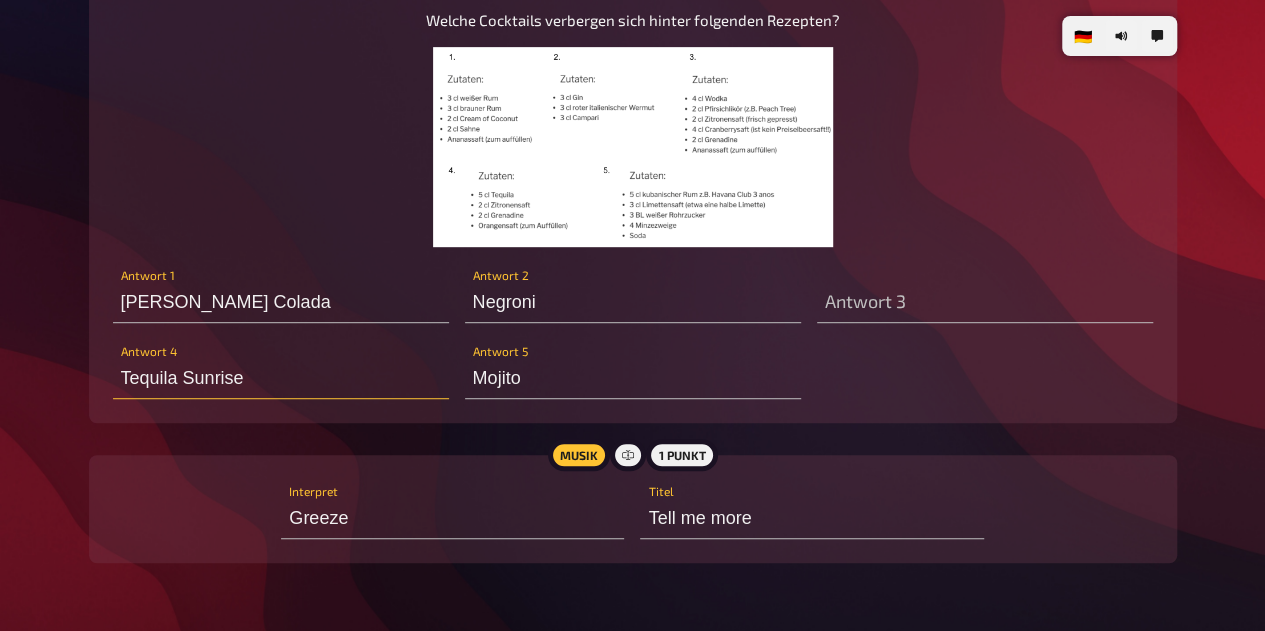 type on "Tequila Sunrise" 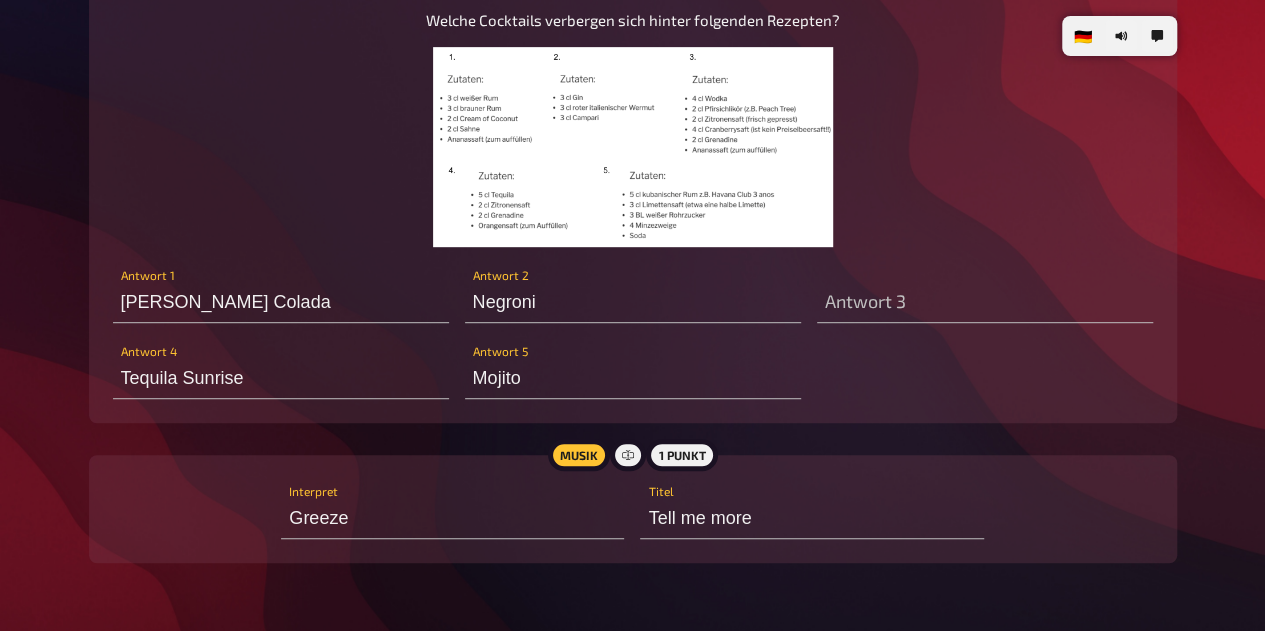 click at bounding box center (633, 147) 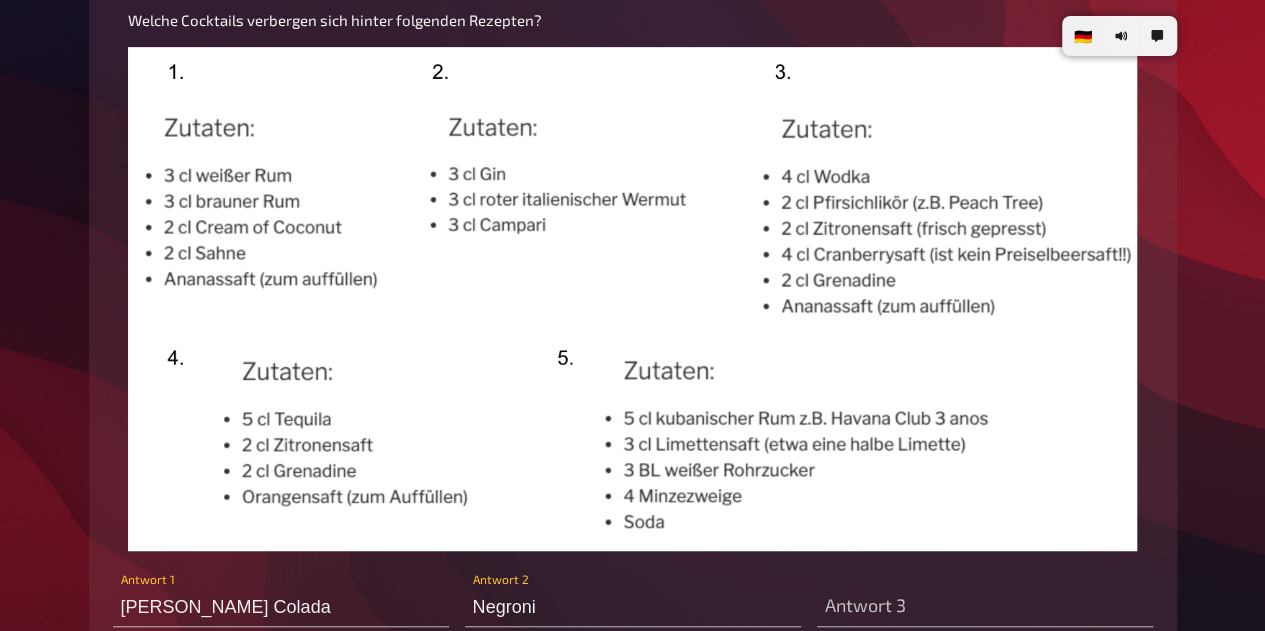 click on "🇩🇪 Deutsch 🇺🇸 English 🇳🇱 Nederlands Summer Vibes for Mystery Minds Hallo liebes Mystery Minds Team!  Viel Spaß bei unserem heutigen Quiz!
Vergesst nicht: nur einmal pro Team anmelden und nicht schummeln! ;-) Folgt uns auf Instagram:  Brainpower.events Bacon Chesburger Passe hier deinen Namen und Spielerfarbe an. Frage   1 Wissen 6 Punkte So schmeckt der Sommer! Wie heißen diese Eisklassiker von Eskimo (Lagnese) bzw. Schöller?  Ed vom Schleck Antwort 1 Kaktus Eis Antwort 2 Bum Bum Antwort 3 Twist Antwort 4 Nogger Antwort 5 Langer Finger Antwort 6 Musik 1 Punkt Helge Schneider Interpret Sommer Sonne Kaktus Titel Frage   2 Wissen 2.5 Punkte Same procedure as every year, James!  In welchem Jahr fanden die folgenden Ereignisse statt?  Die Route 66 ist keine offizielle Autobahn mehr Coca Cola stellt seine "New Coke" vor Großbritannien und Spanien einigen sich über die Öffnung der Grenzen zu Gibraltar Die CD erscheint auf dem Markt Michael Jordan wird zum "Rookie of the Year" gewählt.  1989" at bounding box center [632, -3519] 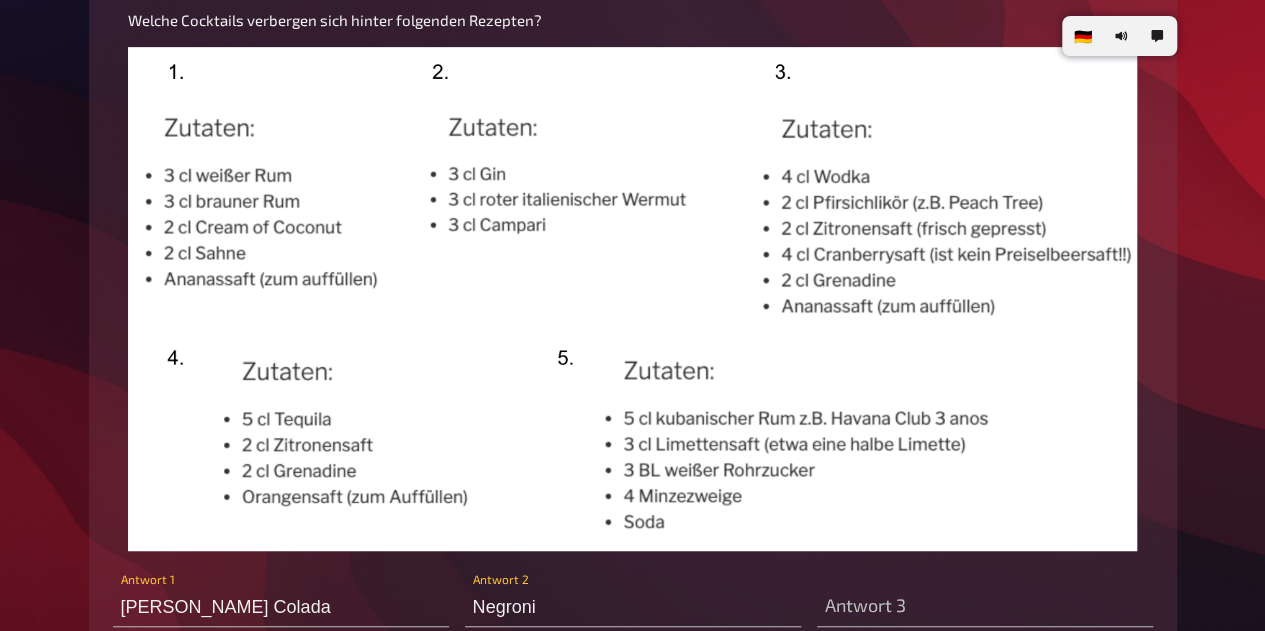 click at bounding box center [633, 299] 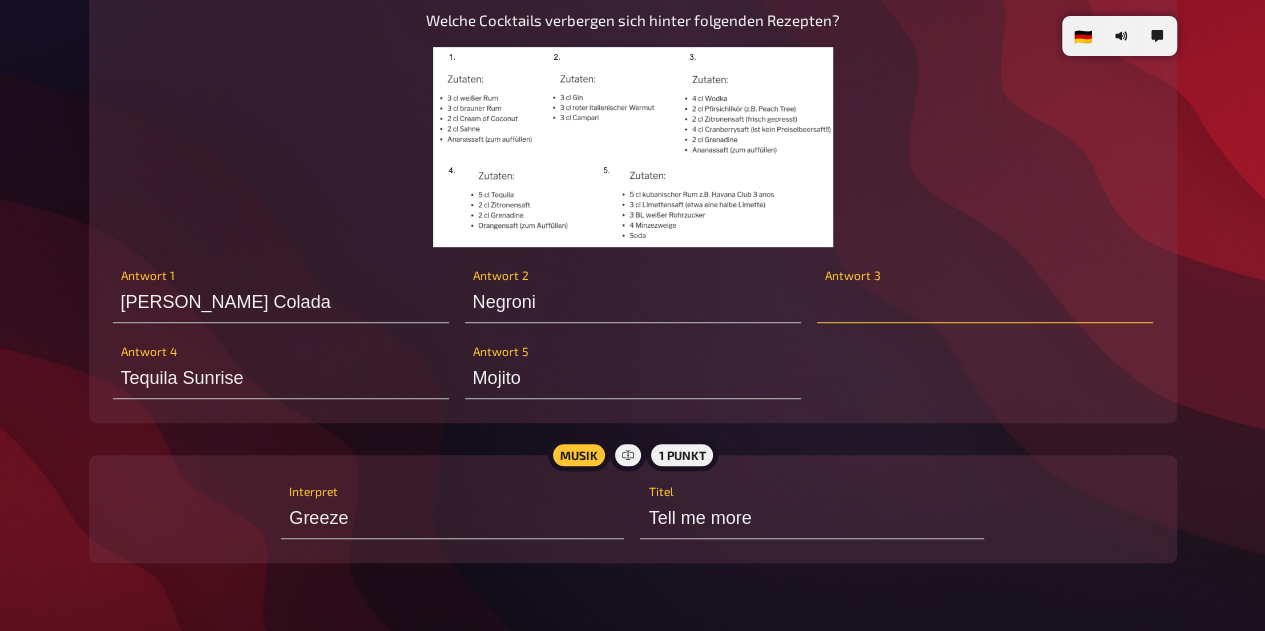 click at bounding box center (985, 303) 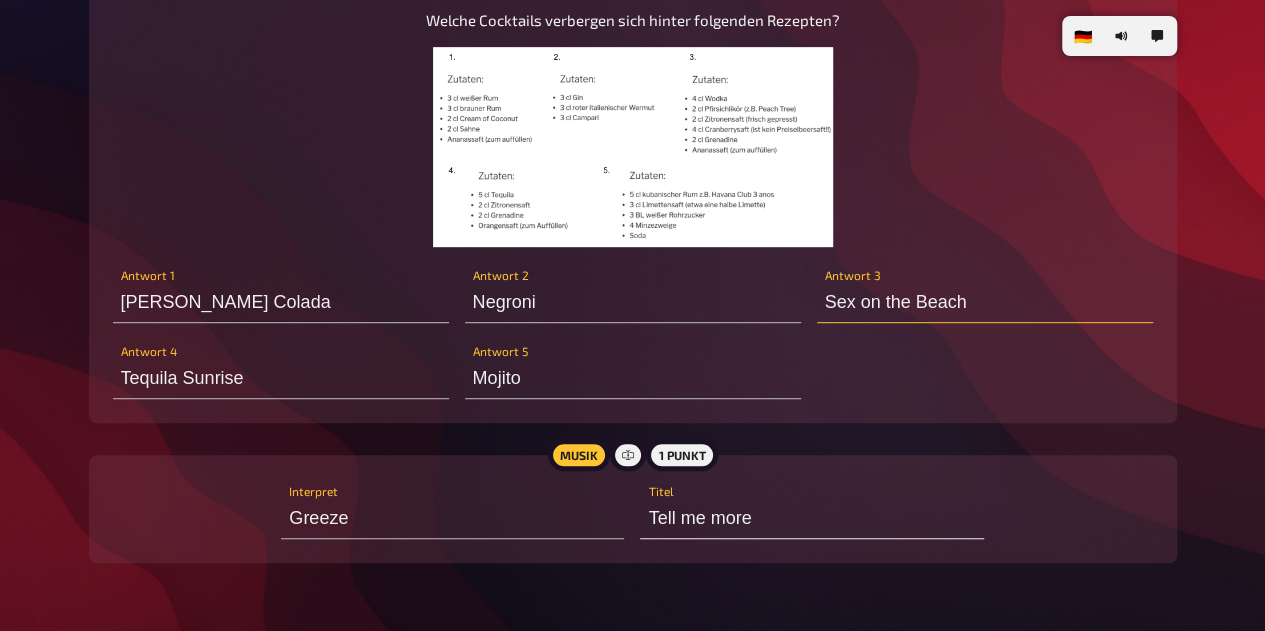 type on "Sex on the Beach" 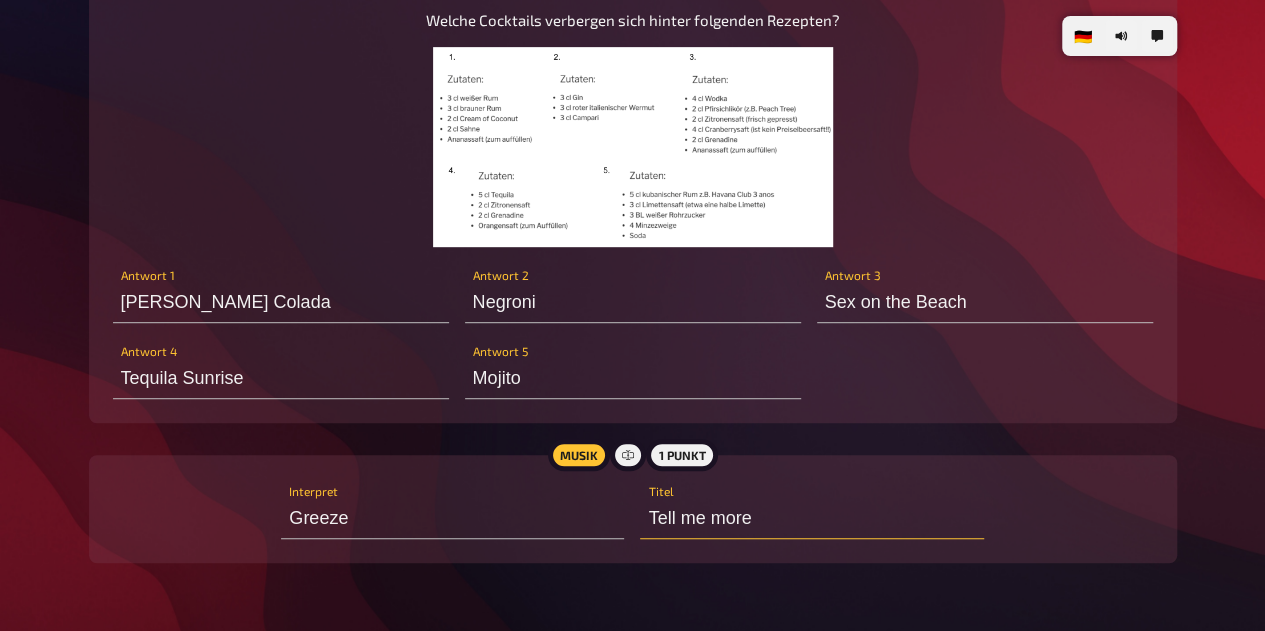 click on "Tell me more" at bounding box center (811, 519) 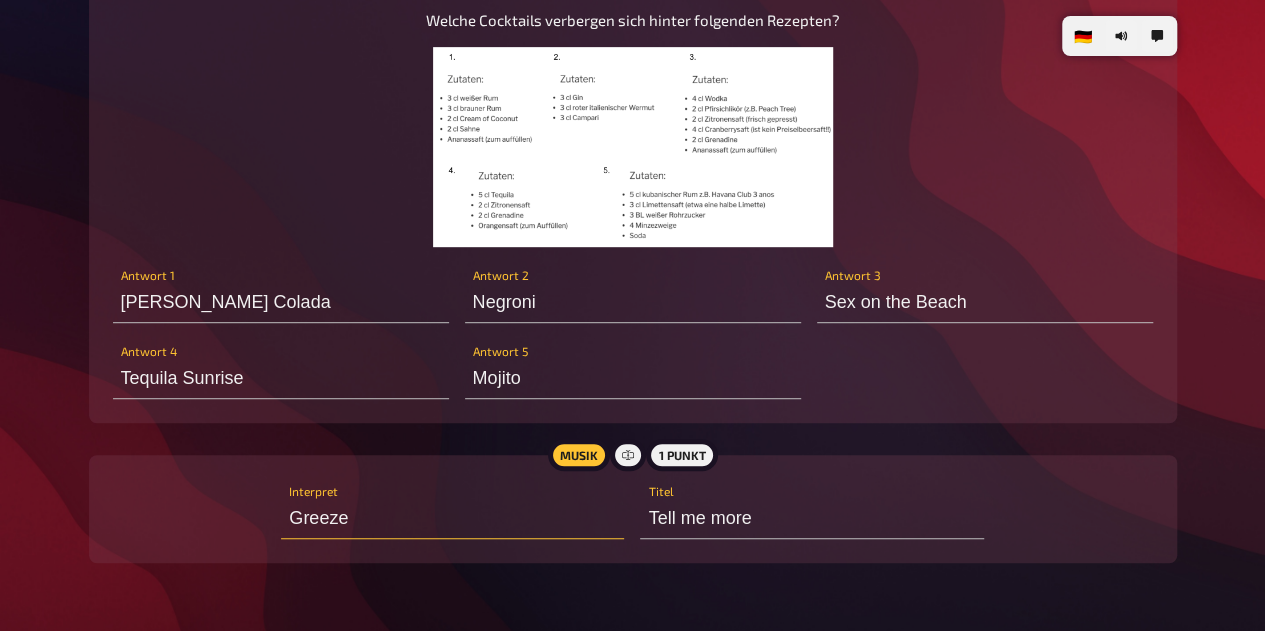 click on "Greeze" at bounding box center [452, 519] 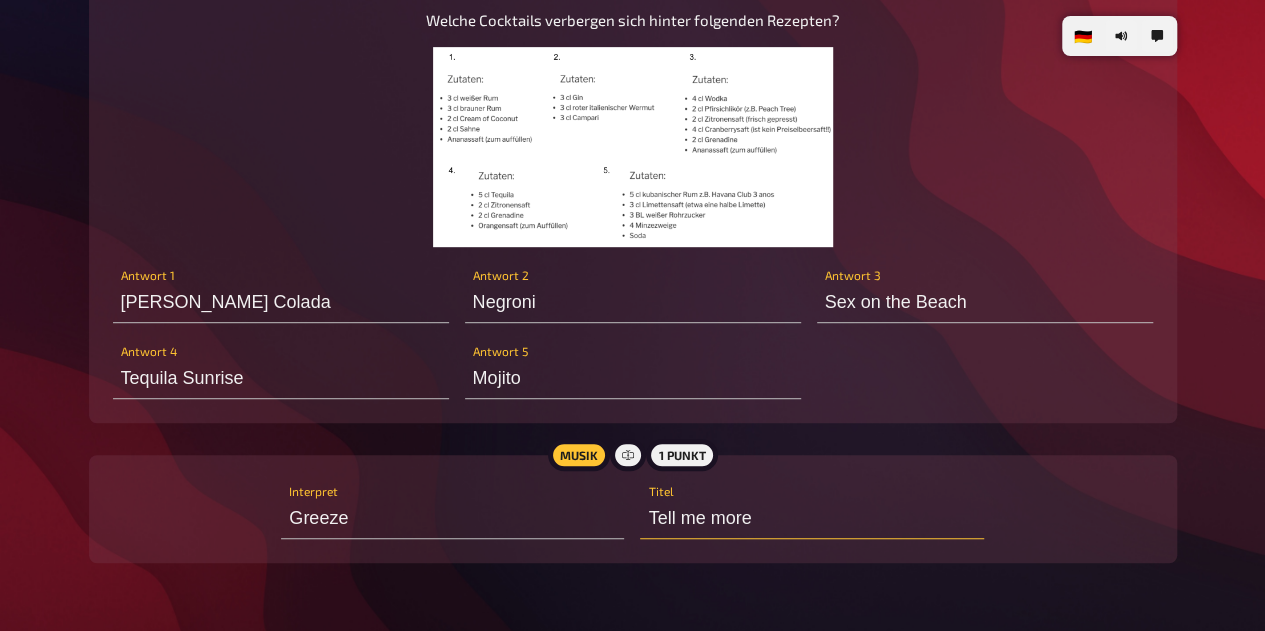 click on "Tell me more" at bounding box center (811, 519) 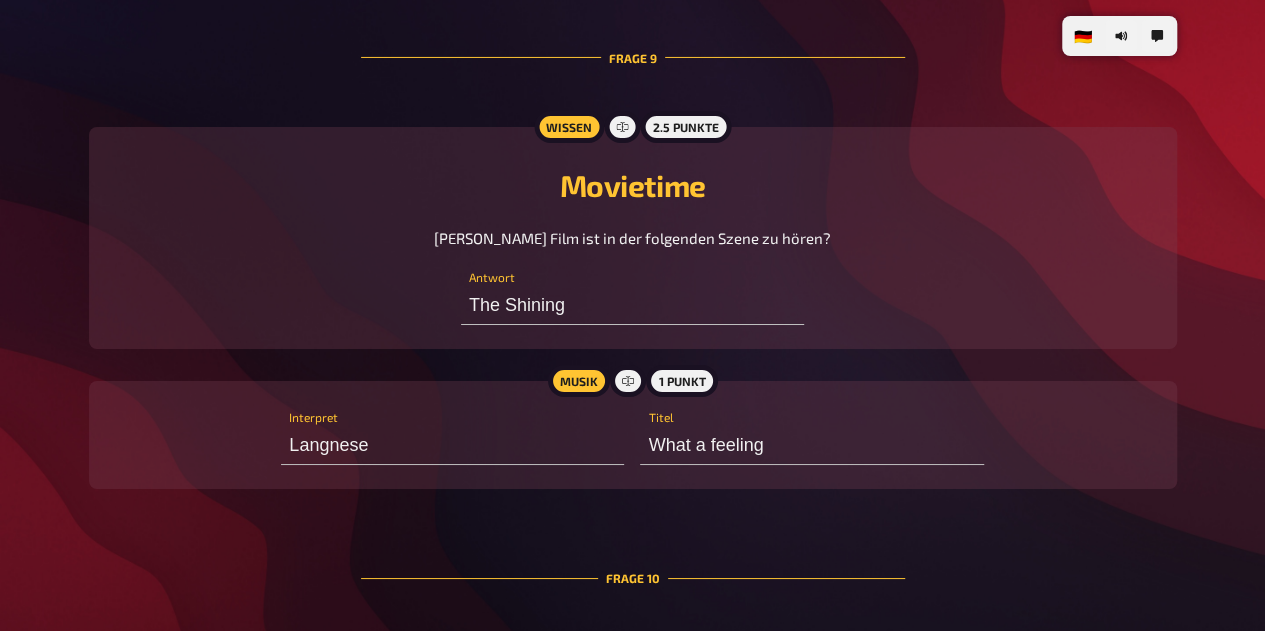 scroll, scrollTop: 7254, scrollLeft: 0, axis: vertical 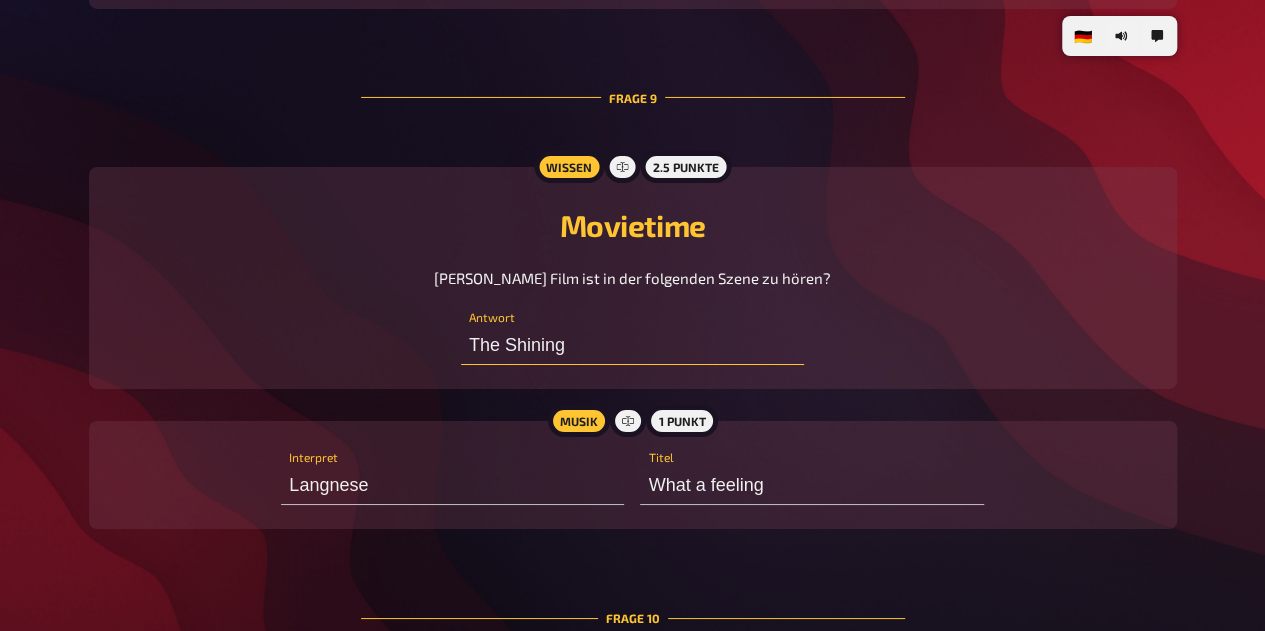 click on "The Shining" at bounding box center (632, 345) 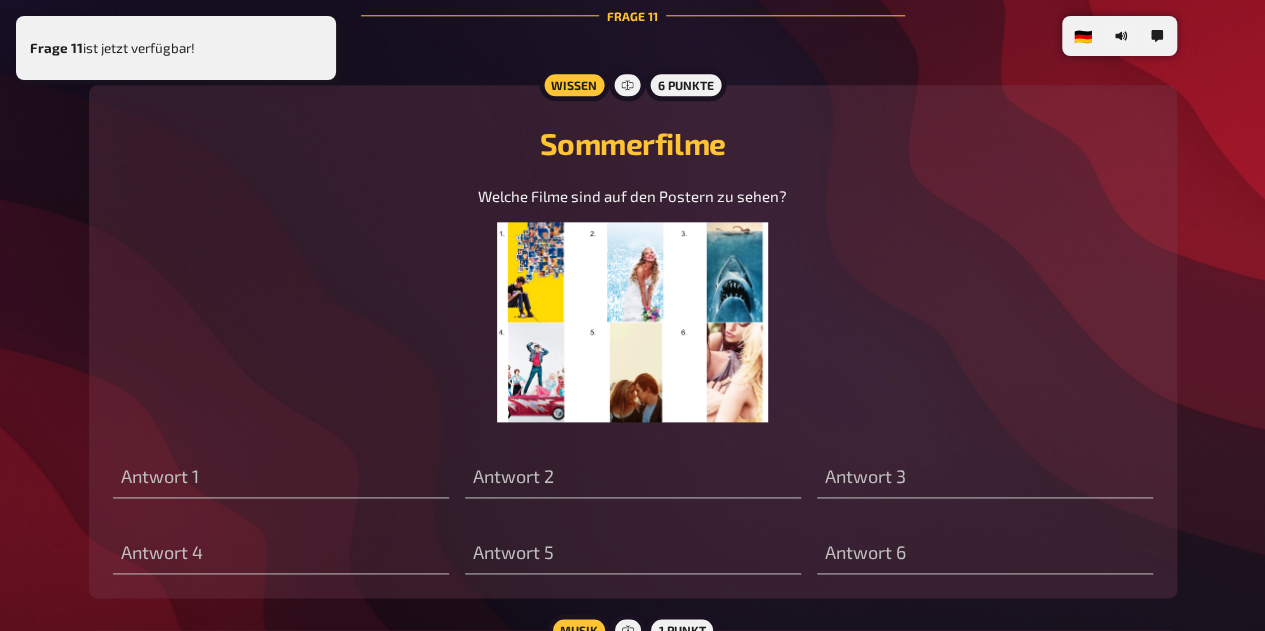 scroll, scrollTop: 8694, scrollLeft: 0, axis: vertical 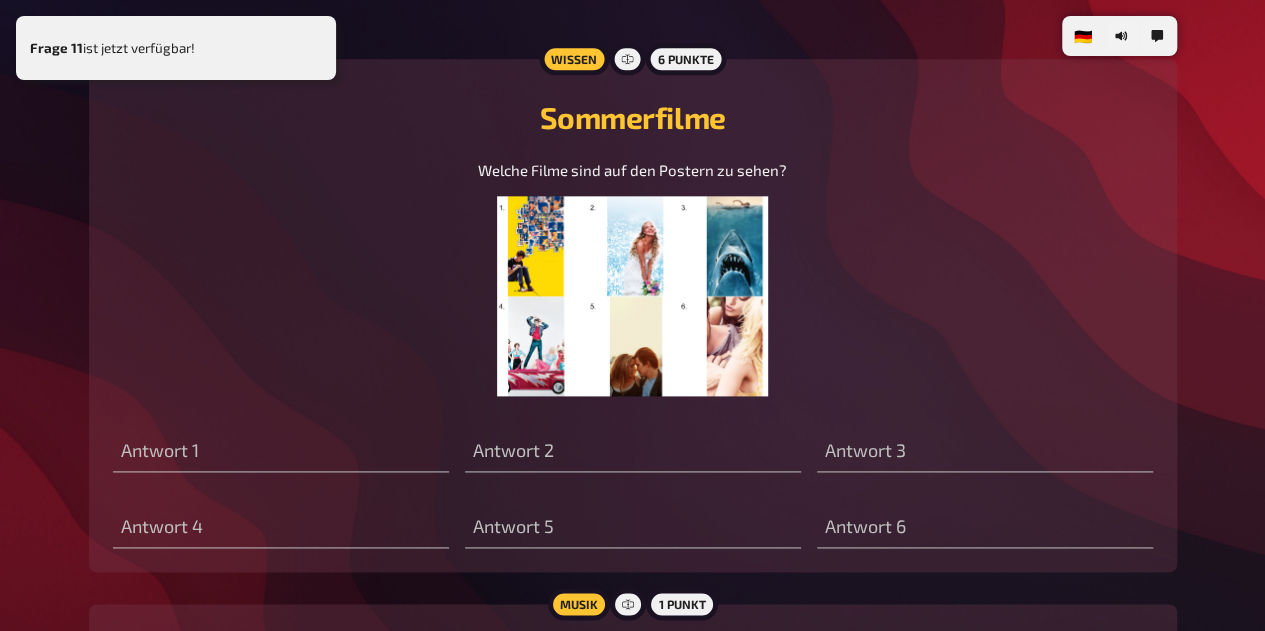 click at bounding box center (632, 296) 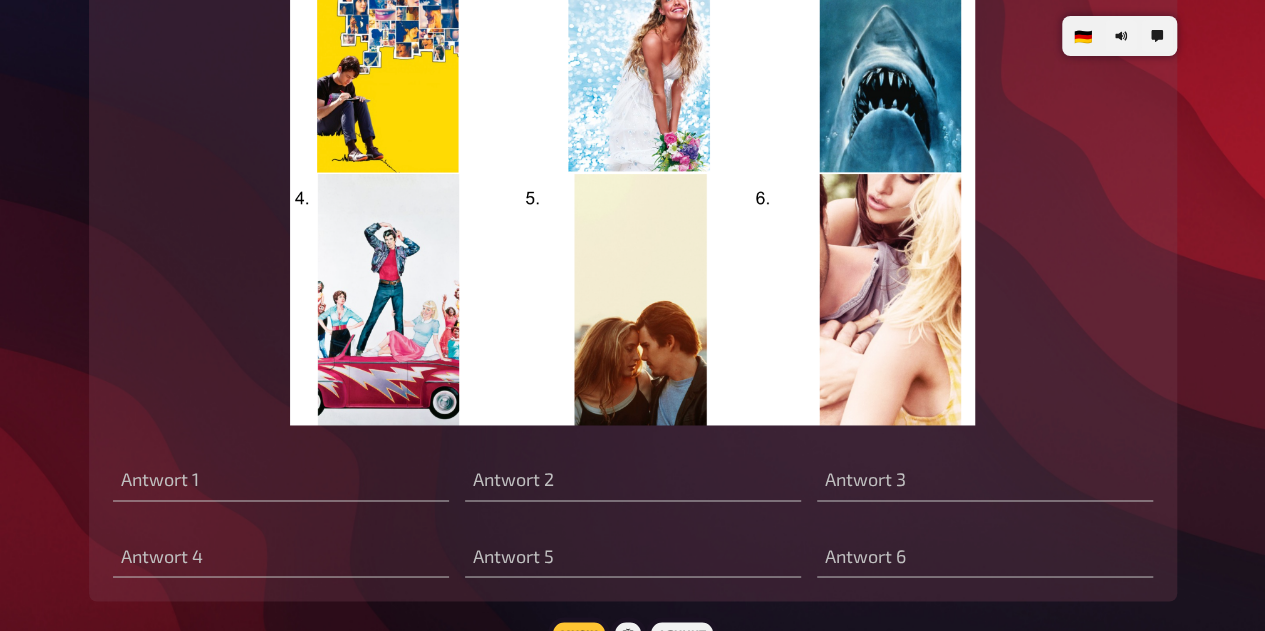 scroll, scrollTop: 8970, scrollLeft: 0, axis: vertical 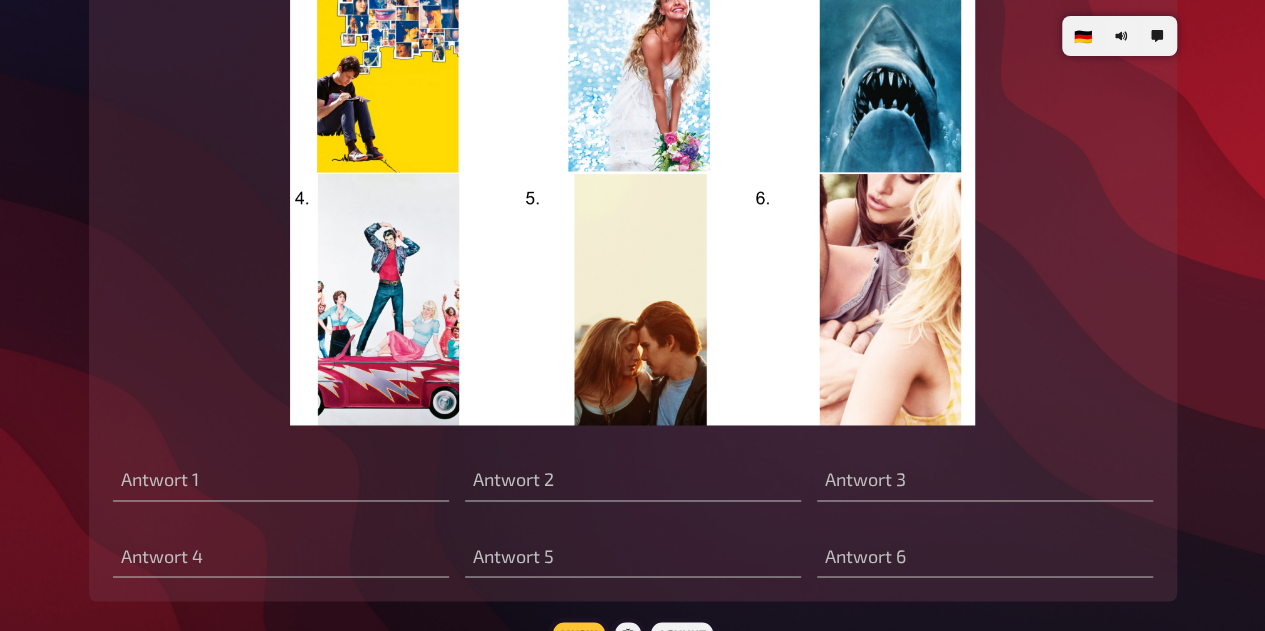 click on "Antwort 3" at bounding box center [985, 471] 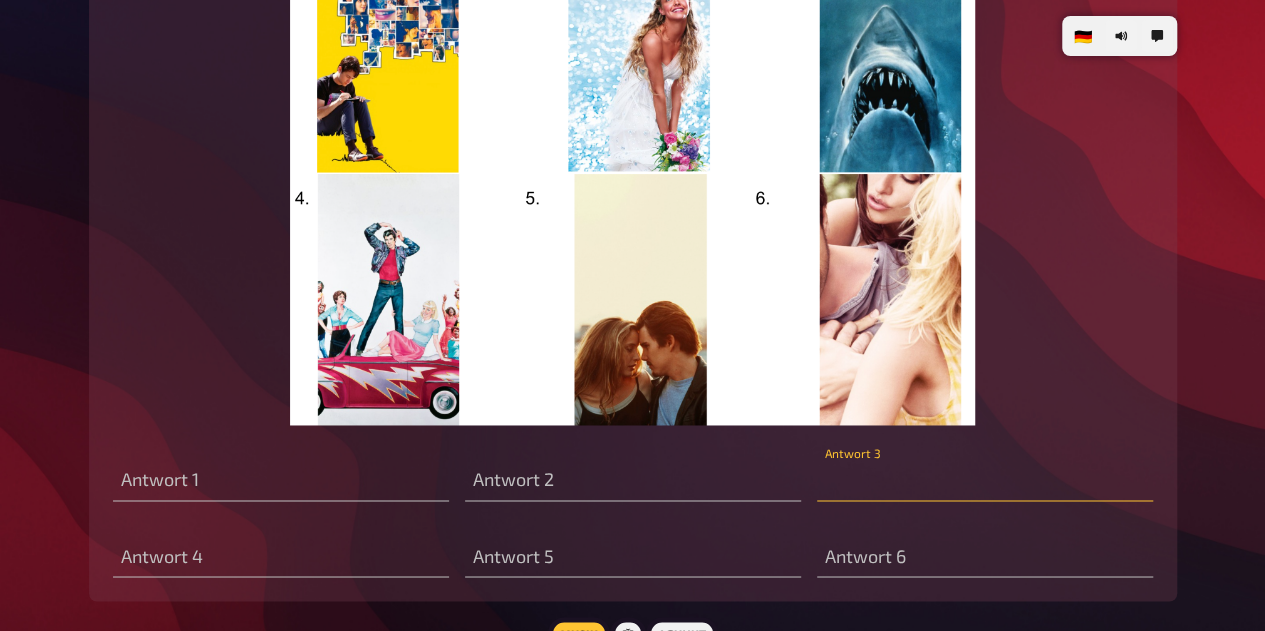click at bounding box center [985, 481] 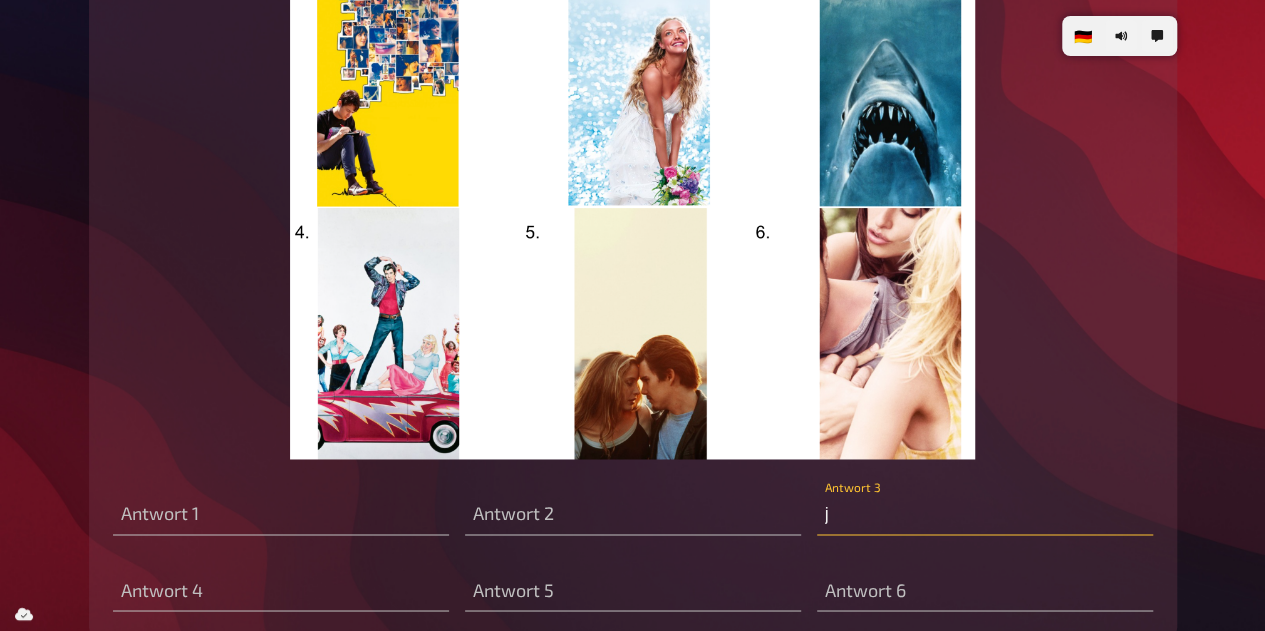 scroll, scrollTop: 8964, scrollLeft: 0, axis: vertical 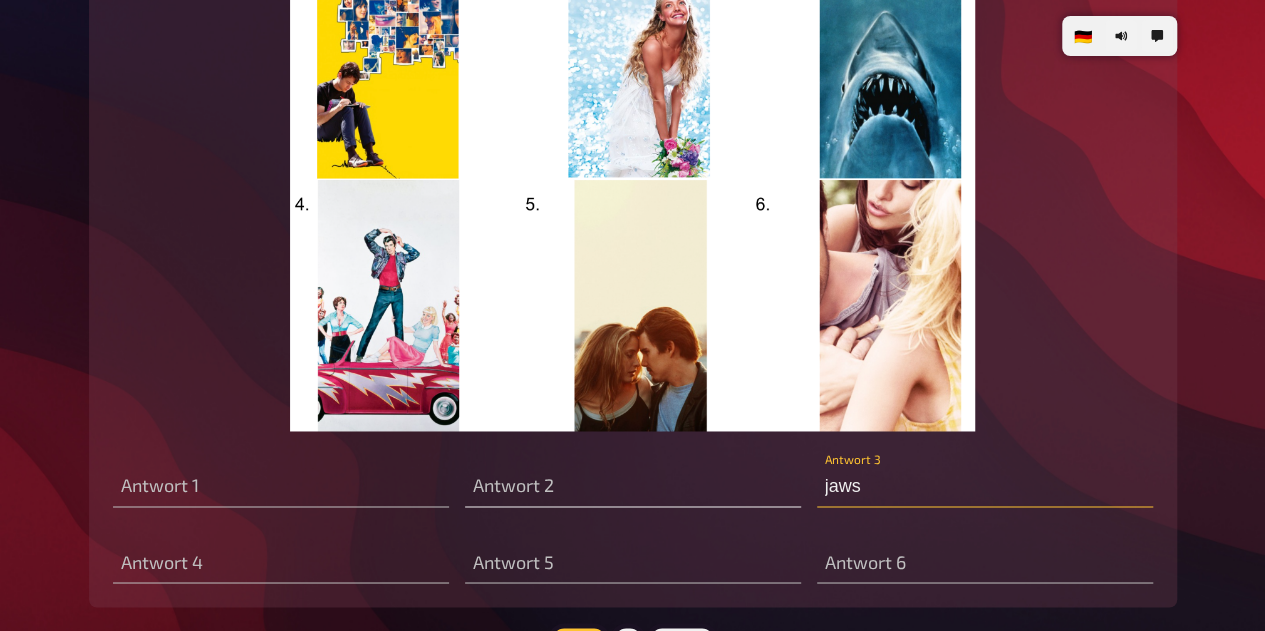type on "jaws" 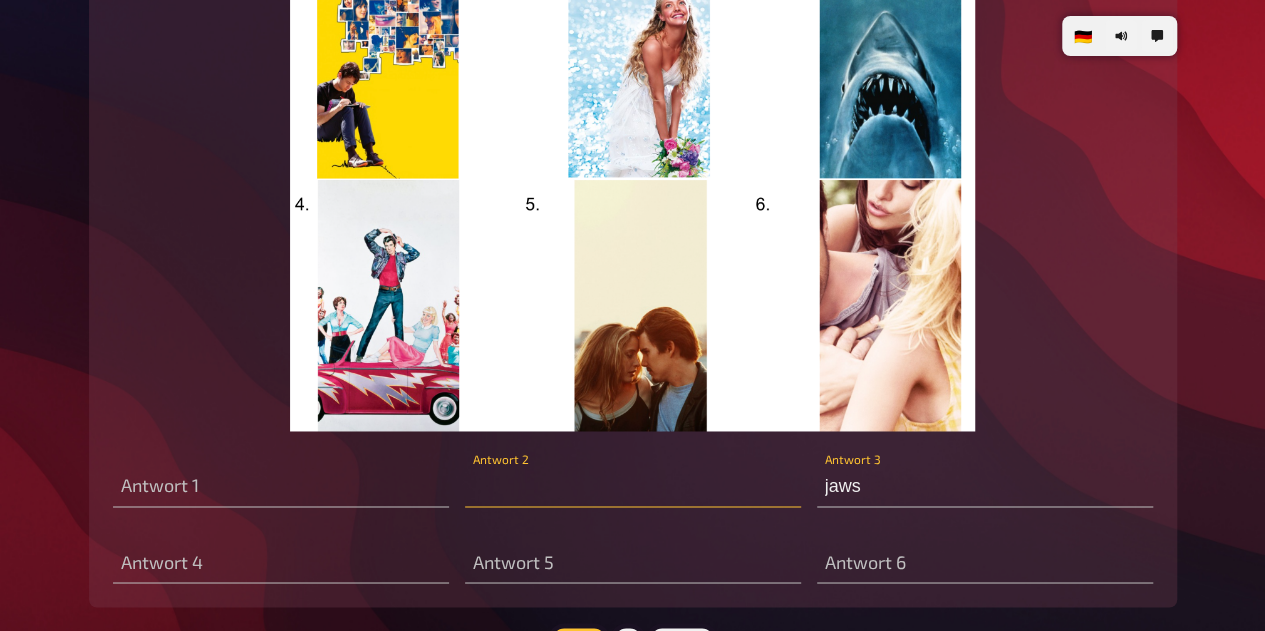 click at bounding box center [633, 487] 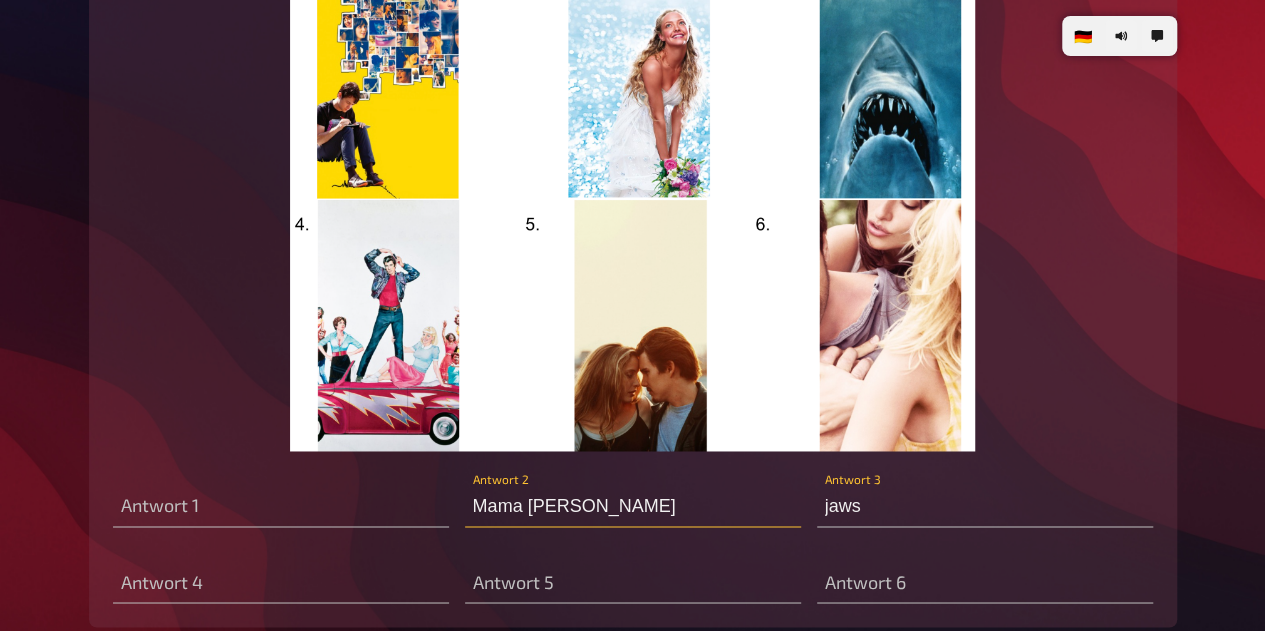 scroll, scrollTop: 8944, scrollLeft: 0, axis: vertical 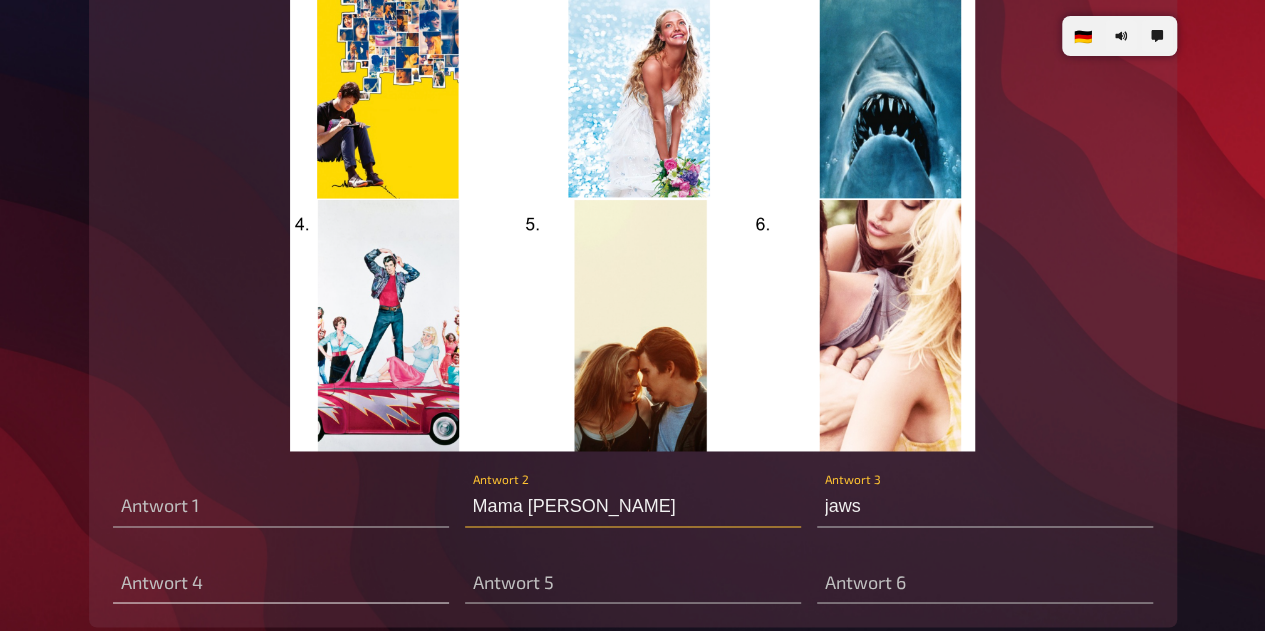 type on "Mama Mia" 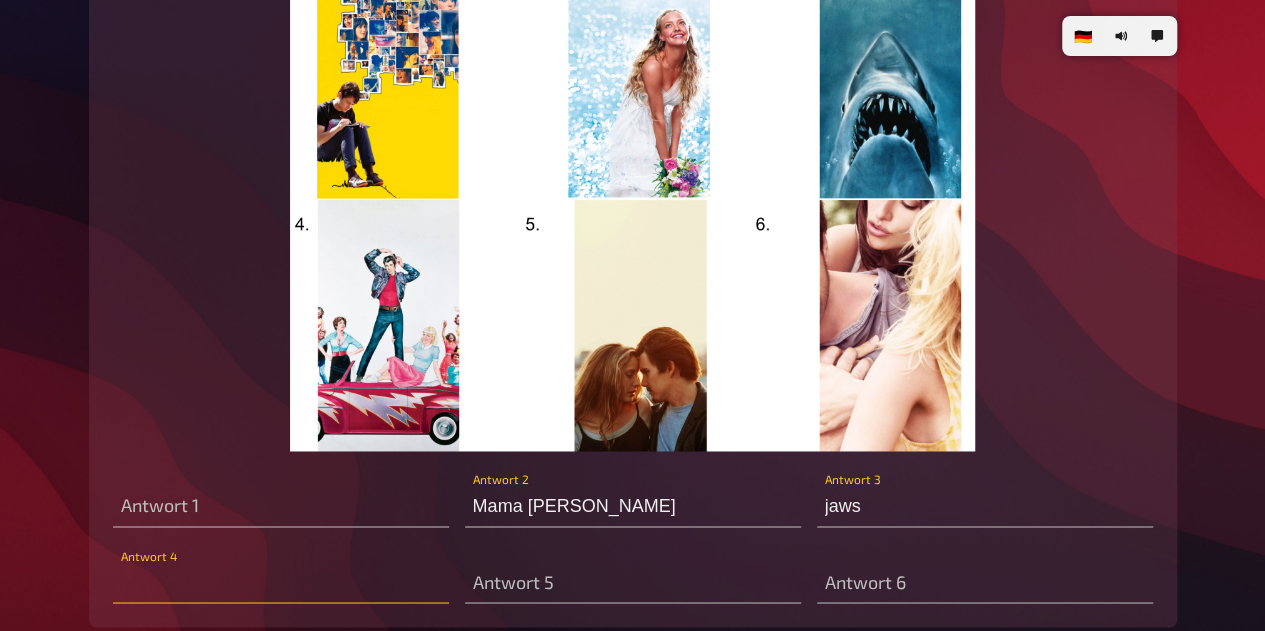 click at bounding box center [281, 583] 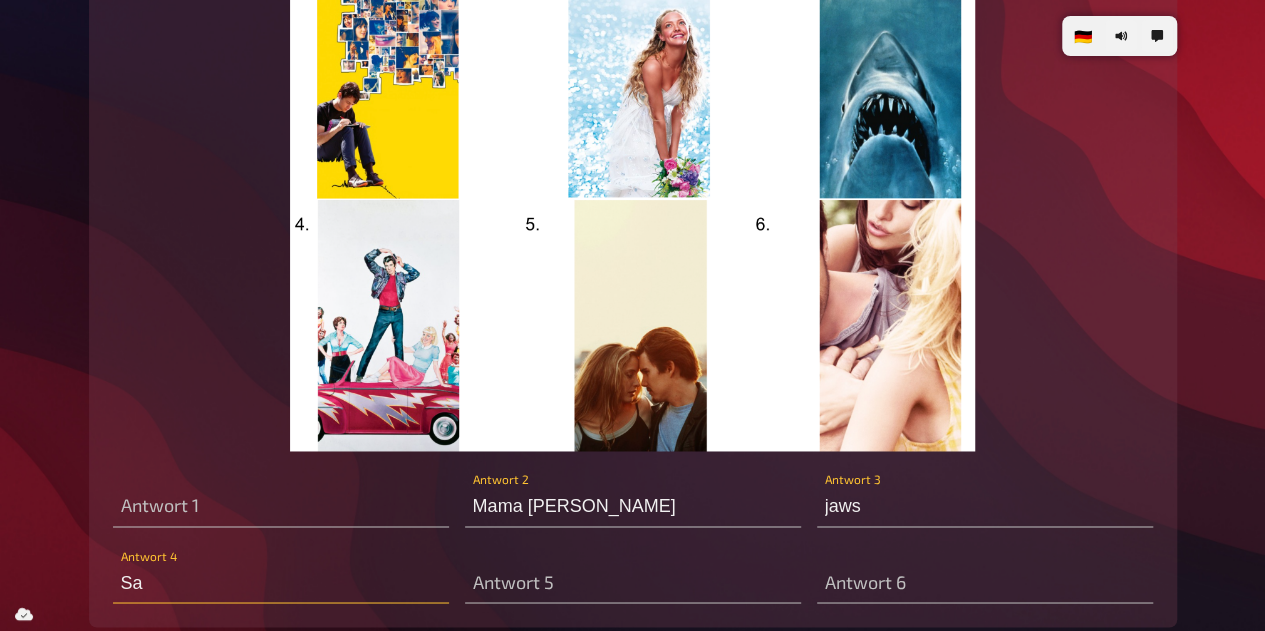 type on "S" 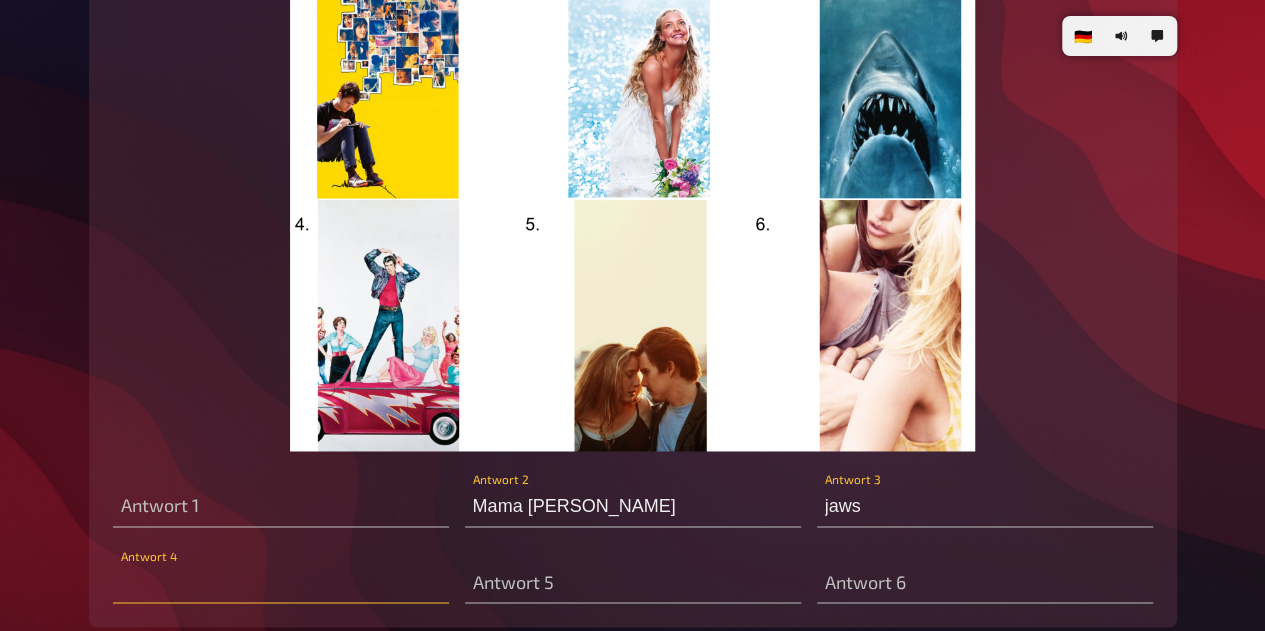 type on "S" 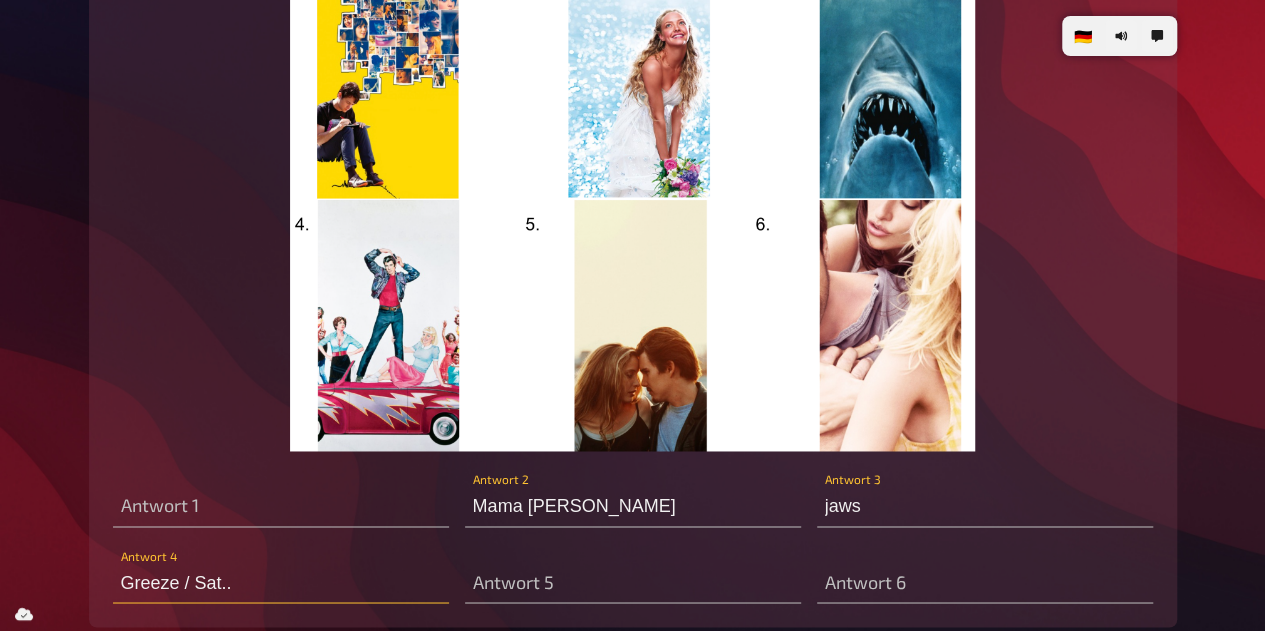 type on "Greeze / Sat.." 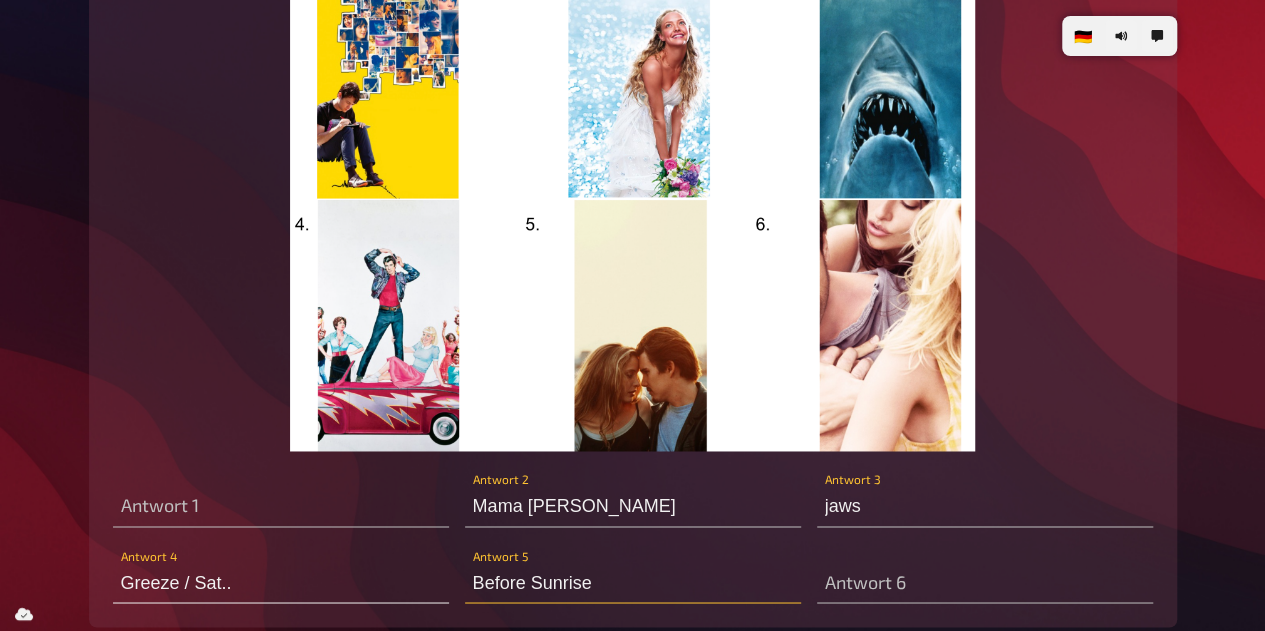 type on "Before Sunrise" 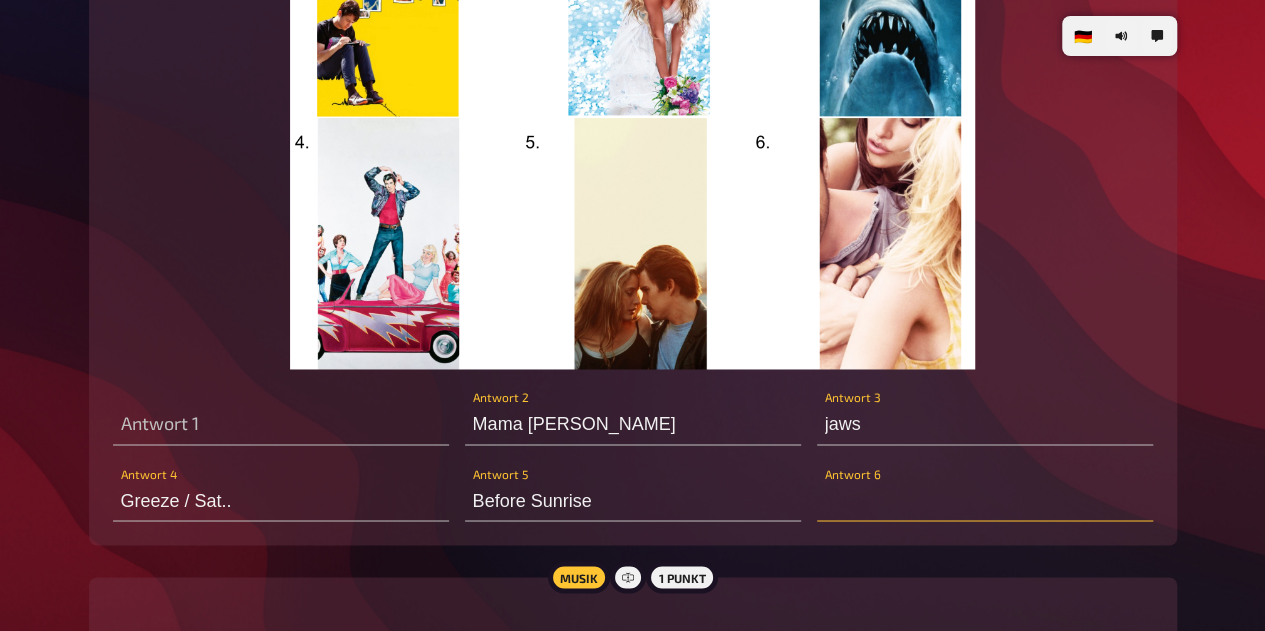 scroll, scrollTop: 9026, scrollLeft: 0, axis: vertical 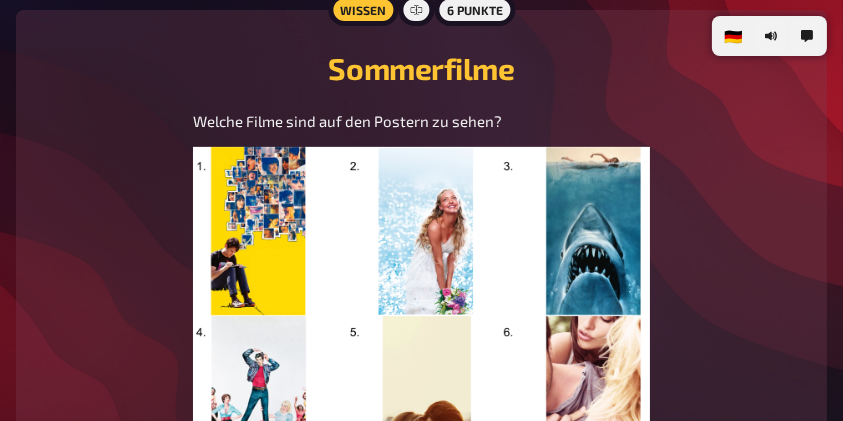 type on "Vicky Christina Barcelona" 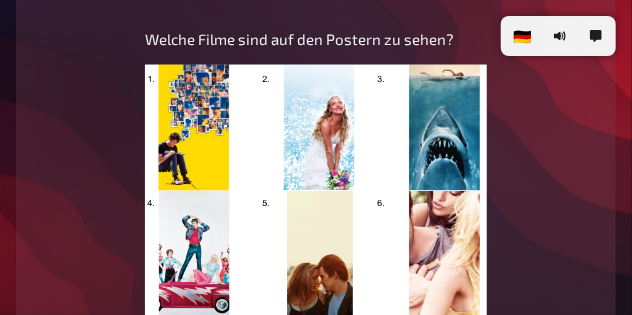 scroll, scrollTop: 8429, scrollLeft: 0, axis: vertical 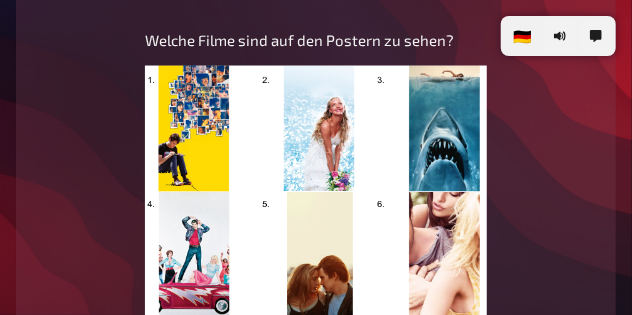 drag, startPoint x: 303, startPoint y: 226, endPoint x: 195, endPoint y: 264, distance: 114.49017 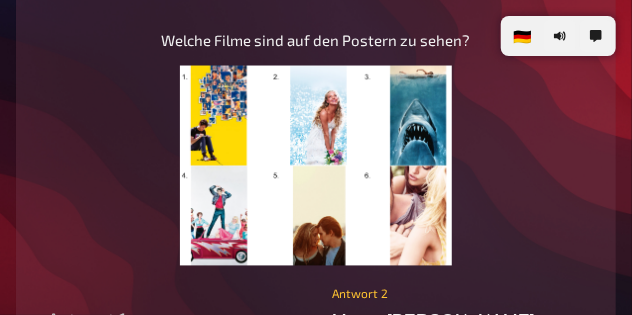 click at bounding box center (315, 166) 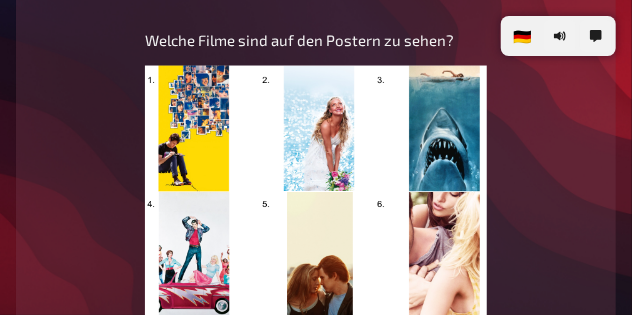 click at bounding box center [316, 192] 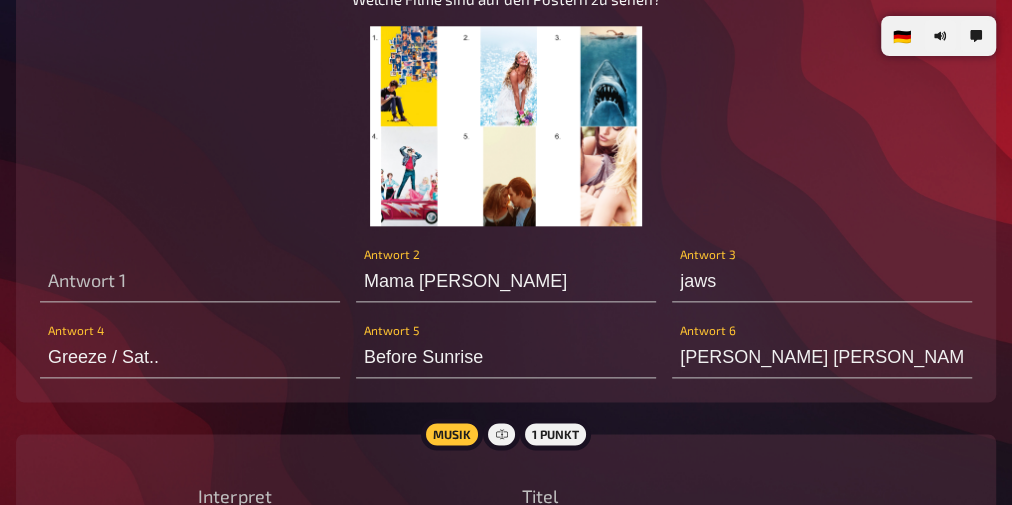 scroll, scrollTop: 8664, scrollLeft: 0, axis: vertical 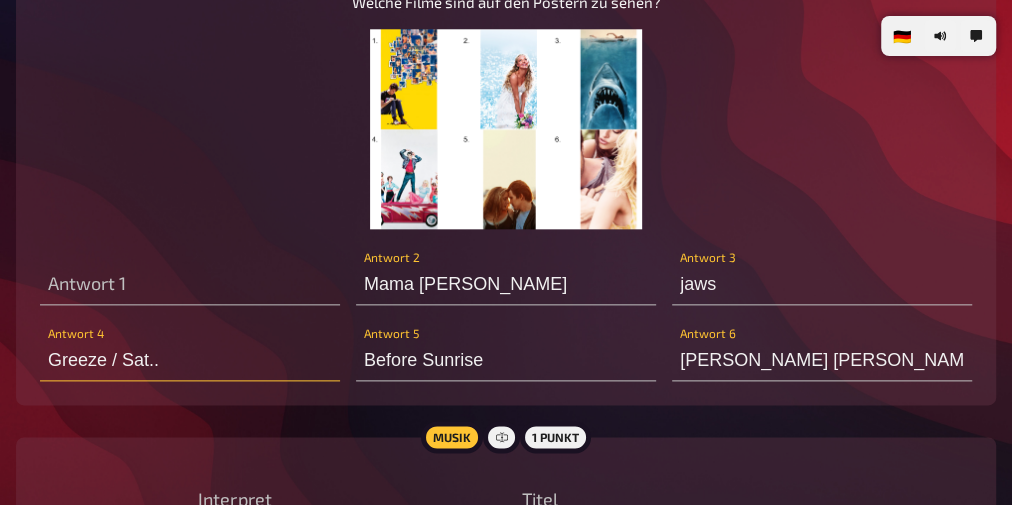 click on "Greeze / Sat.." at bounding box center [190, 361] 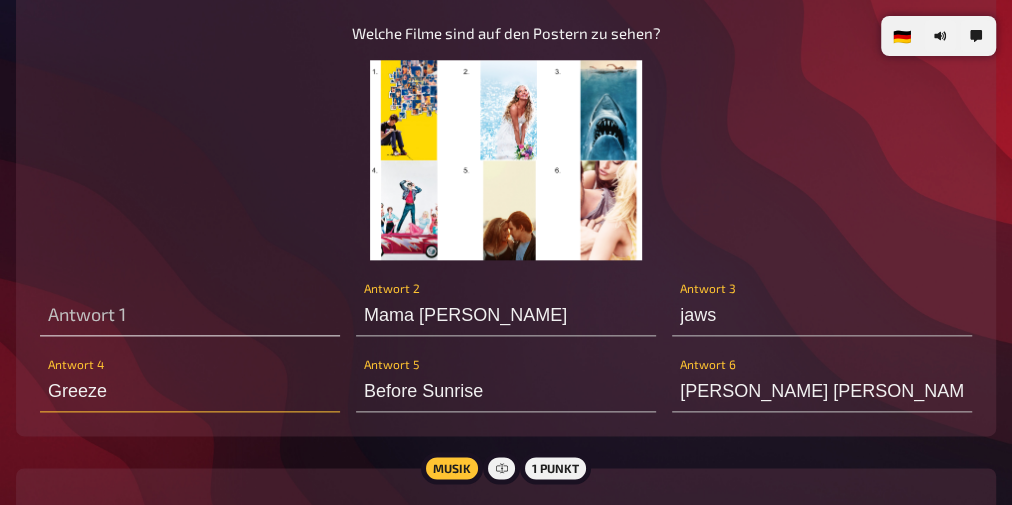 scroll, scrollTop: 8673, scrollLeft: 0, axis: vertical 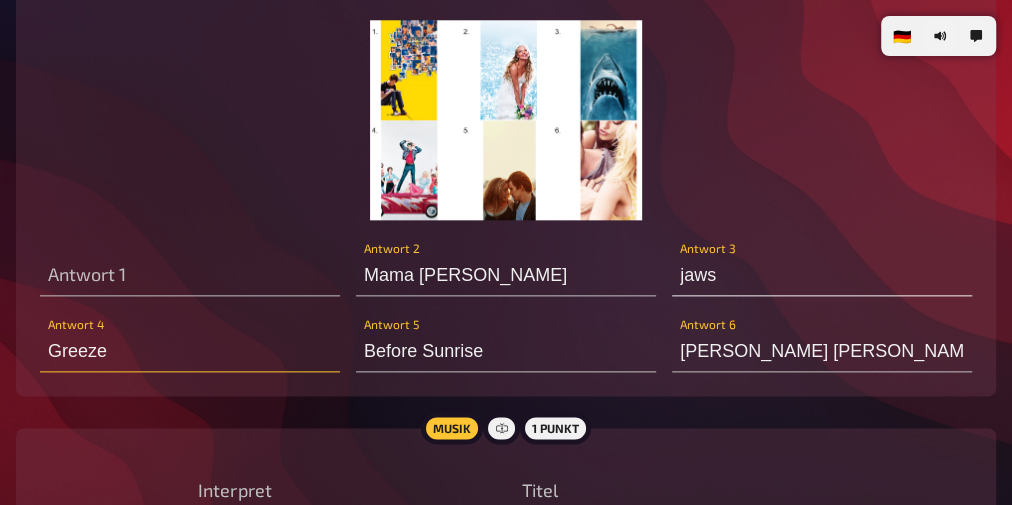 type on "Greeze" 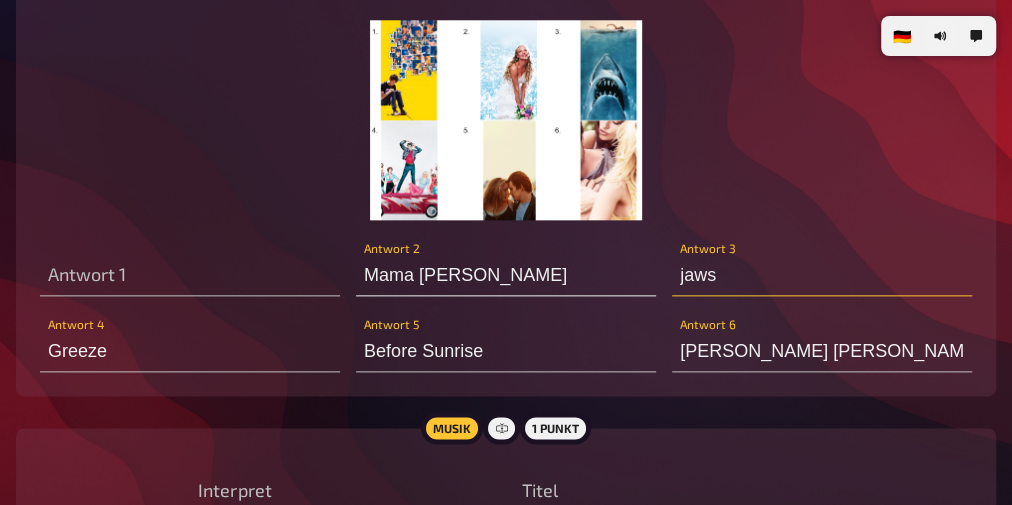 drag, startPoint x: 744, startPoint y: 277, endPoint x: 625, endPoint y: 280, distance: 119.03781 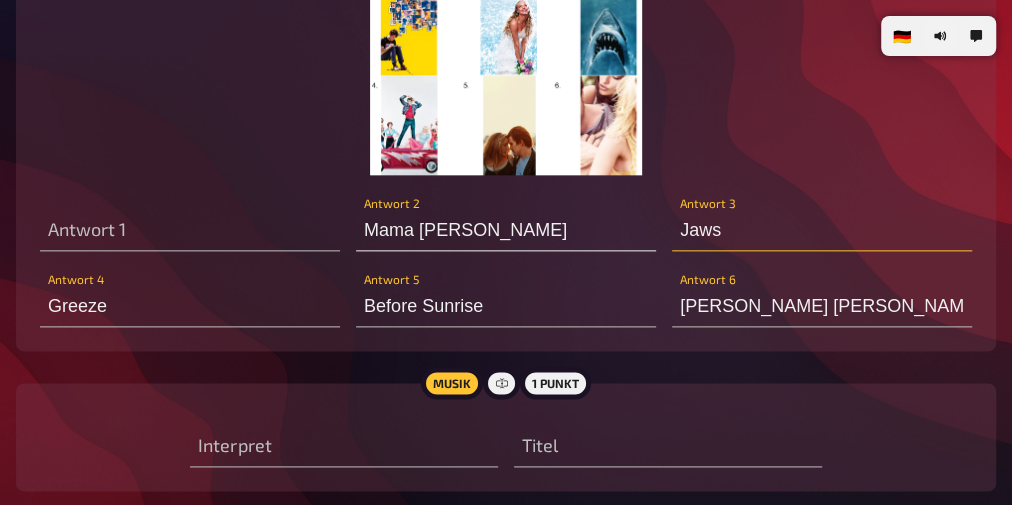 scroll, scrollTop: 8722, scrollLeft: 0, axis: vertical 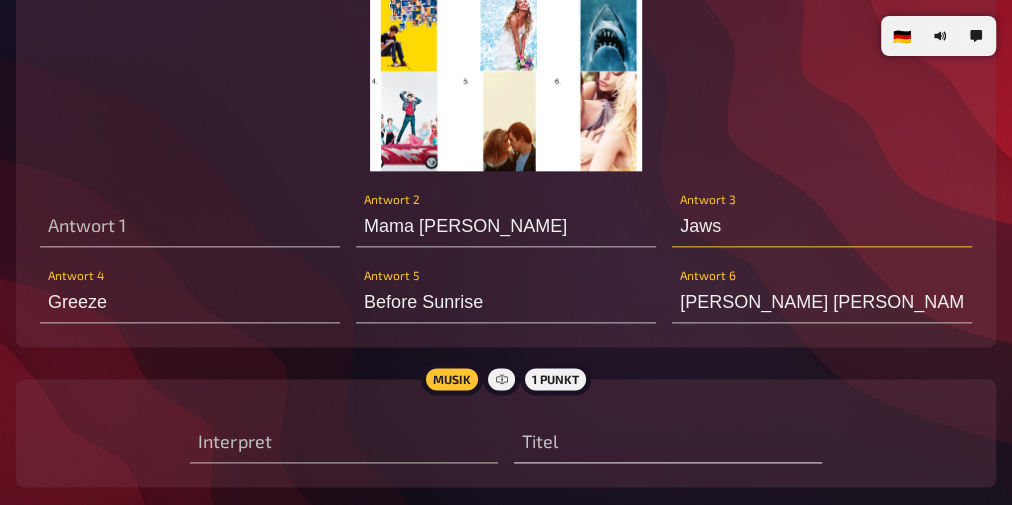 type on "Jaws" 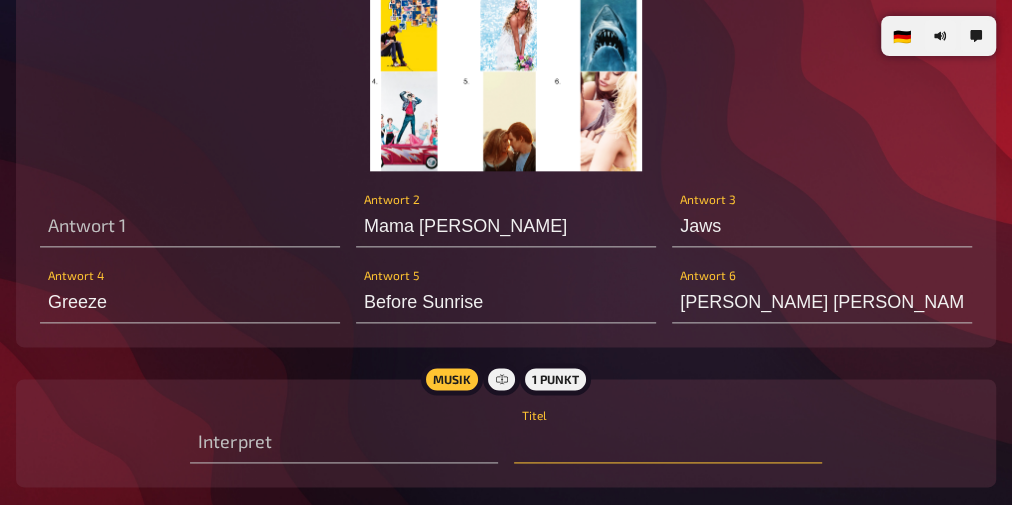 click at bounding box center (668, 443) 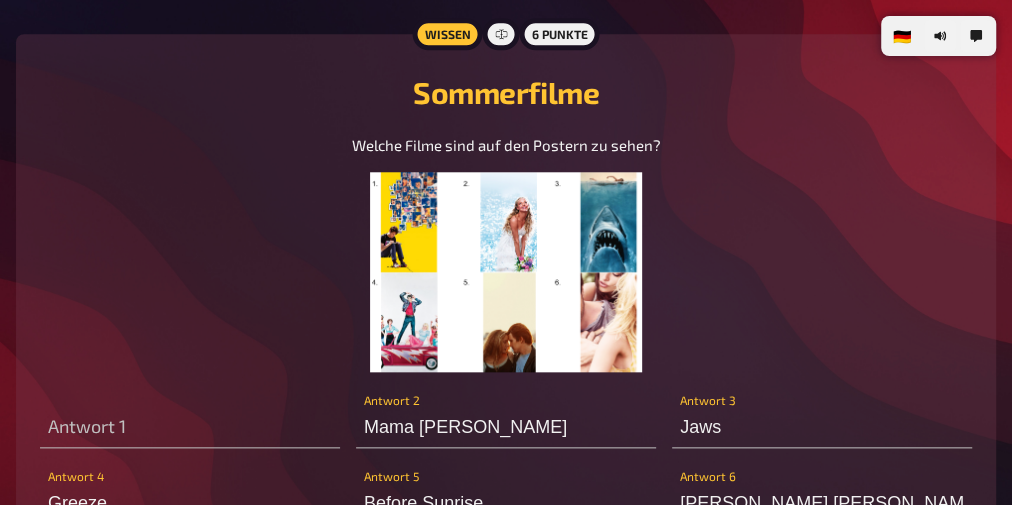 scroll, scrollTop: 8520, scrollLeft: 0, axis: vertical 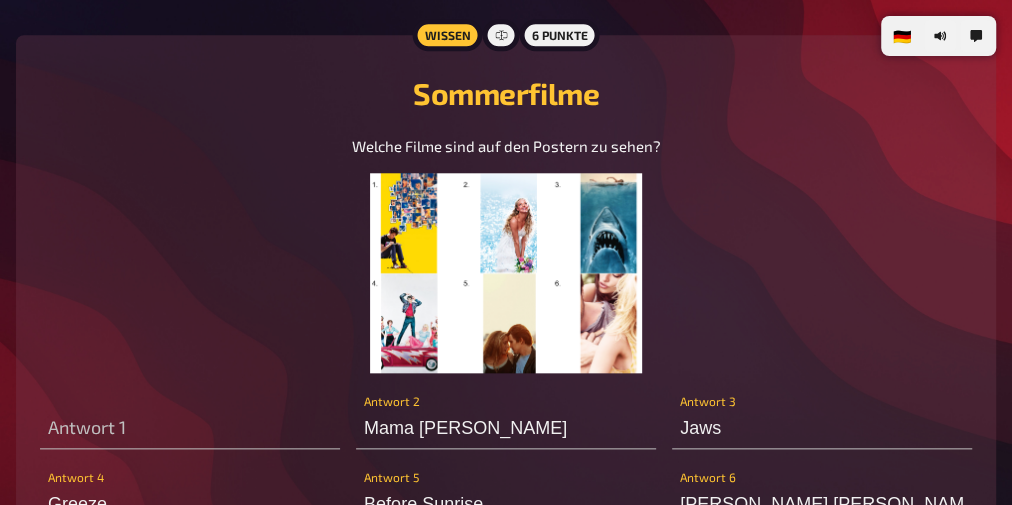 click at bounding box center (505, 273) 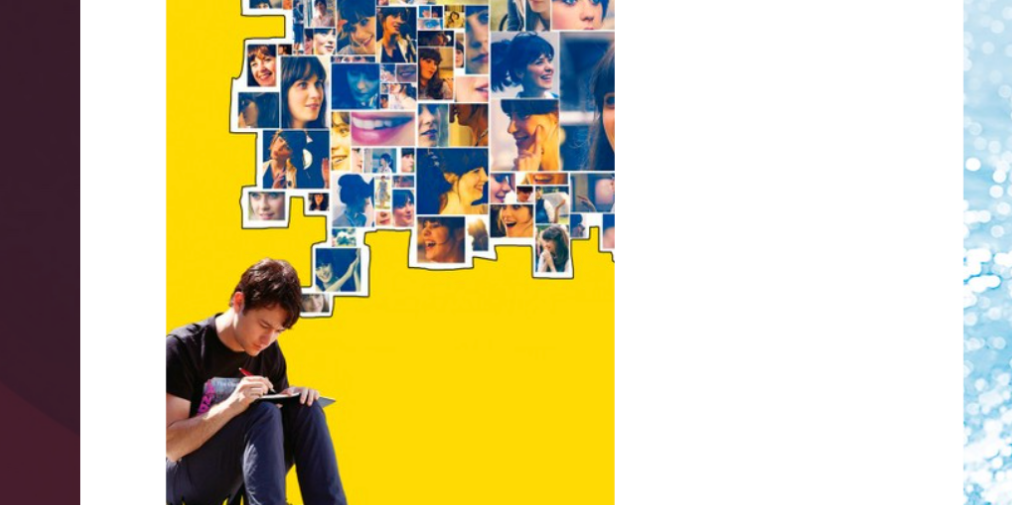 scroll, scrollTop: 8520, scrollLeft: 0, axis: vertical 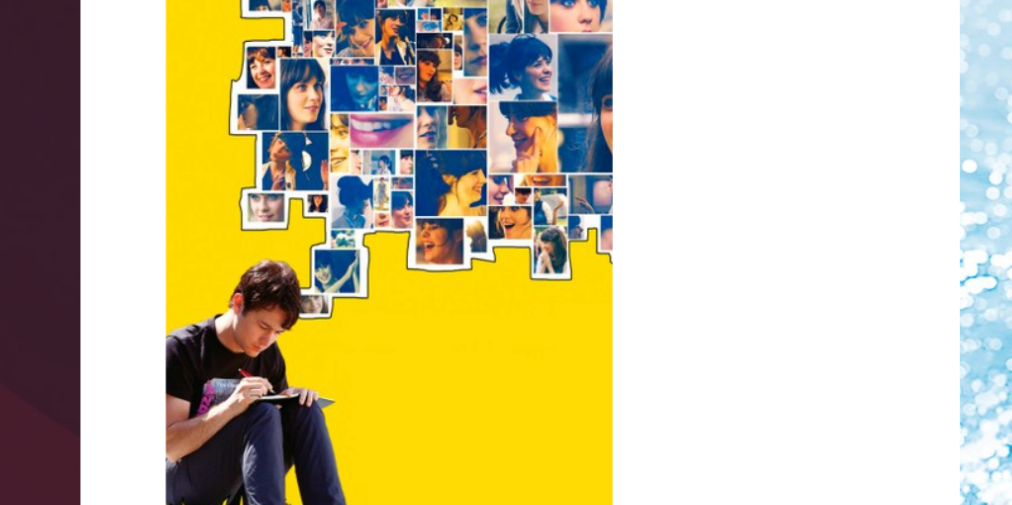 drag, startPoint x: 286, startPoint y: 250, endPoint x: 285, endPoint y: 271, distance: 21.023796 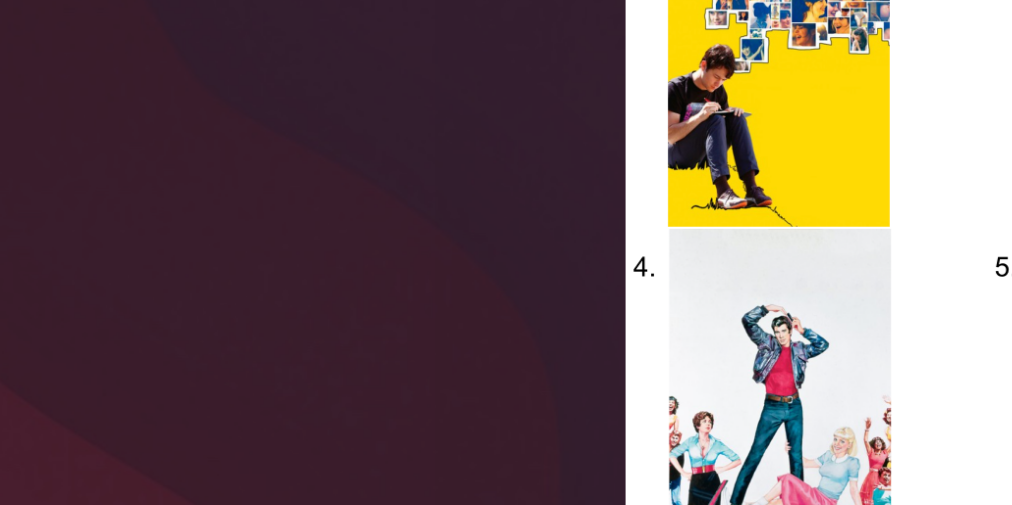 click at bounding box center [505, 273] 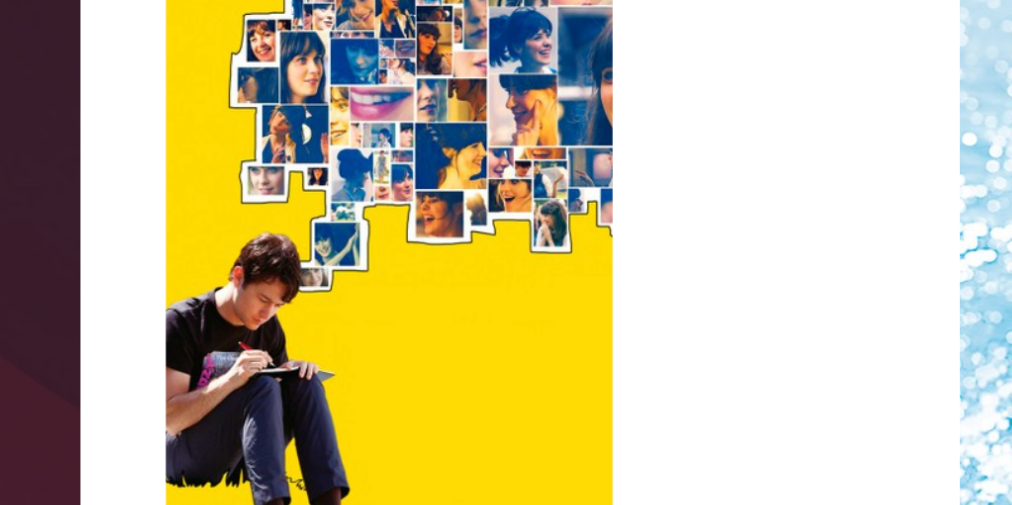 scroll, scrollTop: 8520, scrollLeft: 0, axis: vertical 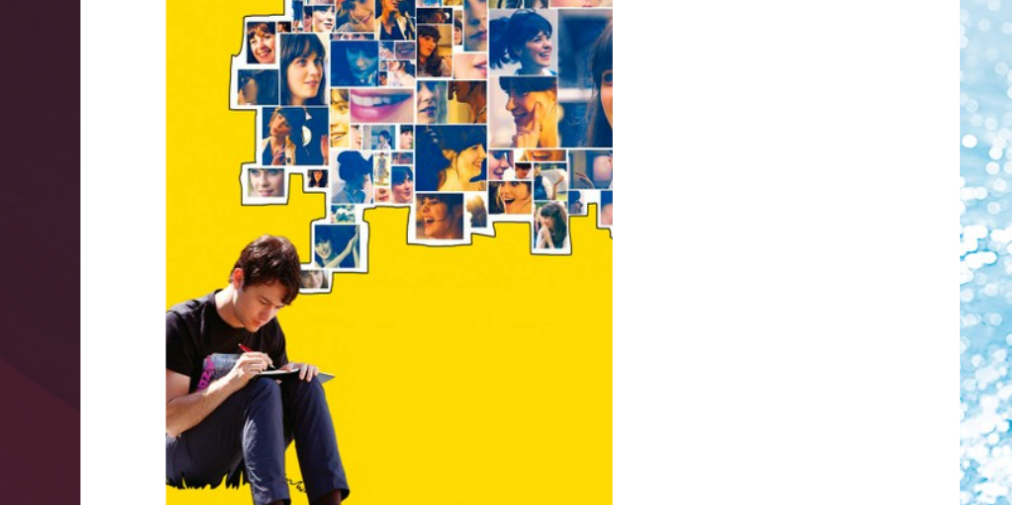 click at bounding box center (506, 375) 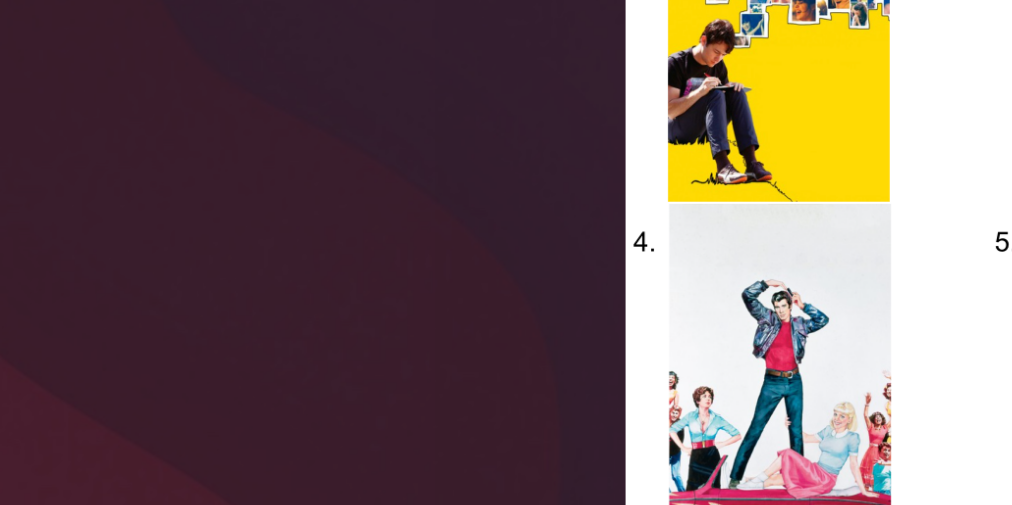 click at bounding box center (505, 273) 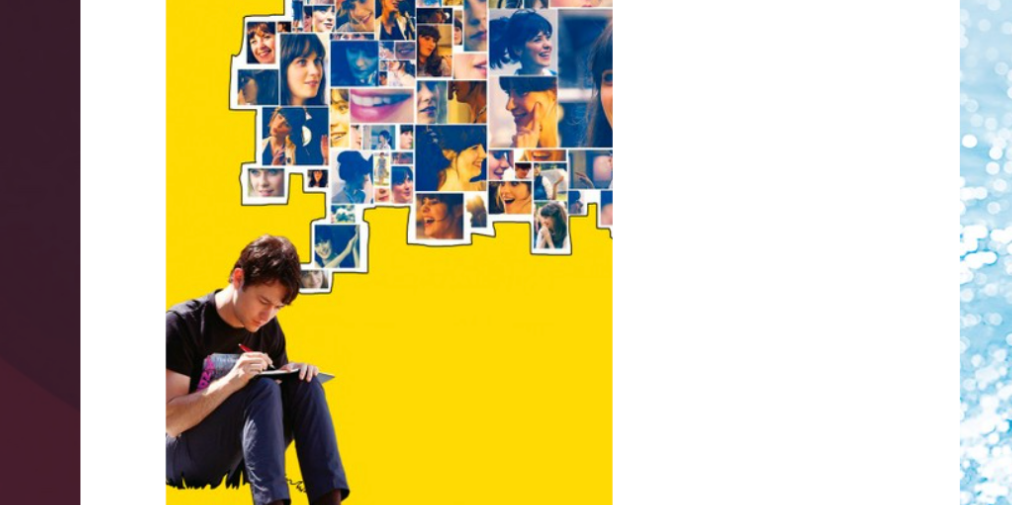 click at bounding box center [506, 375] 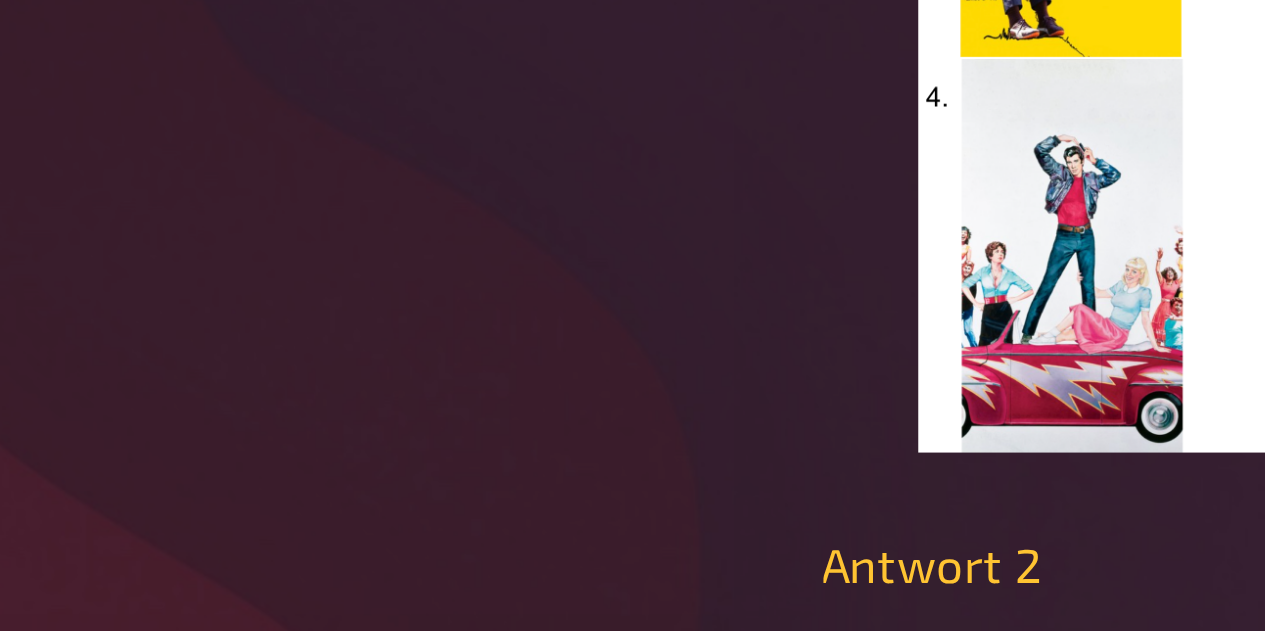 scroll, scrollTop: 8699, scrollLeft: 0, axis: vertical 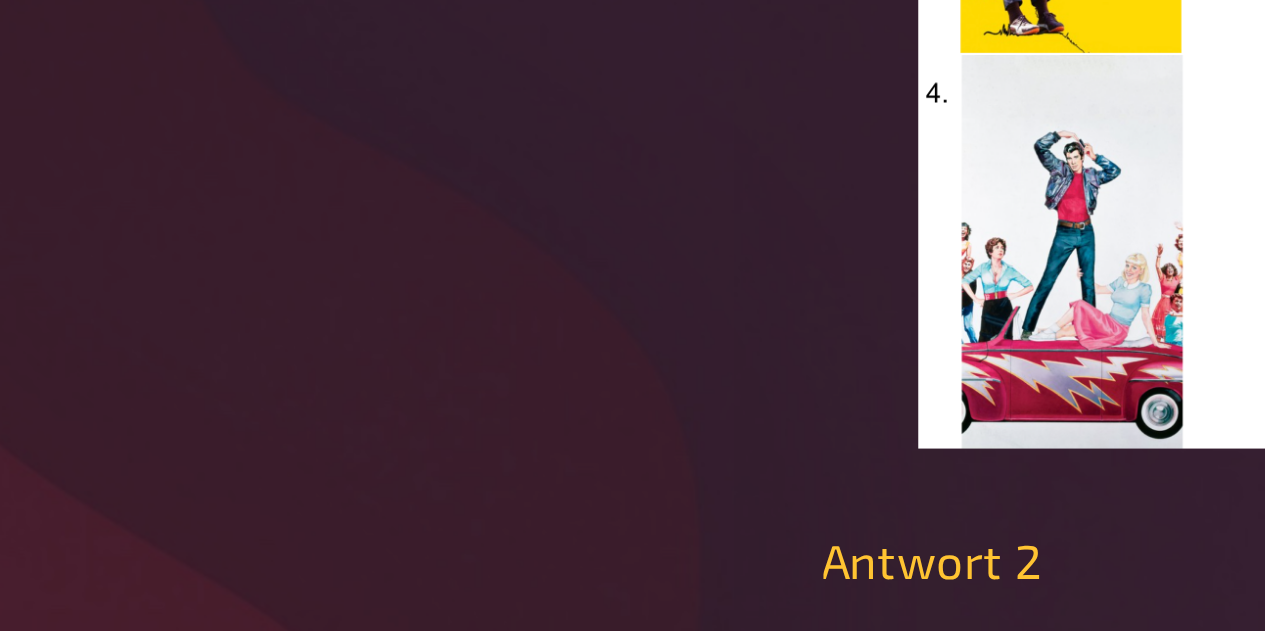 drag, startPoint x: 460, startPoint y: 399, endPoint x: 372, endPoint y: 400, distance: 88.005684 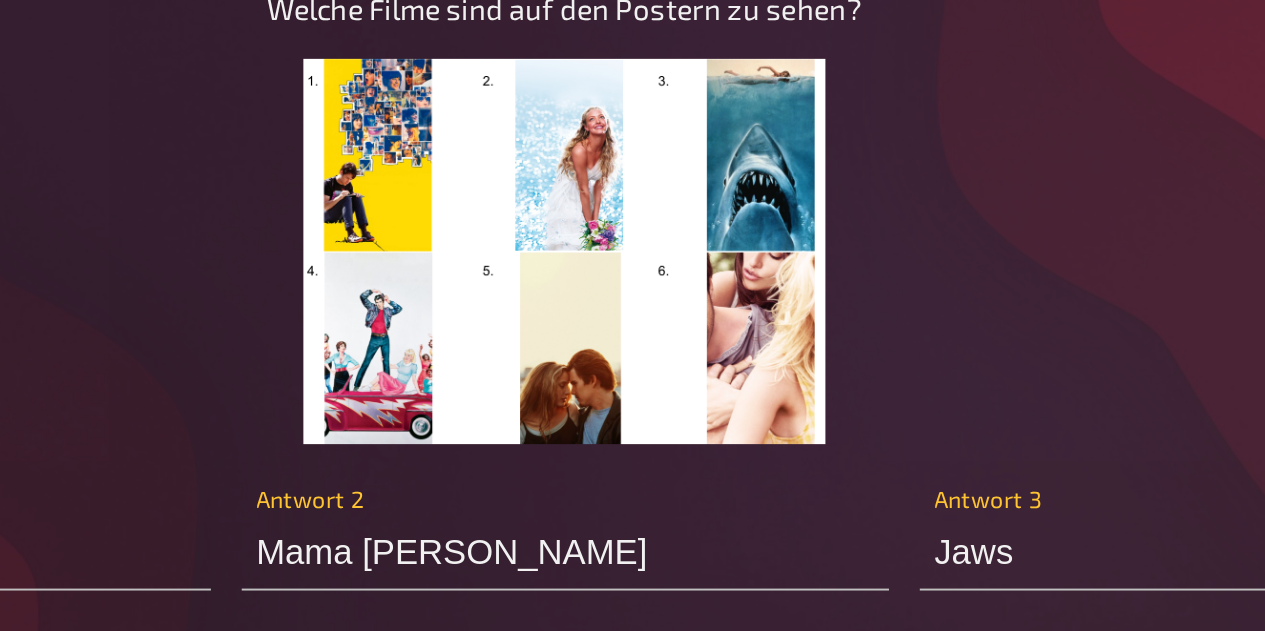 scroll, scrollTop: 8699, scrollLeft: 0, axis: vertical 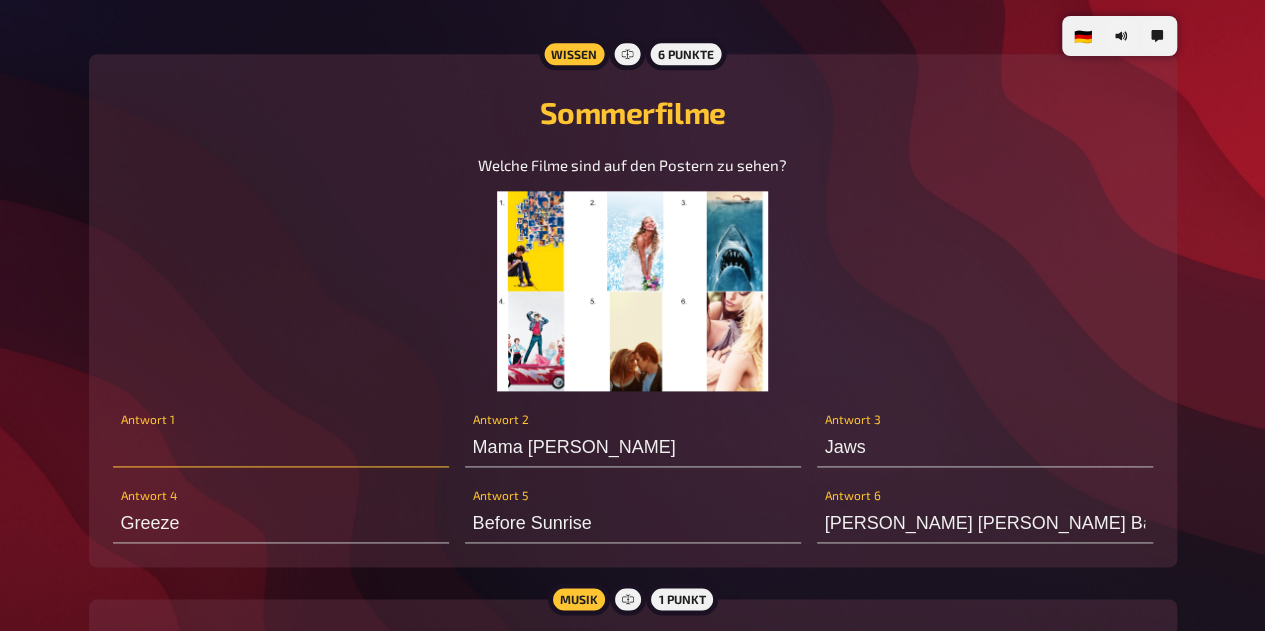 click at bounding box center [281, 447] 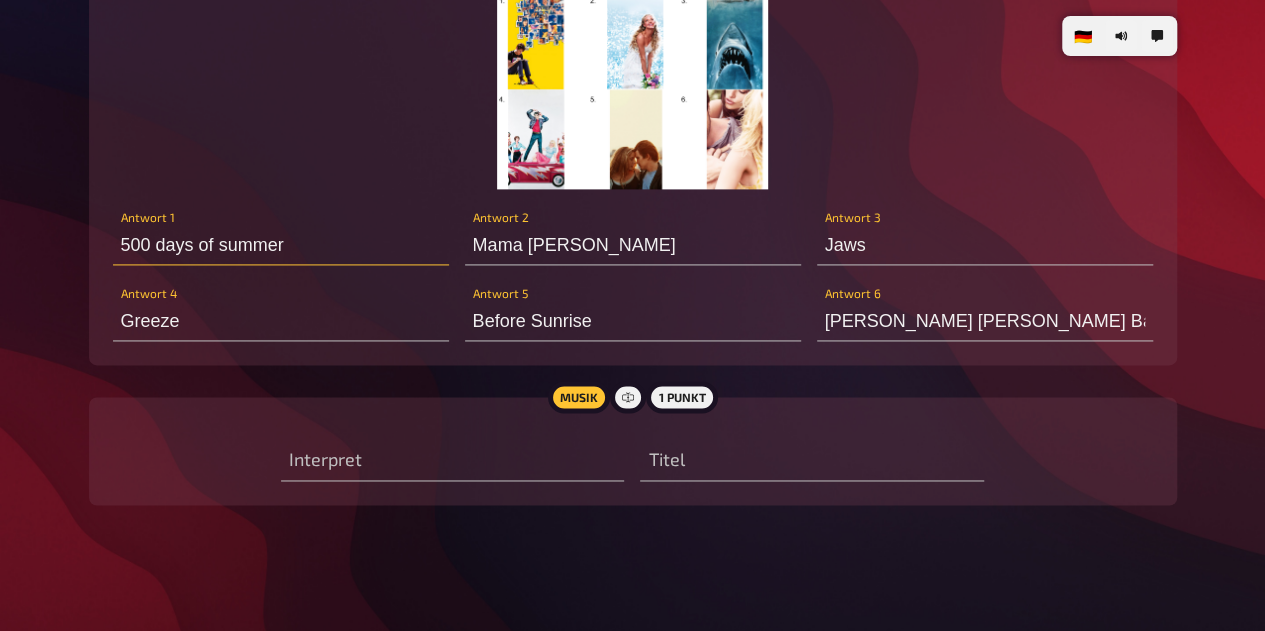 scroll, scrollTop: 8902, scrollLeft: 0, axis: vertical 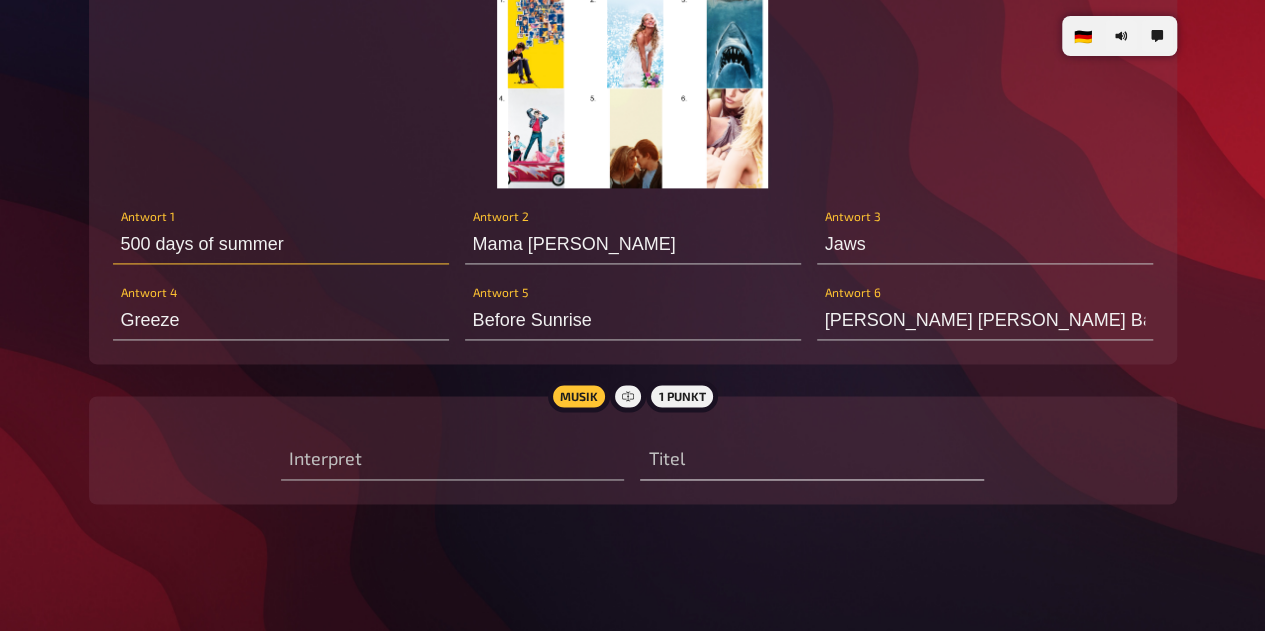 type on "500 days of summer" 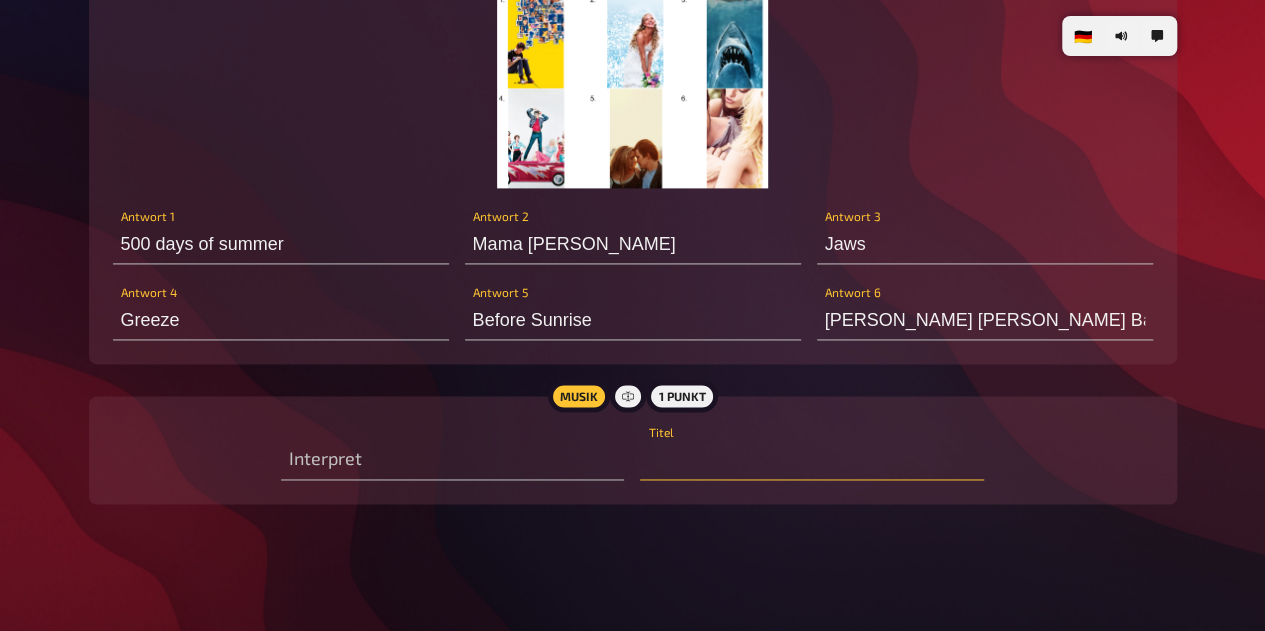 click at bounding box center (811, 460) 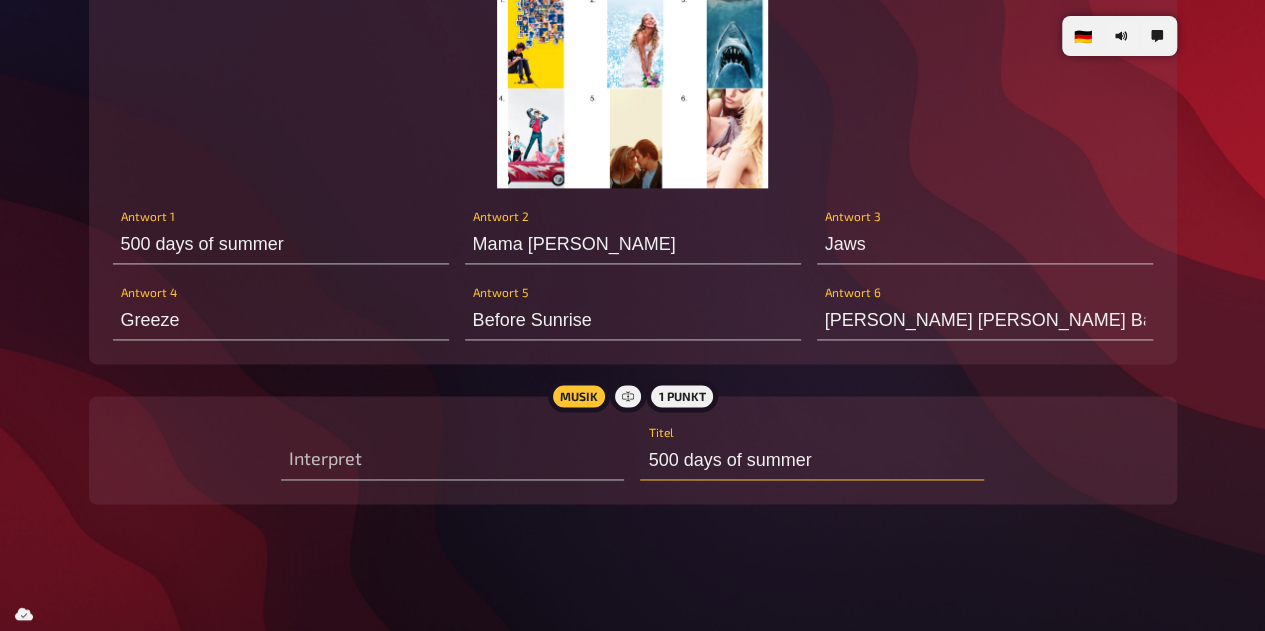 type on "500 days of summer" 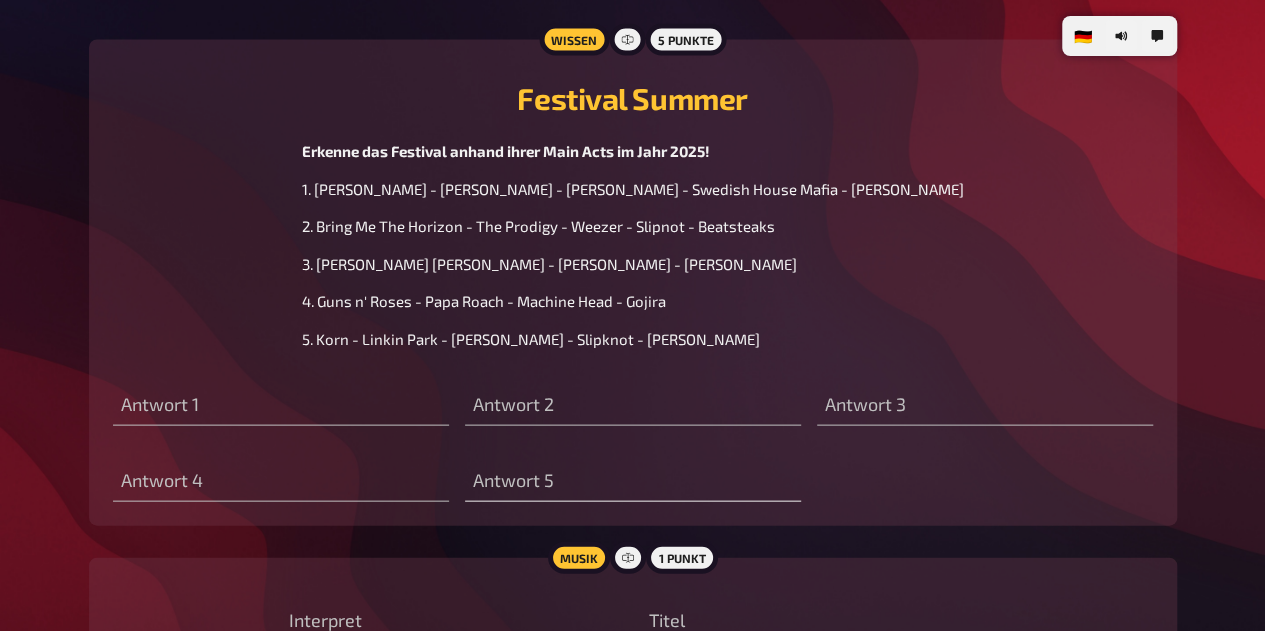 scroll, scrollTop: 9504, scrollLeft: 0, axis: vertical 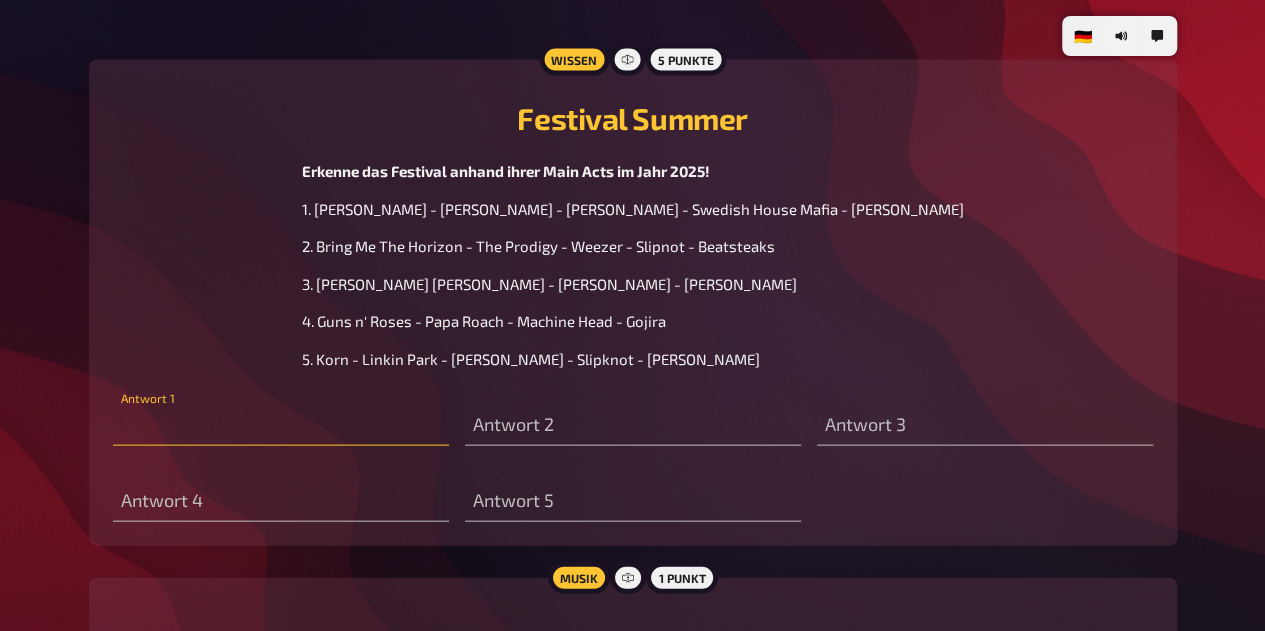 click at bounding box center [281, 426] 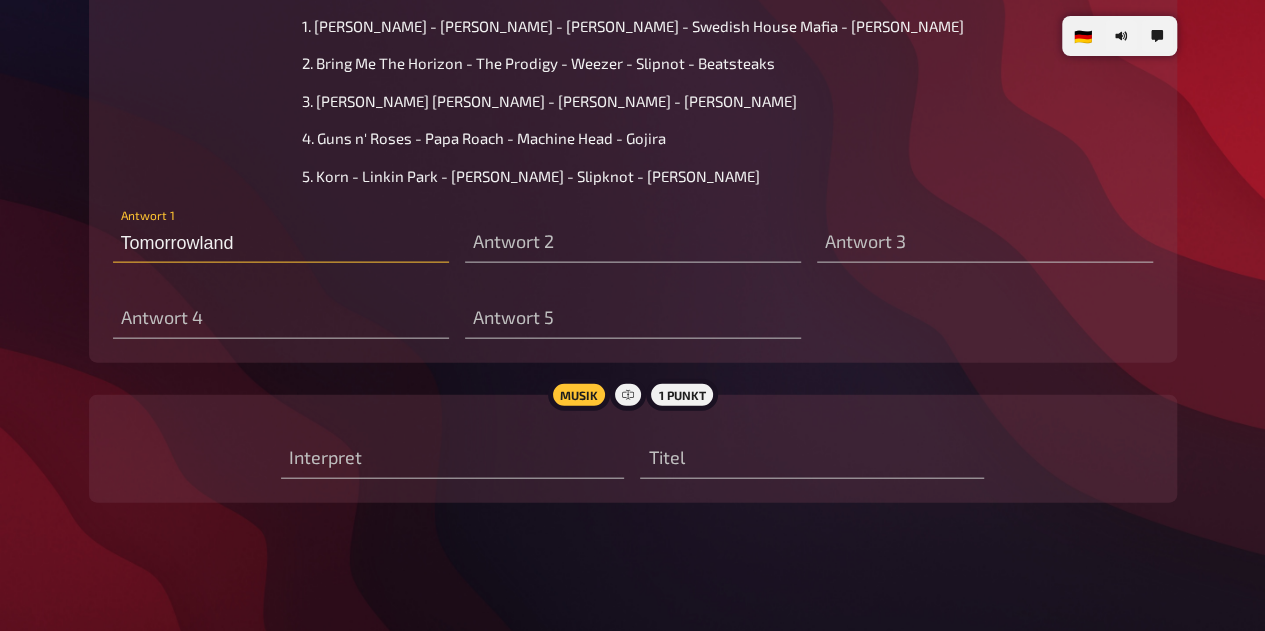scroll, scrollTop: 9690, scrollLeft: 0, axis: vertical 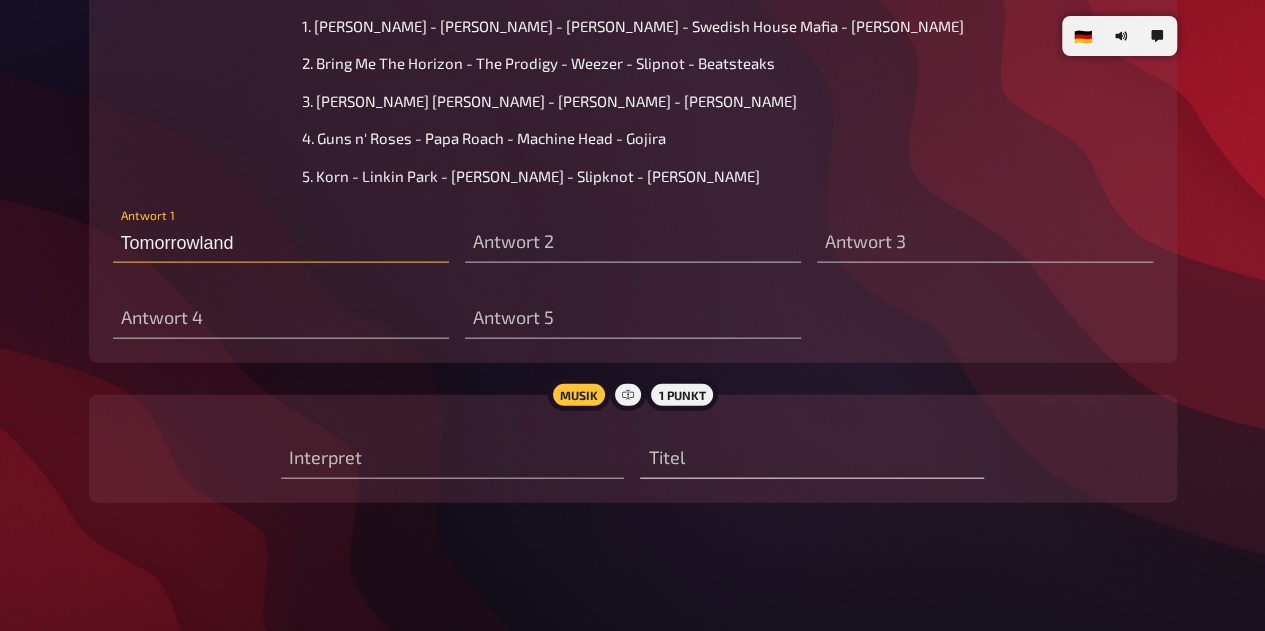 type on "Tomorrowland" 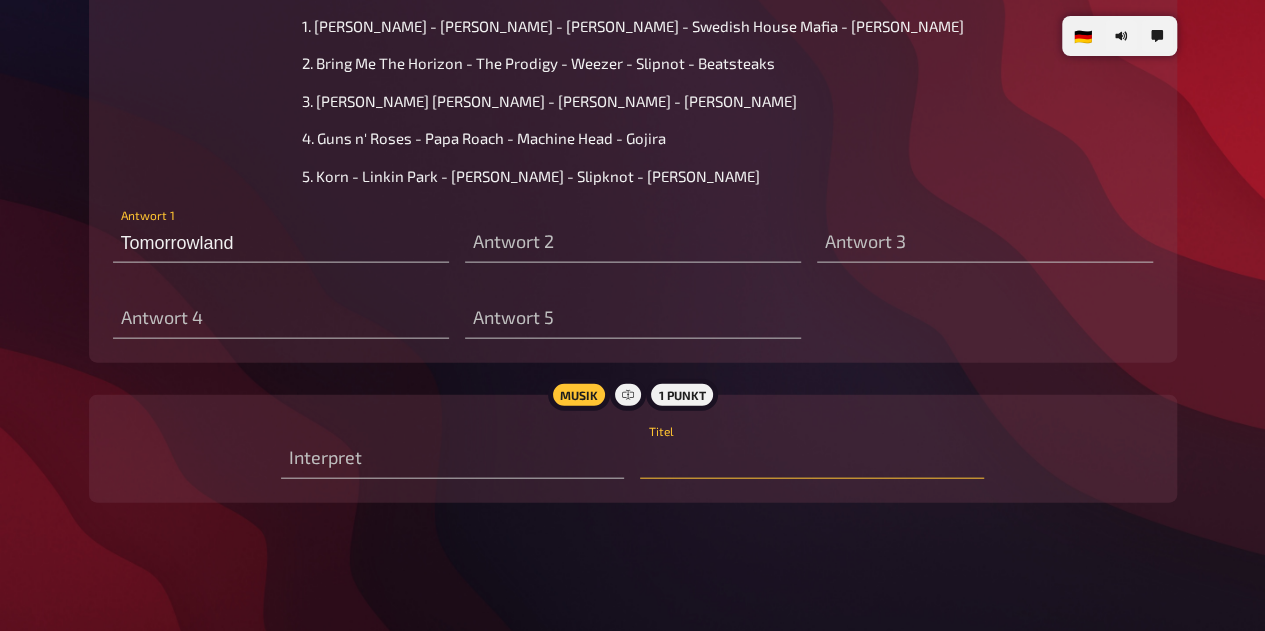 click at bounding box center [811, 459] 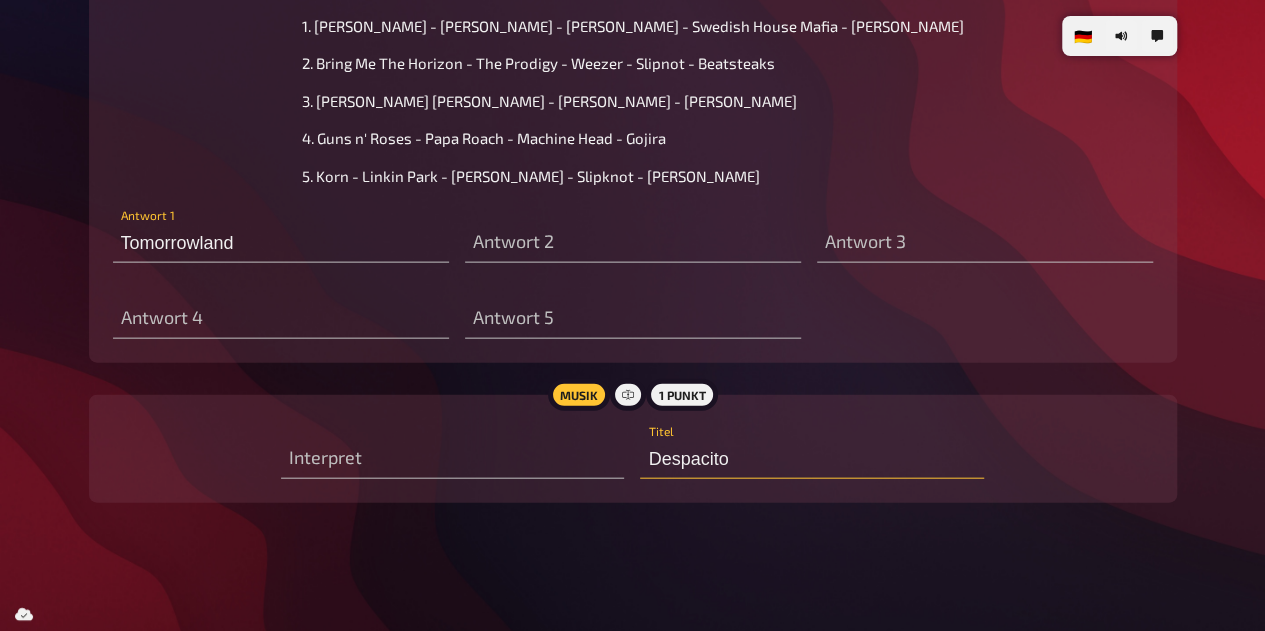 type on "Despacito" 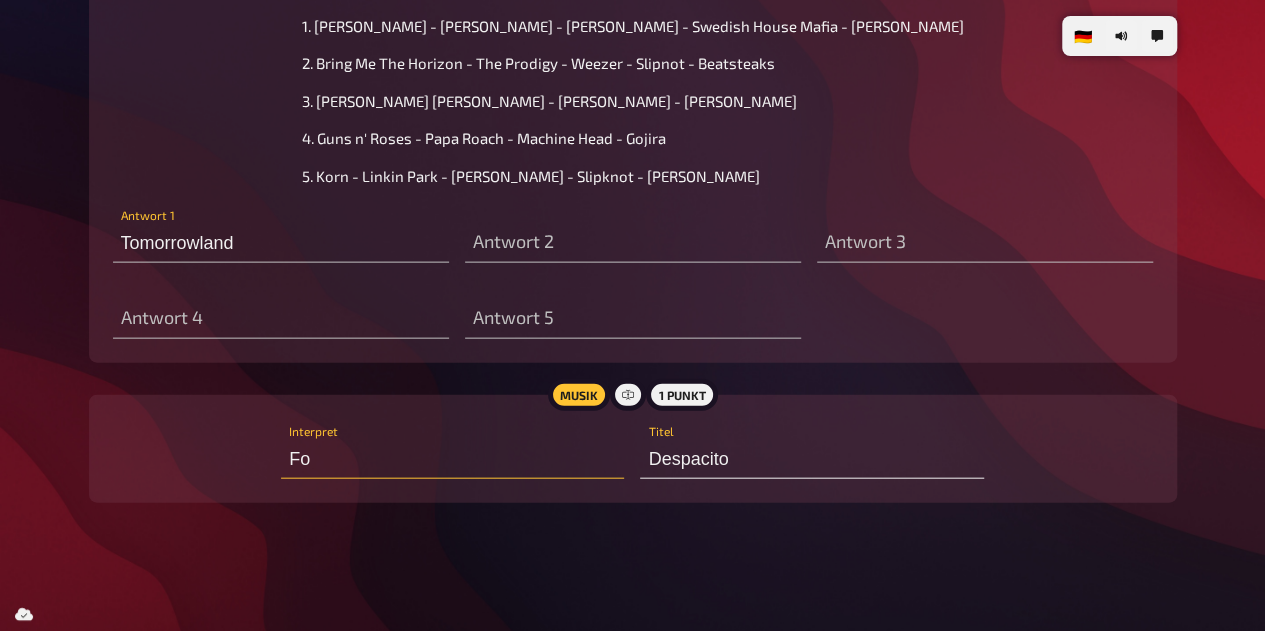 type on "F" 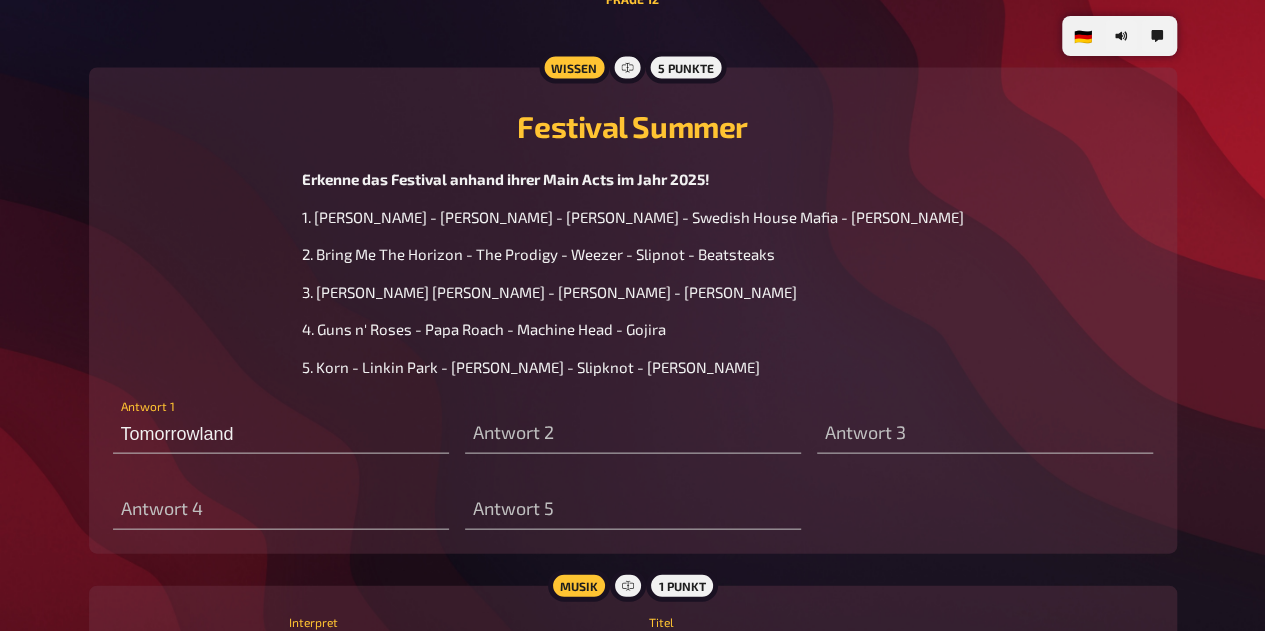 scroll, scrollTop: 9497, scrollLeft: 0, axis: vertical 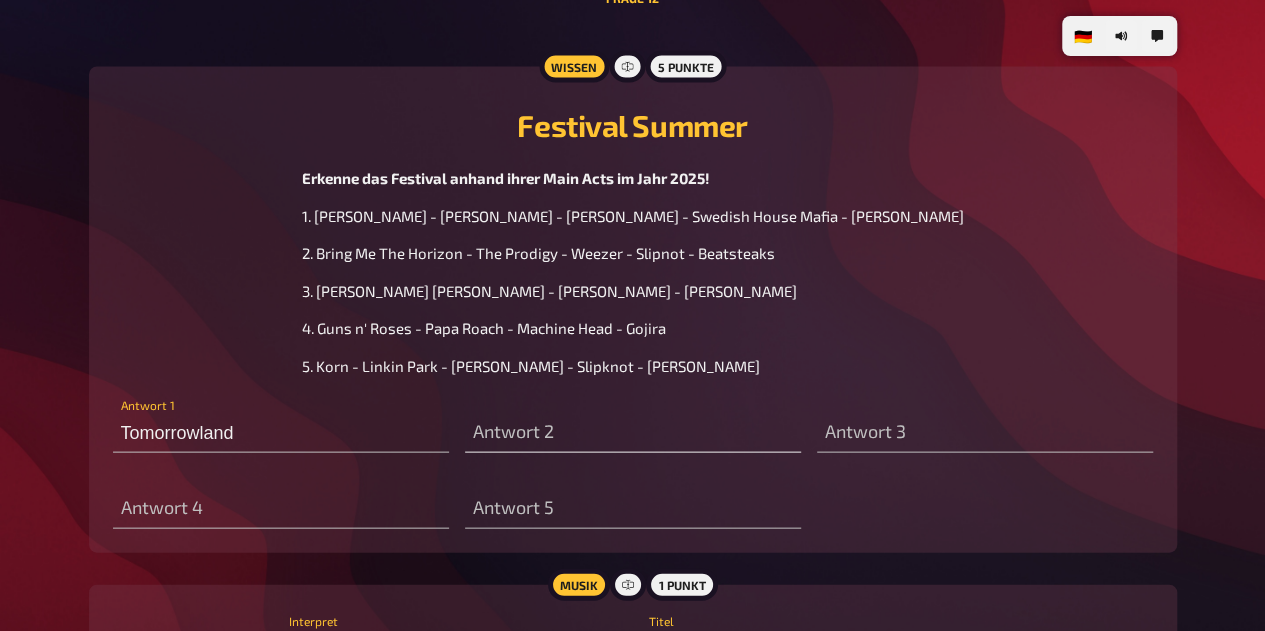 type on "Fonsi" 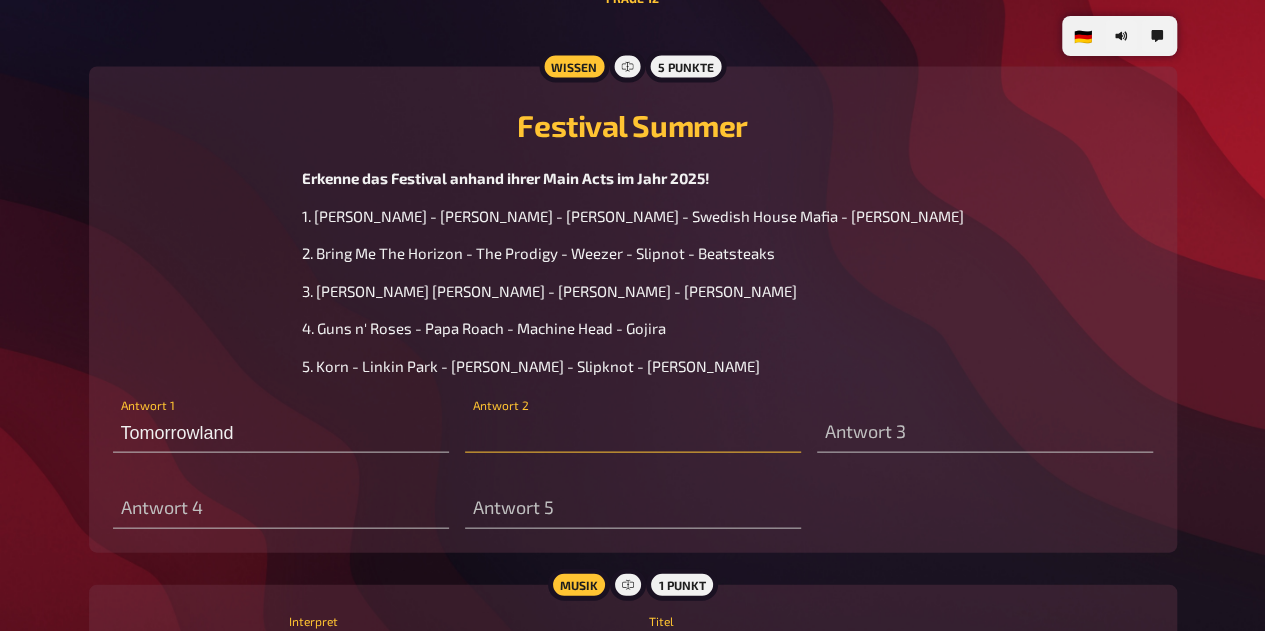 click at bounding box center [633, 433] 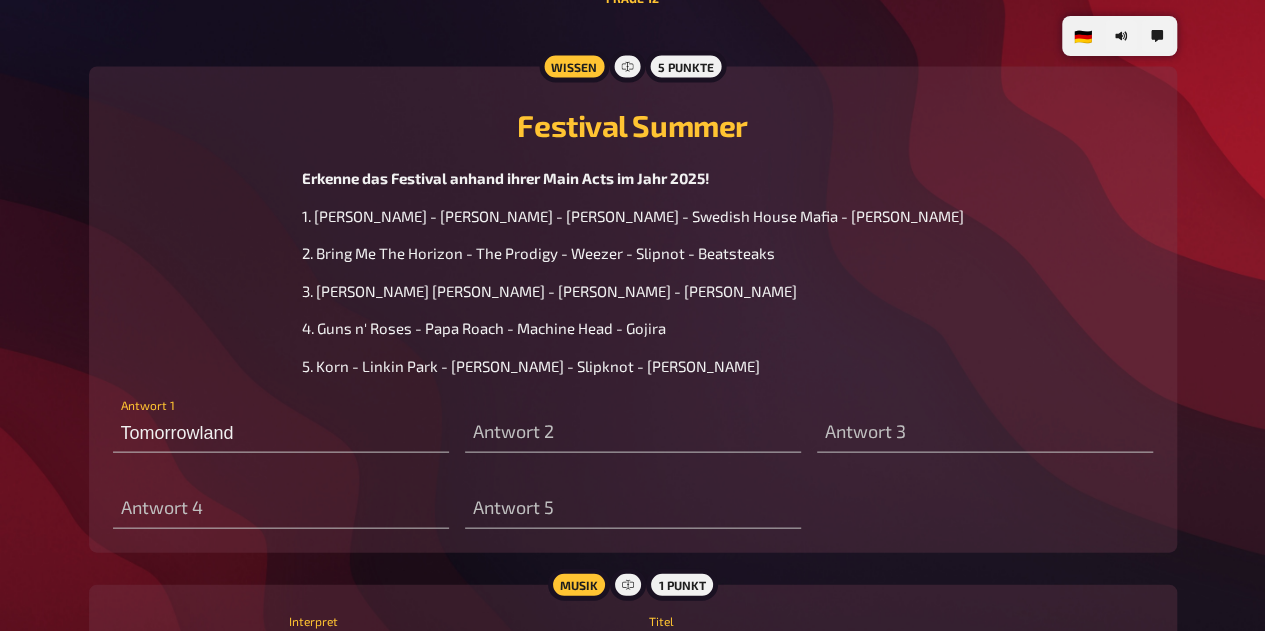 click on "5. Korn - Linkin Park - Iggy Pop - Slipknot - Wanda" at bounding box center (531, 366) 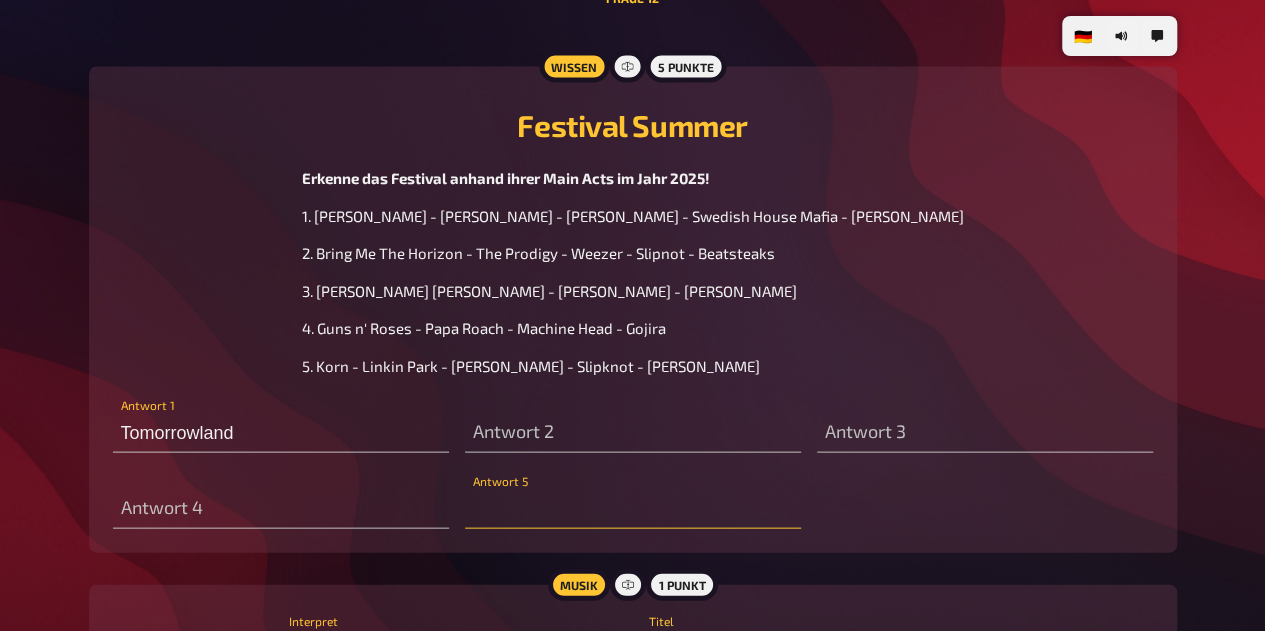 click at bounding box center (633, 509) 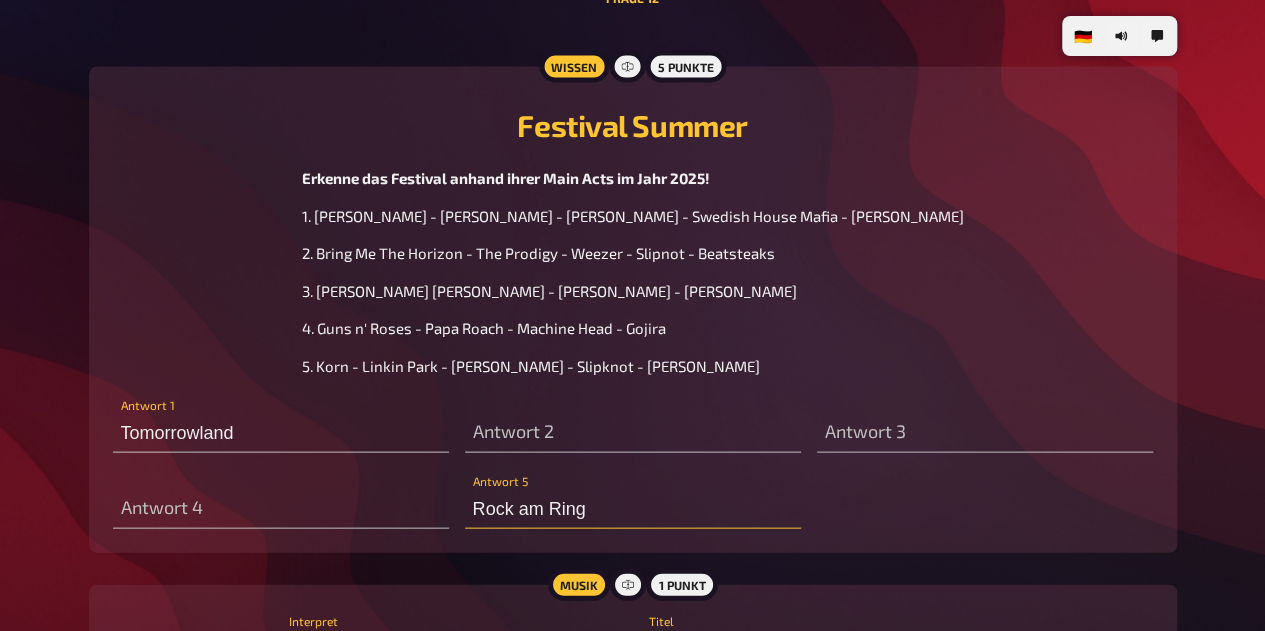 click on "Rock am Ring" at bounding box center (633, 509) 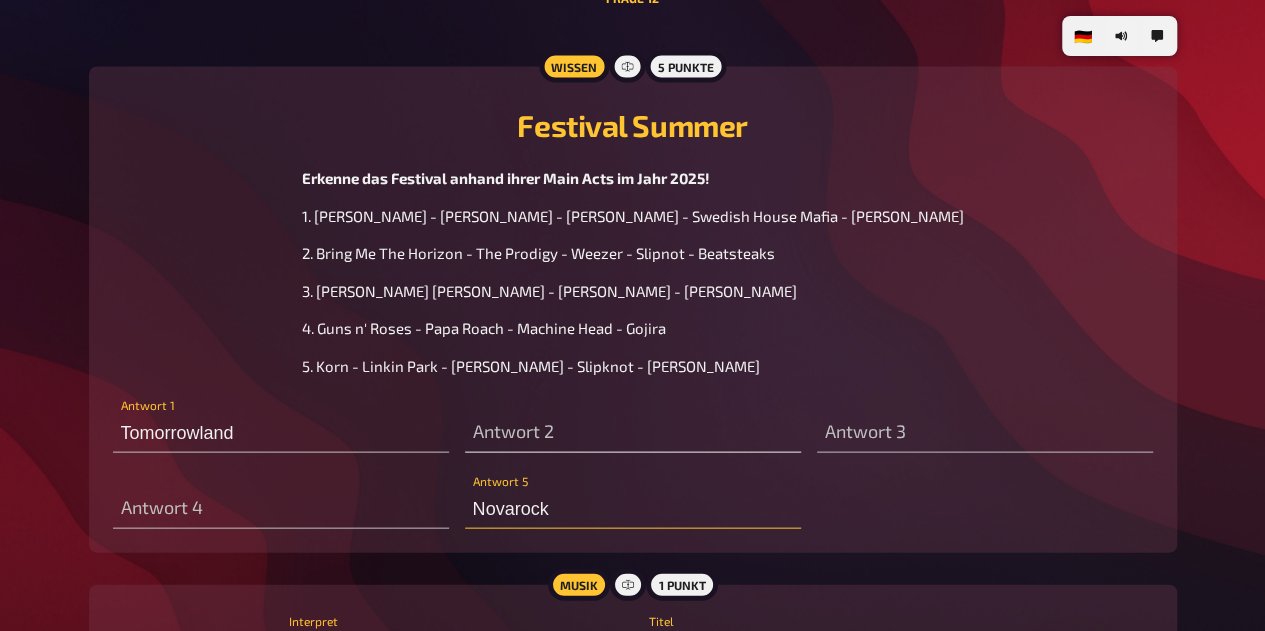 type on "Novarock" 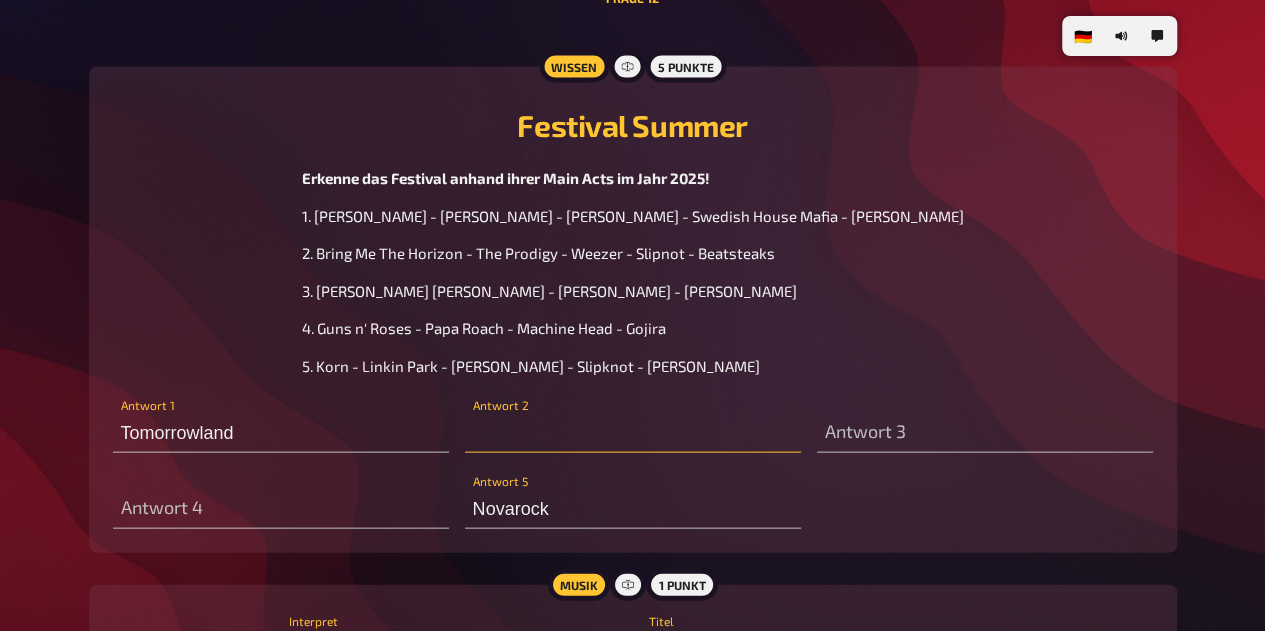 click at bounding box center (633, 433) 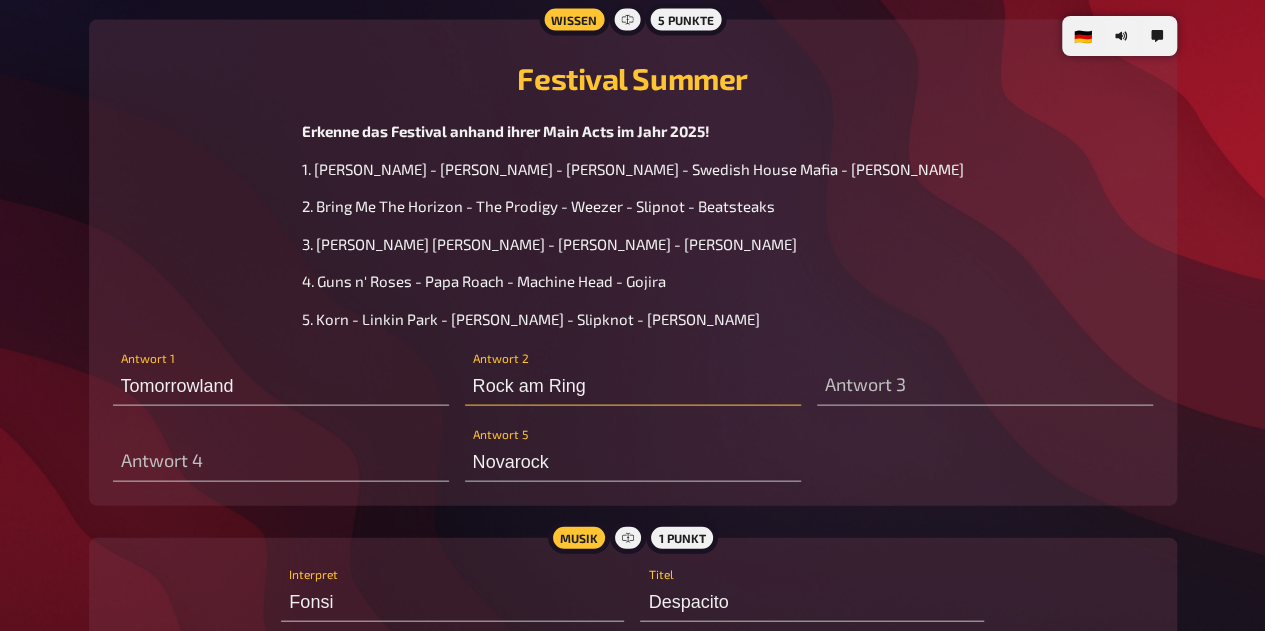 scroll, scrollTop: 9547, scrollLeft: 0, axis: vertical 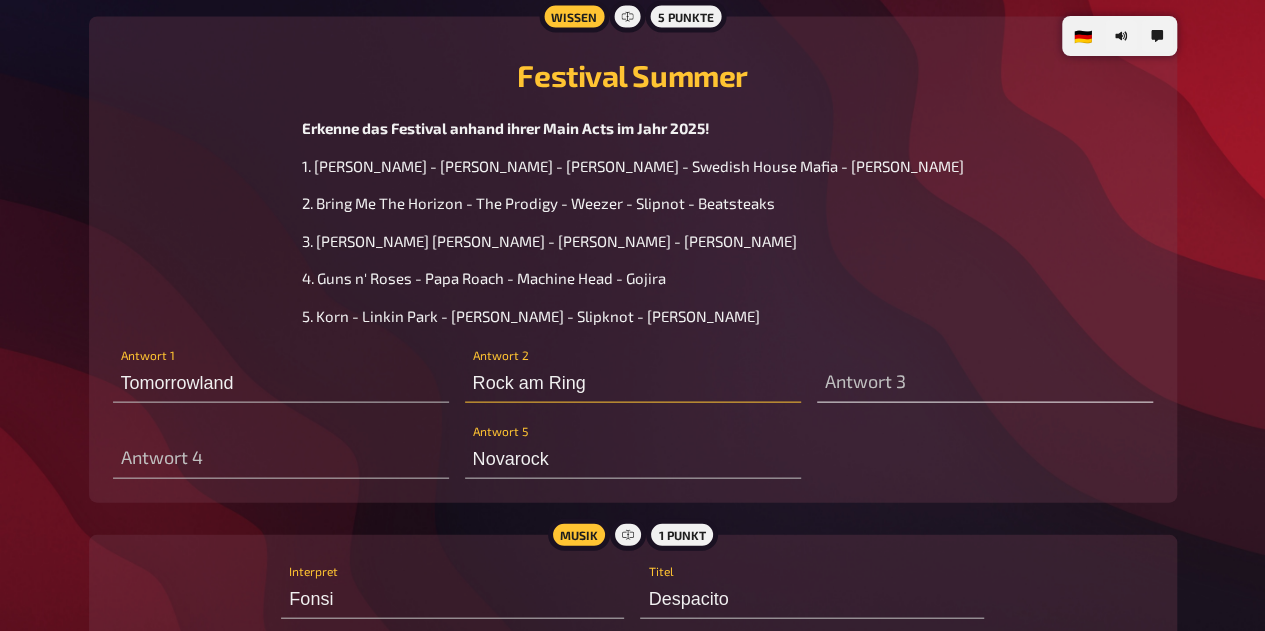 type on "Rock am Ring" 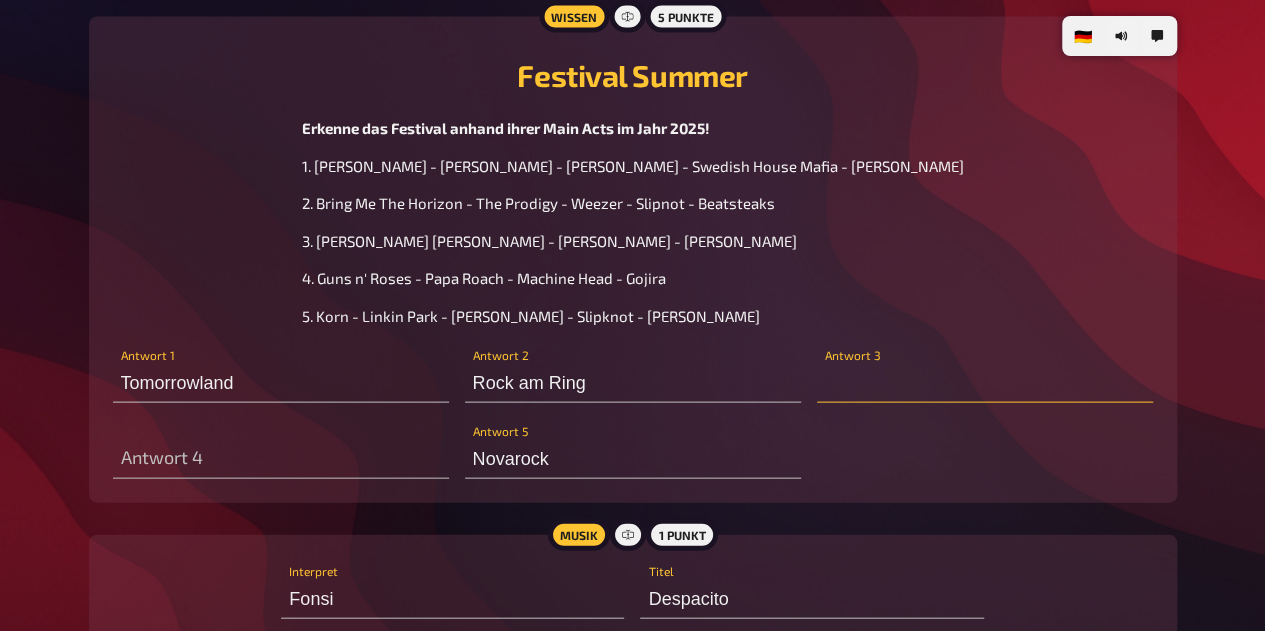 click at bounding box center [985, 383] 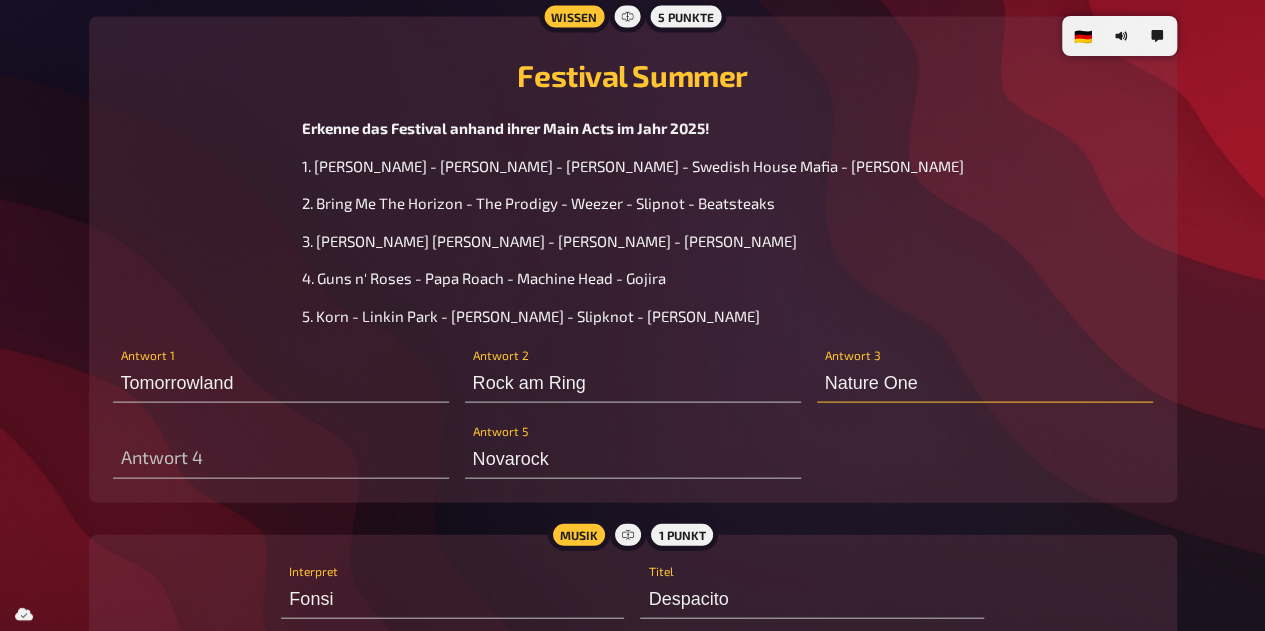 type on "Nature One" 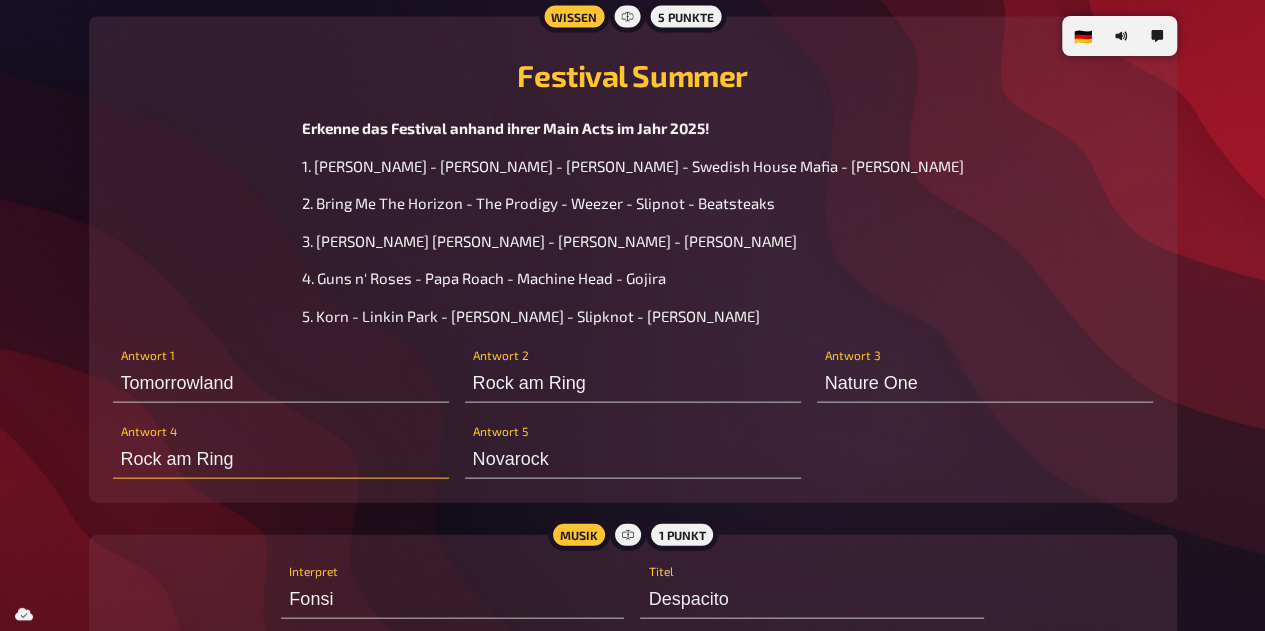 type on "Rock am Ring" 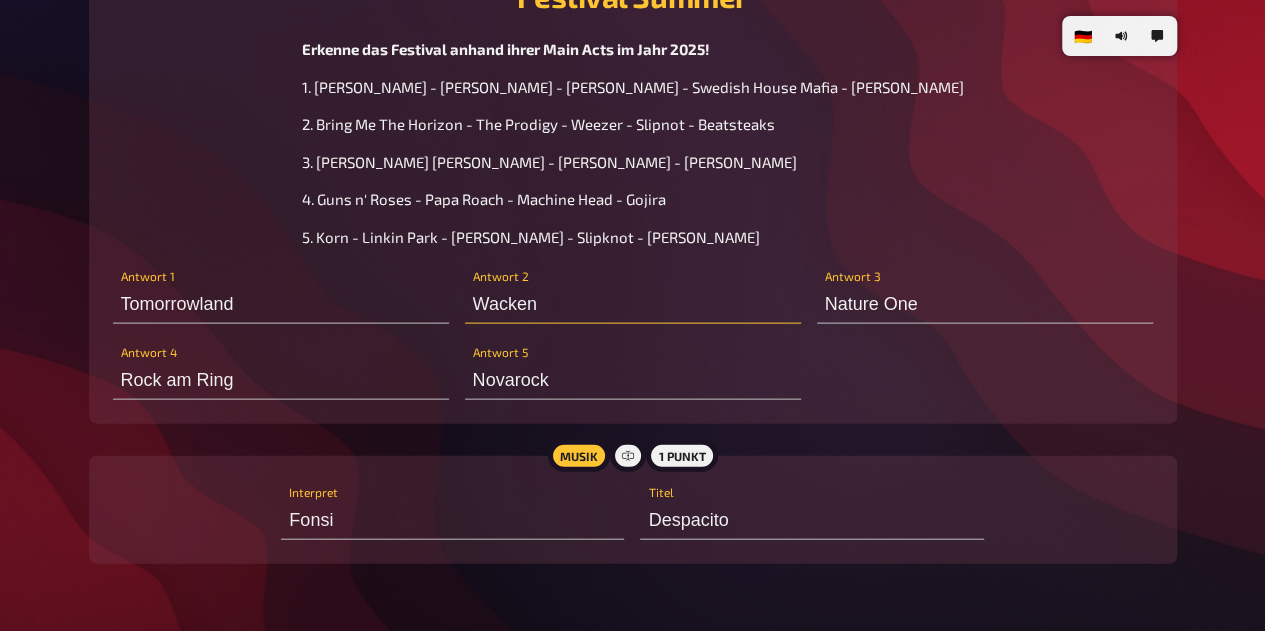 scroll, scrollTop: 9622, scrollLeft: 0, axis: vertical 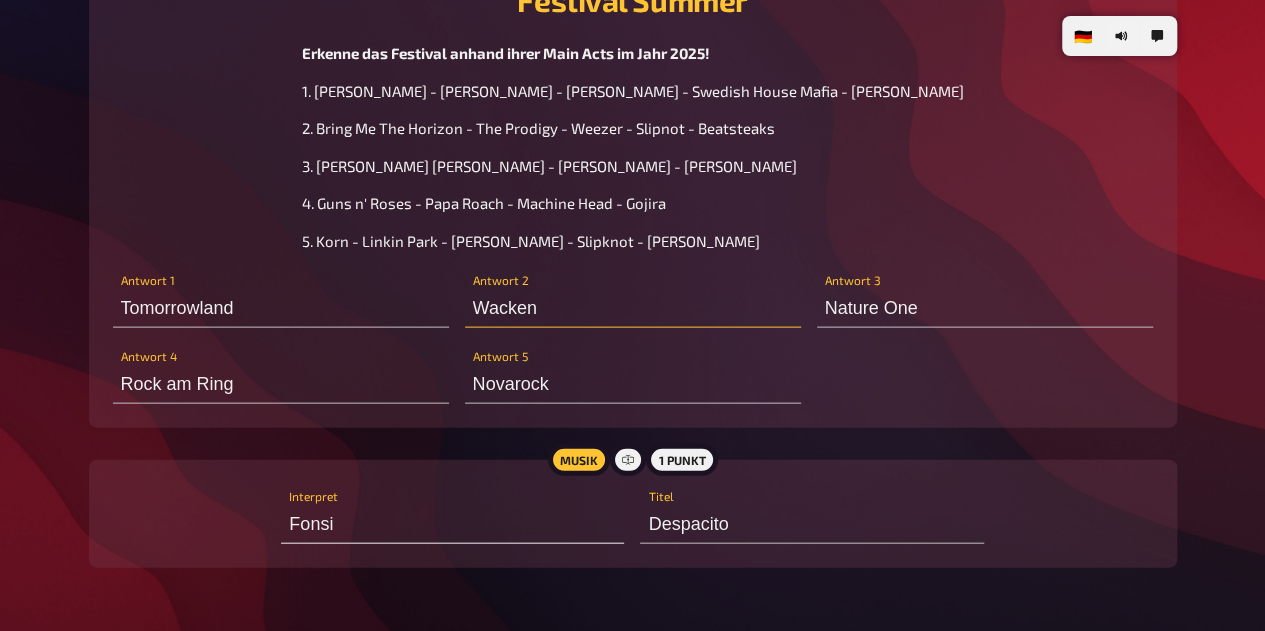 type on "Wacken" 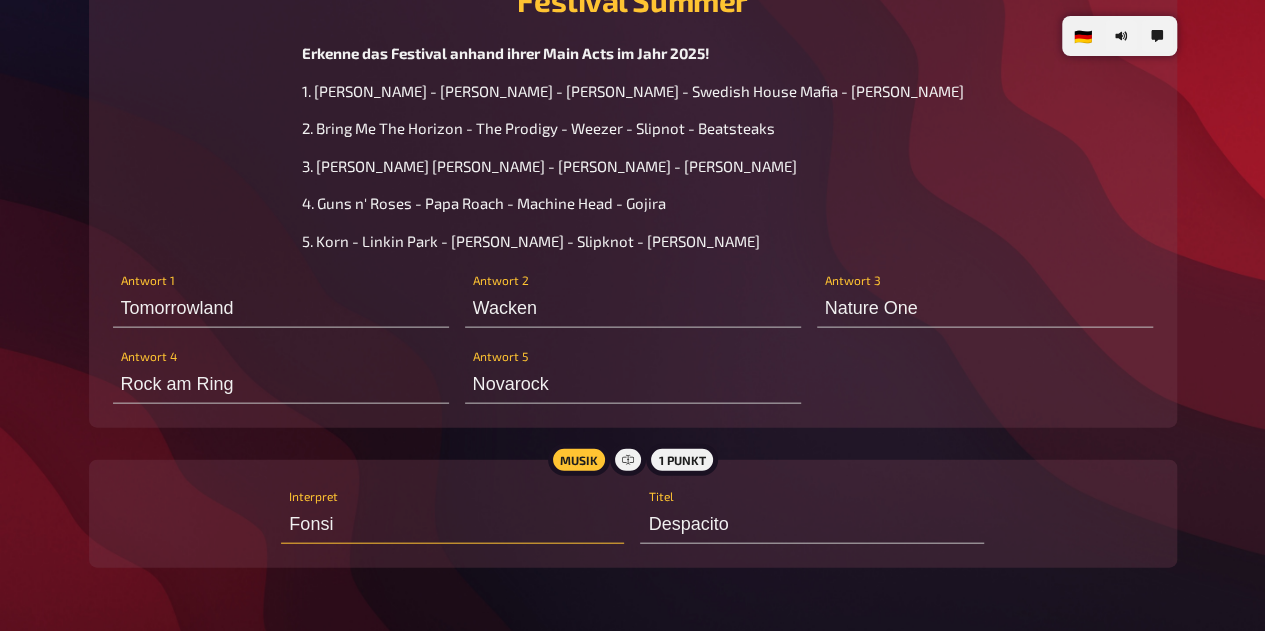 click on "Fonsi" at bounding box center [452, 524] 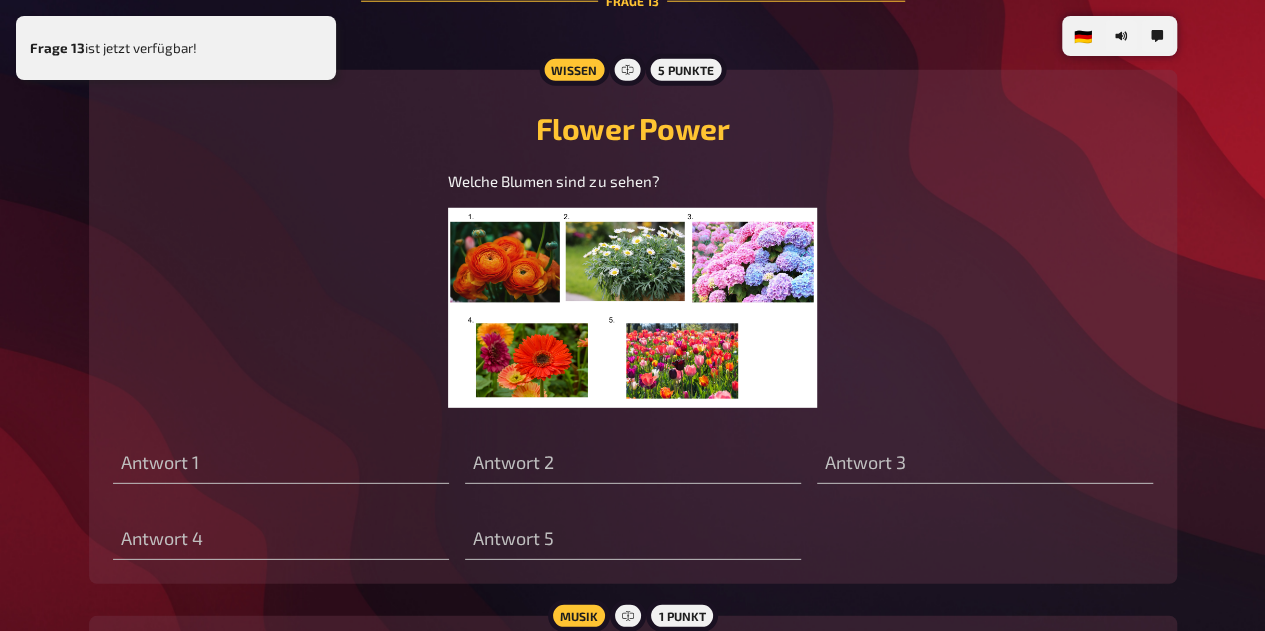 scroll, scrollTop: 10283, scrollLeft: 0, axis: vertical 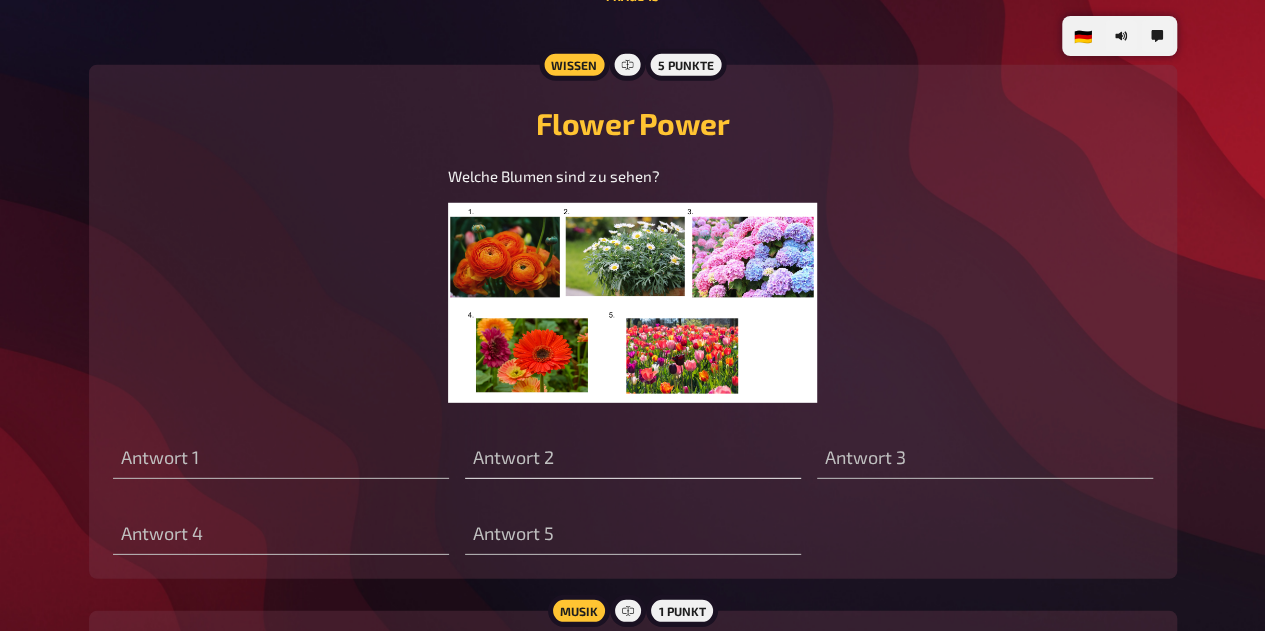 type on "Fonsi" 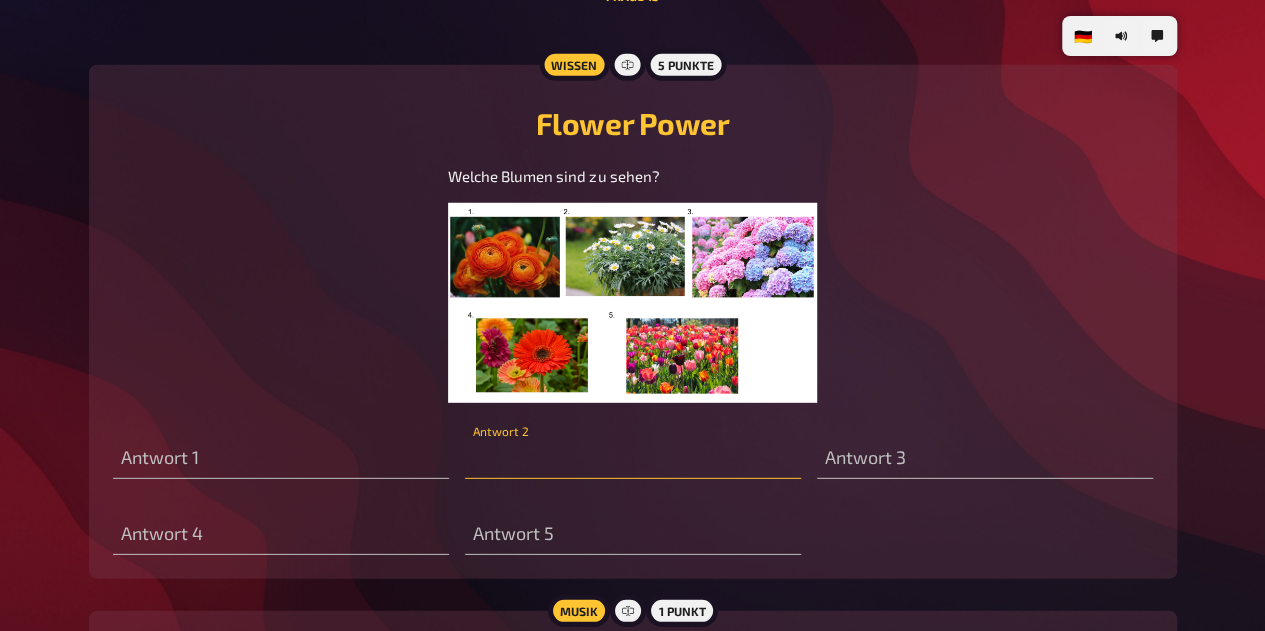 click at bounding box center (633, 459) 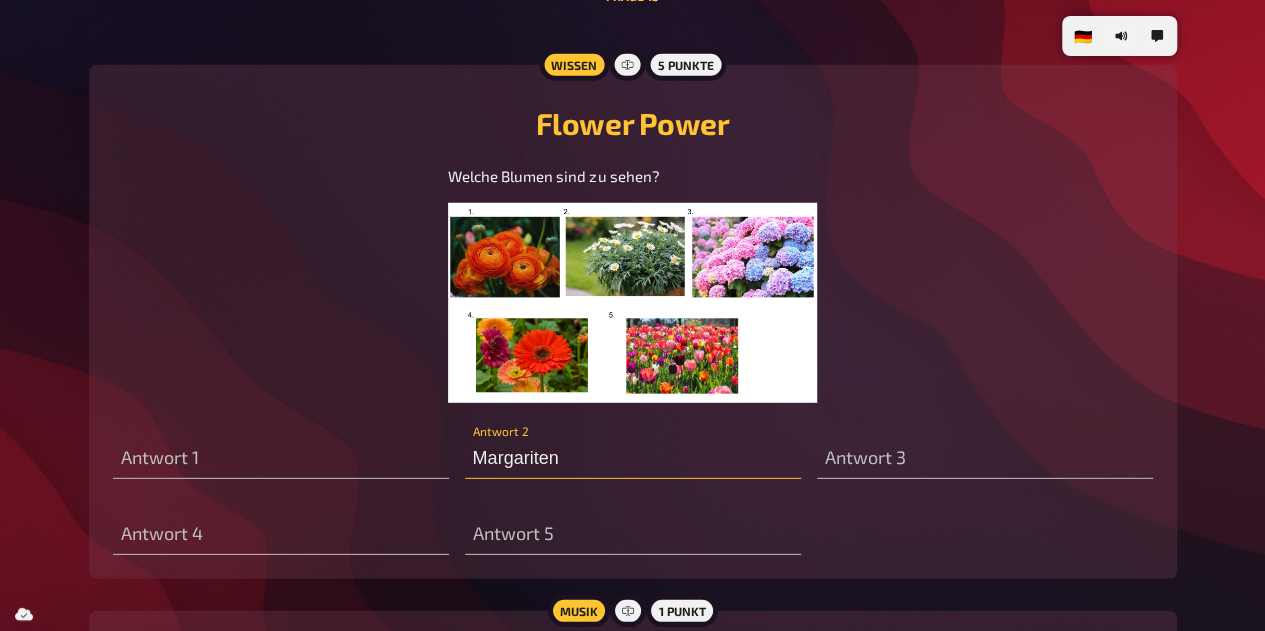 type on "Margariten" 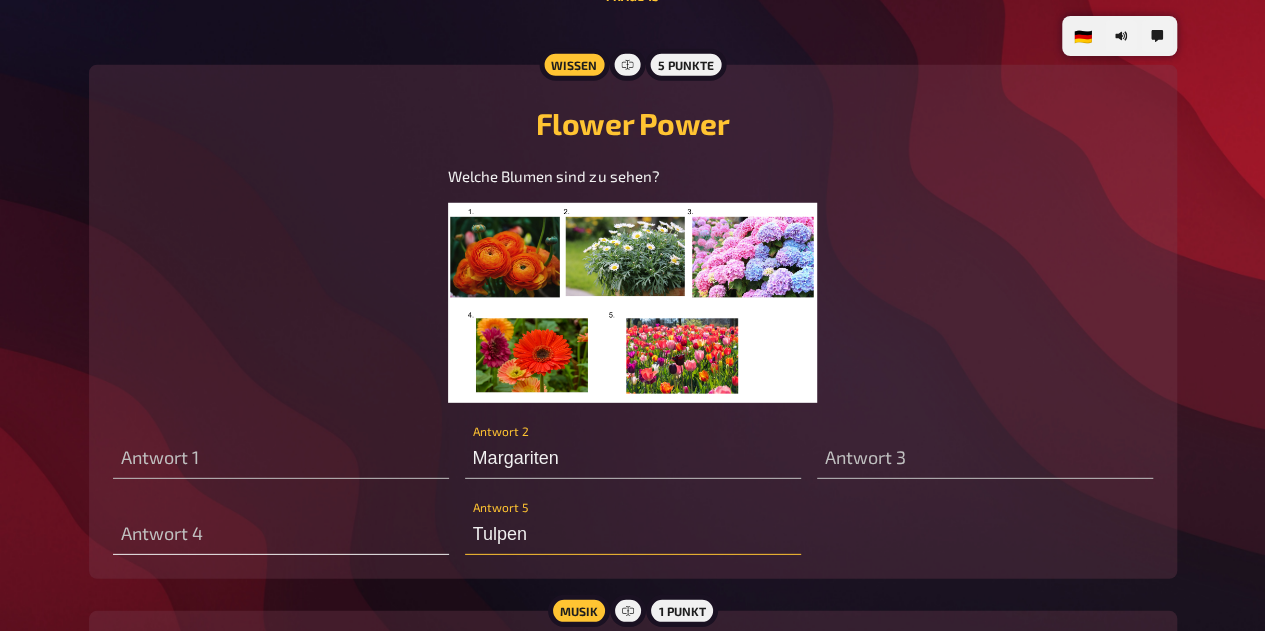 type on "Tulpen" 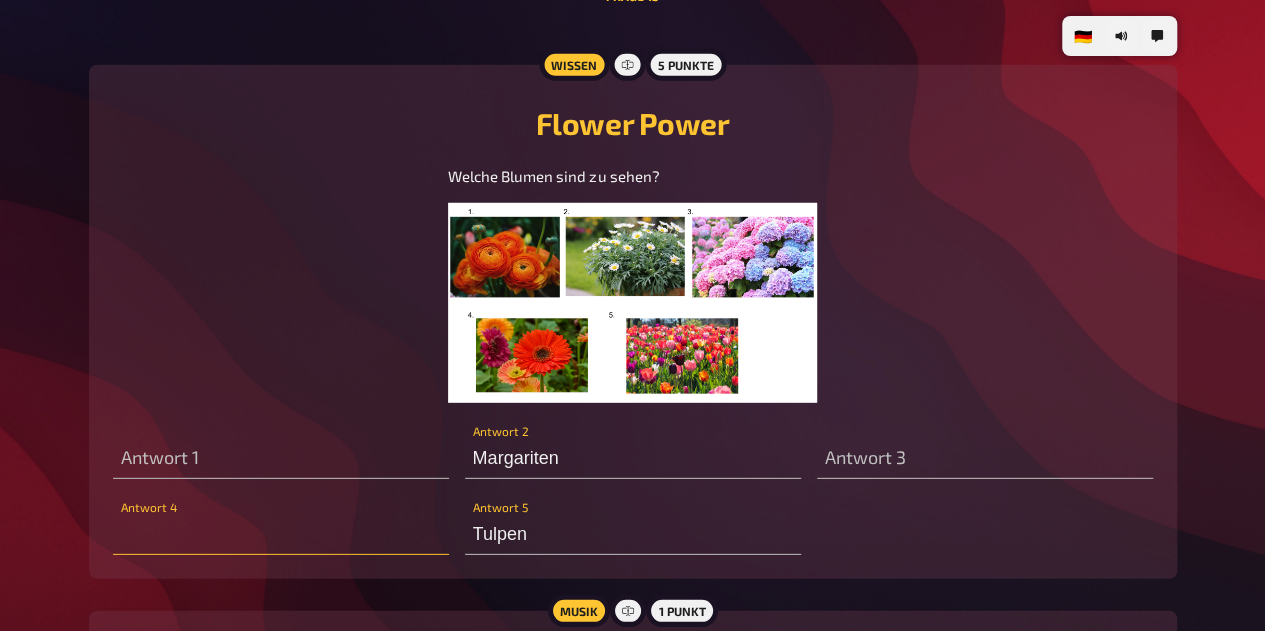 click at bounding box center (281, 535) 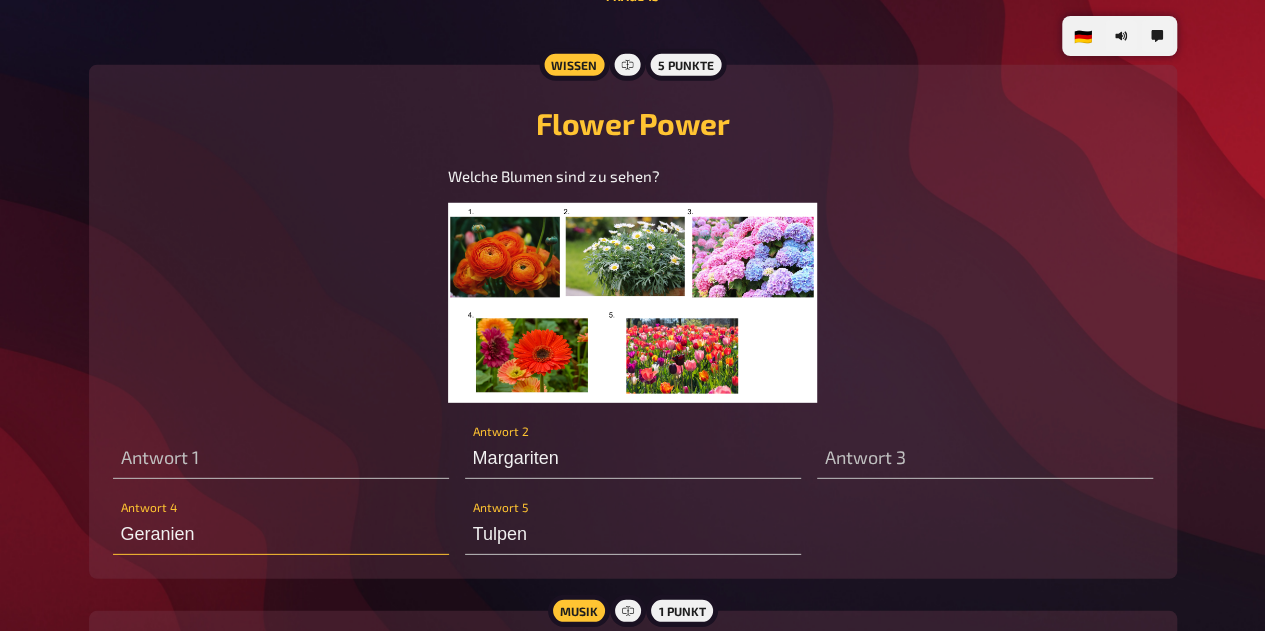 type on "Geranien" 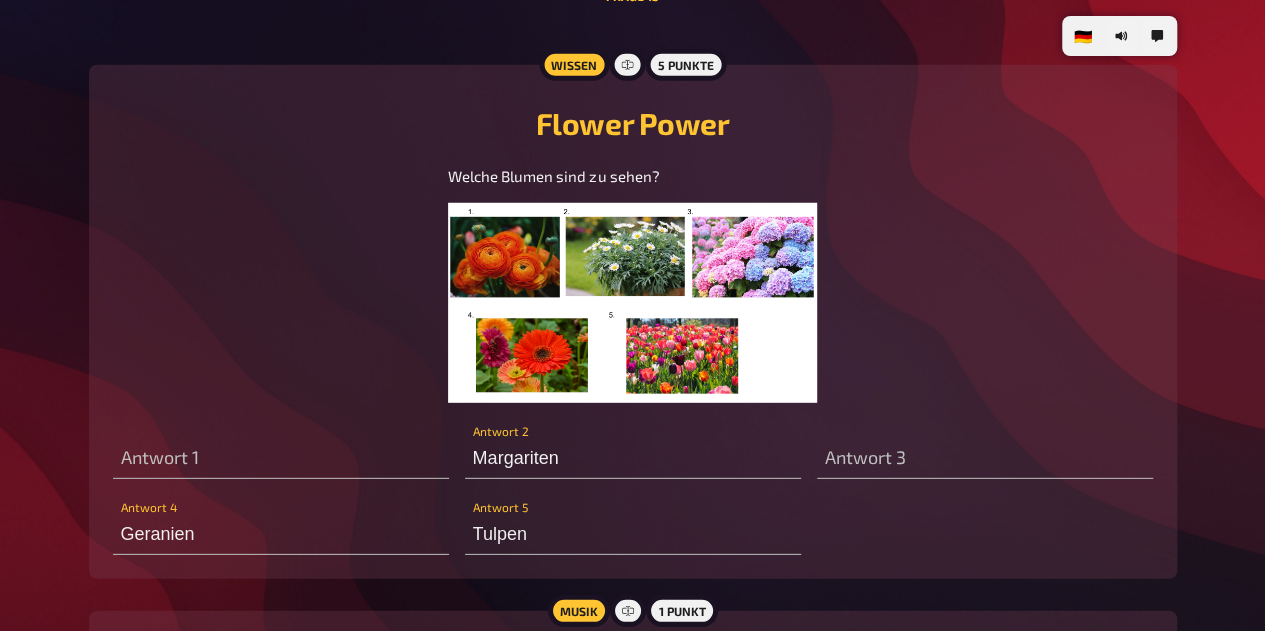 click at bounding box center (632, 303) 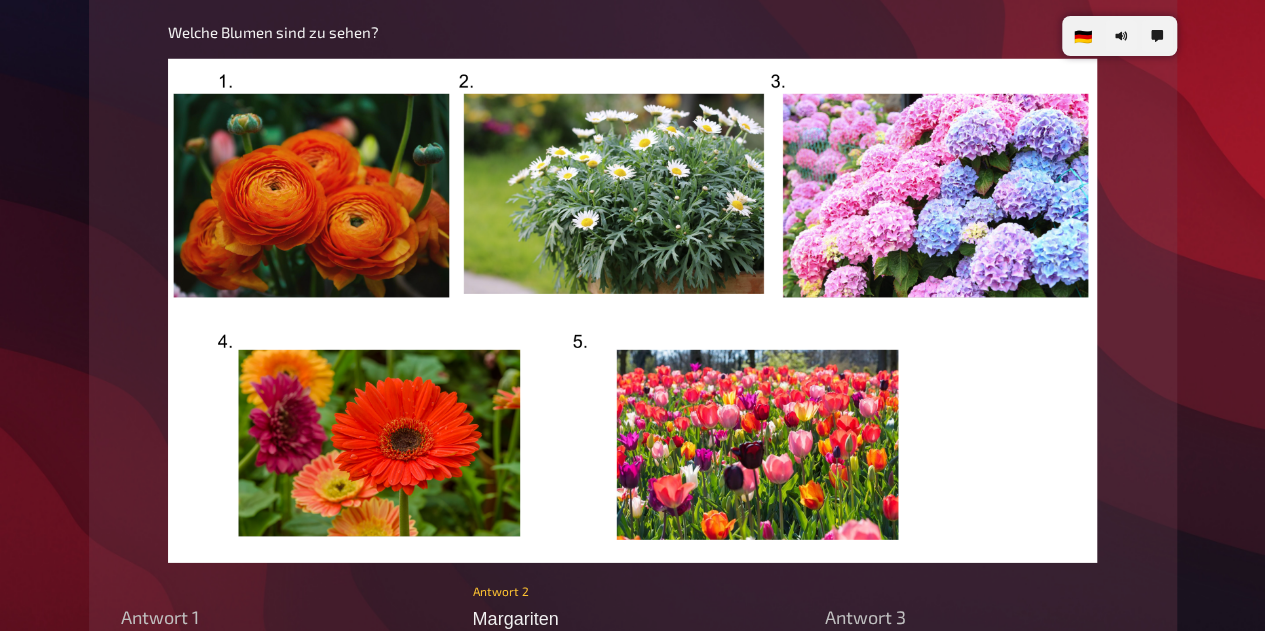scroll, scrollTop: 10510, scrollLeft: 0, axis: vertical 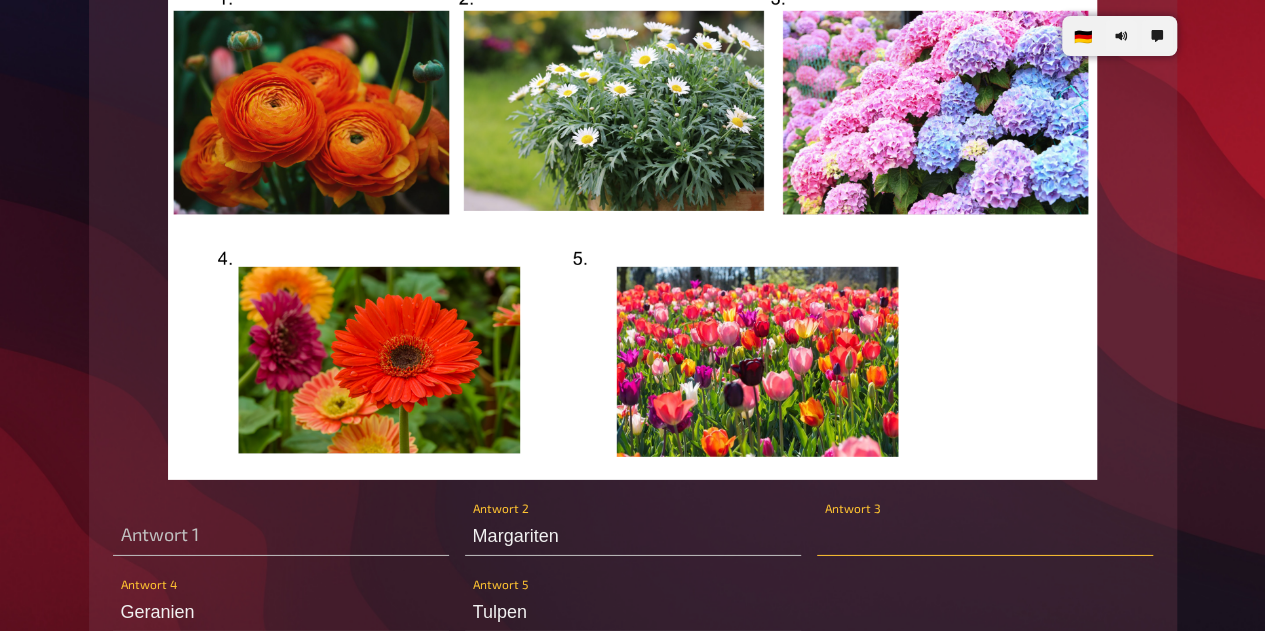 click at bounding box center (985, 536) 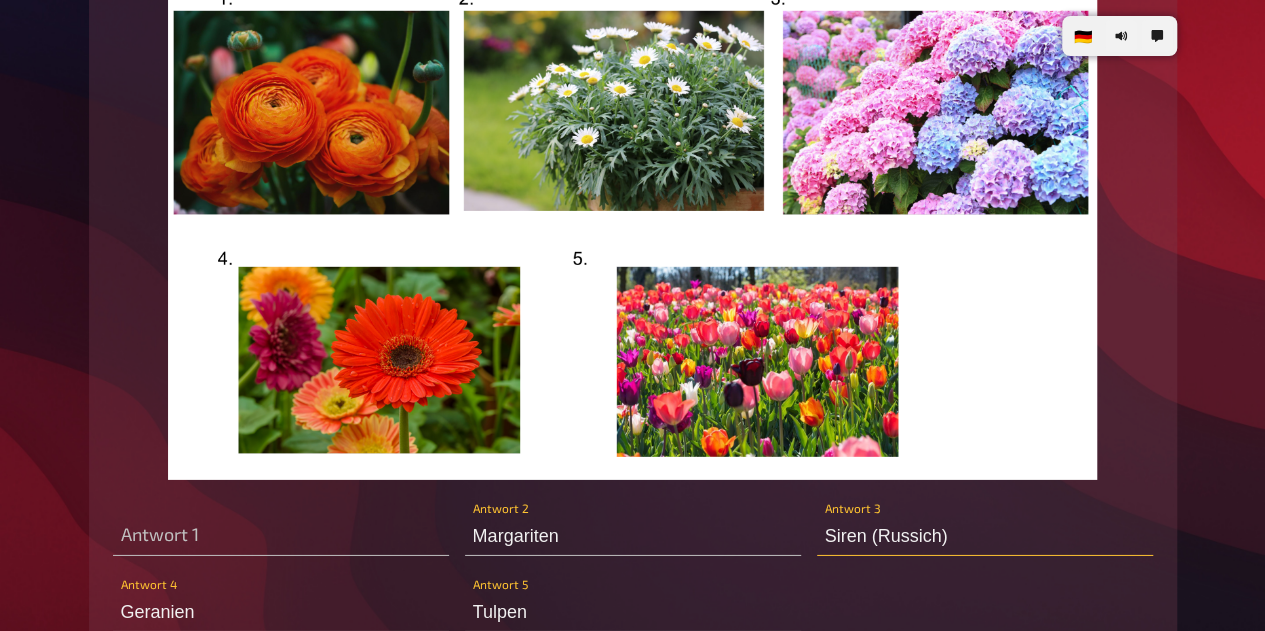 click on "Siren (Russich)" at bounding box center (985, 536) 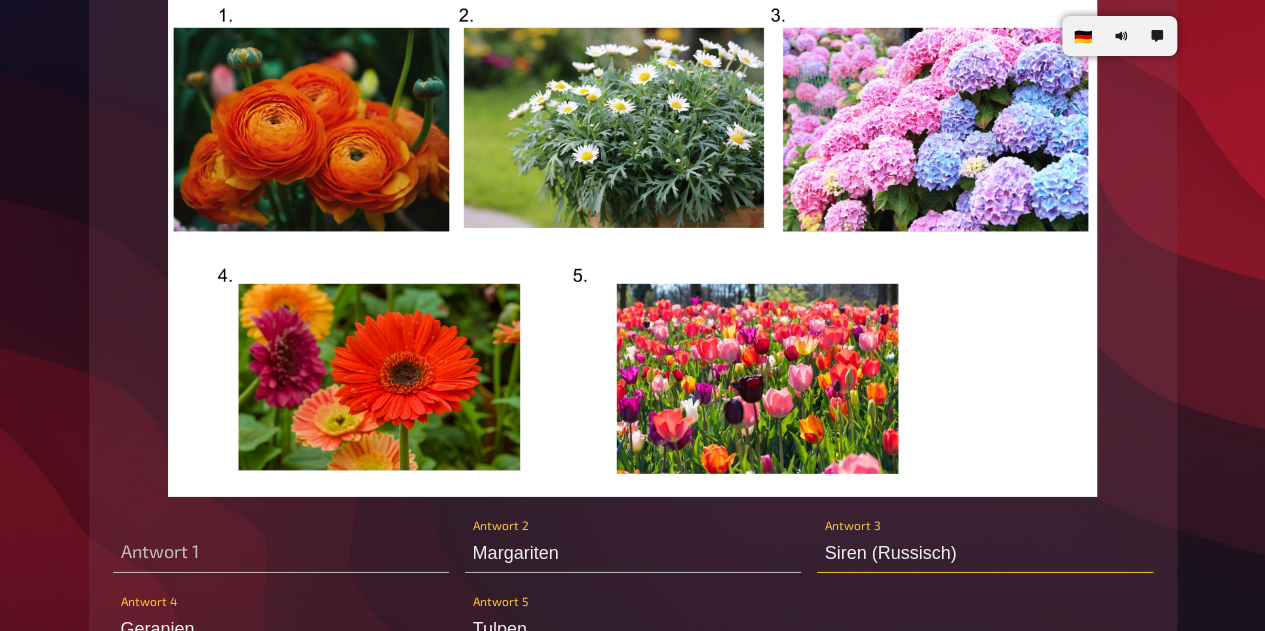 scroll, scrollTop: 10492, scrollLeft: 0, axis: vertical 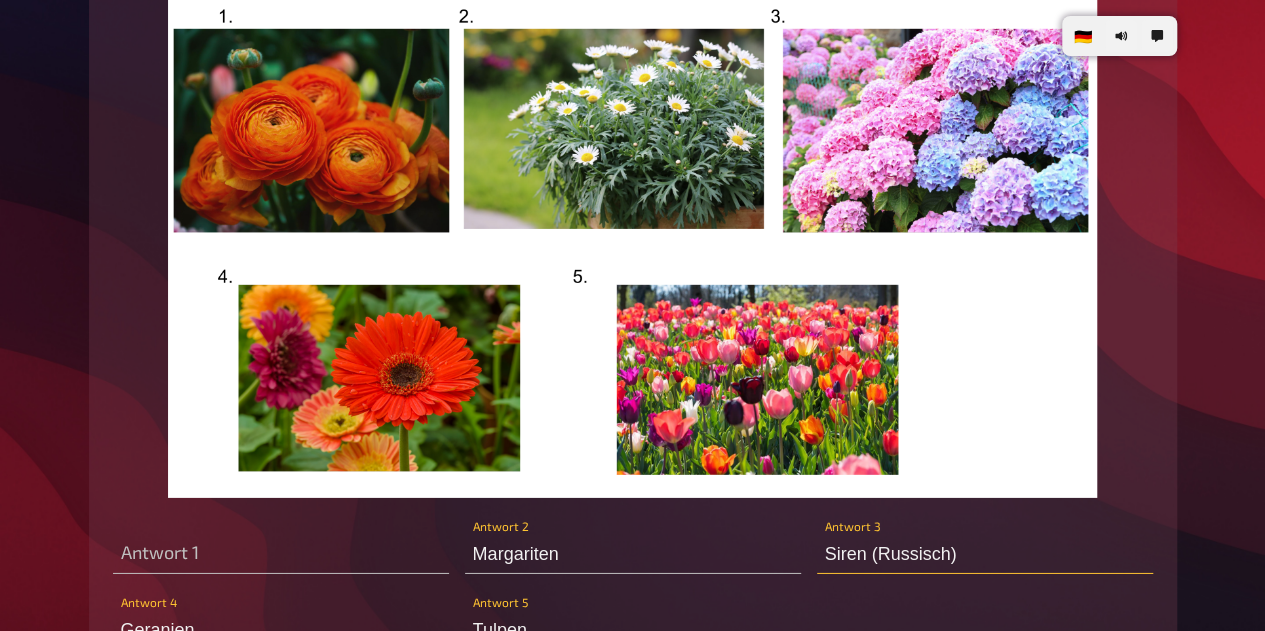 click on "Siren (Russisch)" at bounding box center (985, 554) 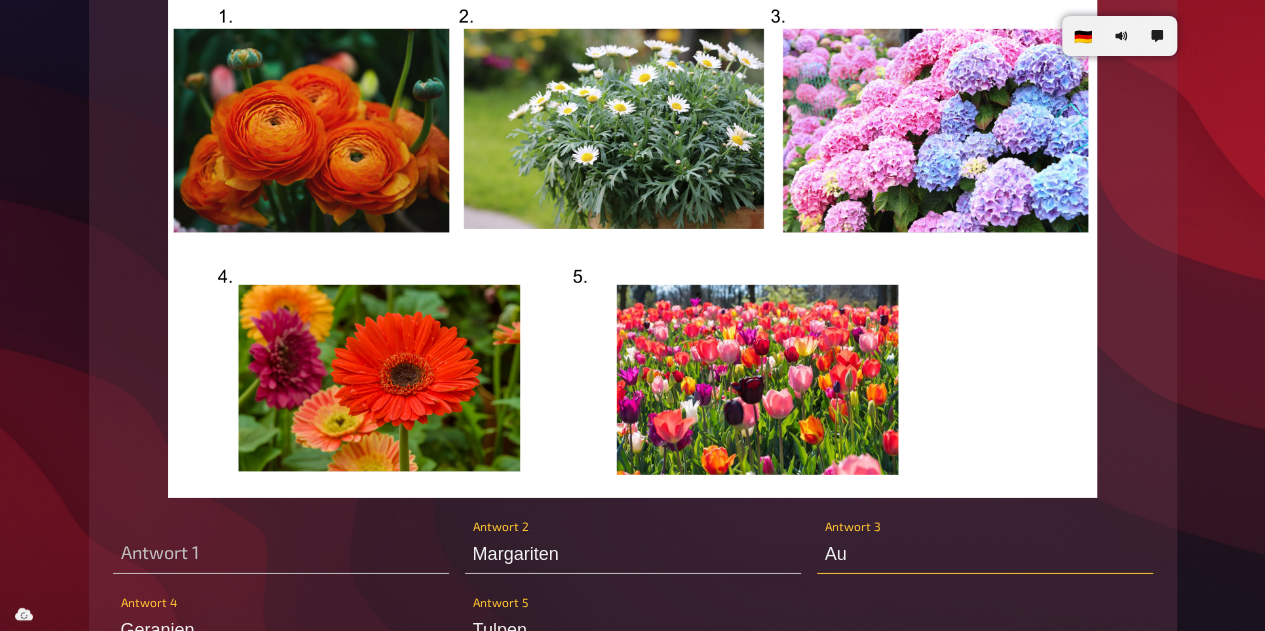 type on "A" 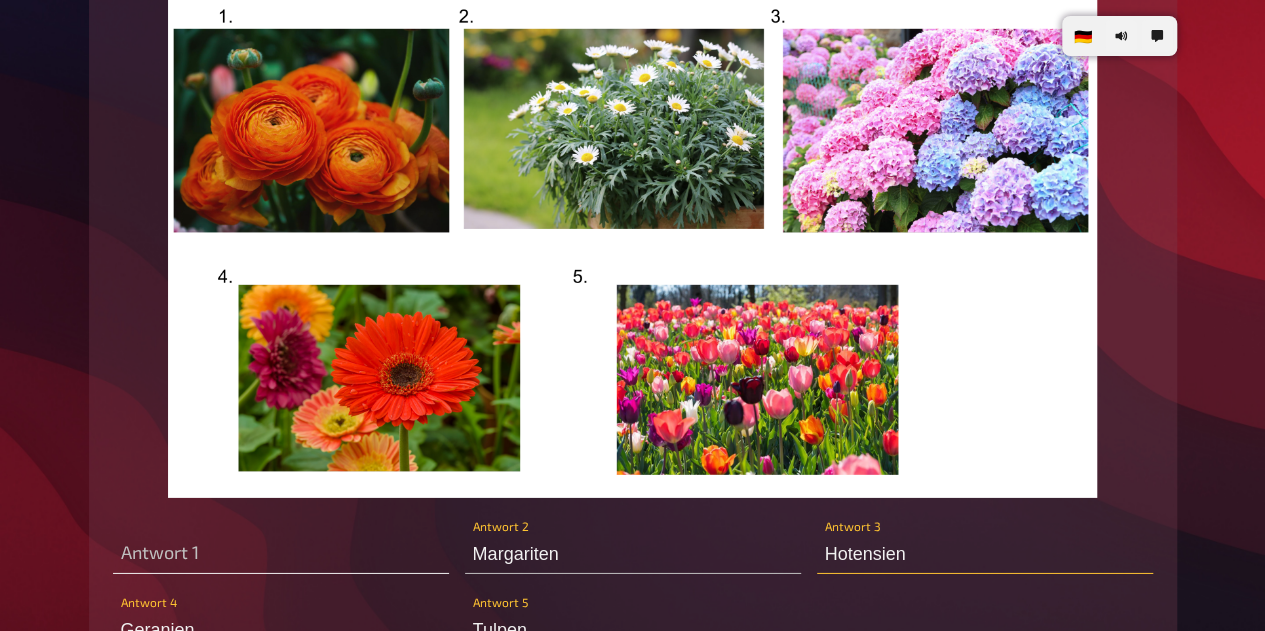 type on "Hotensien" 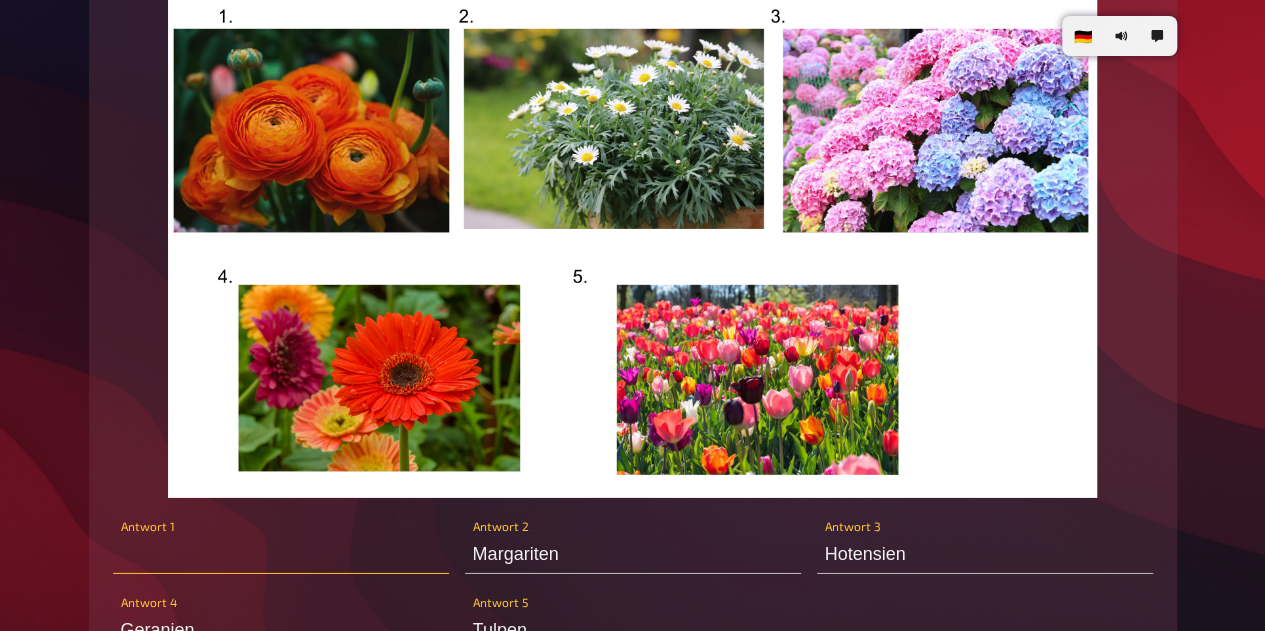click at bounding box center (281, 554) 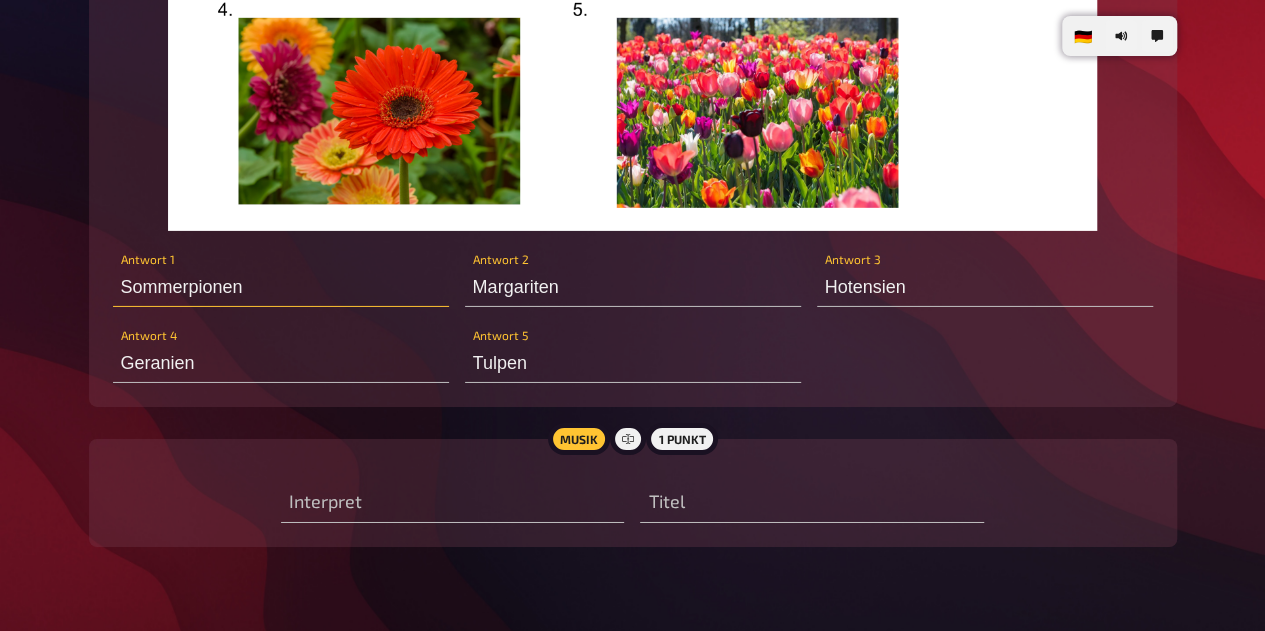 scroll, scrollTop: 10761, scrollLeft: 0, axis: vertical 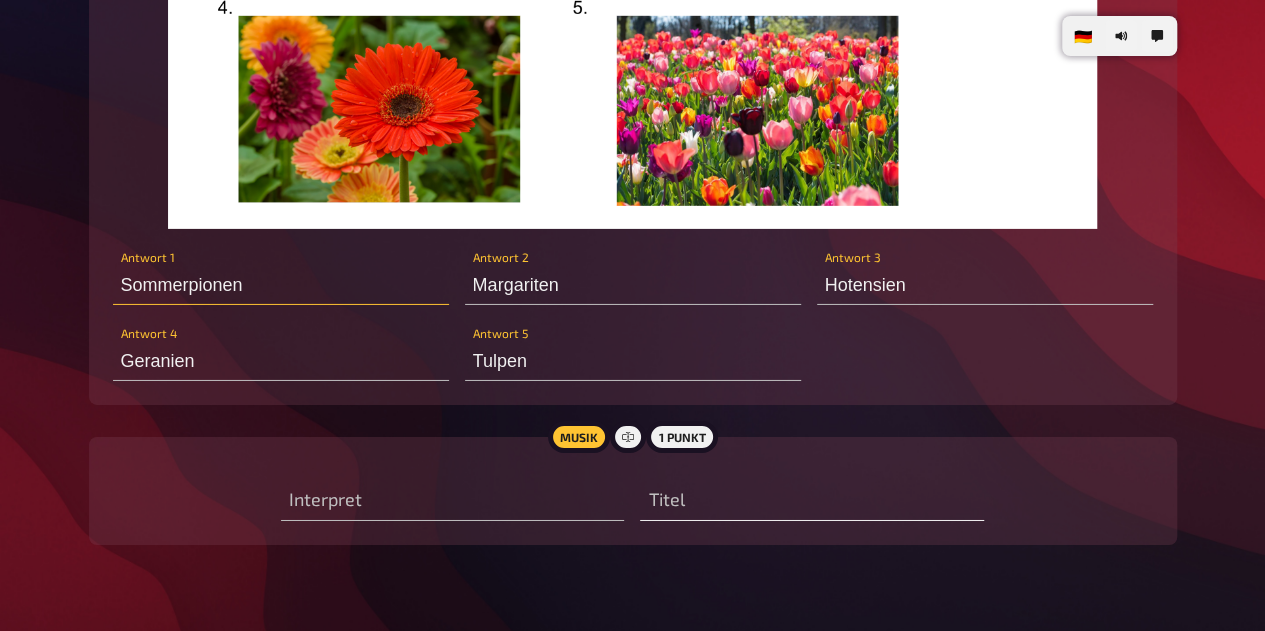 type on "Sommerpionen" 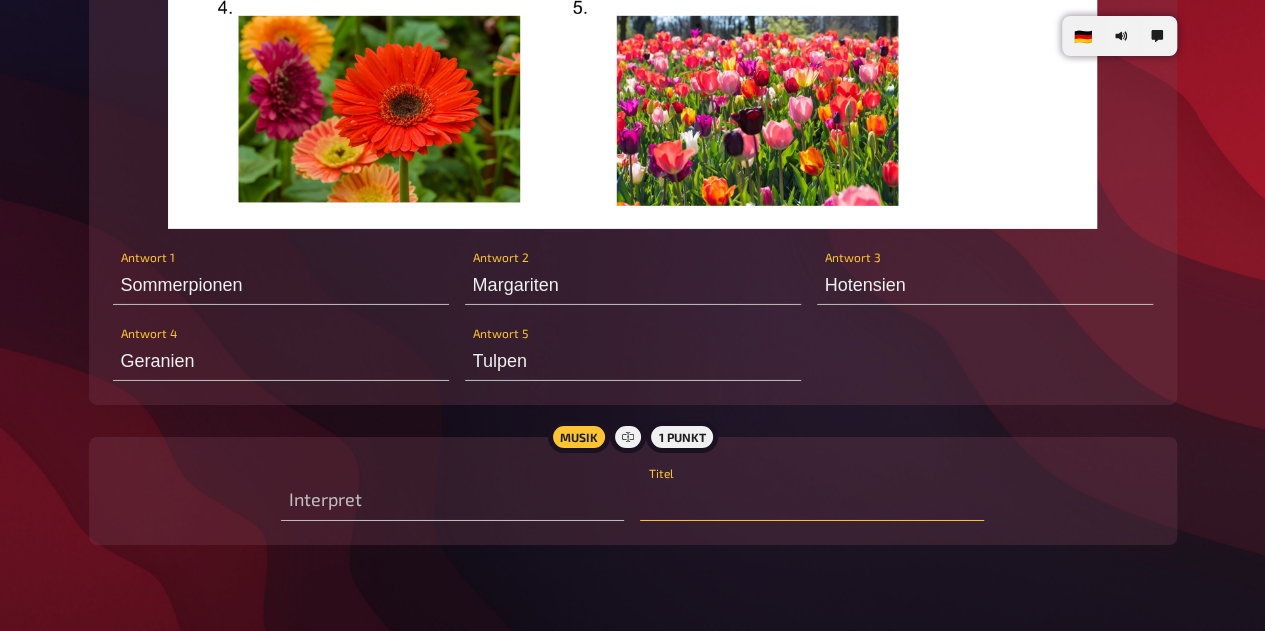 click at bounding box center [811, 501] 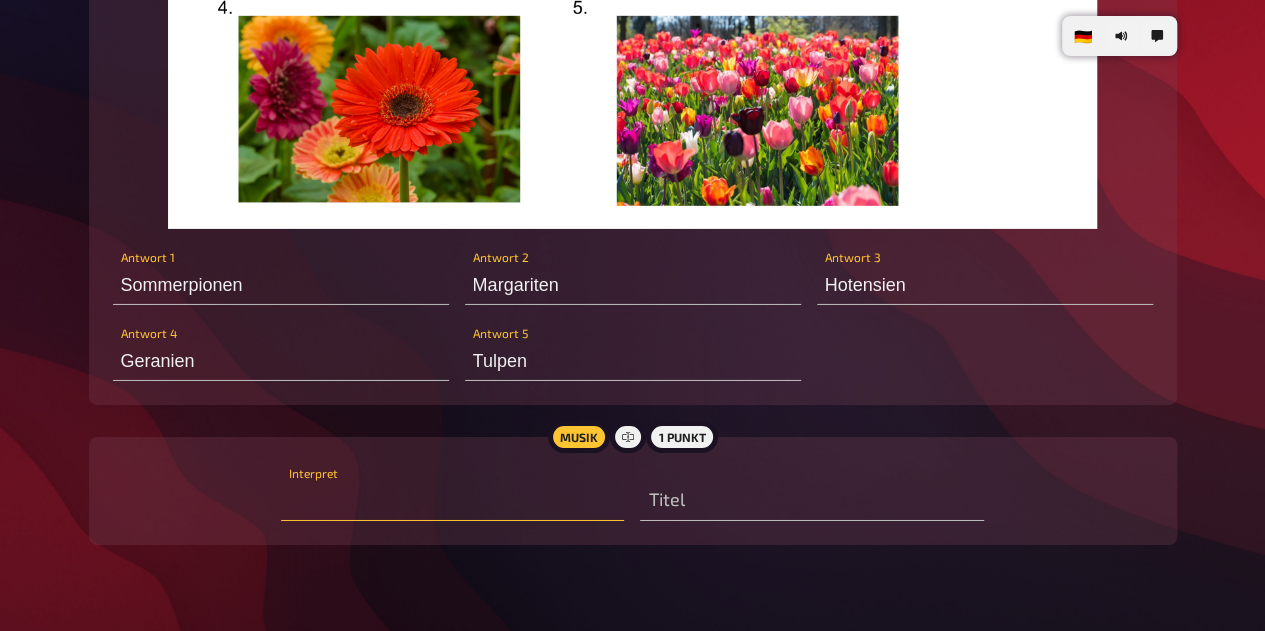 click at bounding box center (452, 501) 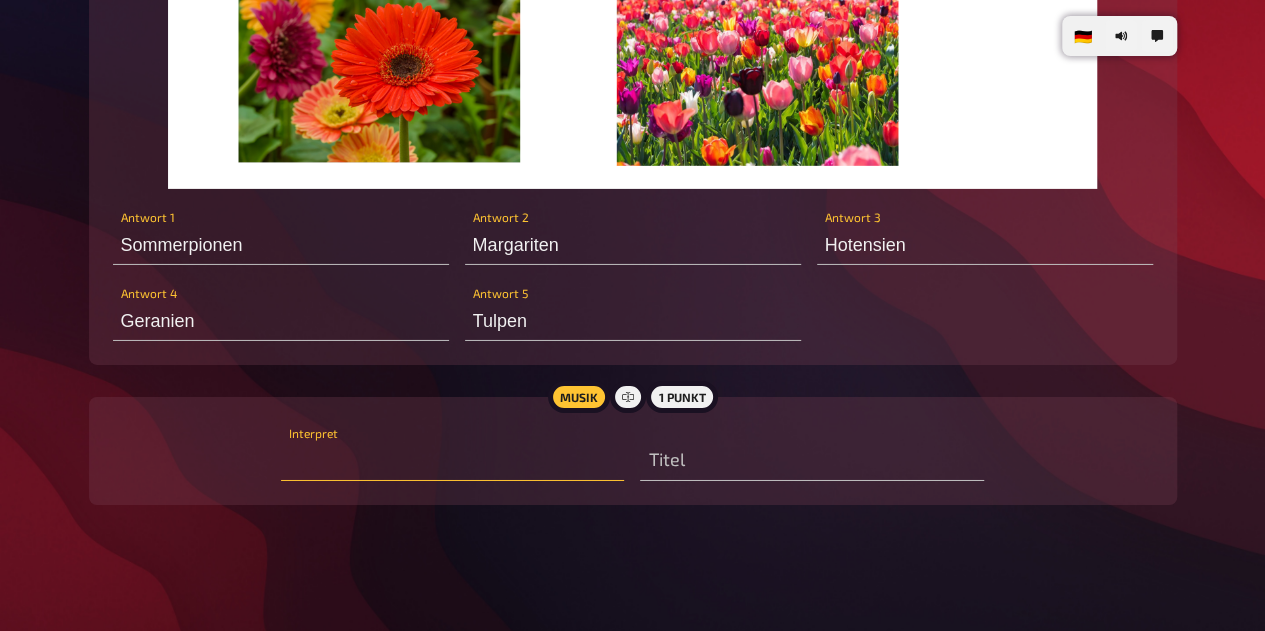 scroll, scrollTop: 10808, scrollLeft: 0, axis: vertical 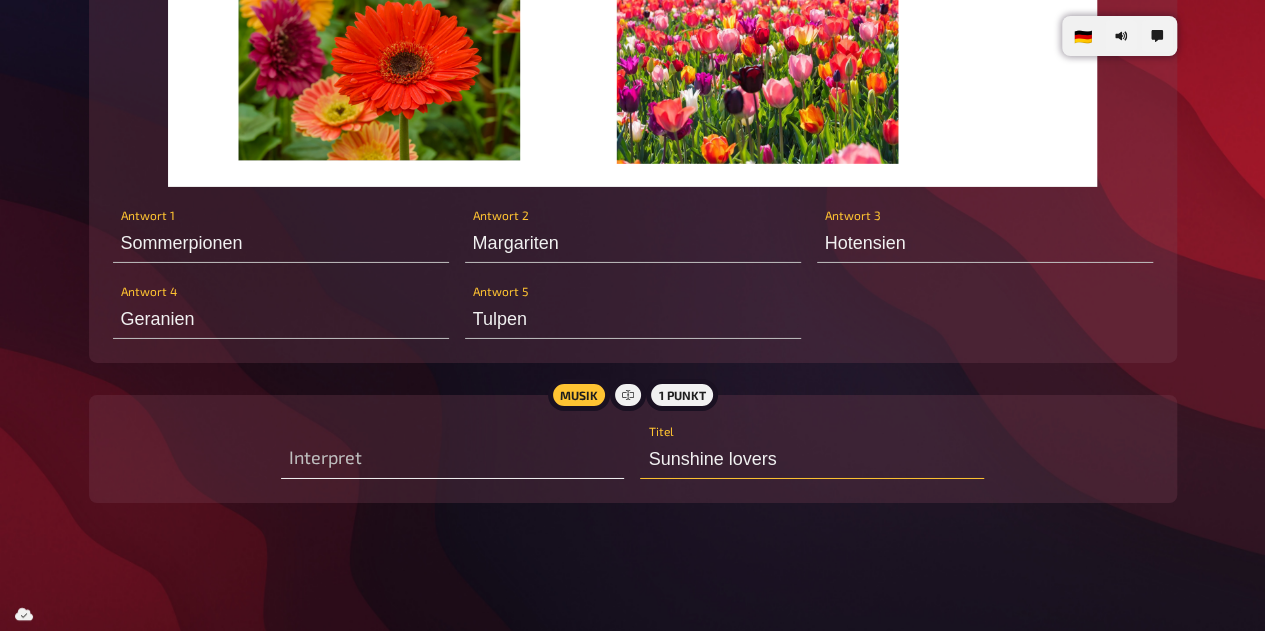 type on "Sunshine lovers" 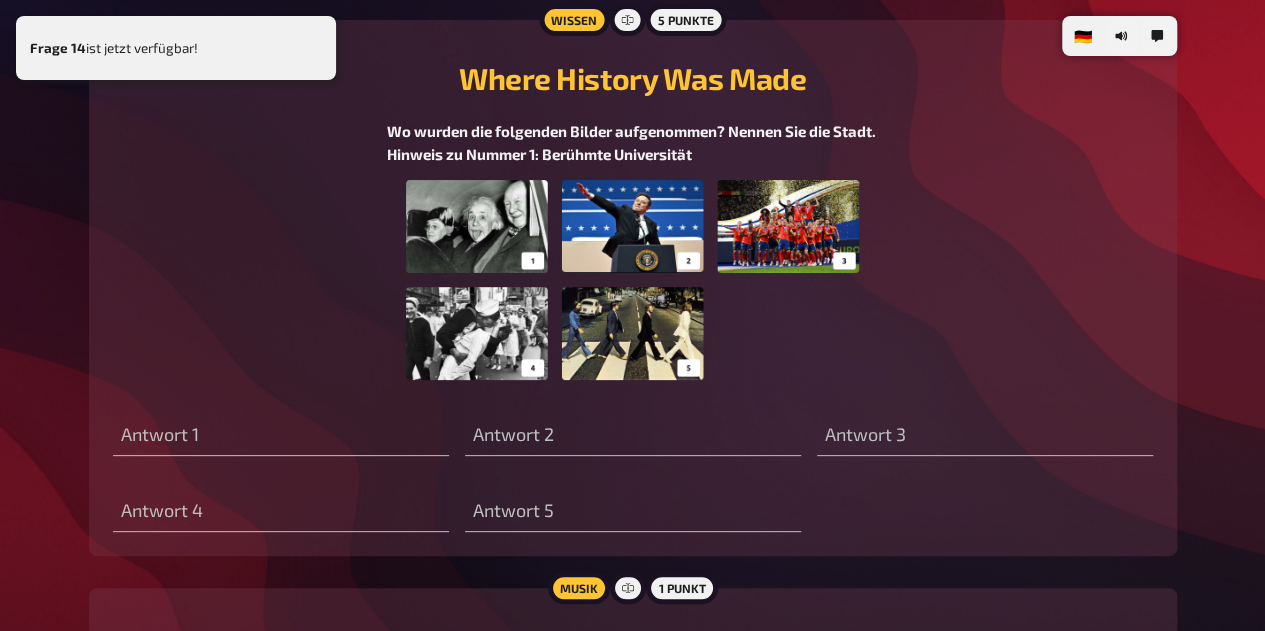 scroll, scrollTop: 11442, scrollLeft: 0, axis: vertical 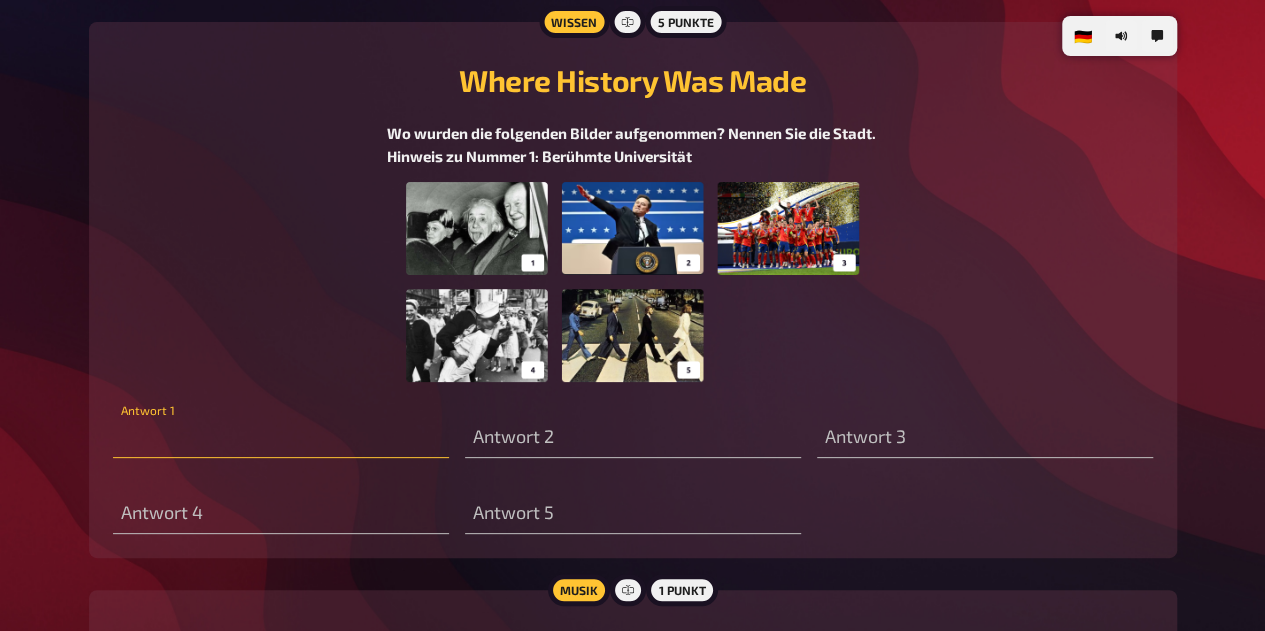 click at bounding box center [281, 438] 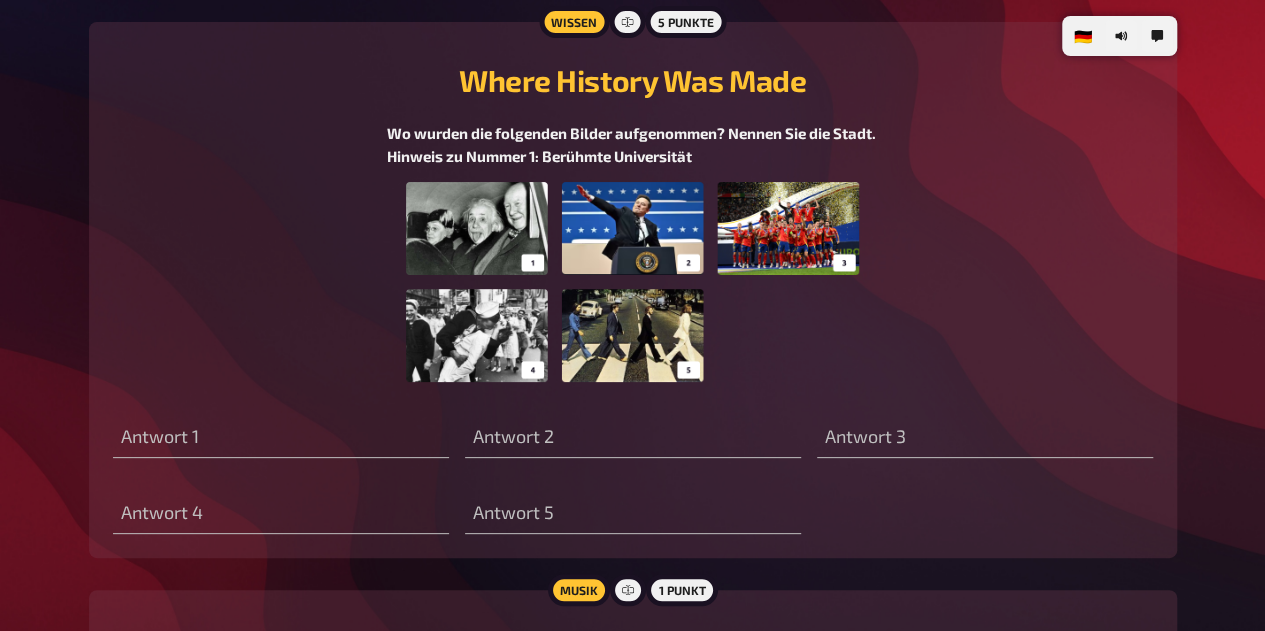 click at bounding box center (632, 282) 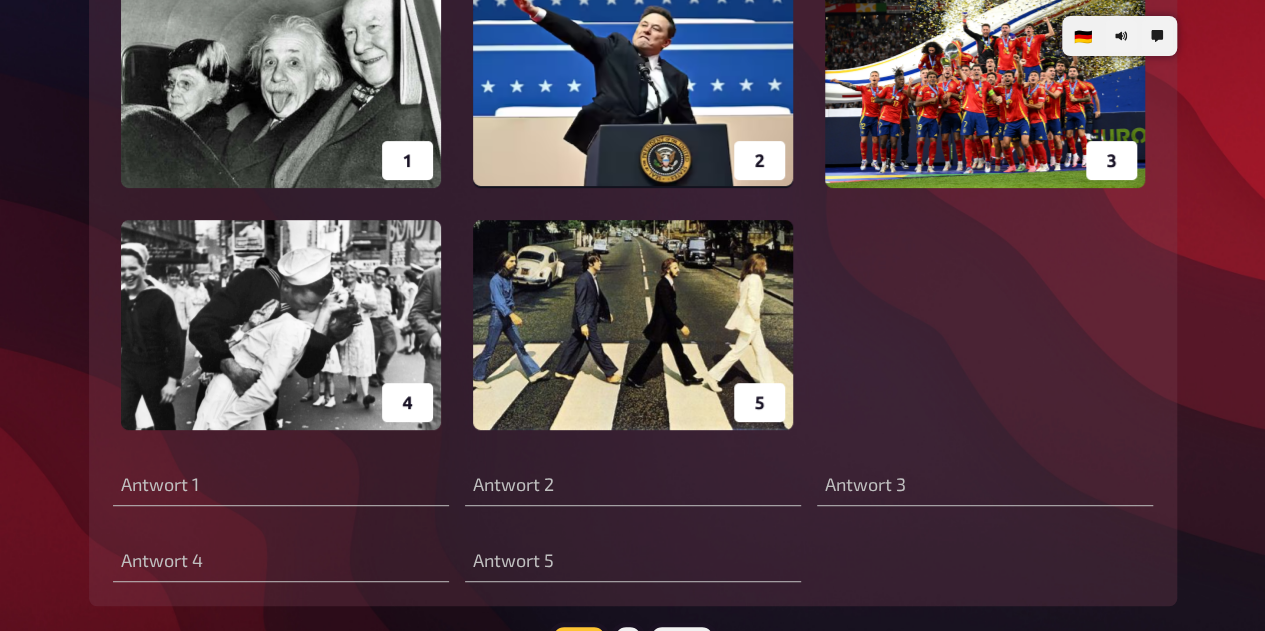 scroll, scrollTop: 11648, scrollLeft: 0, axis: vertical 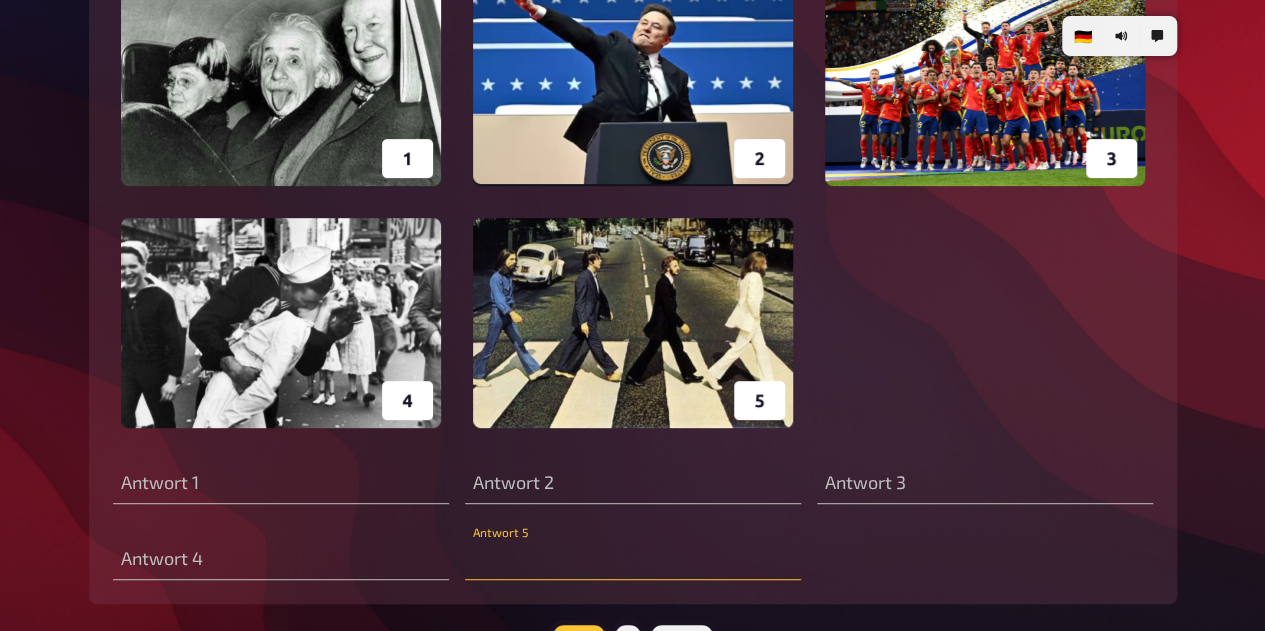click at bounding box center [633, 560] 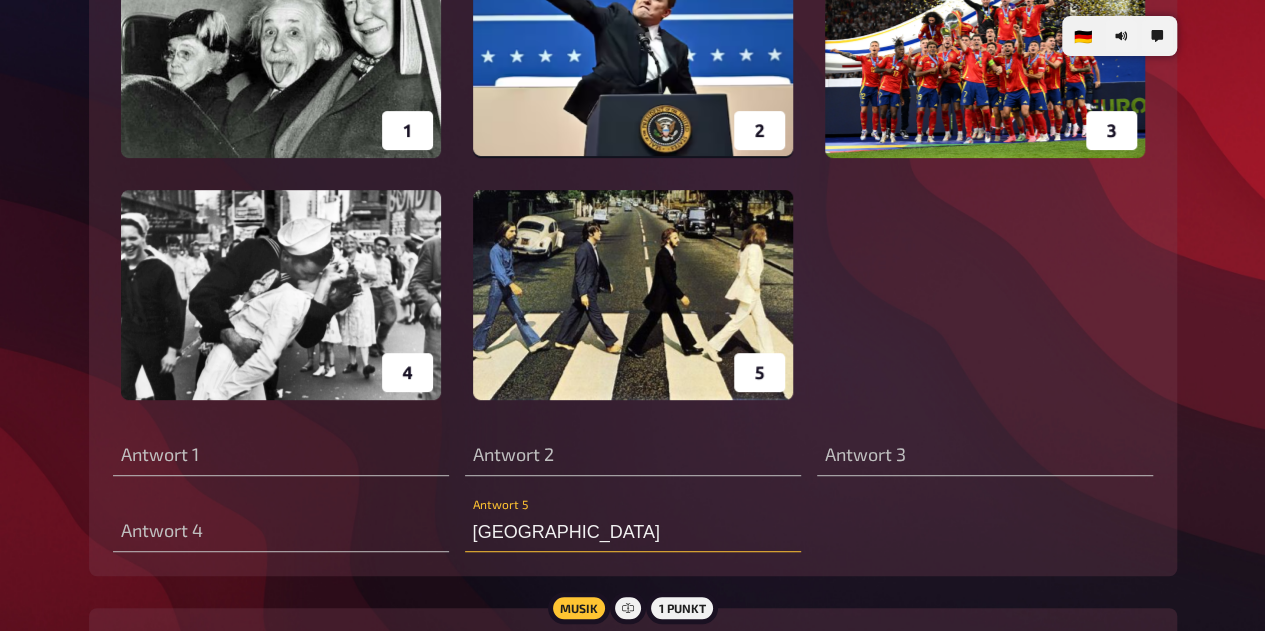scroll, scrollTop: 11676, scrollLeft: 0, axis: vertical 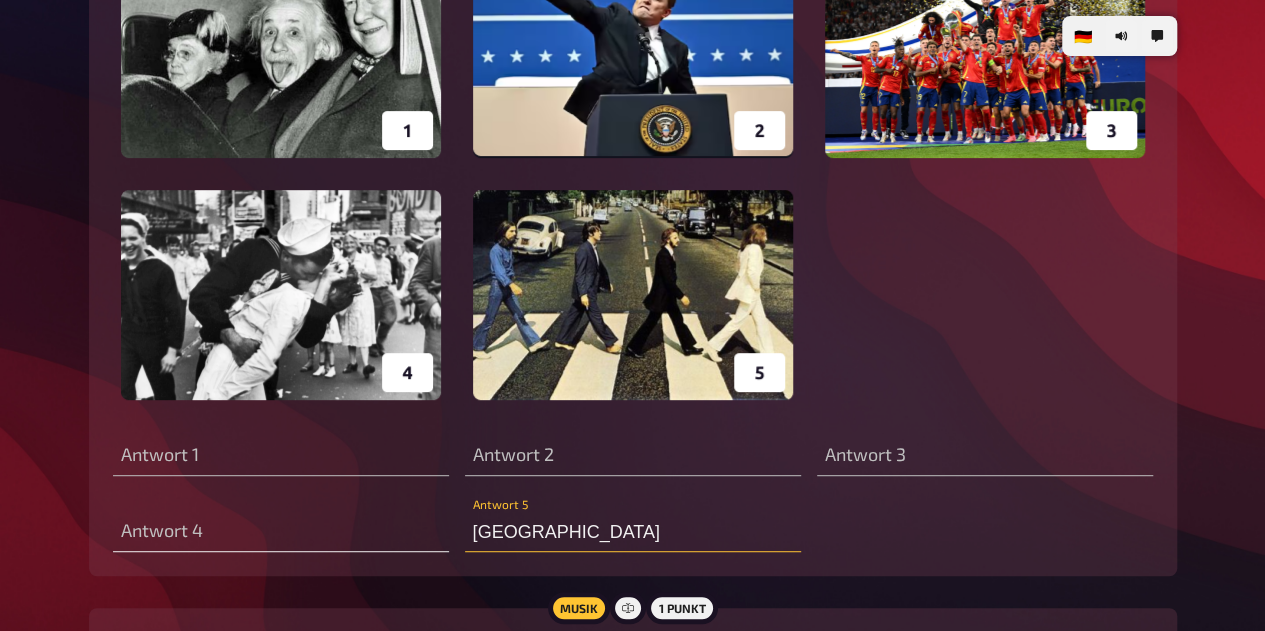 type on "London" 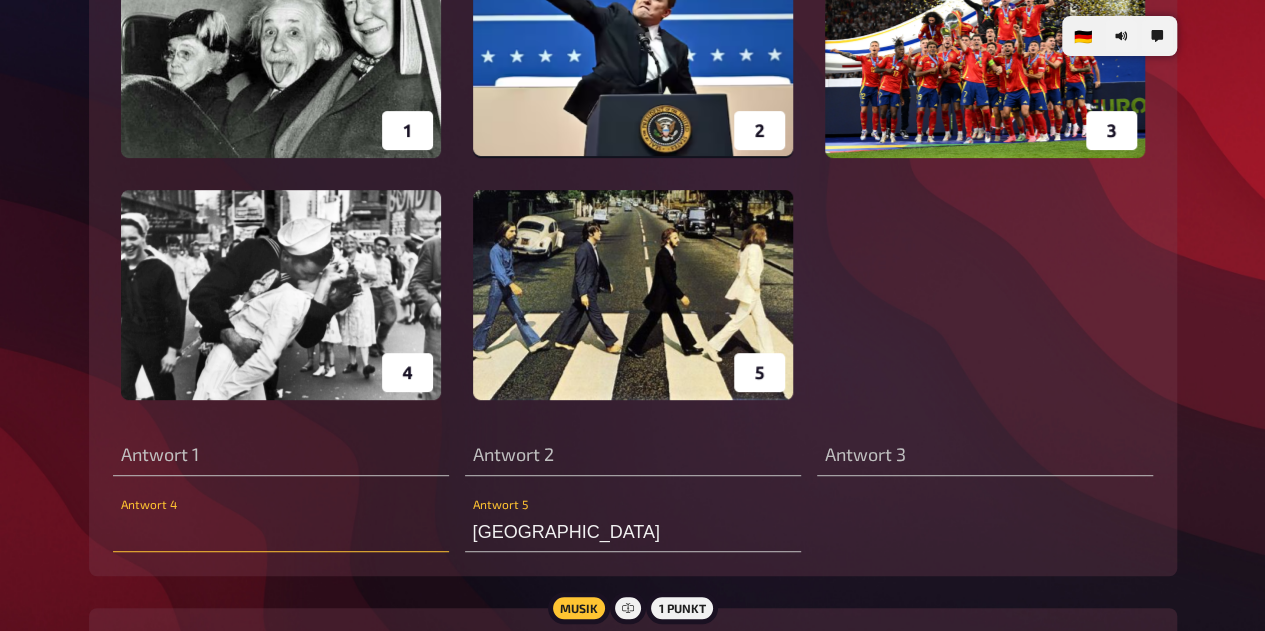 click at bounding box center [281, 532] 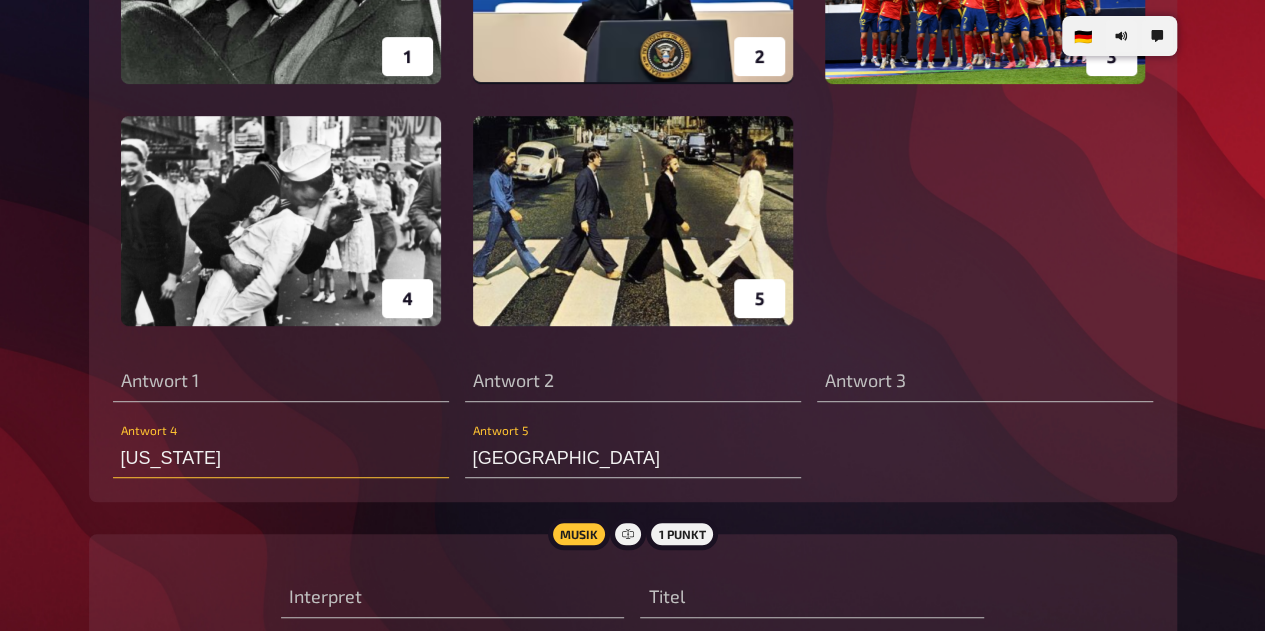 scroll, scrollTop: 11758, scrollLeft: 0, axis: vertical 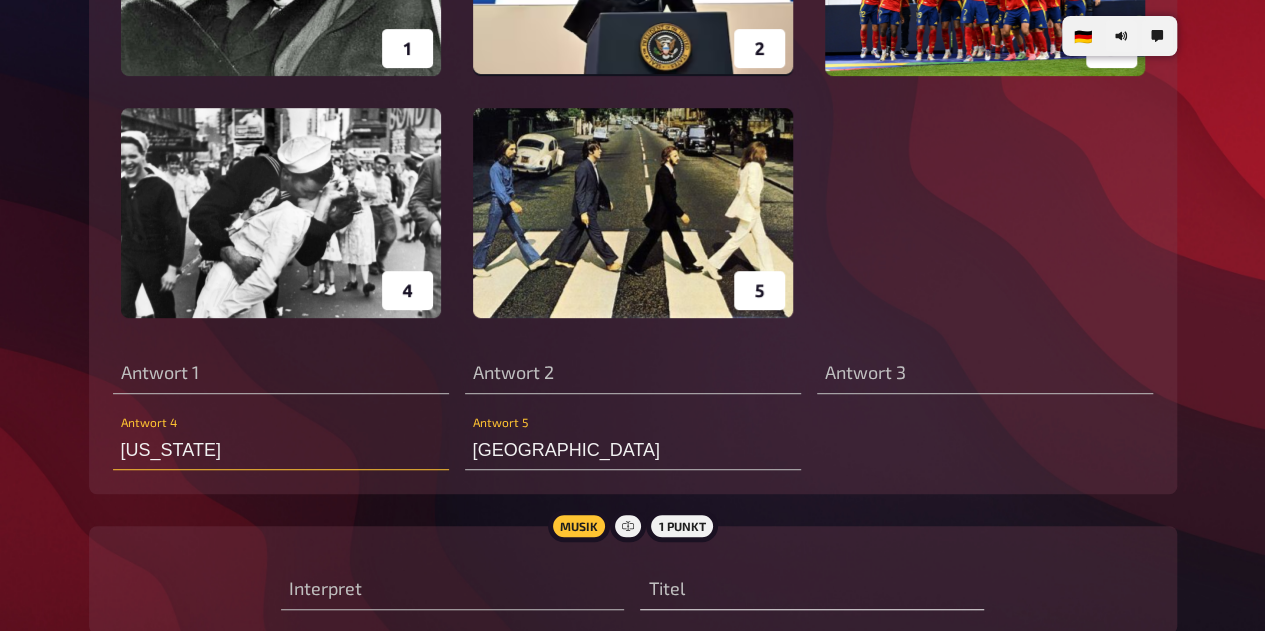 type on "New York" 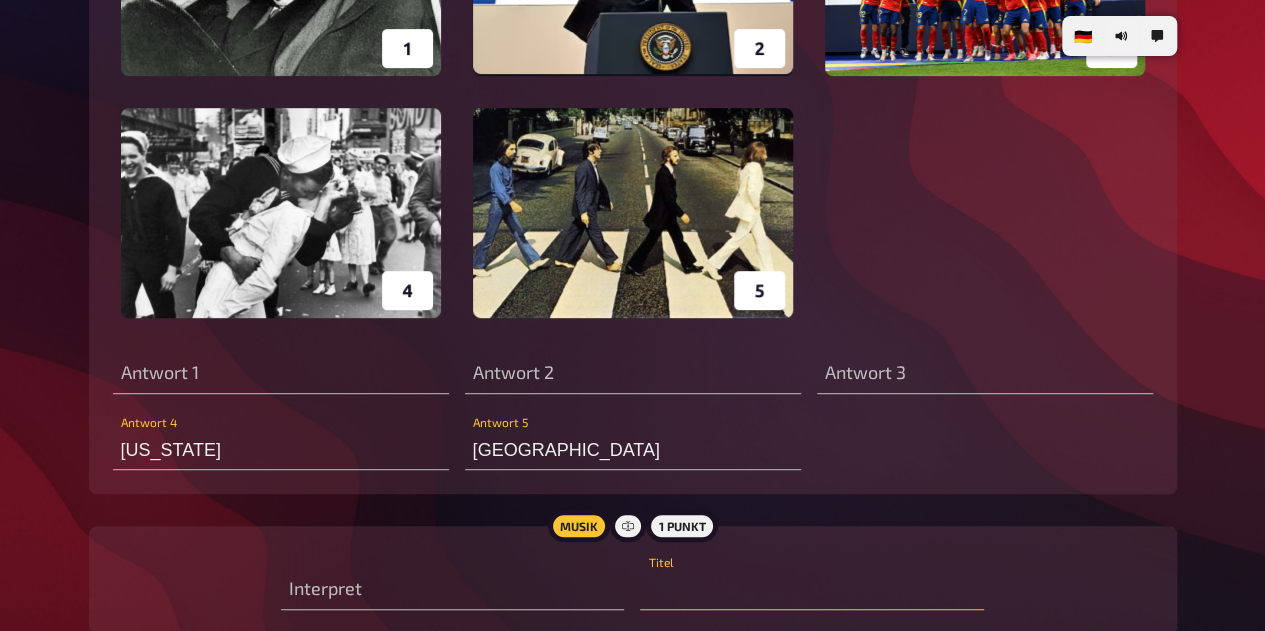 click at bounding box center (811, 590) 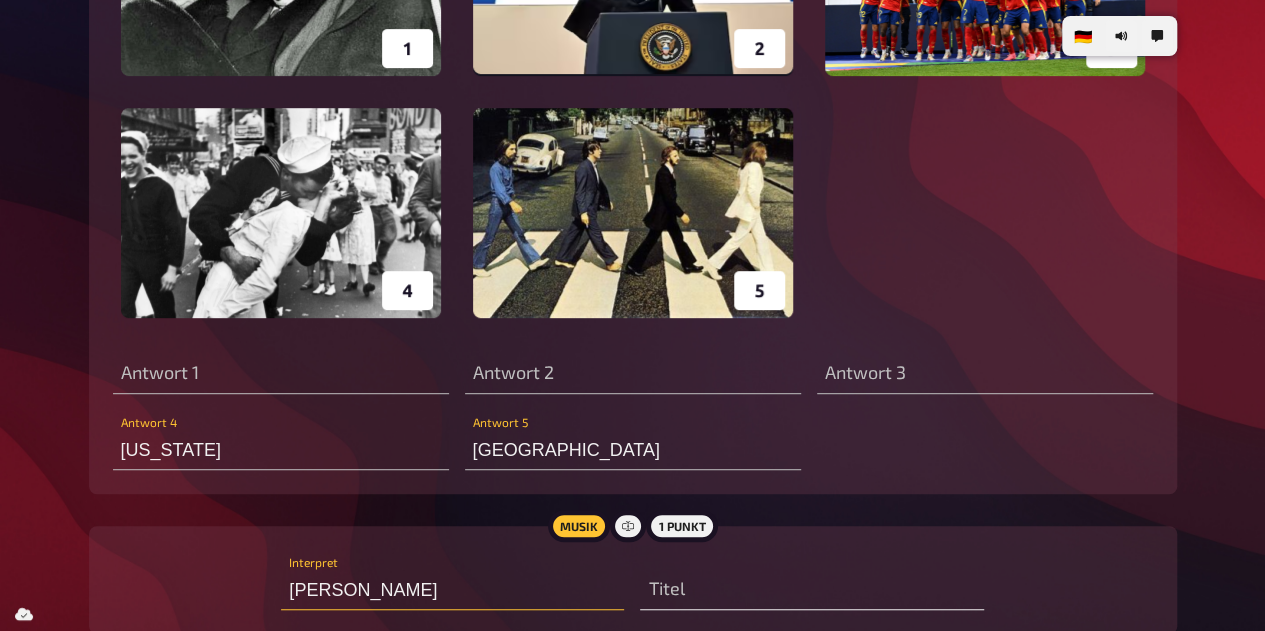 type on "Enrique Iglesias" 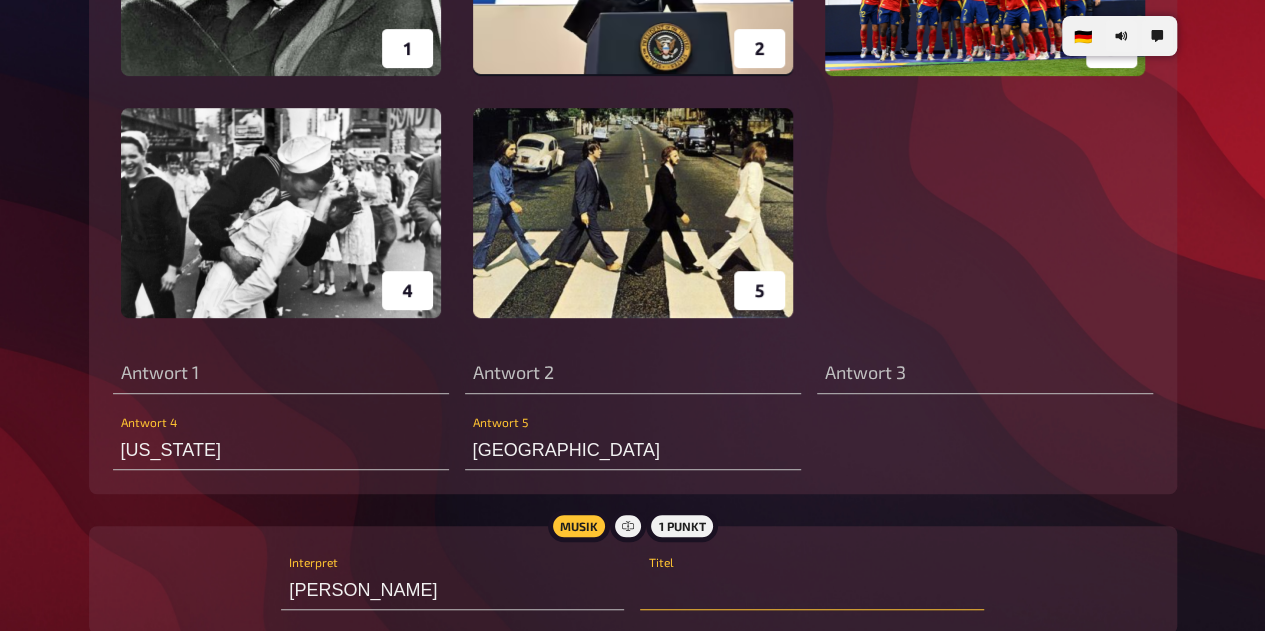 scroll, scrollTop: 11758, scrollLeft: 0, axis: vertical 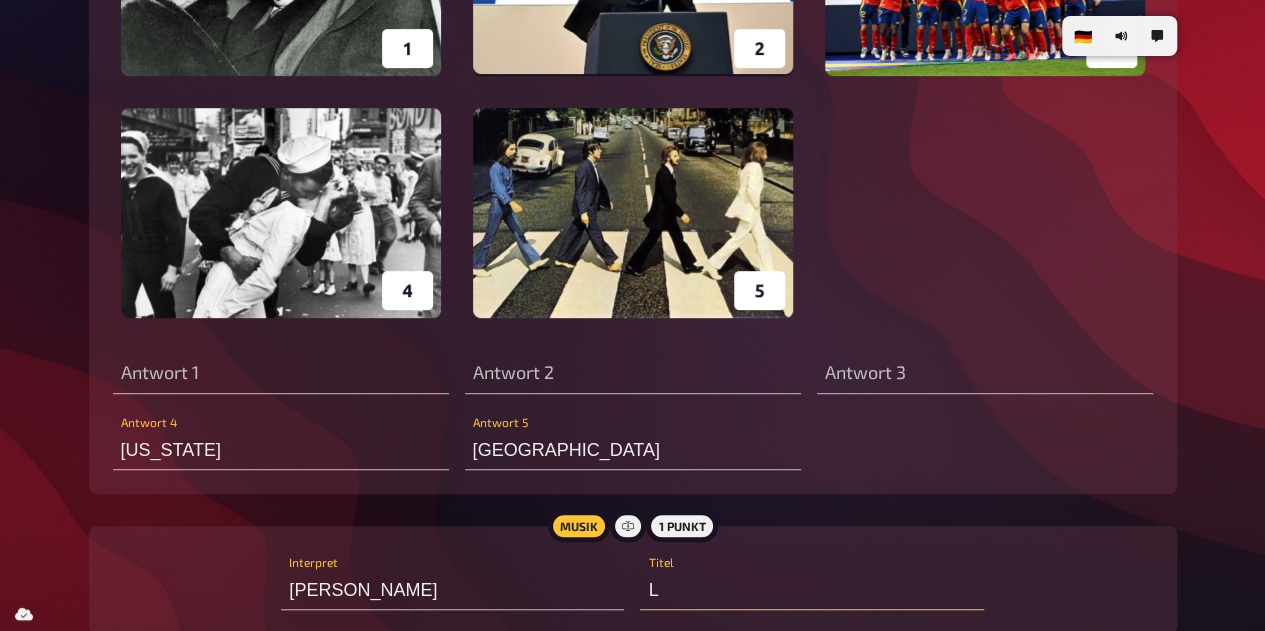 type 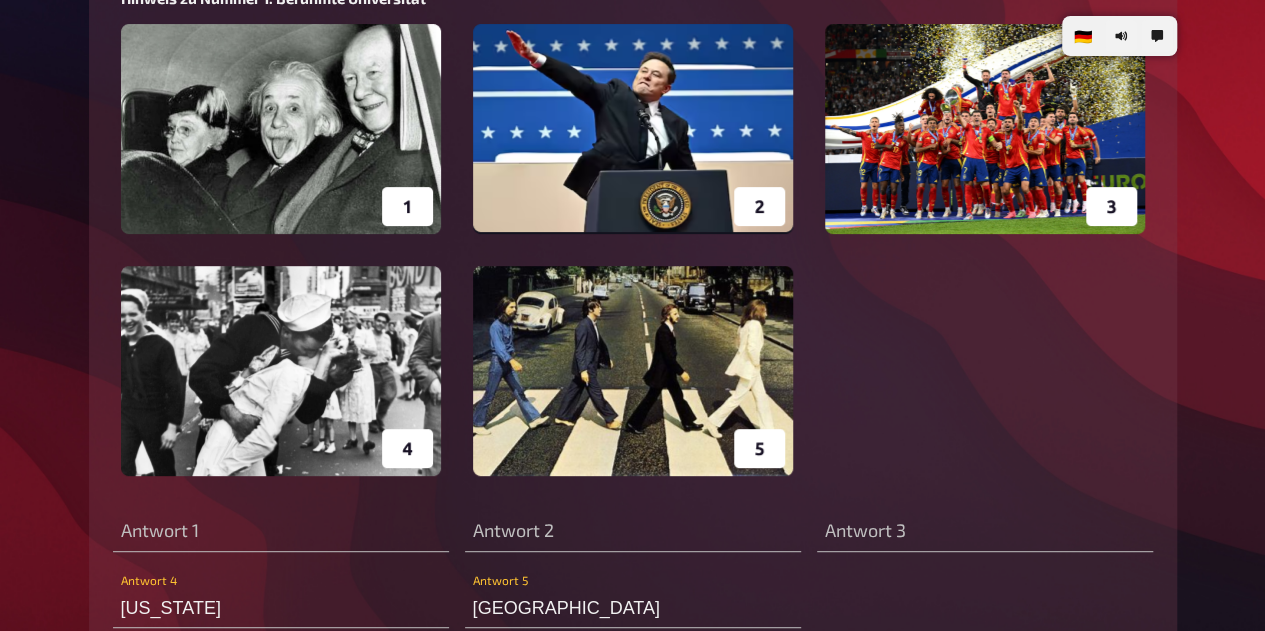 scroll, scrollTop: 11602, scrollLeft: 0, axis: vertical 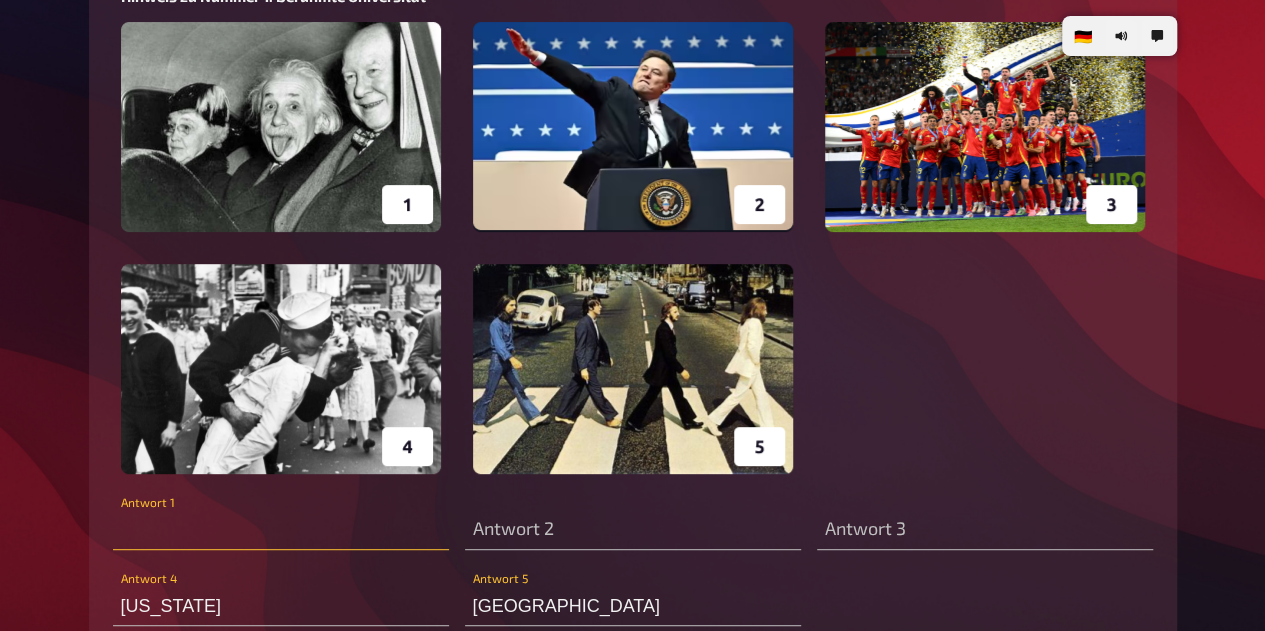 click at bounding box center [281, 530] 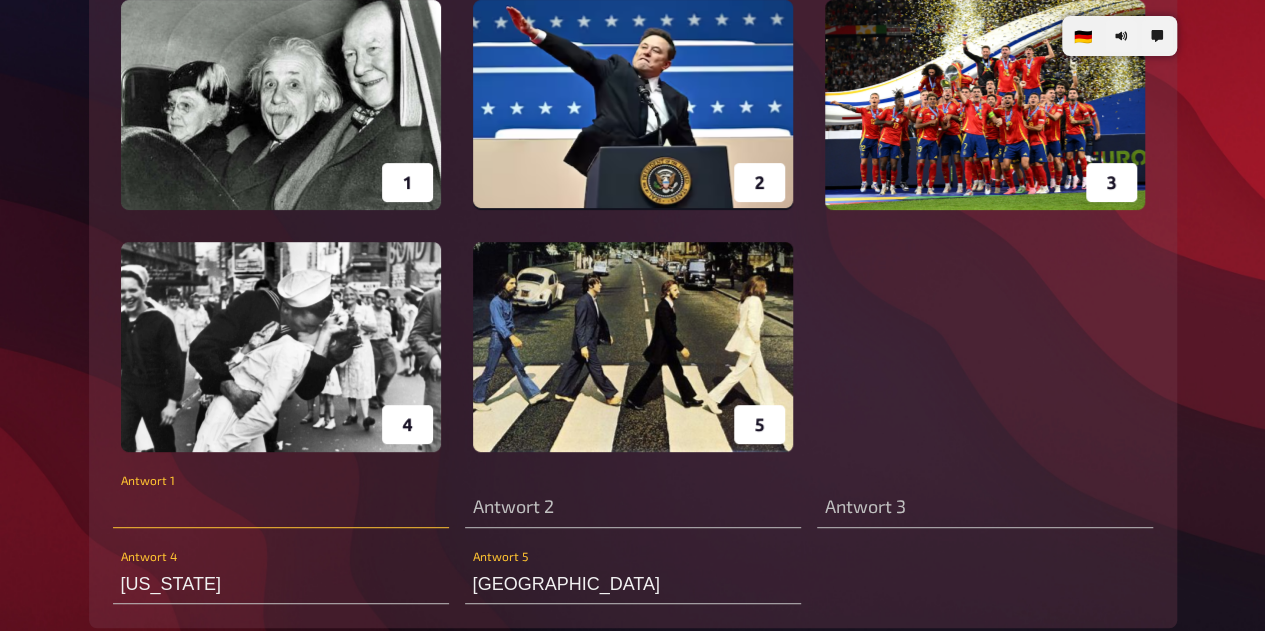 scroll, scrollTop: 11640, scrollLeft: 0, axis: vertical 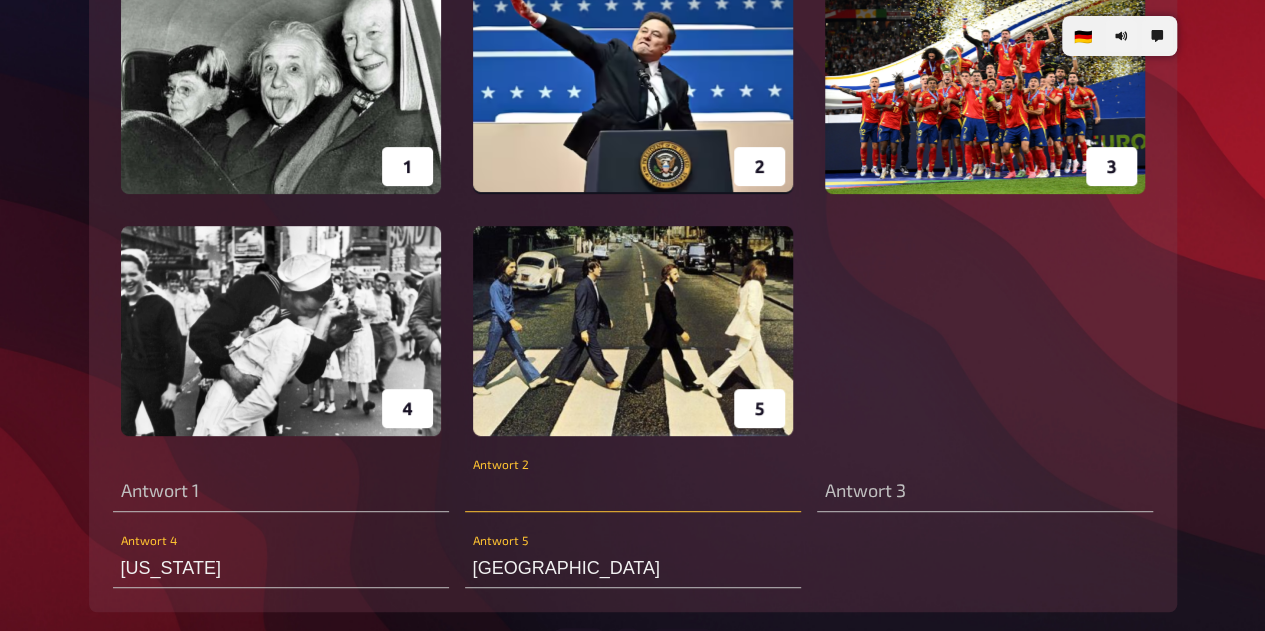 click at bounding box center [633, 492] 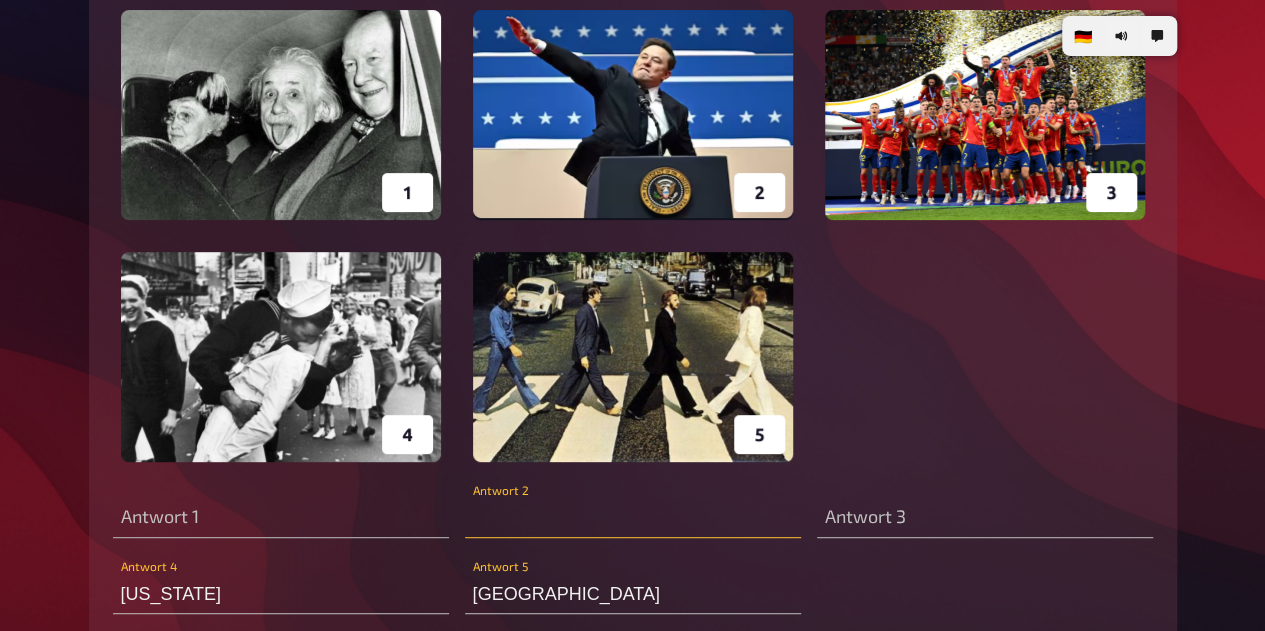 scroll, scrollTop: 11610, scrollLeft: 0, axis: vertical 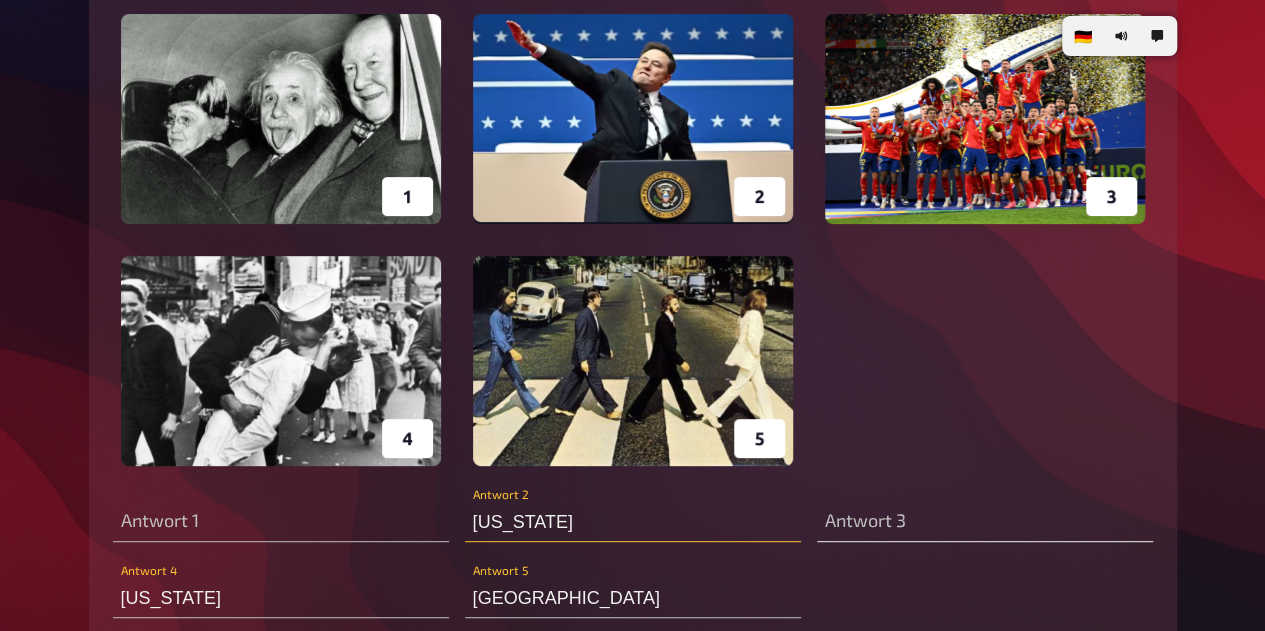 type on "Washington" 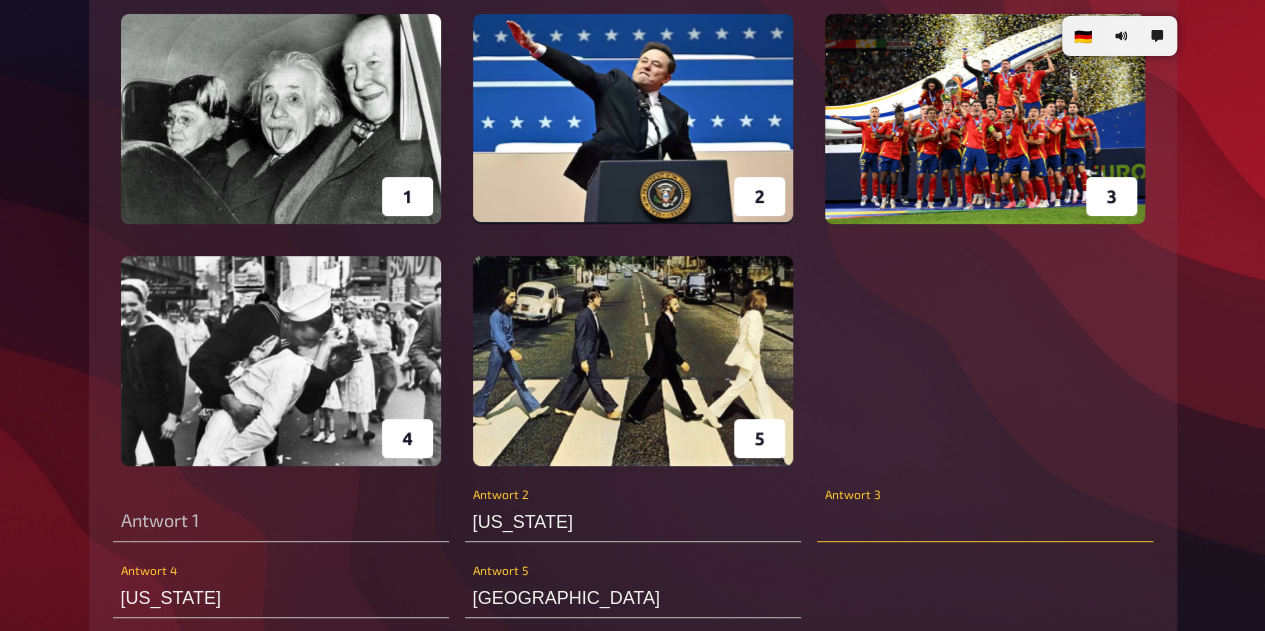 click at bounding box center (985, 522) 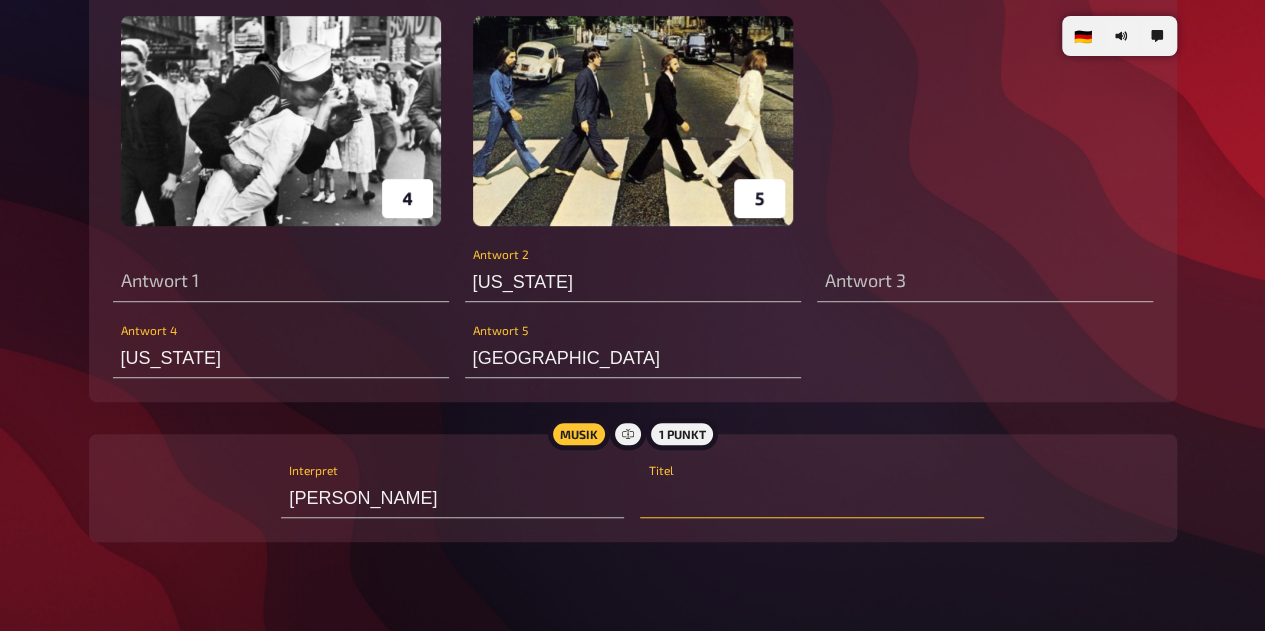 click at bounding box center [811, 498] 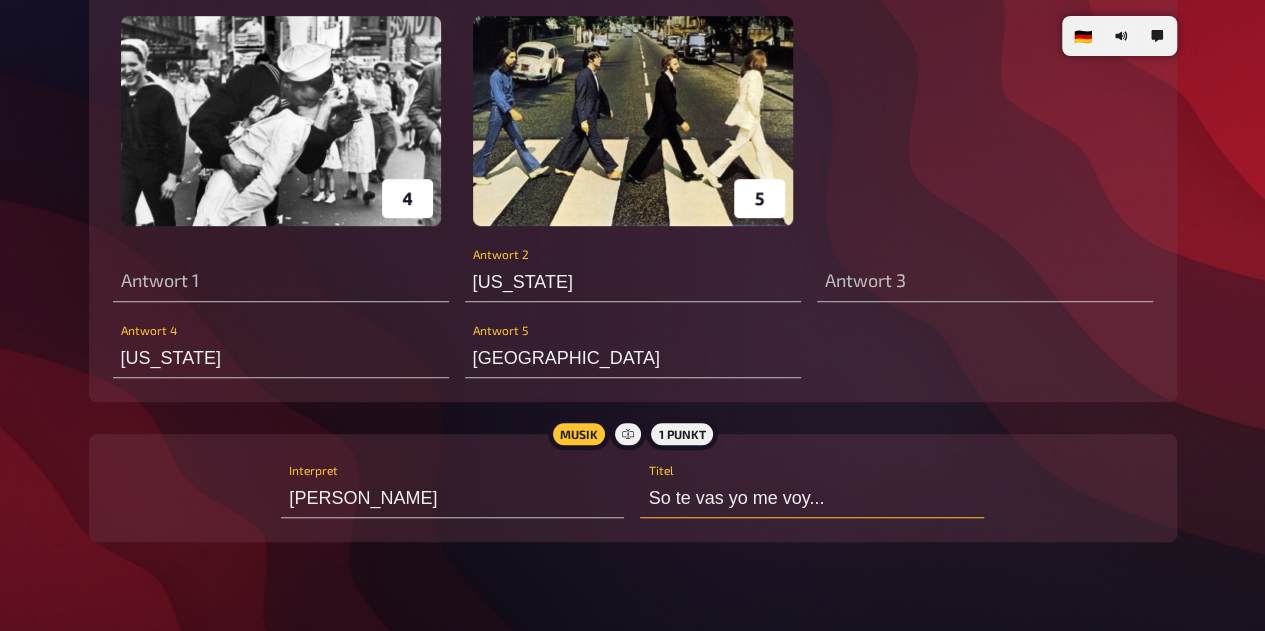 click on "So te vas yo me voy..." at bounding box center (811, 498) 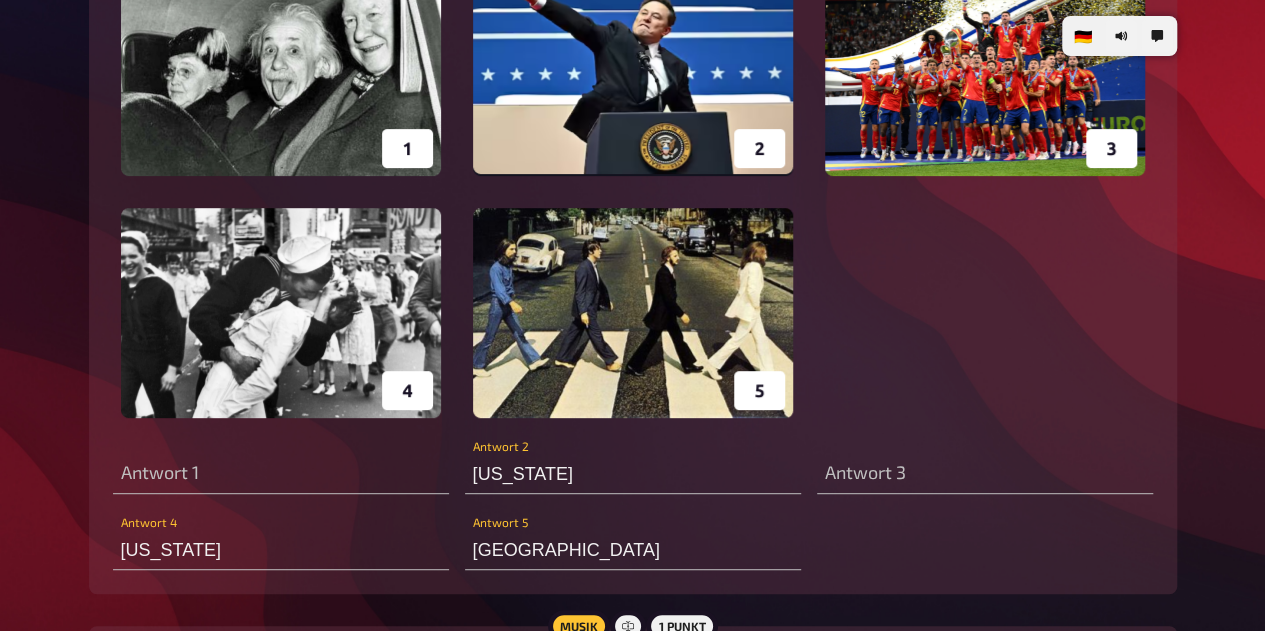 scroll, scrollTop: 11658, scrollLeft: 0, axis: vertical 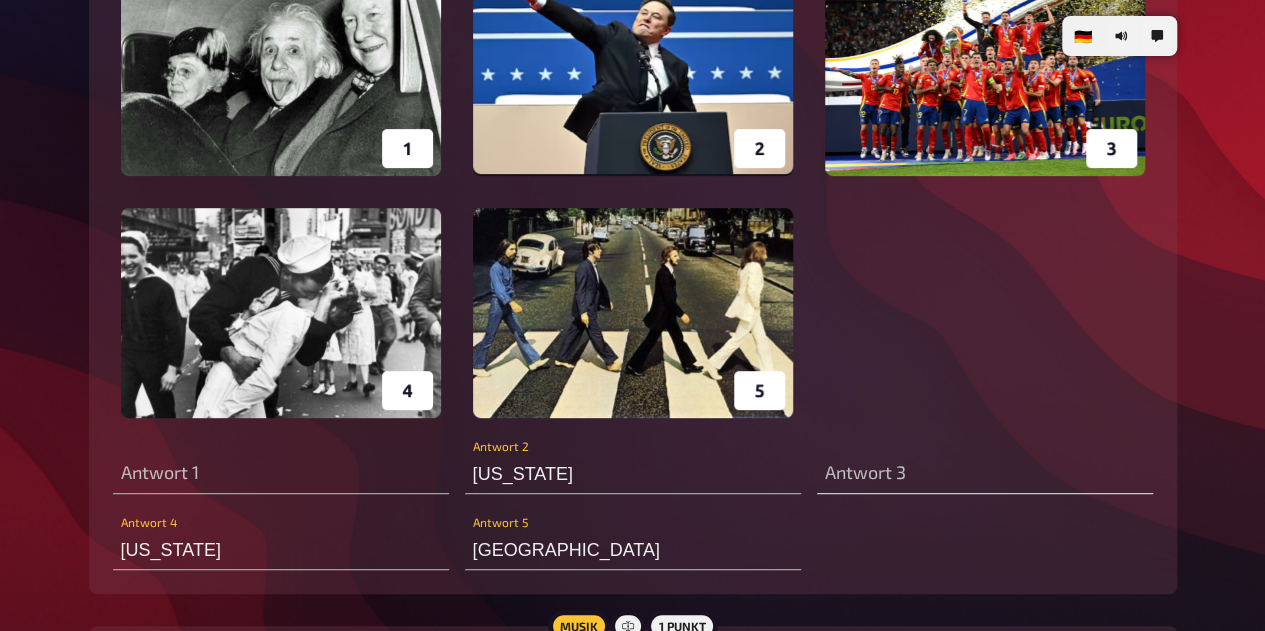 type on "Si te vas yo me voy..." 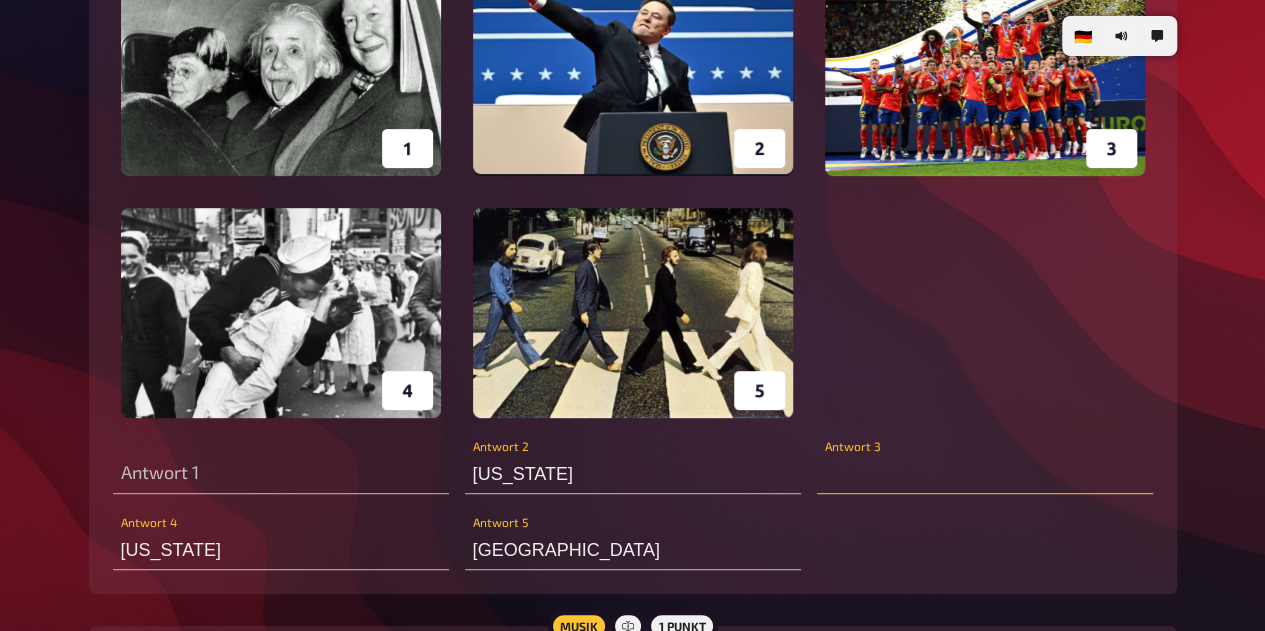 click at bounding box center (985, 474) 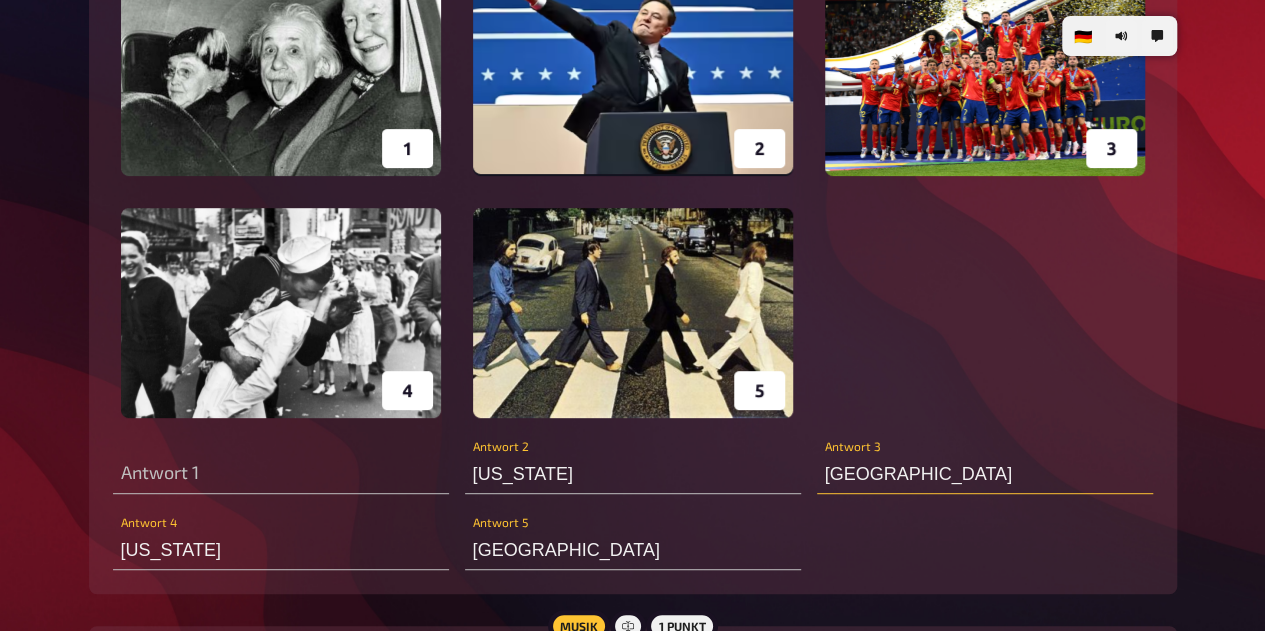 click on "Qatar" at bounding box center (985, 474) 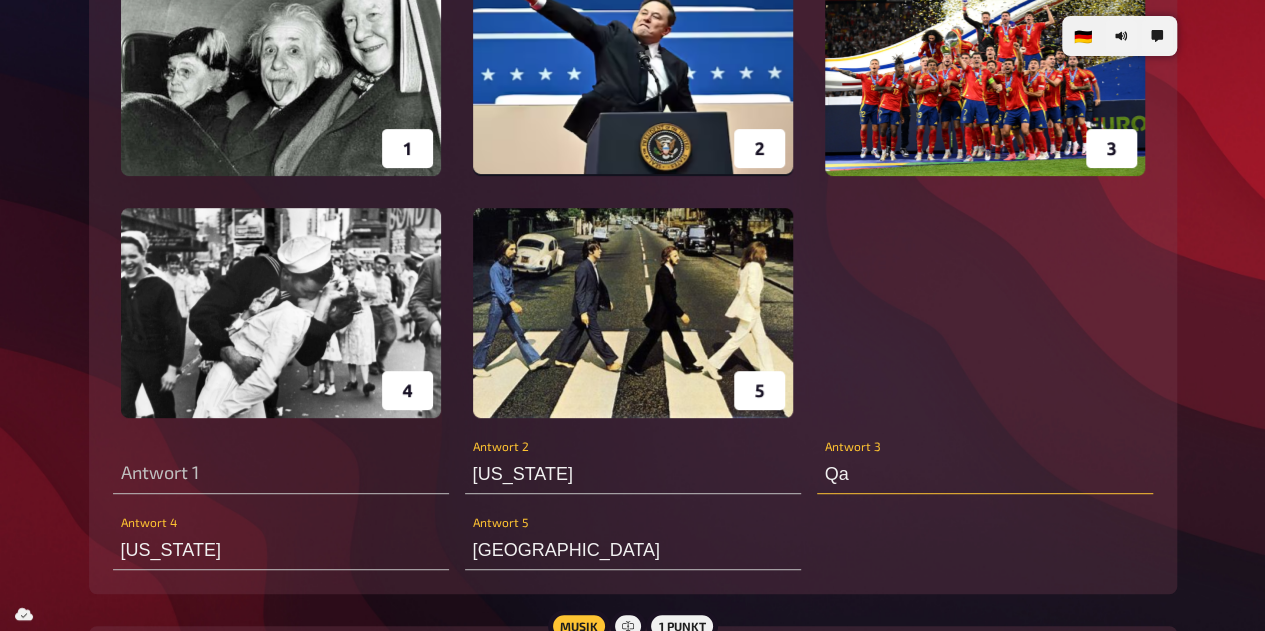 type on "Q" 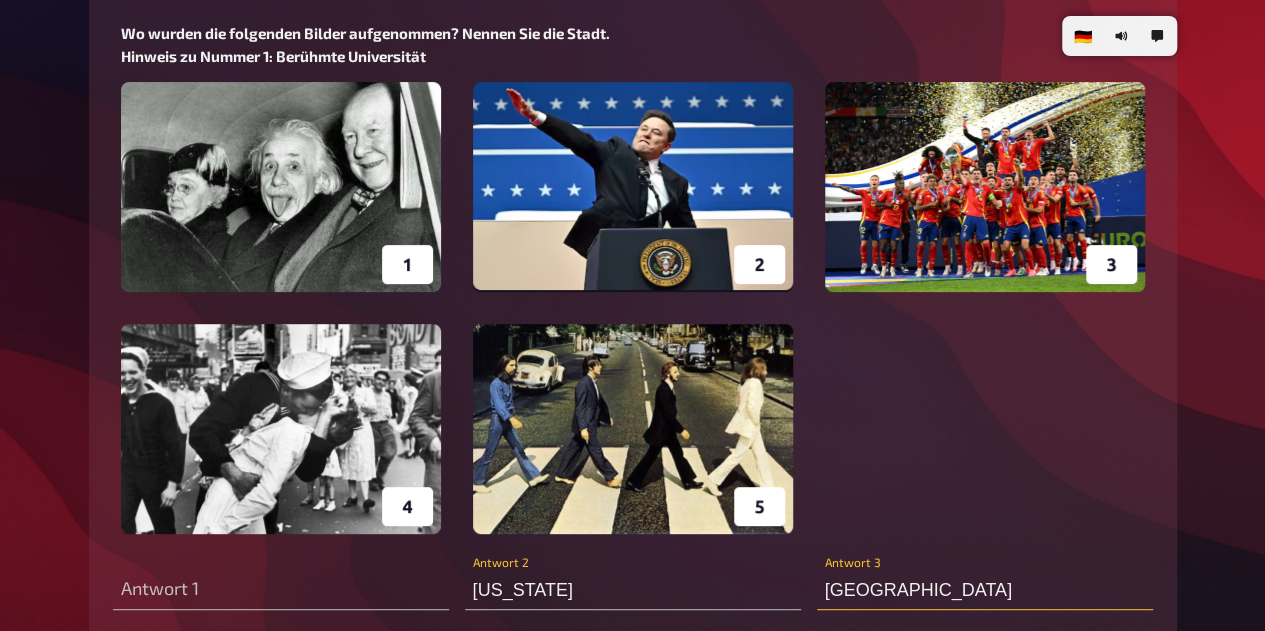 scroll, scrollTop: 11590, scrollLeft: 0, axis: vertical 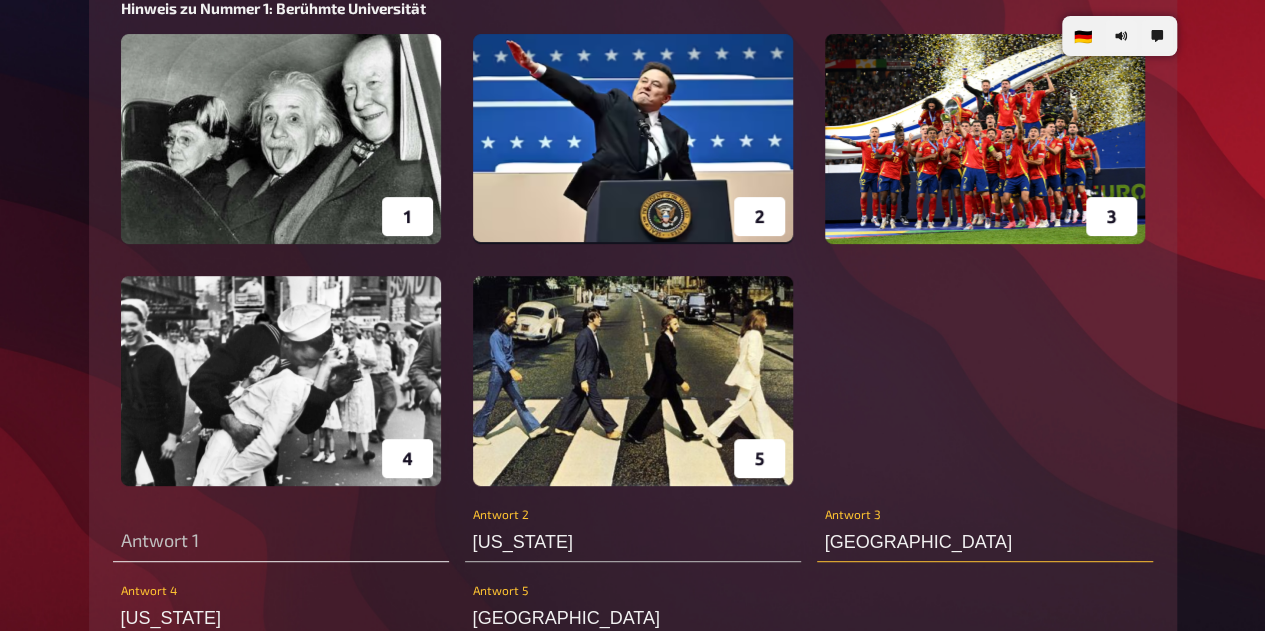 type on "Doha" 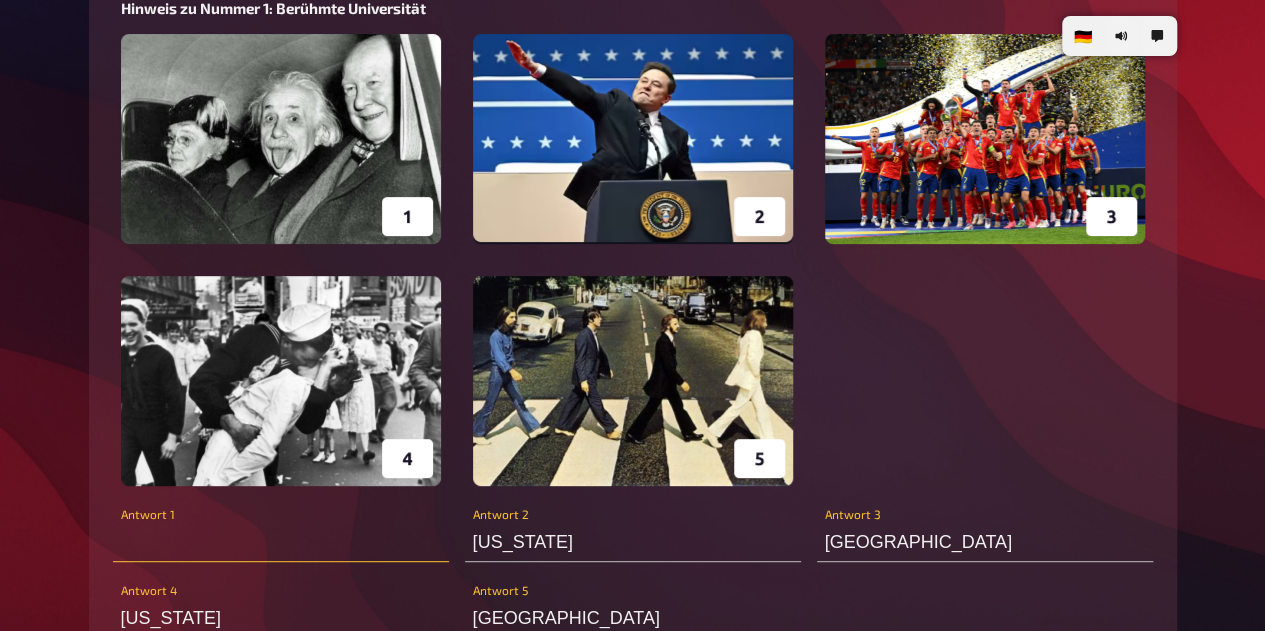 click at bounding box center [281, 542] 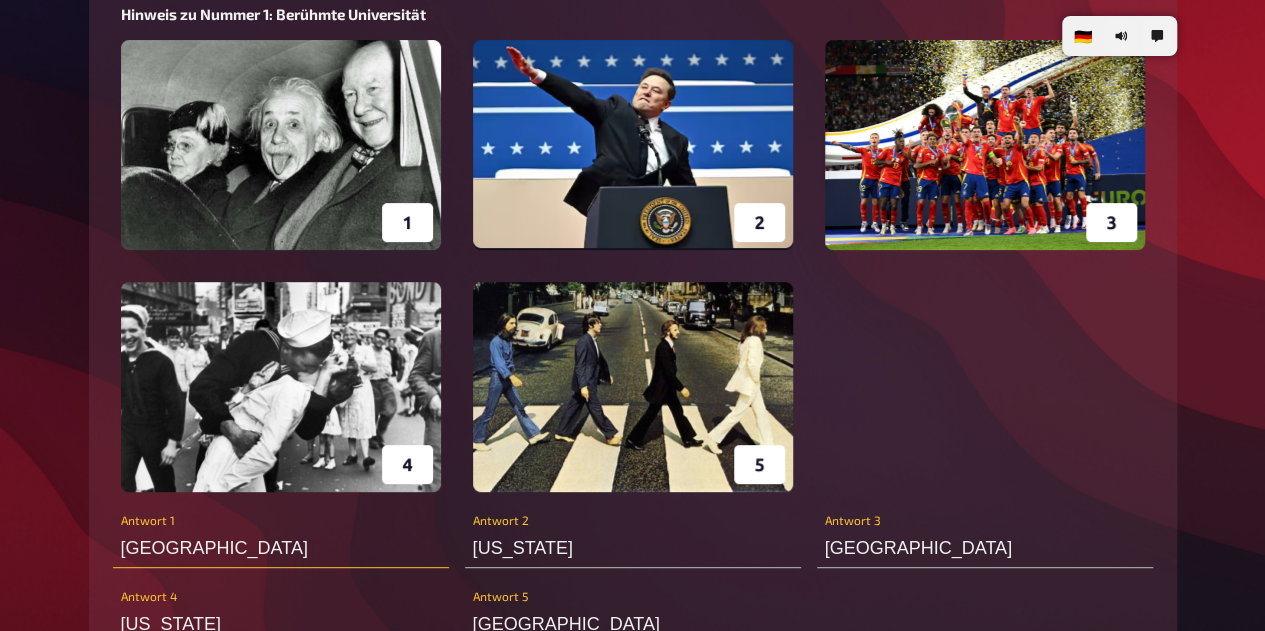 scroll, scrollTop: 11586, scrollLeft: 0, axis: vertical 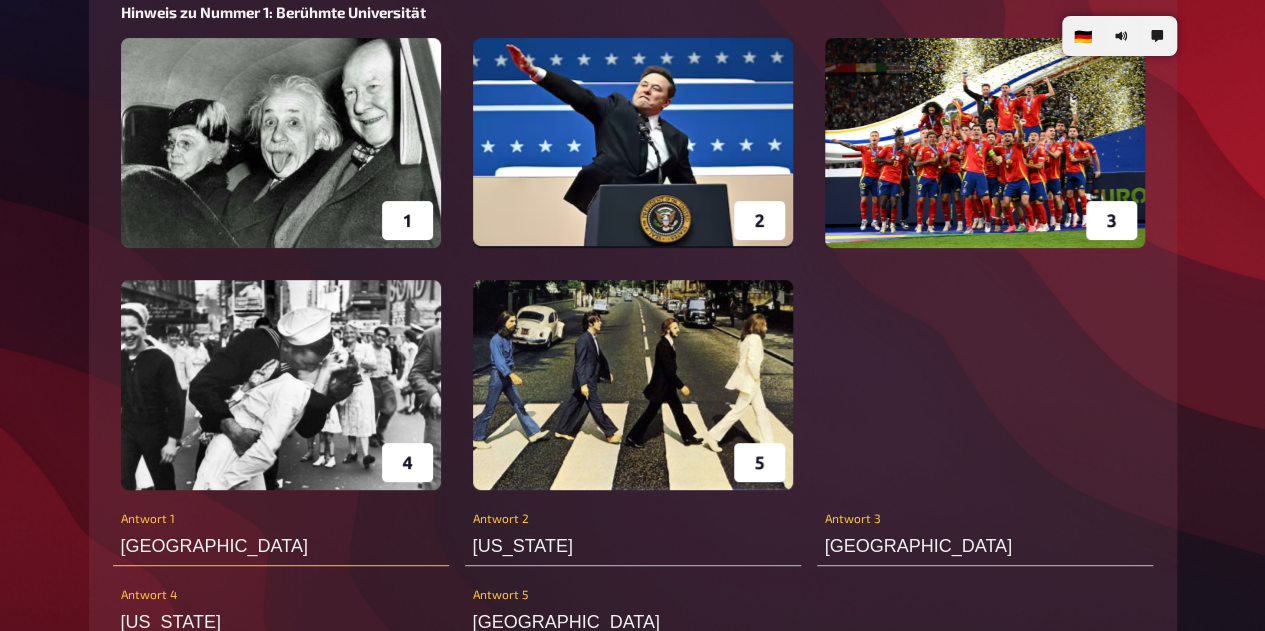 click on "London" at bounding box center (281, 546) 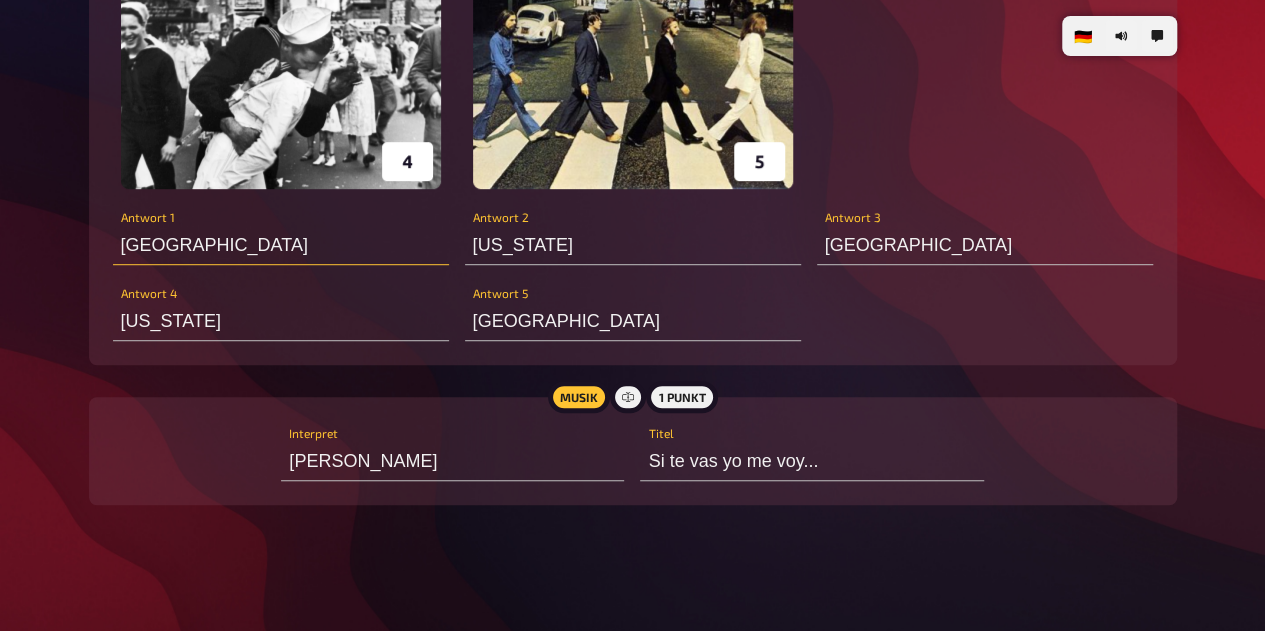 scroll, scrollTop: 11889, scrollLeft: 0, axis: vertical 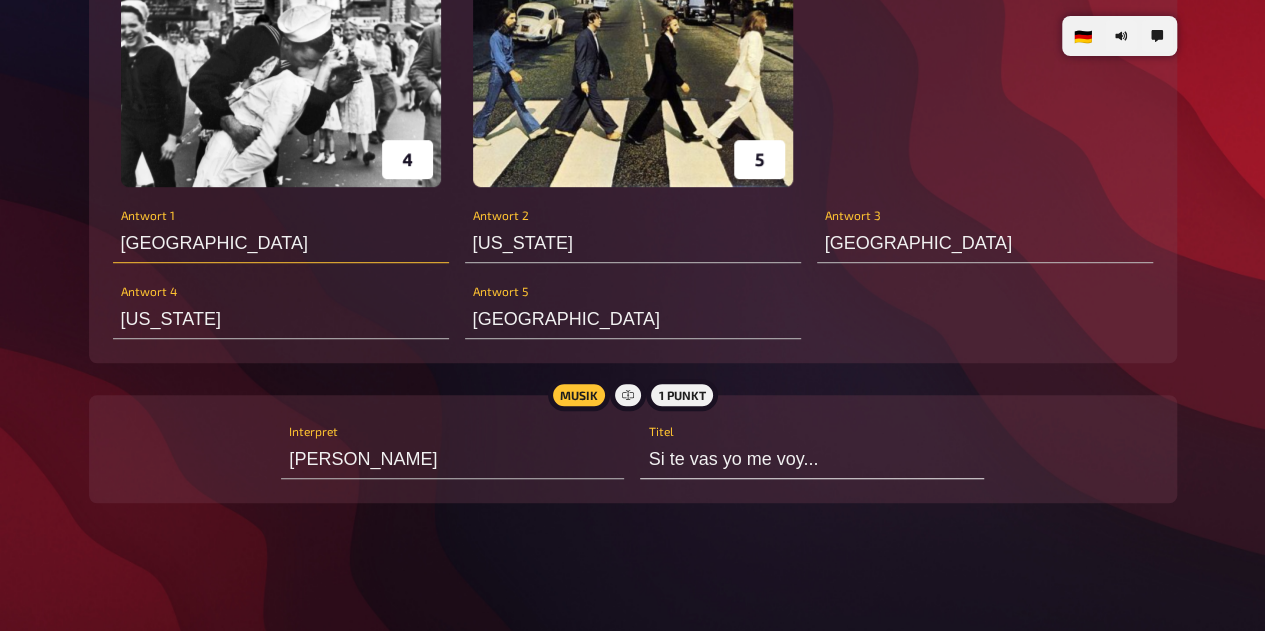 type on "Boston" 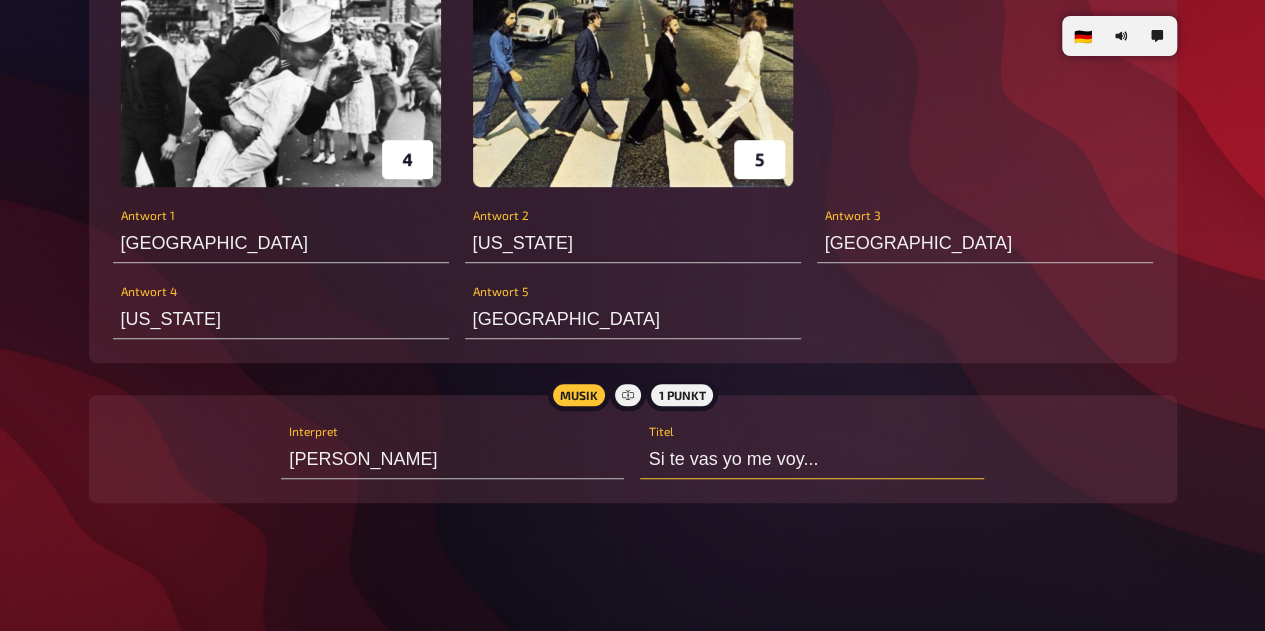 click on "Si te vas yo me voy..." at bounding box center (811, 459) 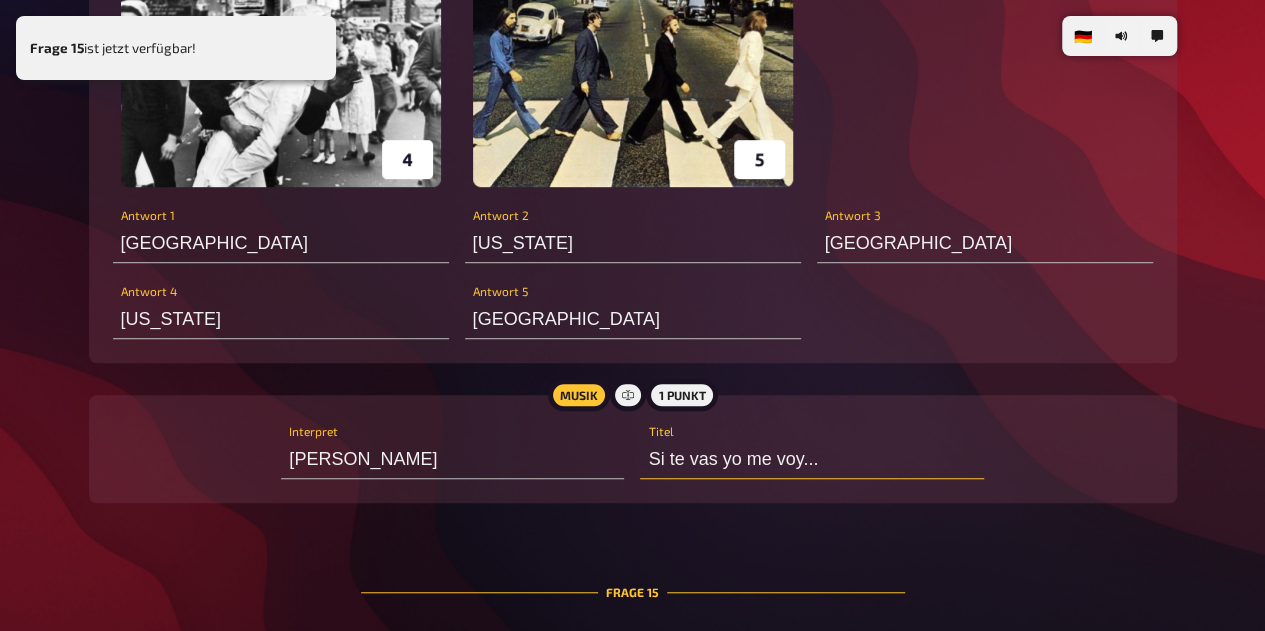 drag, startPoint x: 861, startPoint y: 468, endPoint x: 636, endPoint y: 462, distance: 225.07999 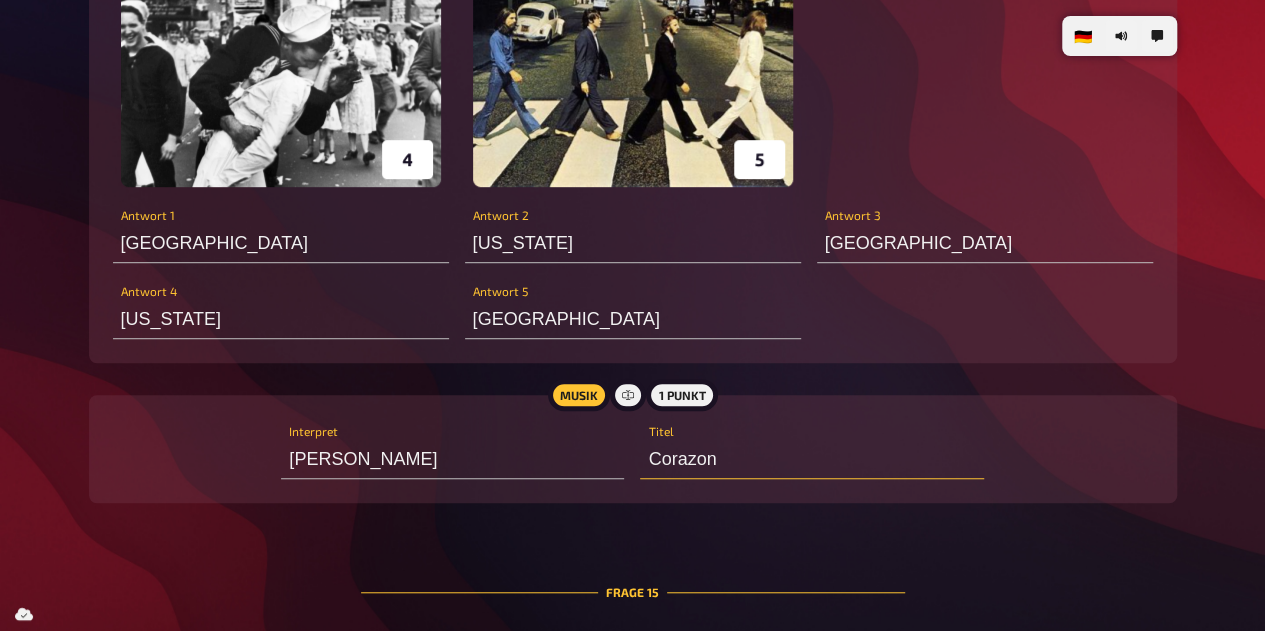 click on "Corazon" at bounding box center [811, 459] 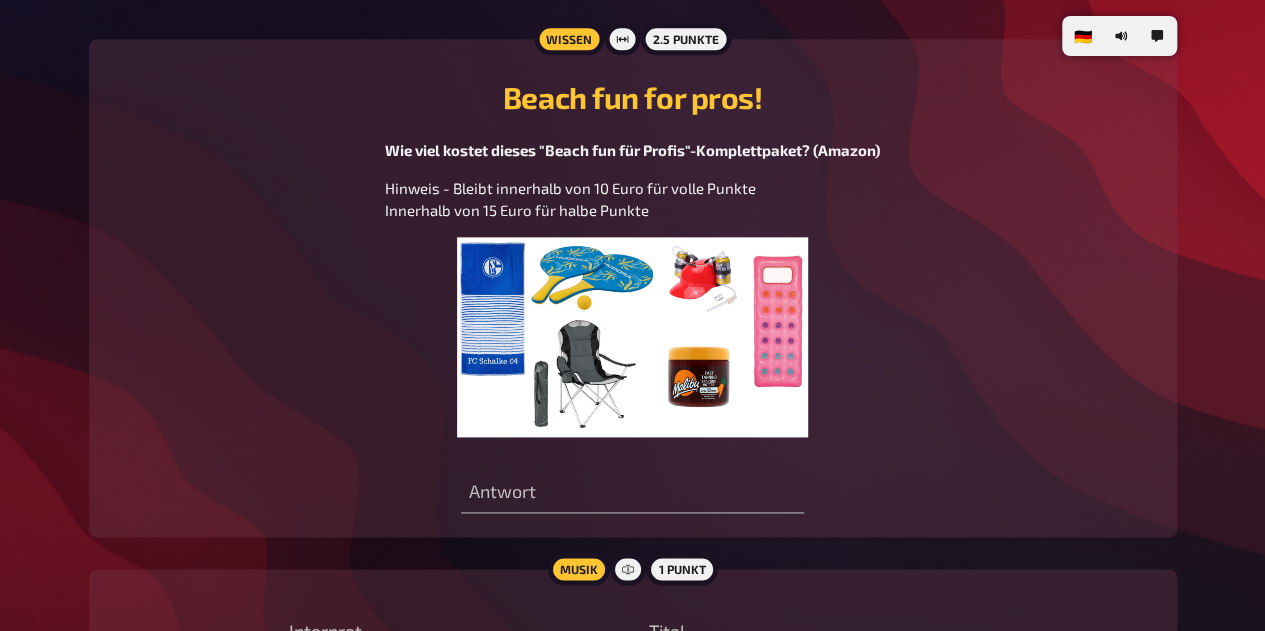 scroll, scrollTop: 12510, scrollLeft: 0, axis: vertical 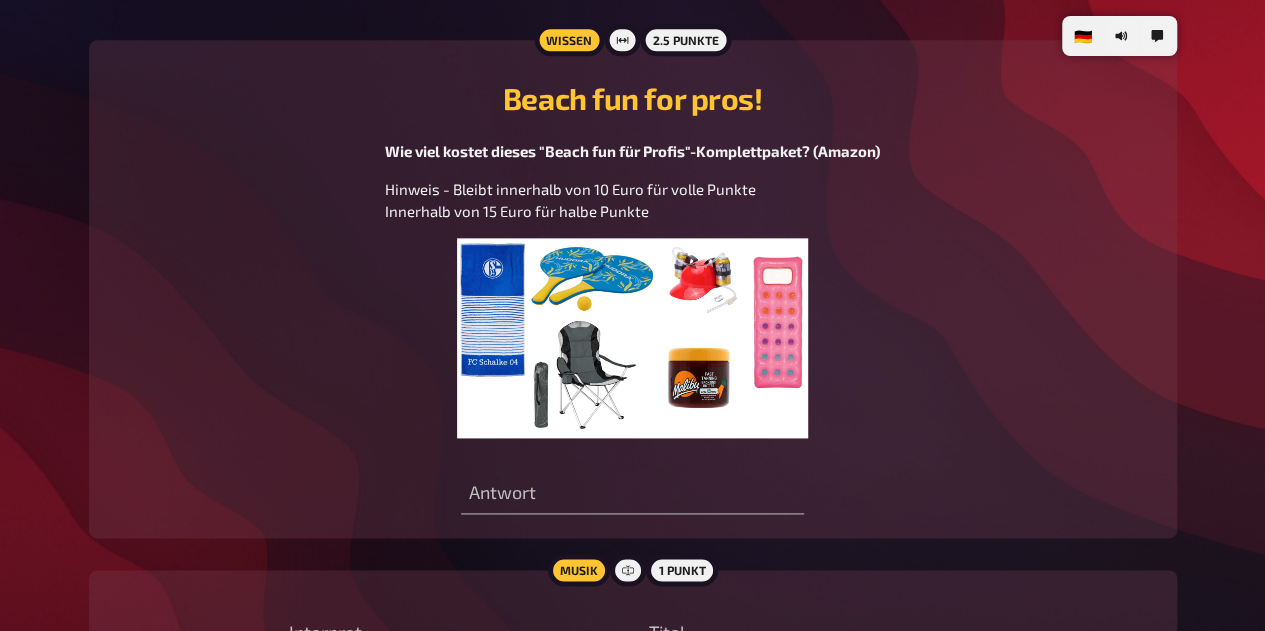 type on "Mi corazon" 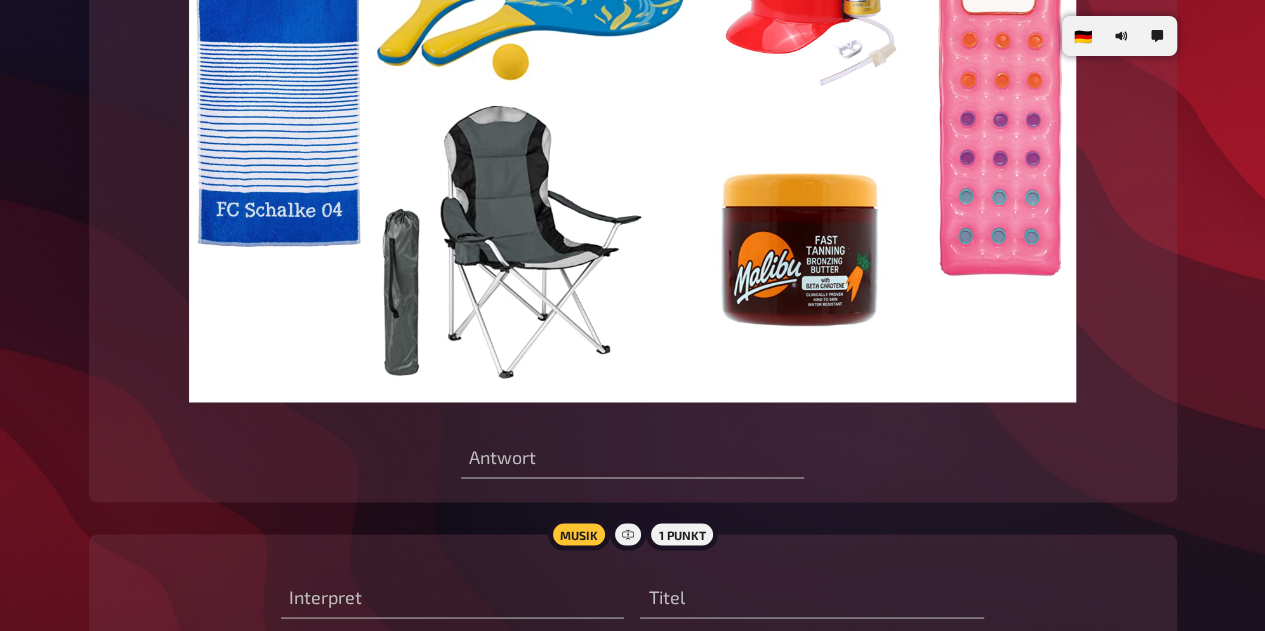 scroll, scrollTop: 12852, scrollLeft: 0, axis: vertical 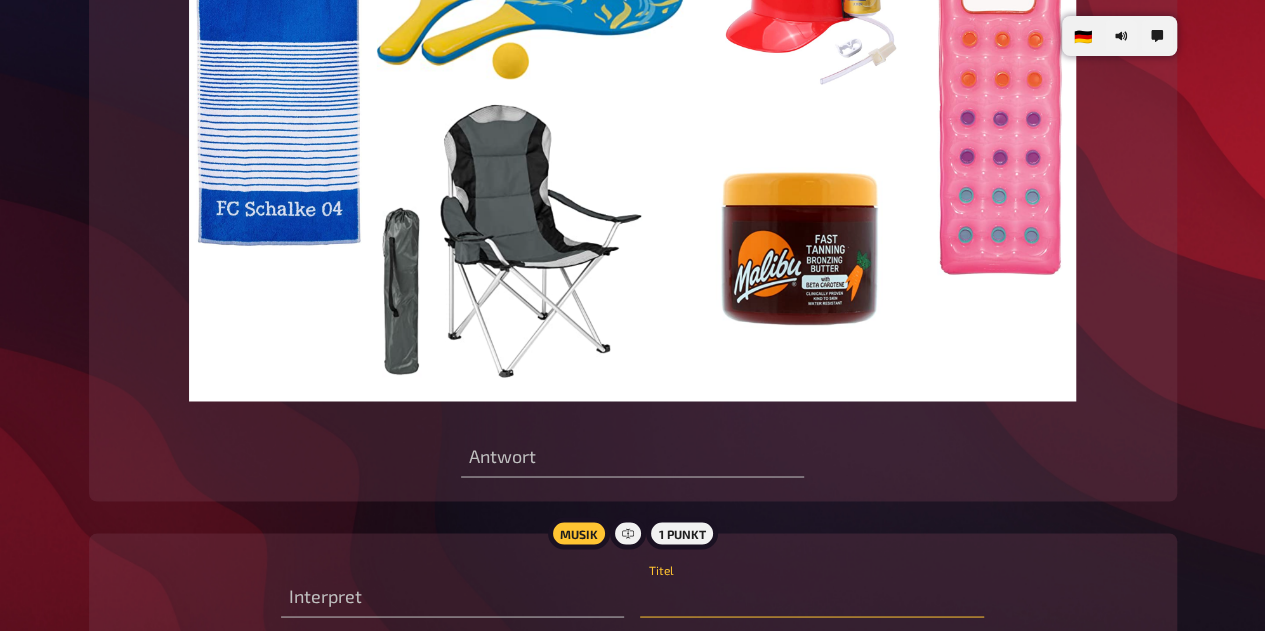 click at bounding box center [811, 597] 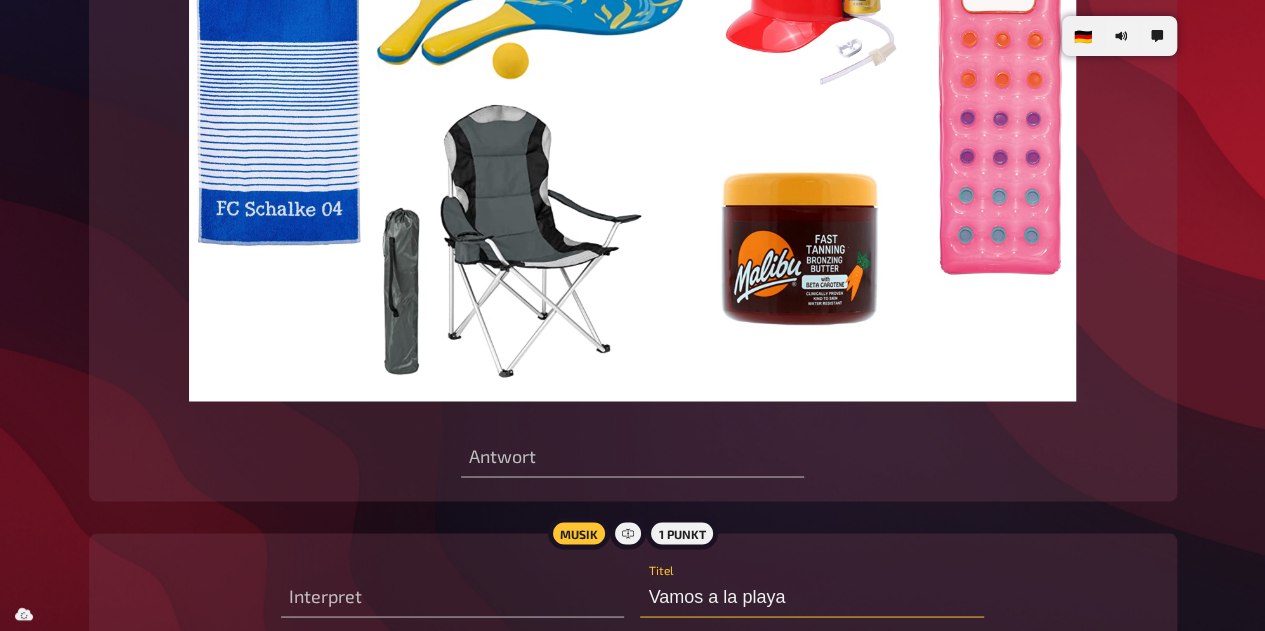 type on "Vamos a la playa" 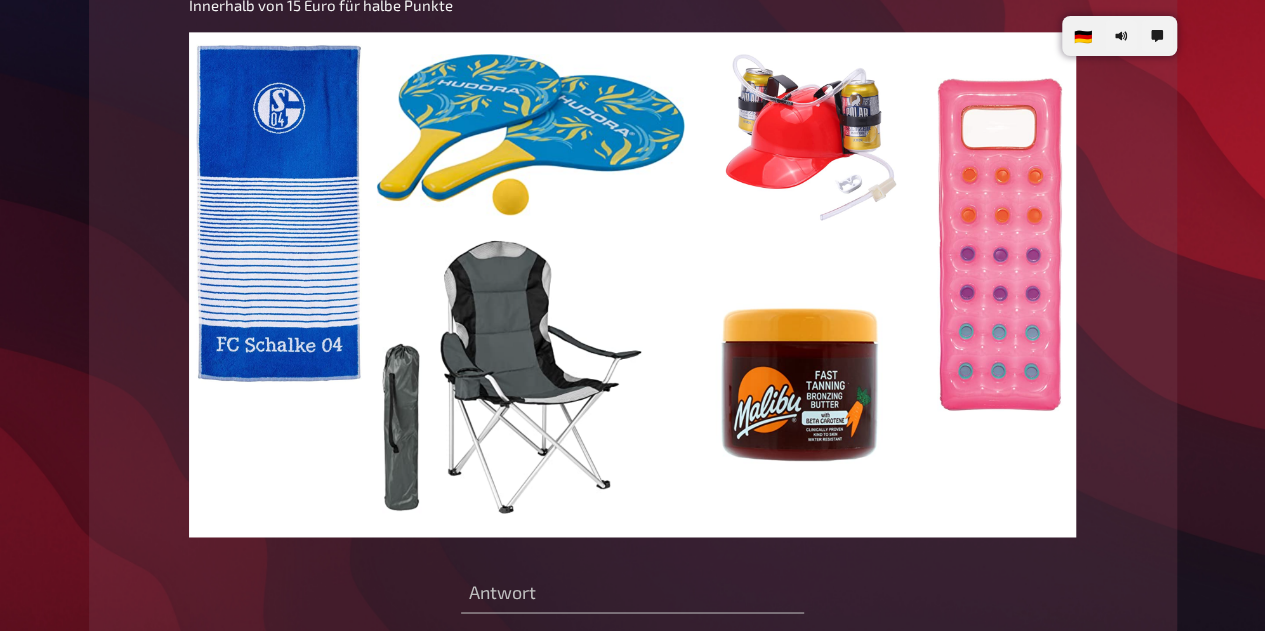 scroll, scrollTop: 12711, scrollLeft: 0, axis: vertical 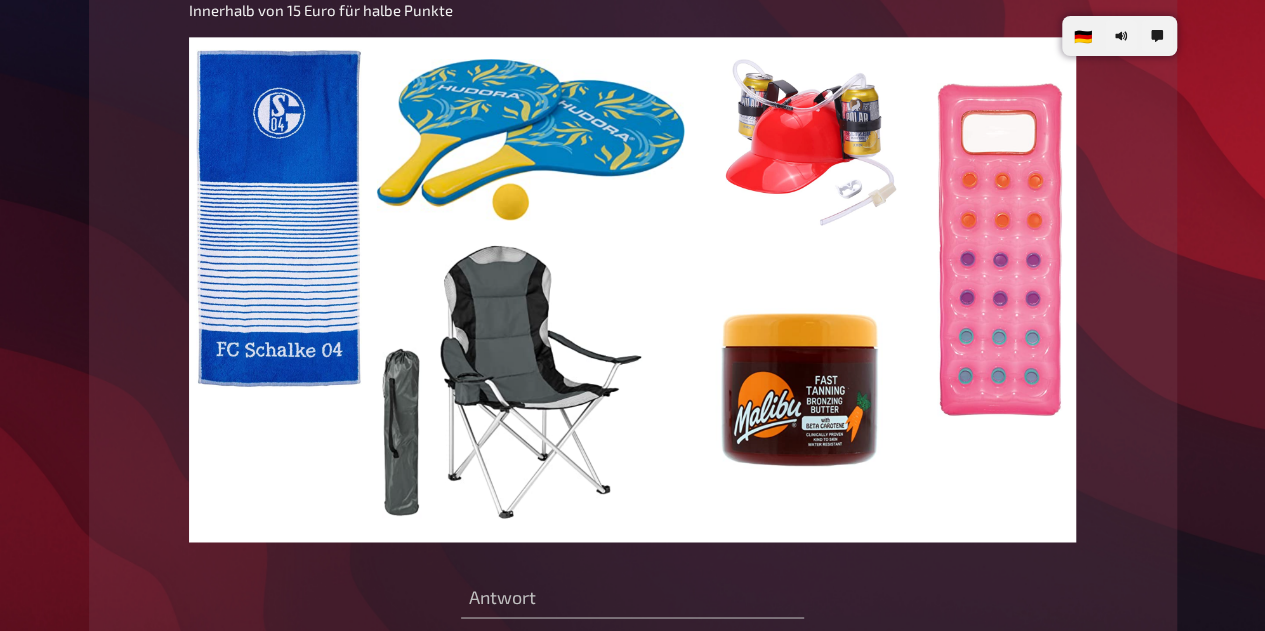 type on "Luna" 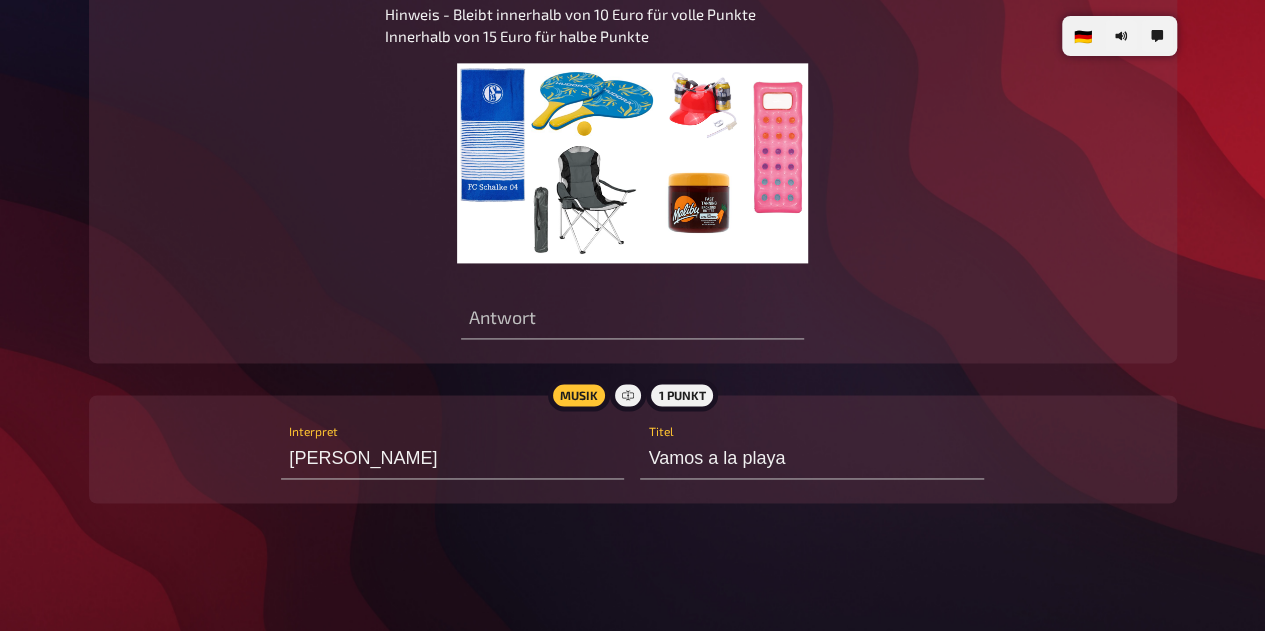 scroll, scrollTop: 12691, scrollLeft: 0, axis: vertical 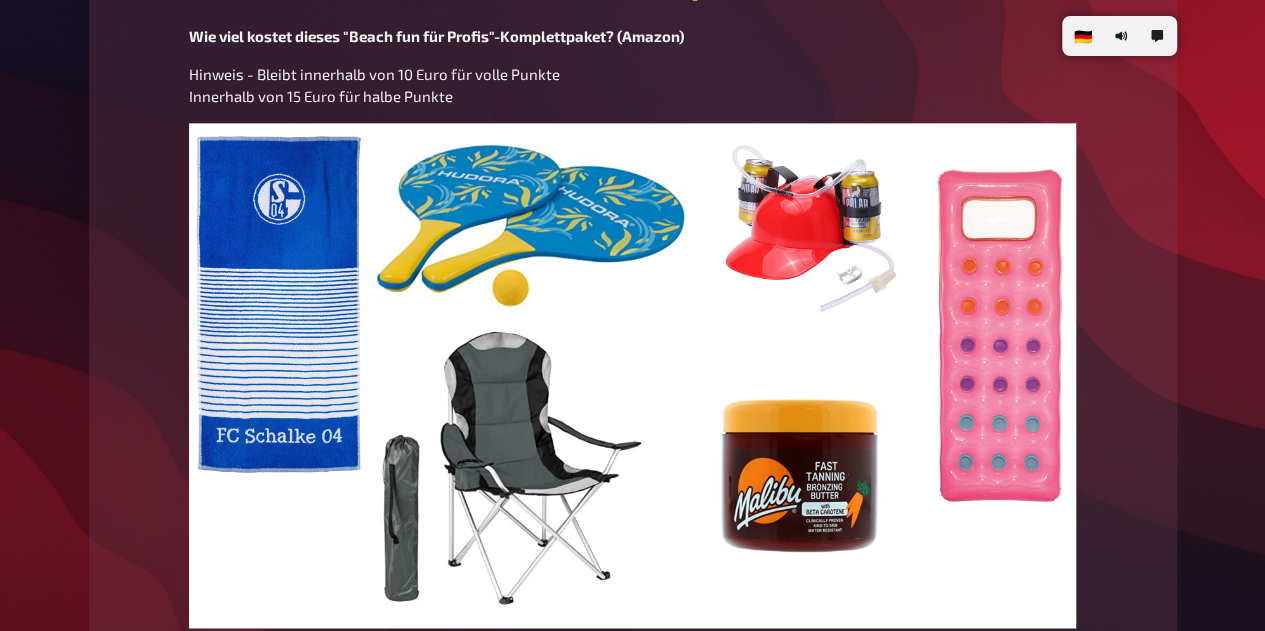 click on "Hinweis - Bleibt innerhalb von 10 Euro für volle Punkte
Innerhalb von 15 Euro für halbe Punkte" at bounding box center (374, 85) 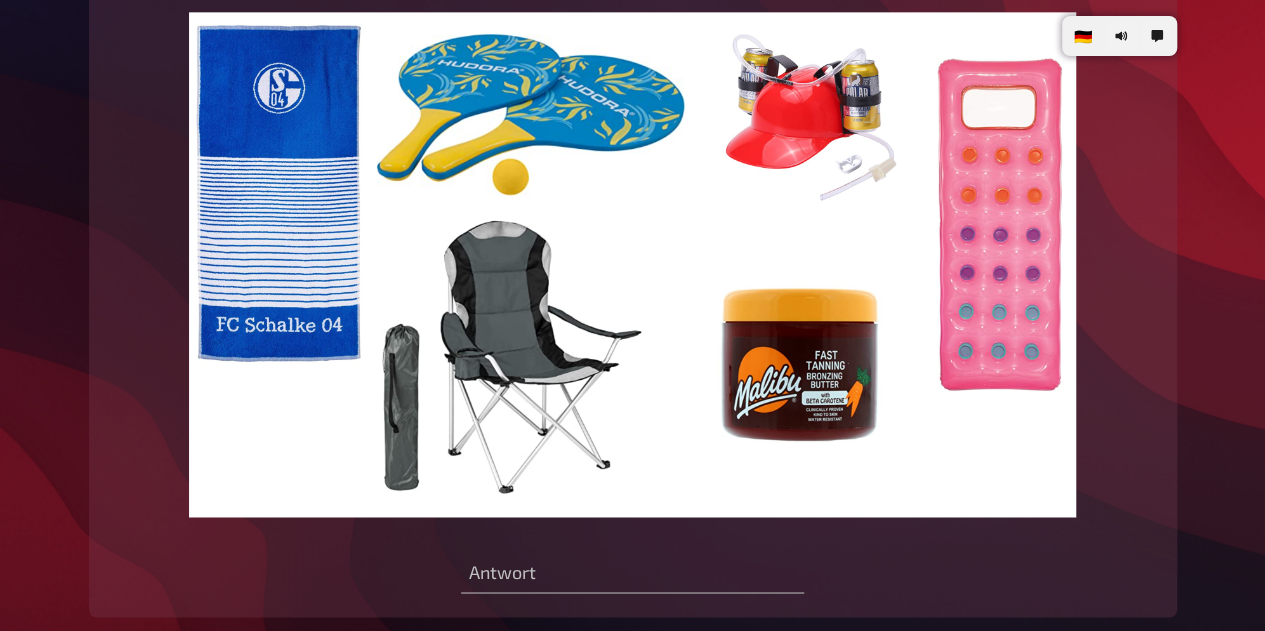 scroll, scrollTop: 12737, scrollLeft: 0, axis: vertical 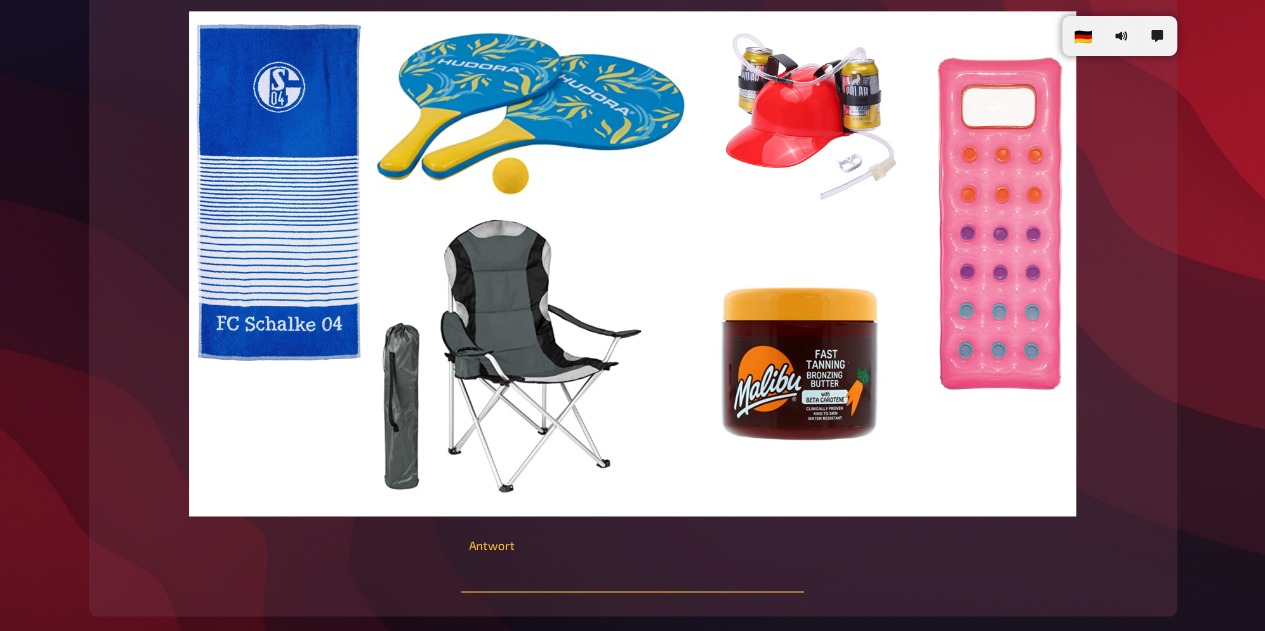 click at bounding box center (632, 572) 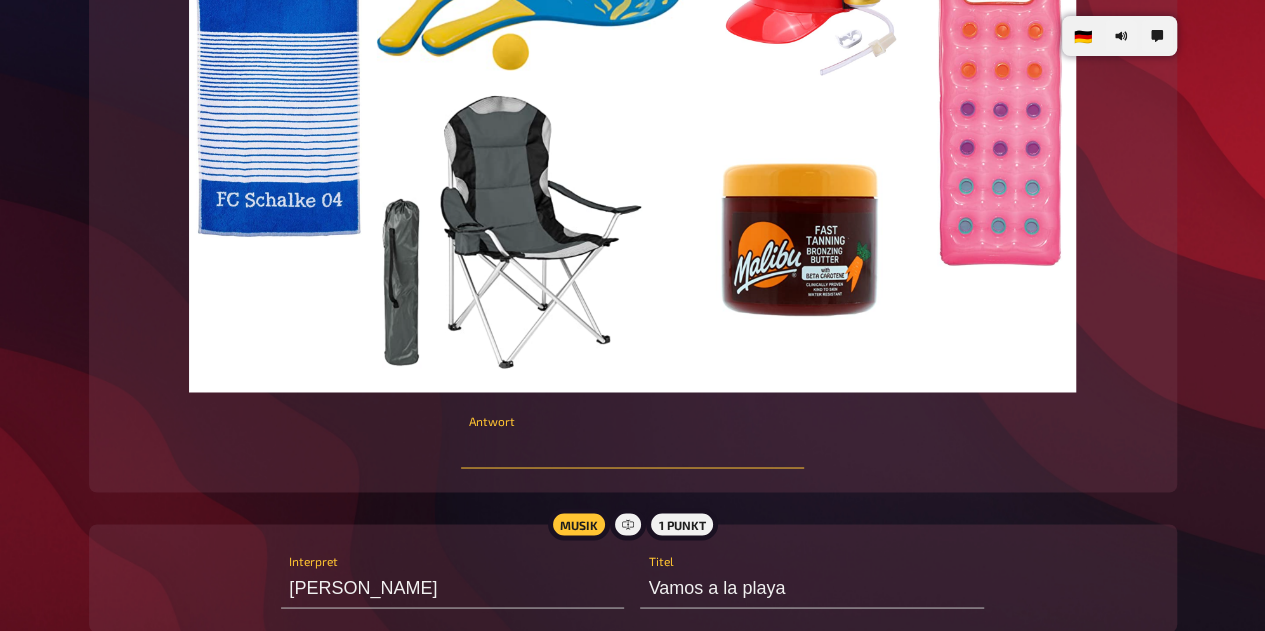 scroll, scrollTop: 12862, scrollLeft: 0, axis: vertical 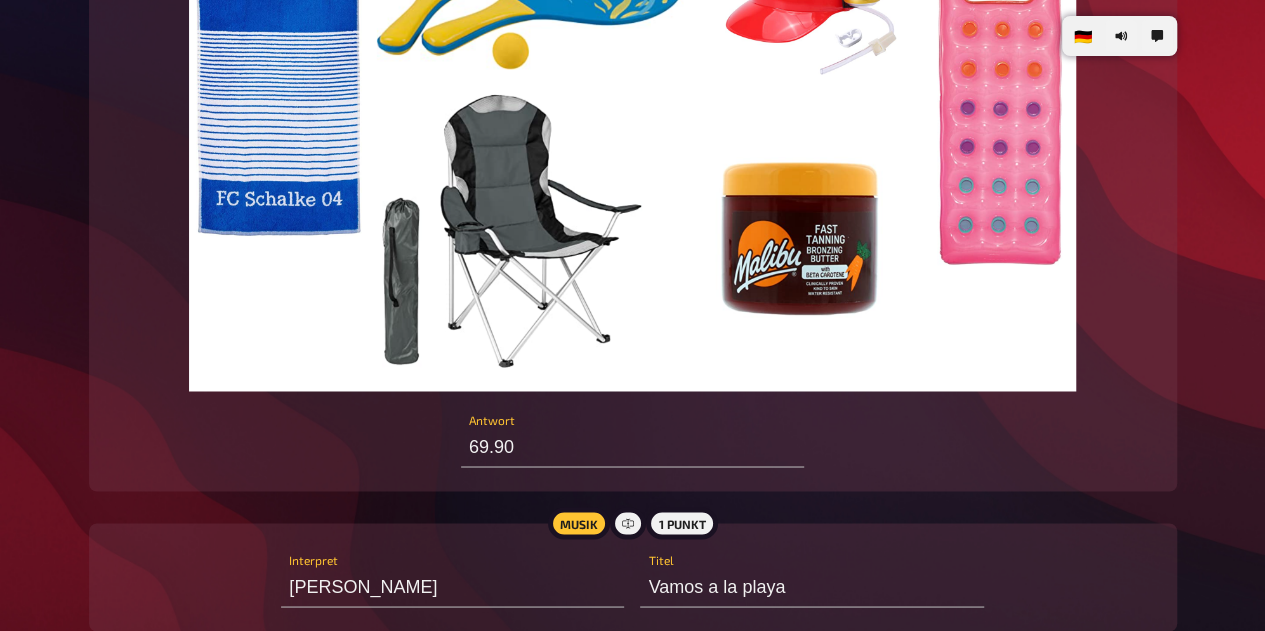 click on "Wissen 2.5 Punkte Beach fun for pros!  Wie viel kostet dieses "Beach fun für Profis"-Komplettpaket? (Amazon) Hinweis - Bleibt innerhalb von 10 Euro für volle Punkte
Innerhalb von 15 Euro für halbe Punkte 69.90 Antwort" at bounding box center (633, 89) 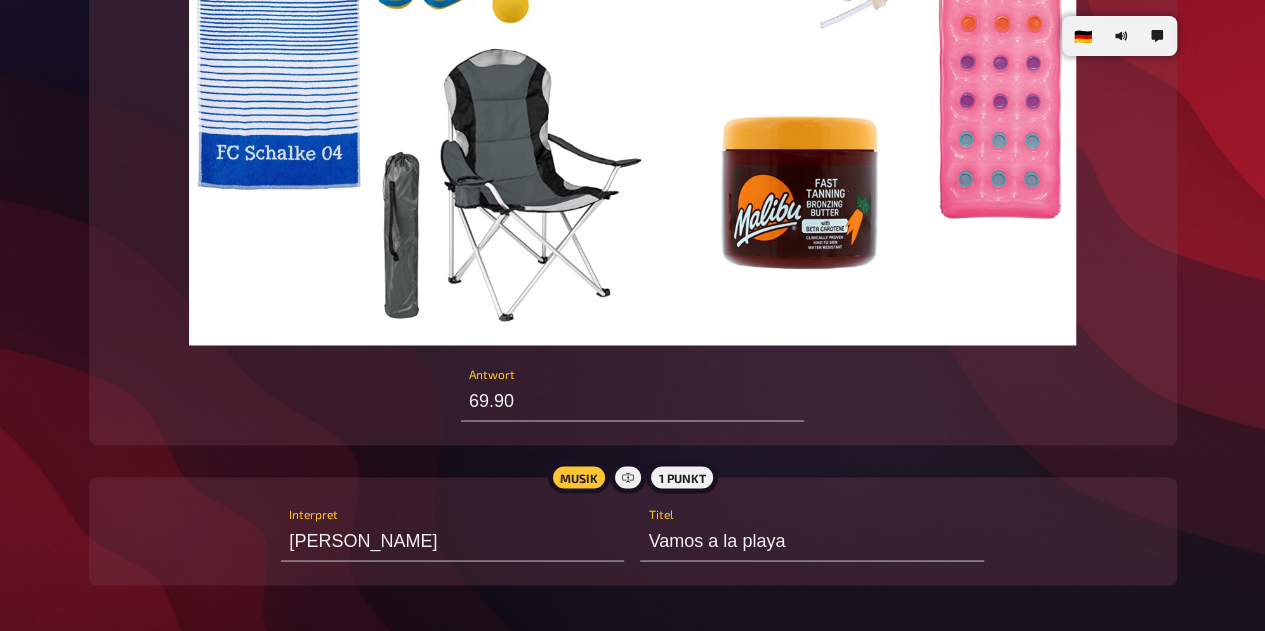 scroll, scrollTop: 12904, scrollLeft: 0, axis: vertical 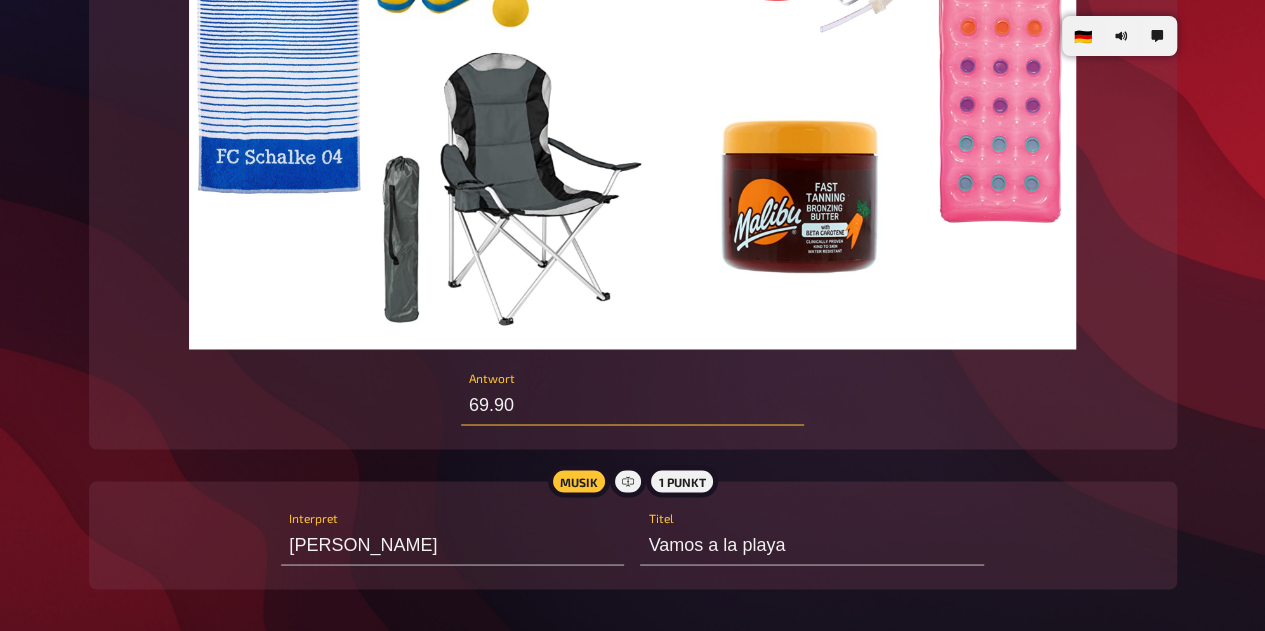 click on "69.90" at bounding box center [632, 405] 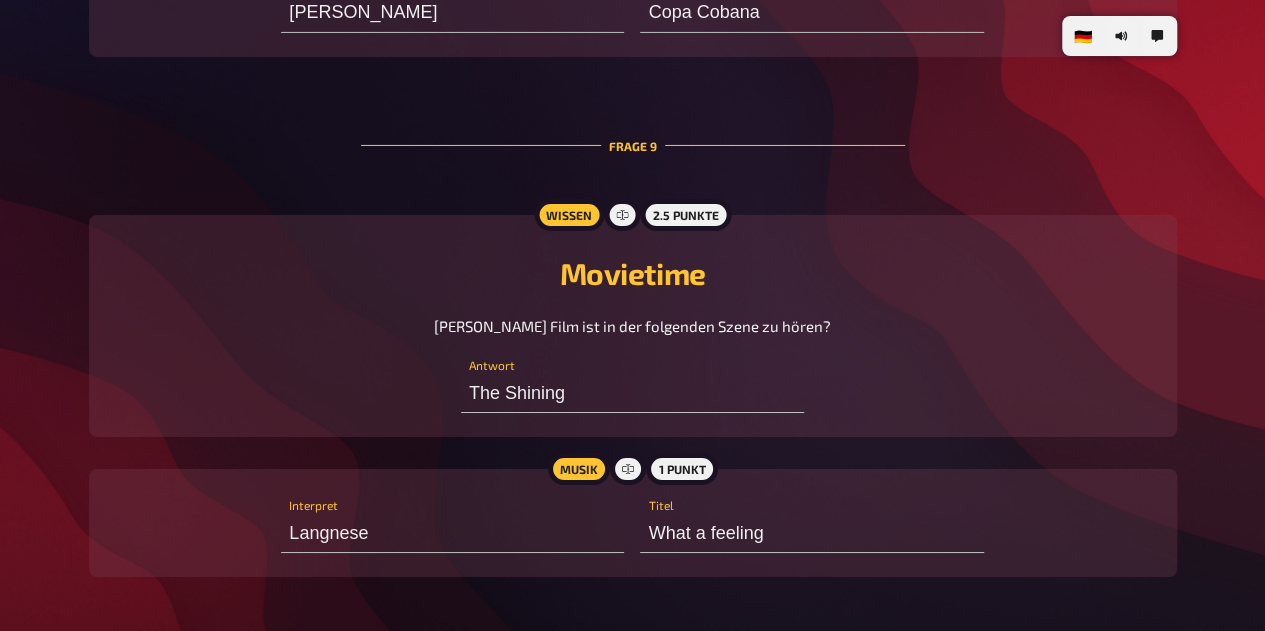 scroll, scrollTop: 0, scrollLeft: 0, axis: both 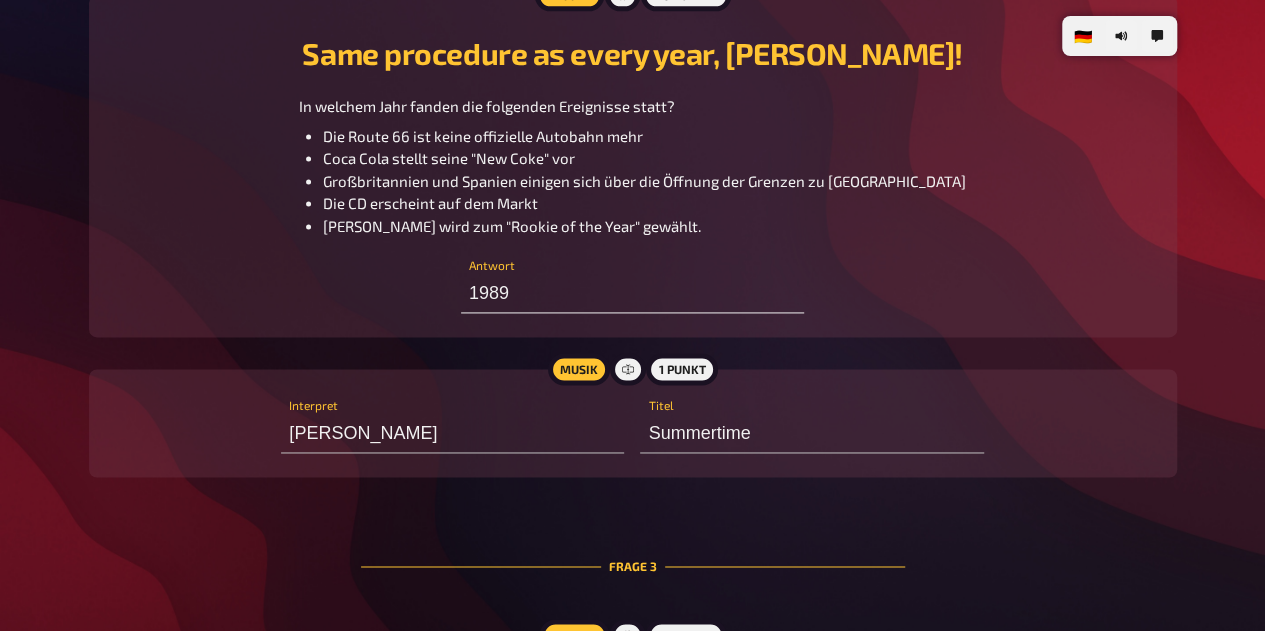 type on "49.90" 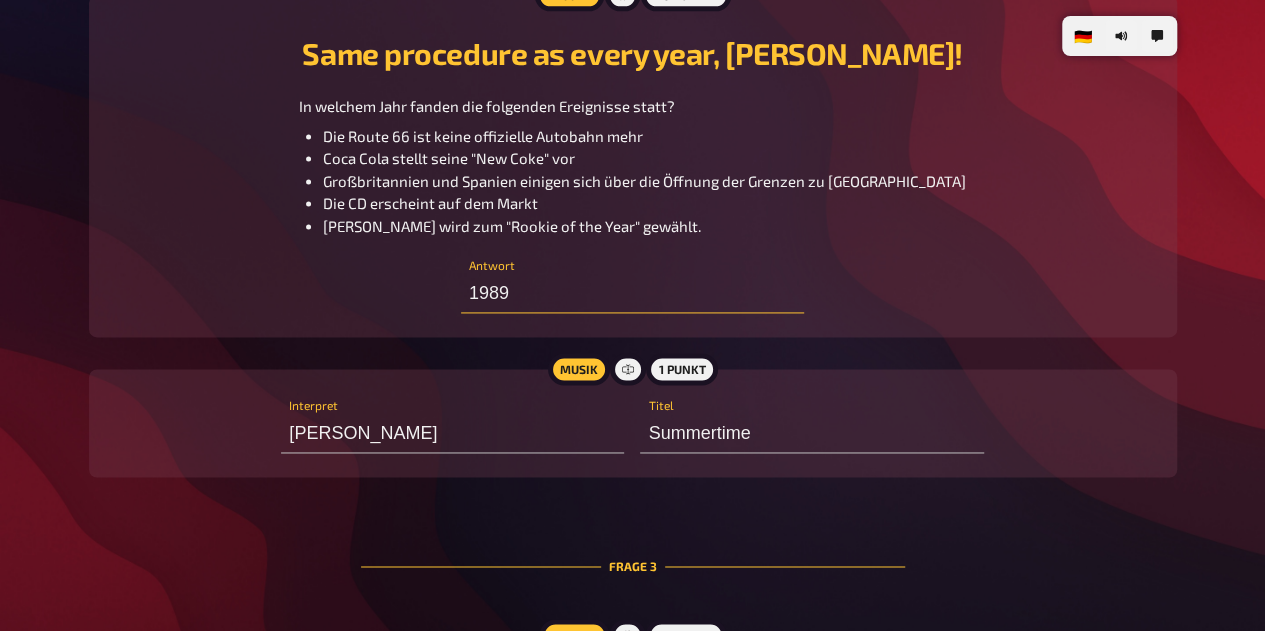 click on "1989" at bounding box center (632, 293) 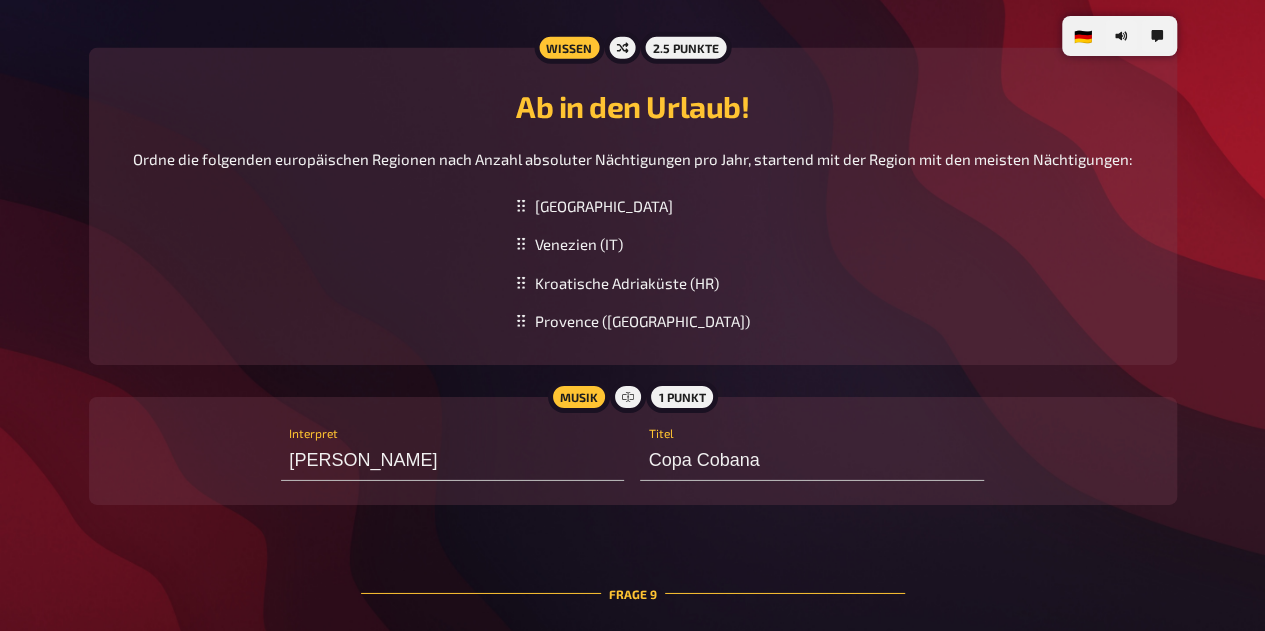 scroll, scrollTop: 6712, scrollLeft: 0, axis: vertical 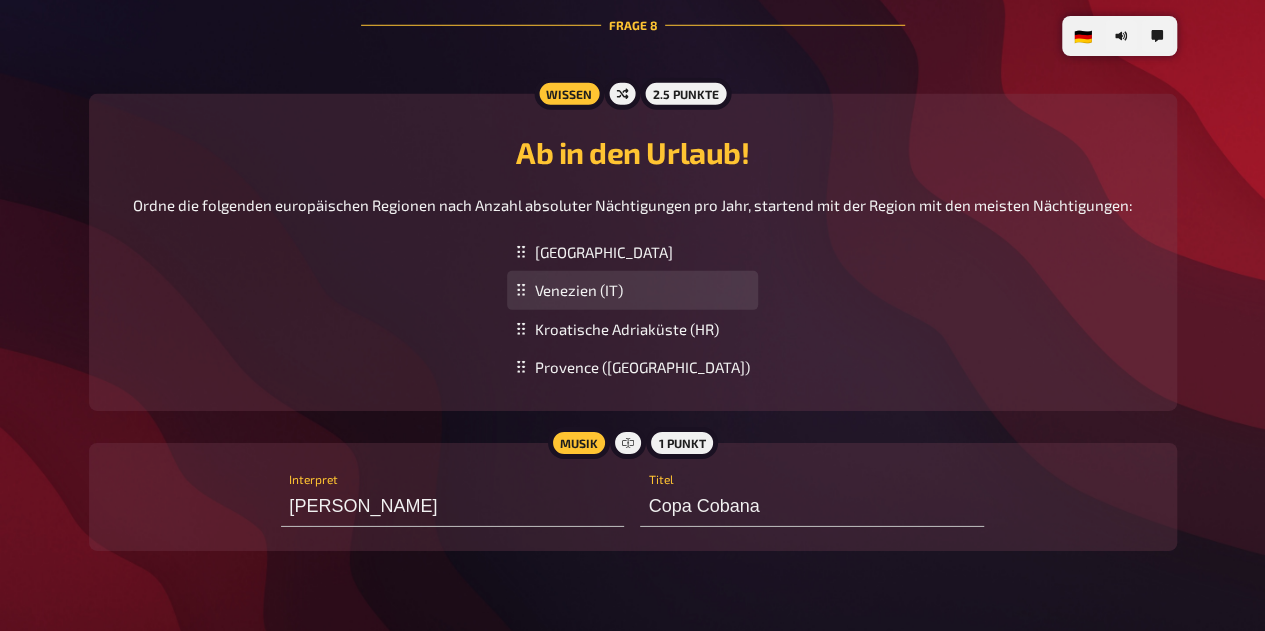 type on "1991" 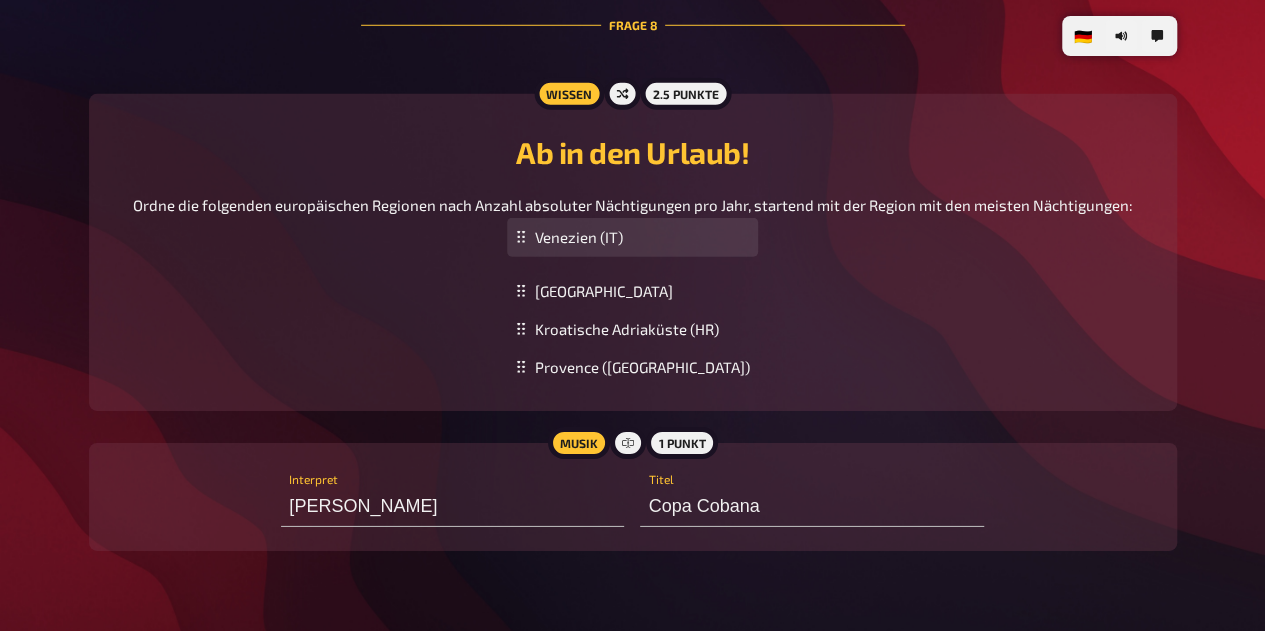 drag, startPoint x: 539, startPoint y: 300, endPoint x: 543, endPoint y: 247, distance: 53.15073 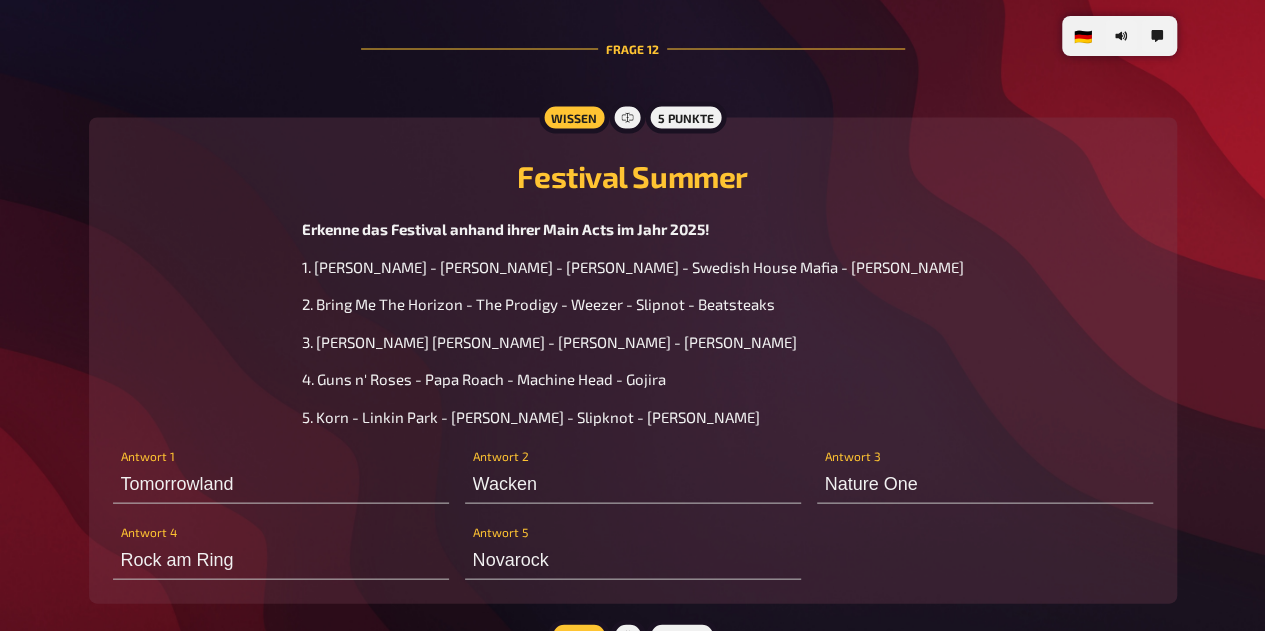 scroll, scrollTop: 9498, scrollLeft: 0, axis: vertical 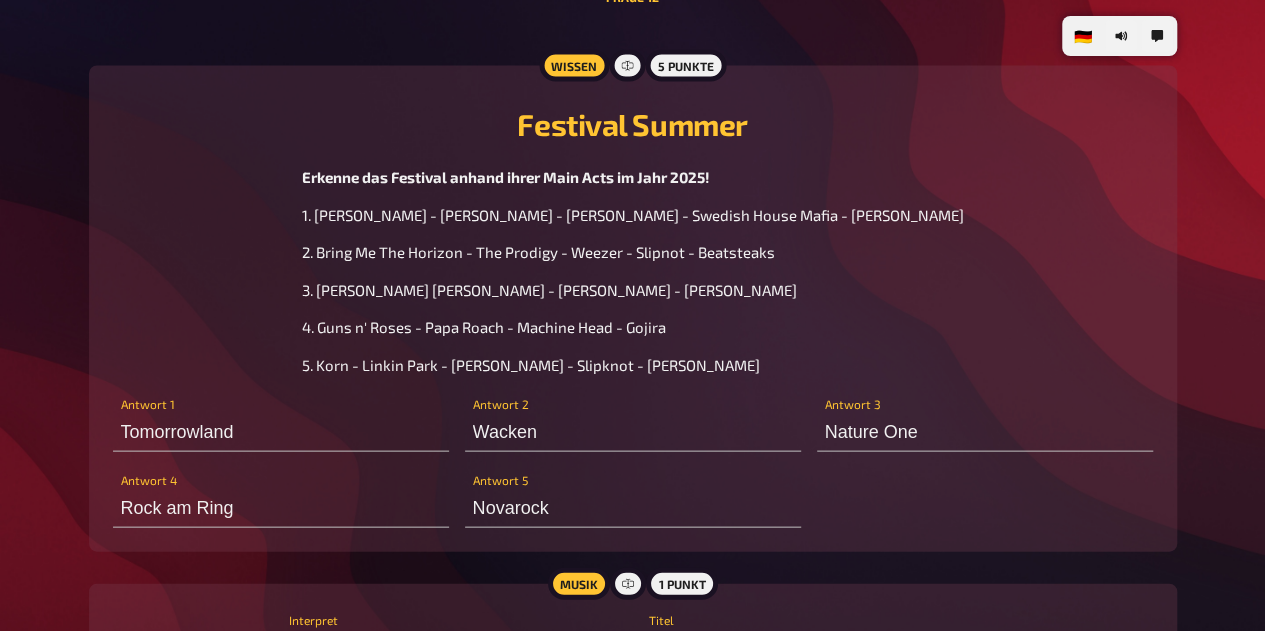 click on "Erkenne das Festival anhand ihrer Main Acts im Jahr 2025!" at bounding box center [506, 177] 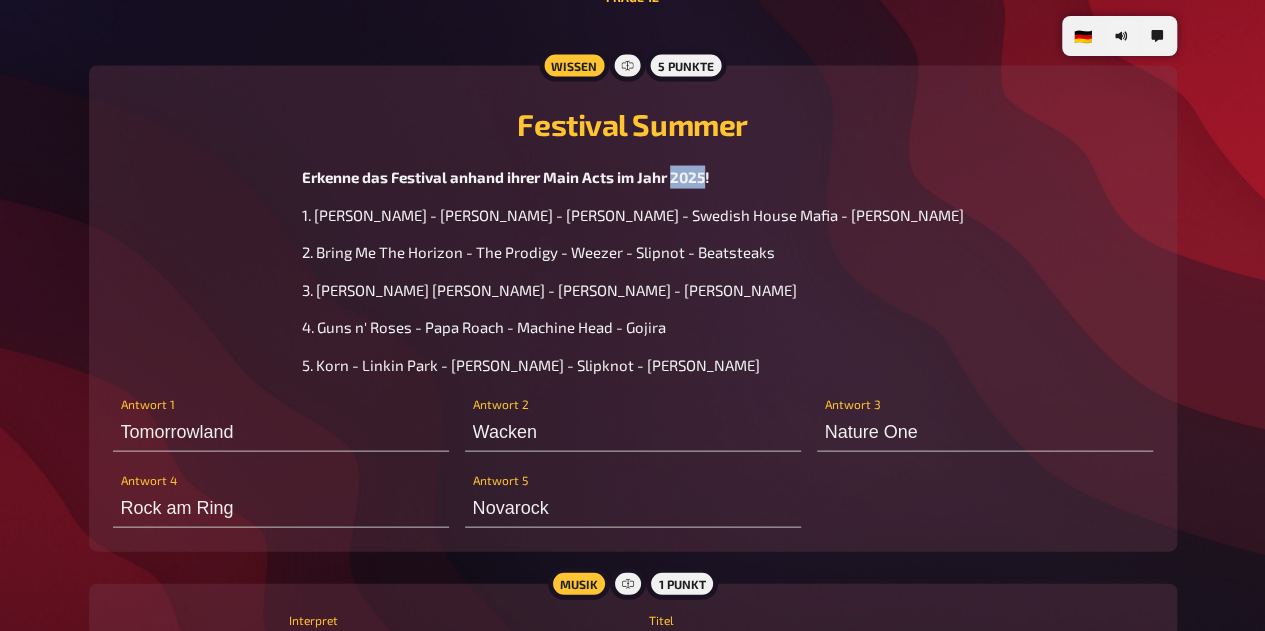click on "Erkenne das Festival anhand ihrer Main Acts im Jahr 2025!" at bounding box center [506, 177] 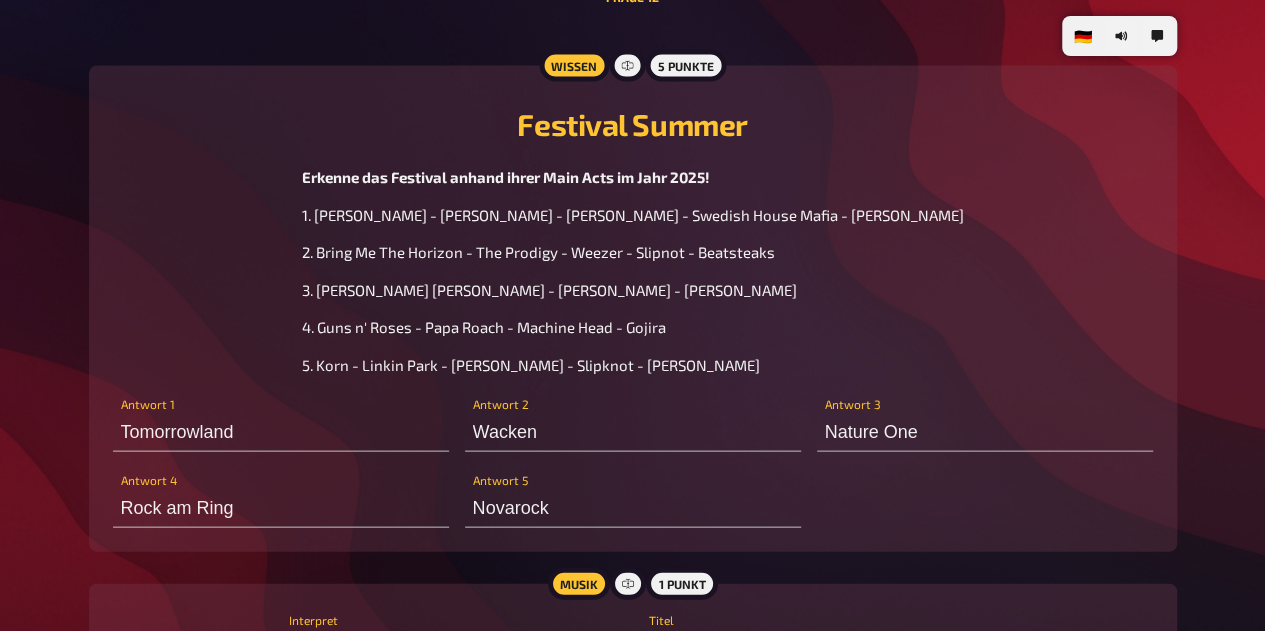 click on "Erkenne das Festival anhand ihrer Main Acts im Jahr 2025!" at bounding box center (506, 177) 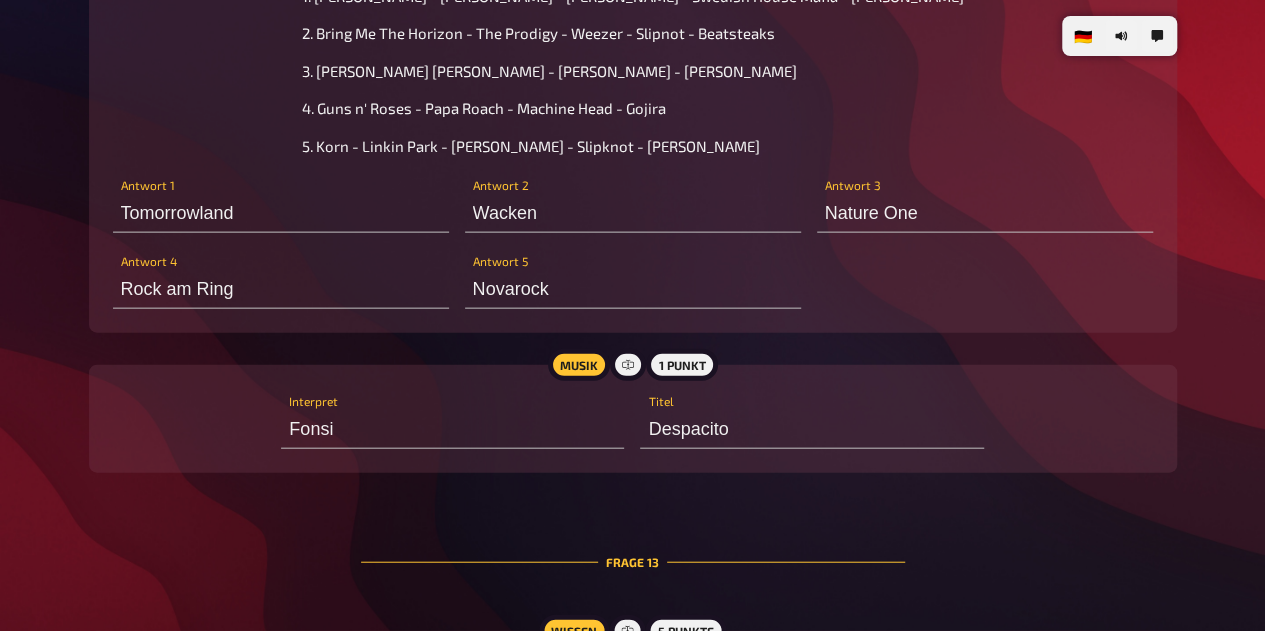 scroll, scrollTop: 9723, scrollLeft: 0, axis: vertical 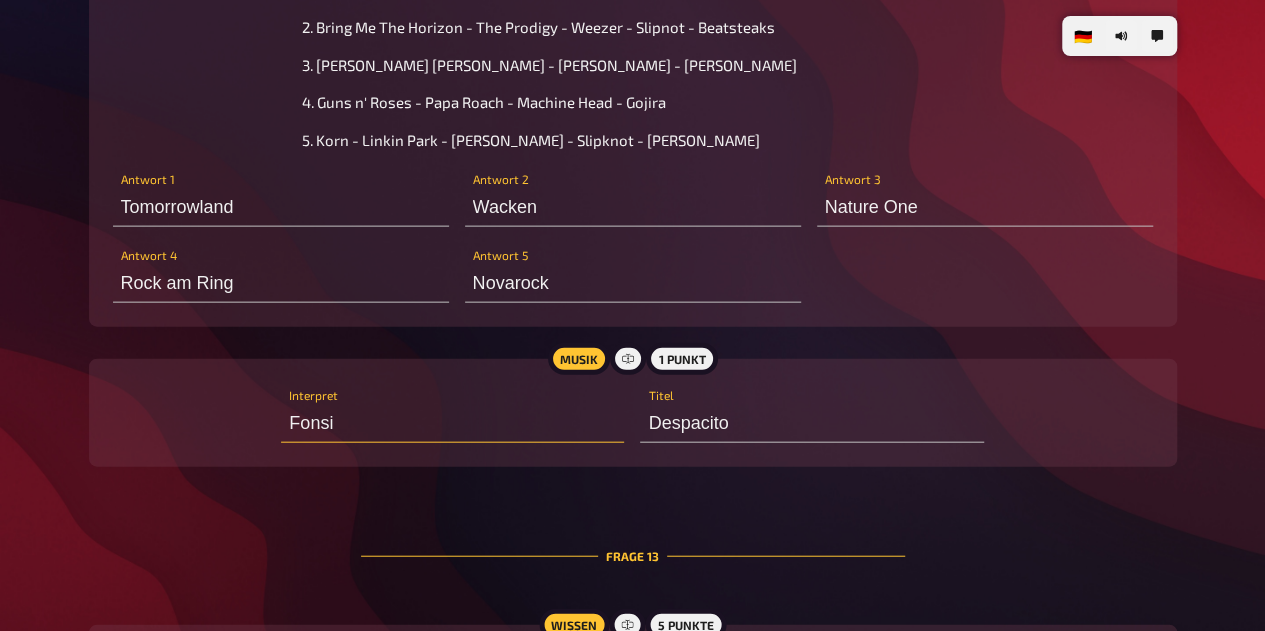click on "Fonsi" at bounding box center [452, 423] 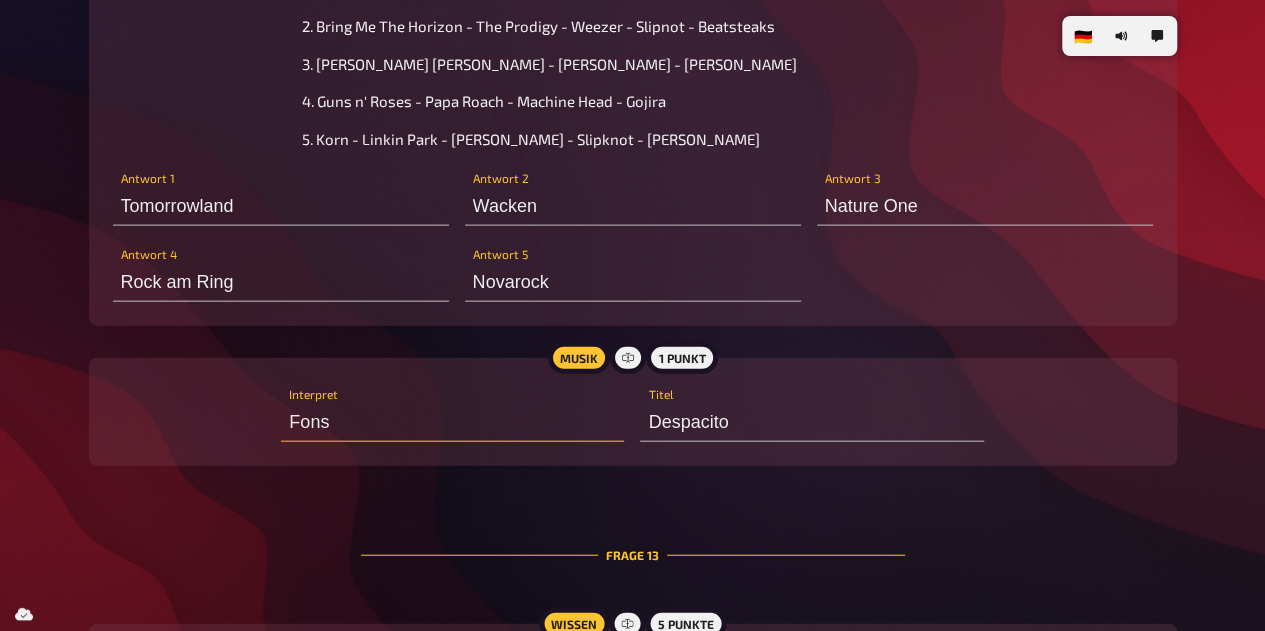 type on "Fonsi" 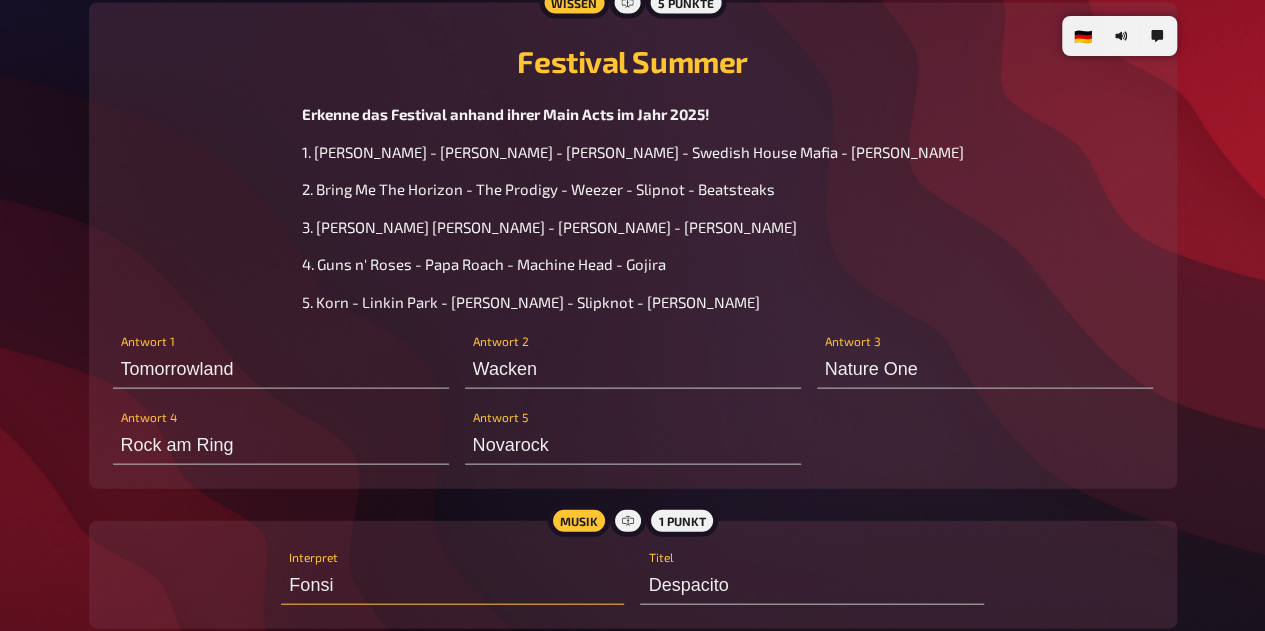 scroll, scrollTop: 9562, scrollLeft: 0, axis: vertical 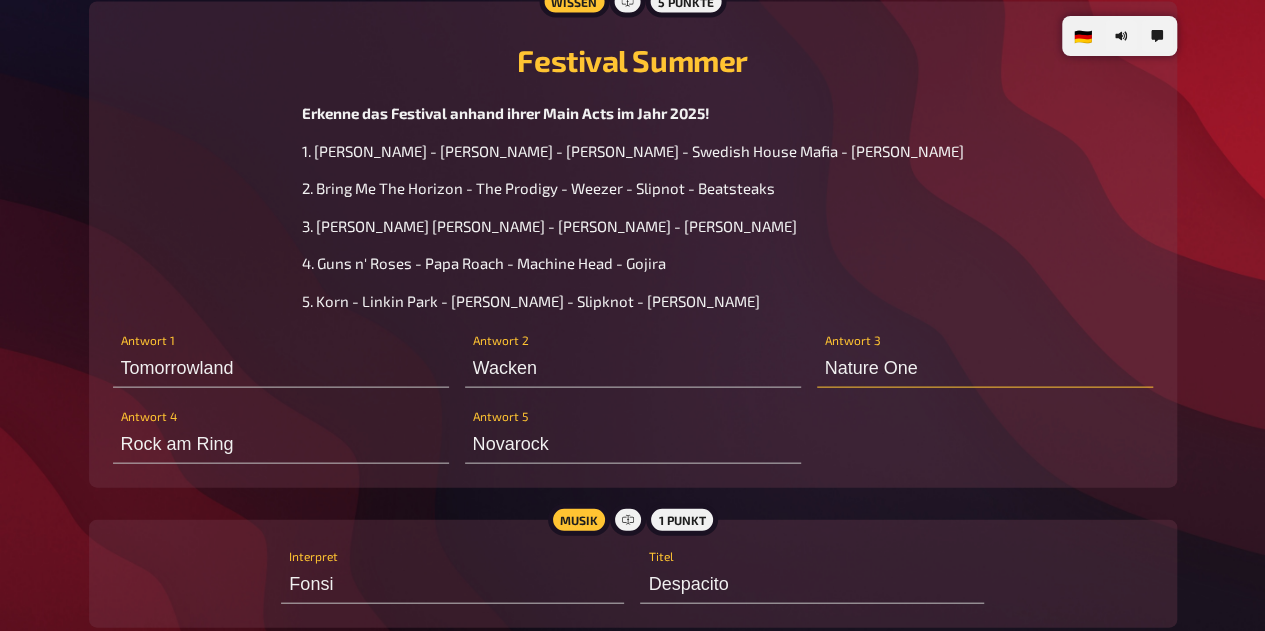 click on "Nature One" at bounding box center [985, 368] 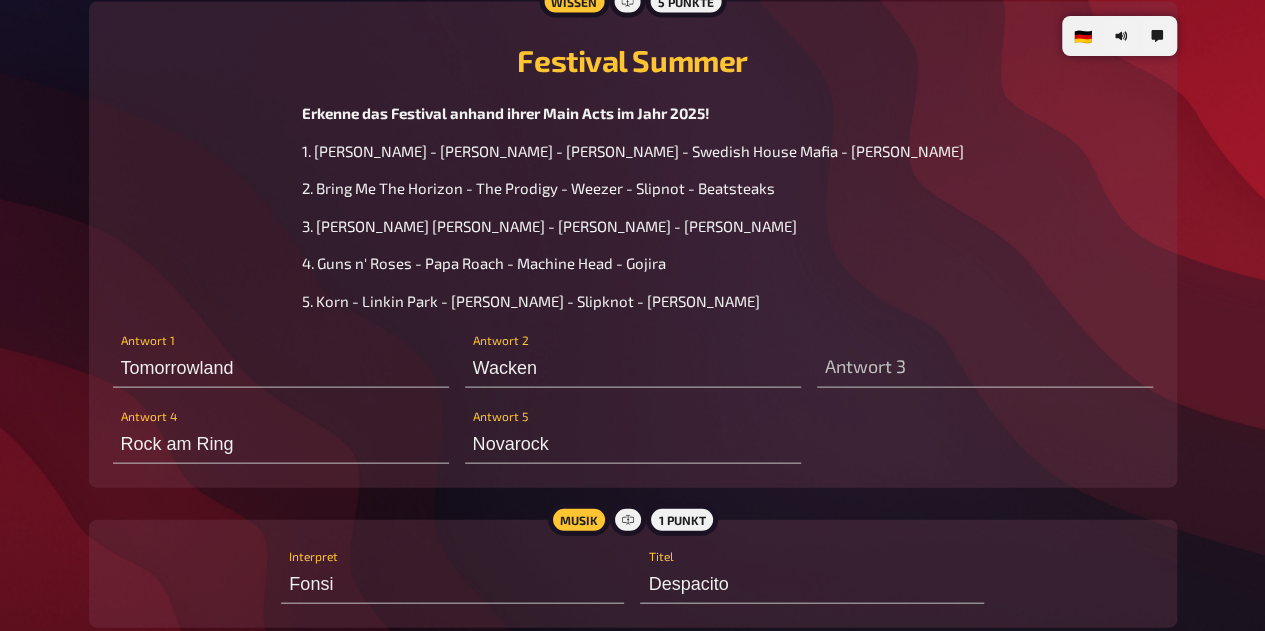 click on "3. Shawn Mendes - Chappell Roan - Nelly Furtado - Post Malone" at bounding box center (549, 226) 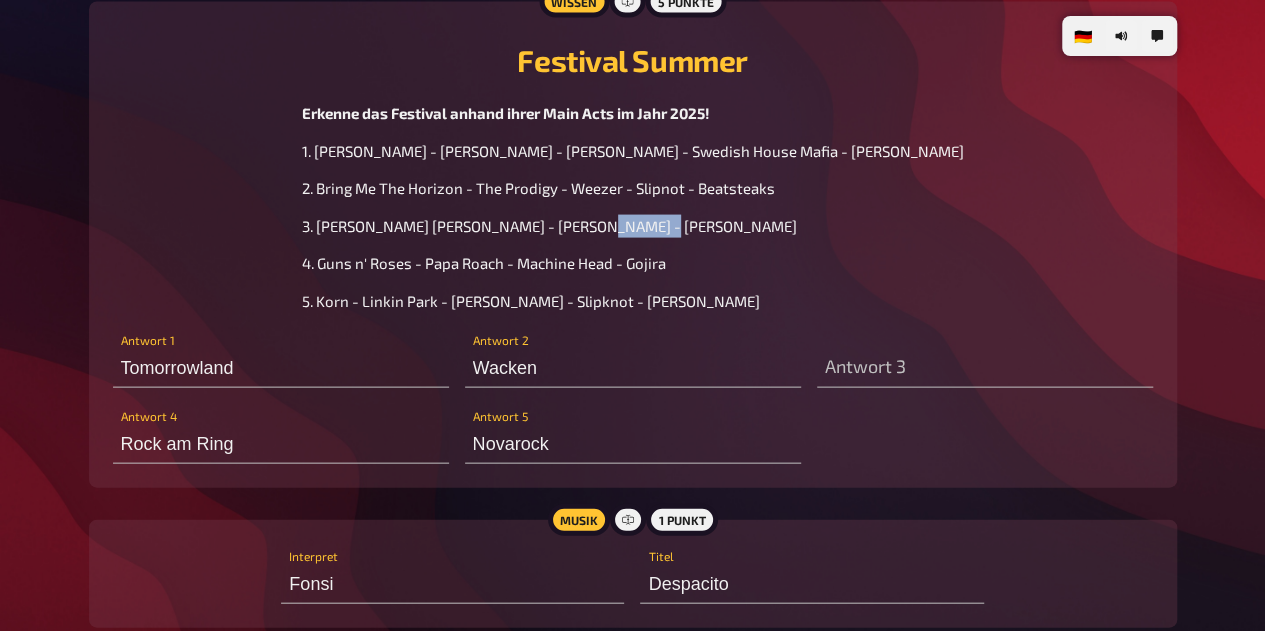 click on "3. Shawn Mendes - Chappell Roan - Nelly Furtado - Post Malone" at bounding box center [549, 226] 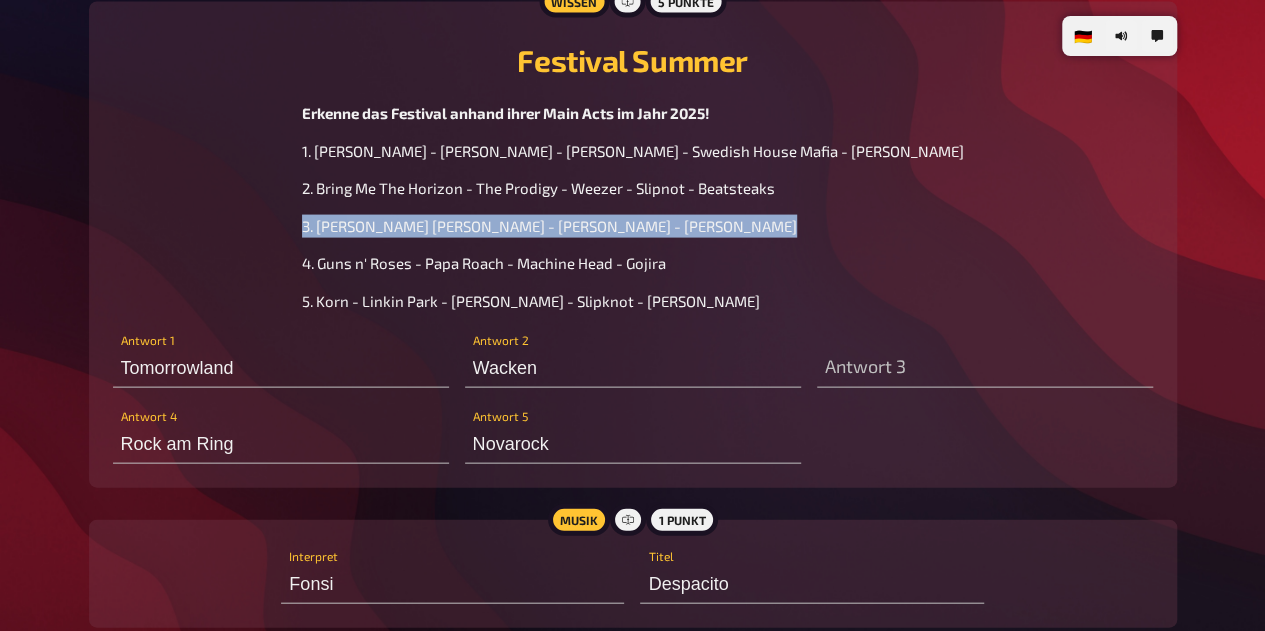 click on "3. Shawn Mendes - Chappell Roan - Nelly Furtado - Post Malone" at bounding box center (549, 226) 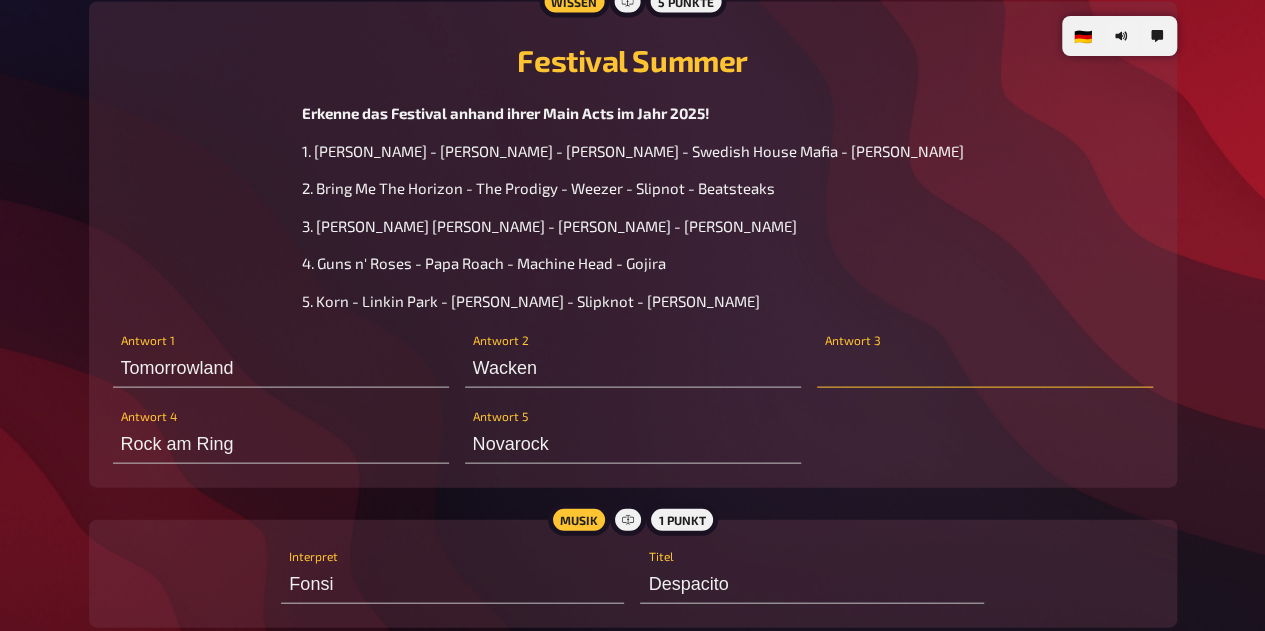 click at bounding box center [985, 368] 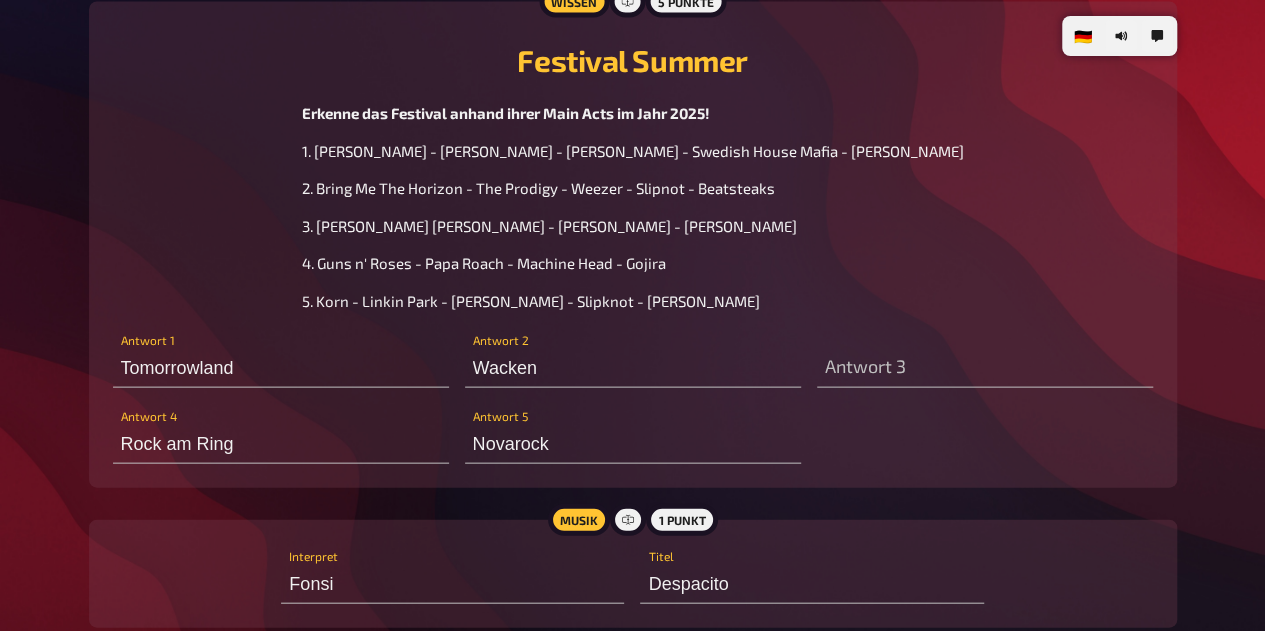 click on "5. Korn - Linkin Park - Iggy Pop - Slipknot - Wanda" at bounding box center [531, 301] 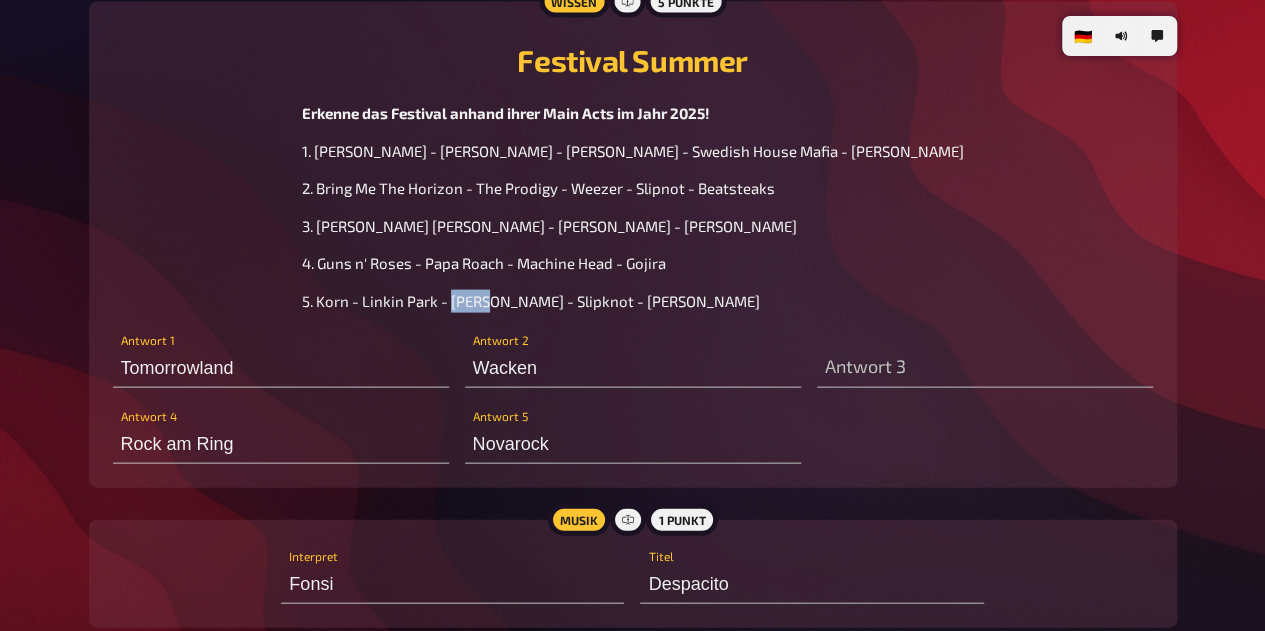 click on "5. Korn - Linkin Park - Iggy Pop - Slipknot - Wanda" at bounding box center (531, 301) 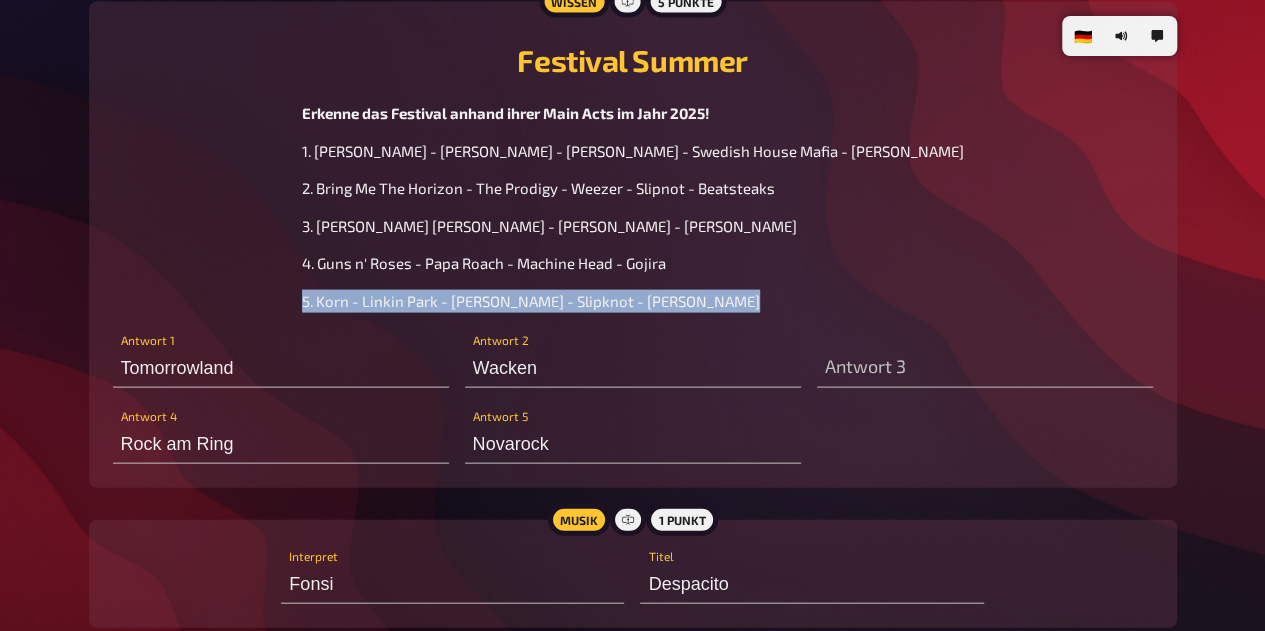 click on "5. Korn - Linkin Park - Iggy Pop - Slipknot - Wanda" at bounding box center (531, 301) 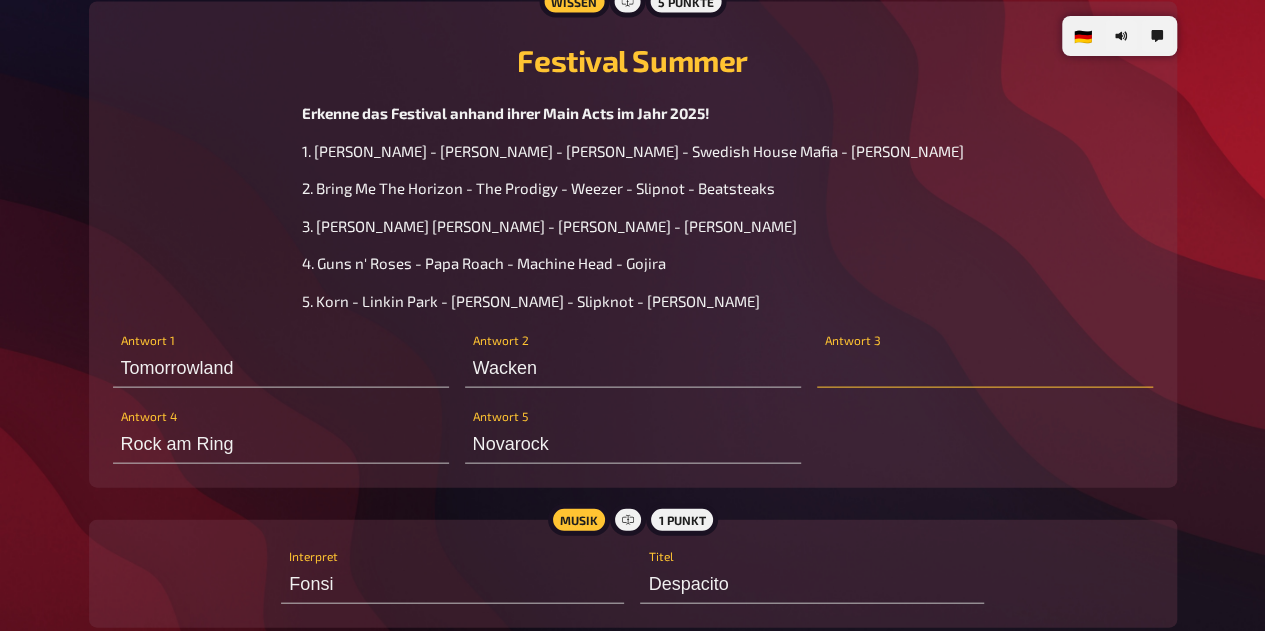 click at bounding box center [985, 368] 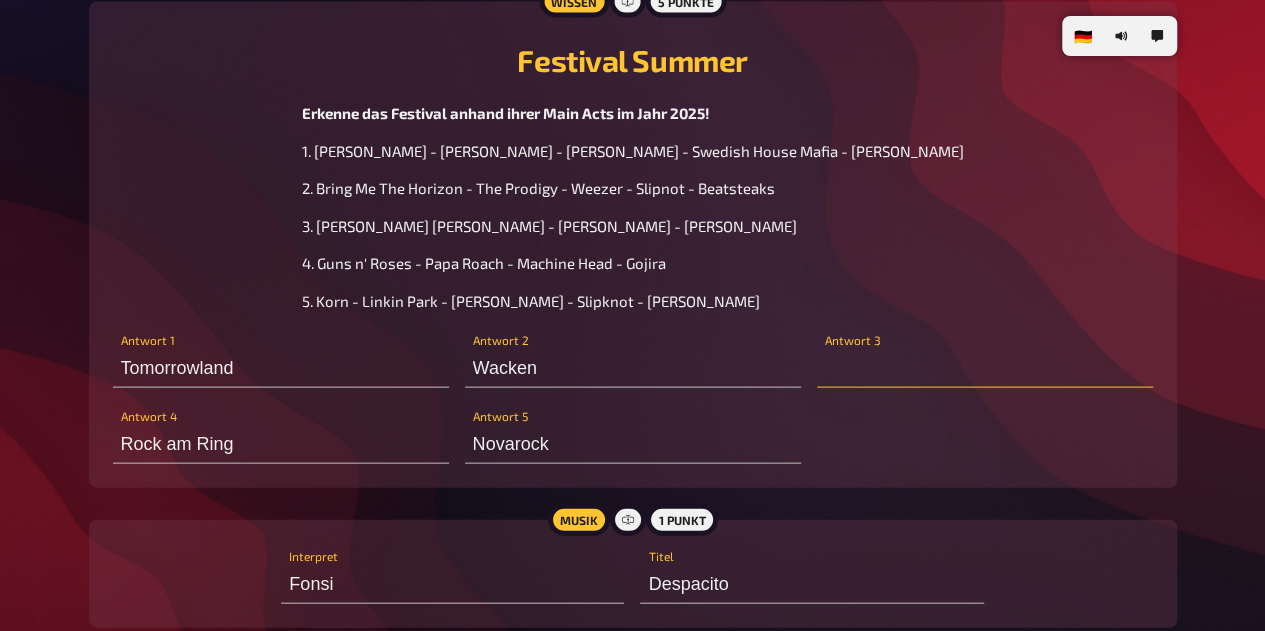 click at bounding box center (985, 368) 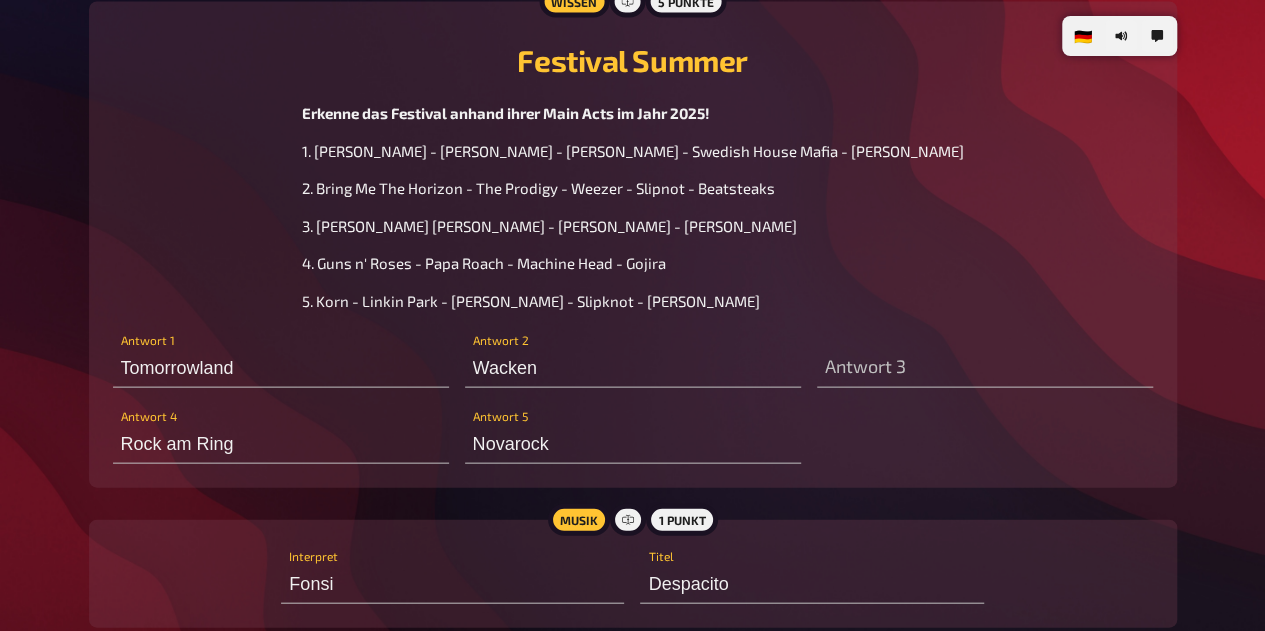 click on "3. Shawn Mendes - Chappell Roan - Nelly Furtado - Post Malone" at bounding box center [549, 226] 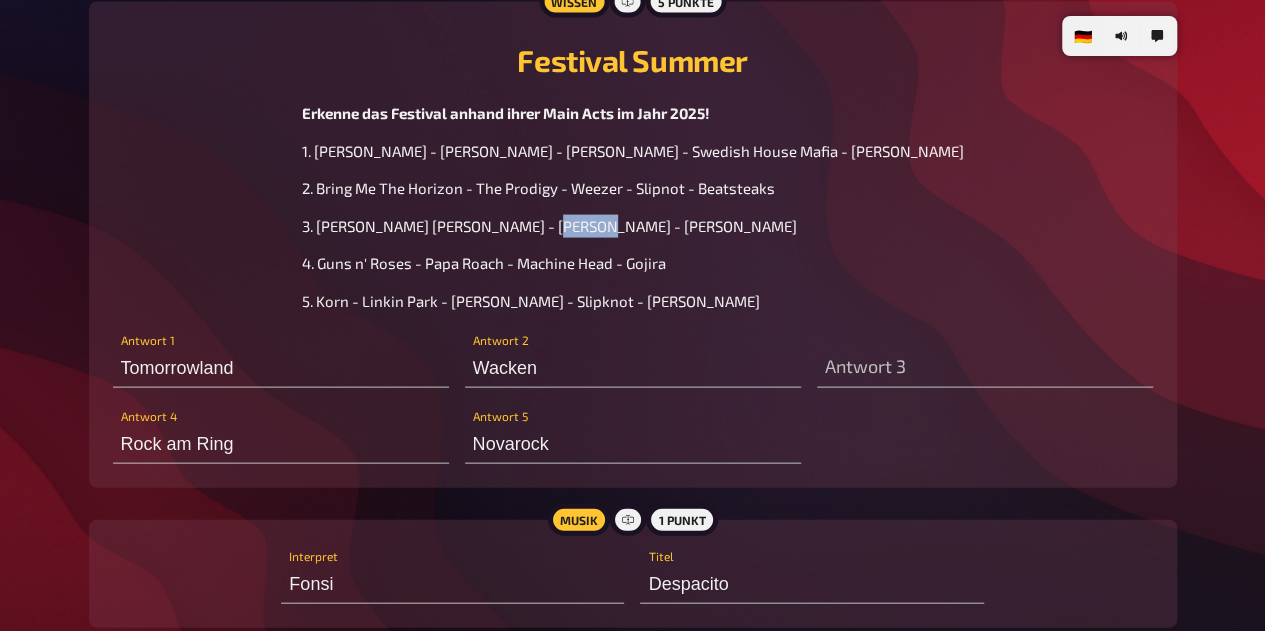 click on "3. Shawn Mendes - Chappell Roan - Nelly Furtado - Post Malone" at bounding box center [549, 226] 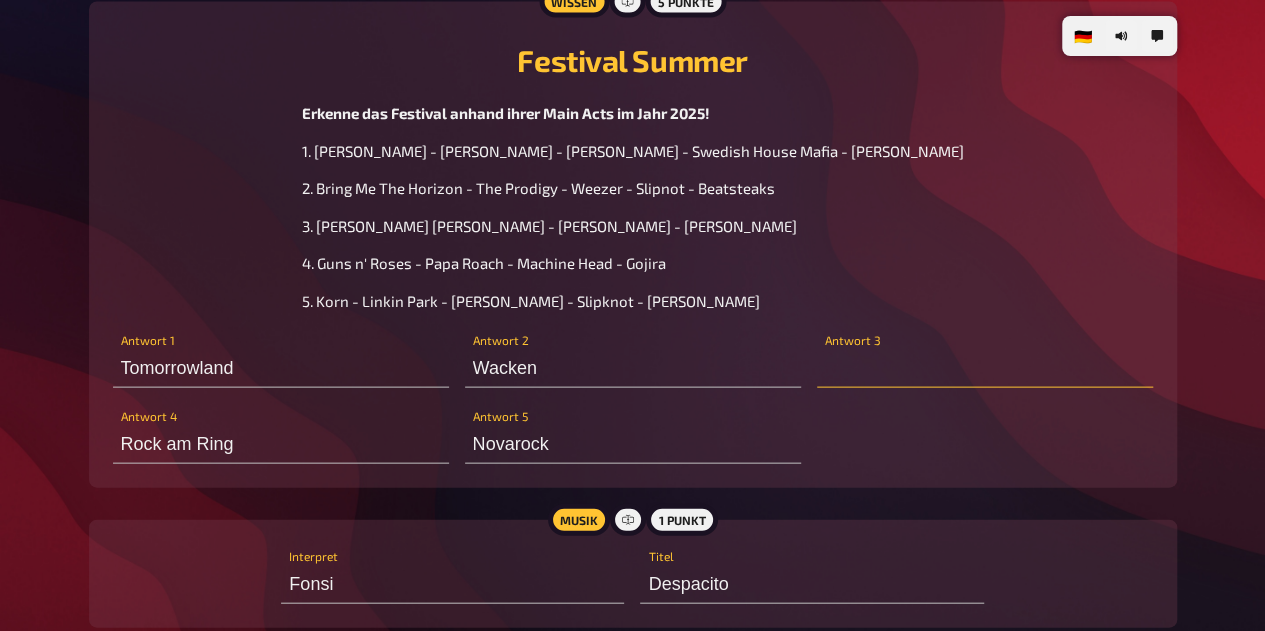 click at bounding box center [985, 368] 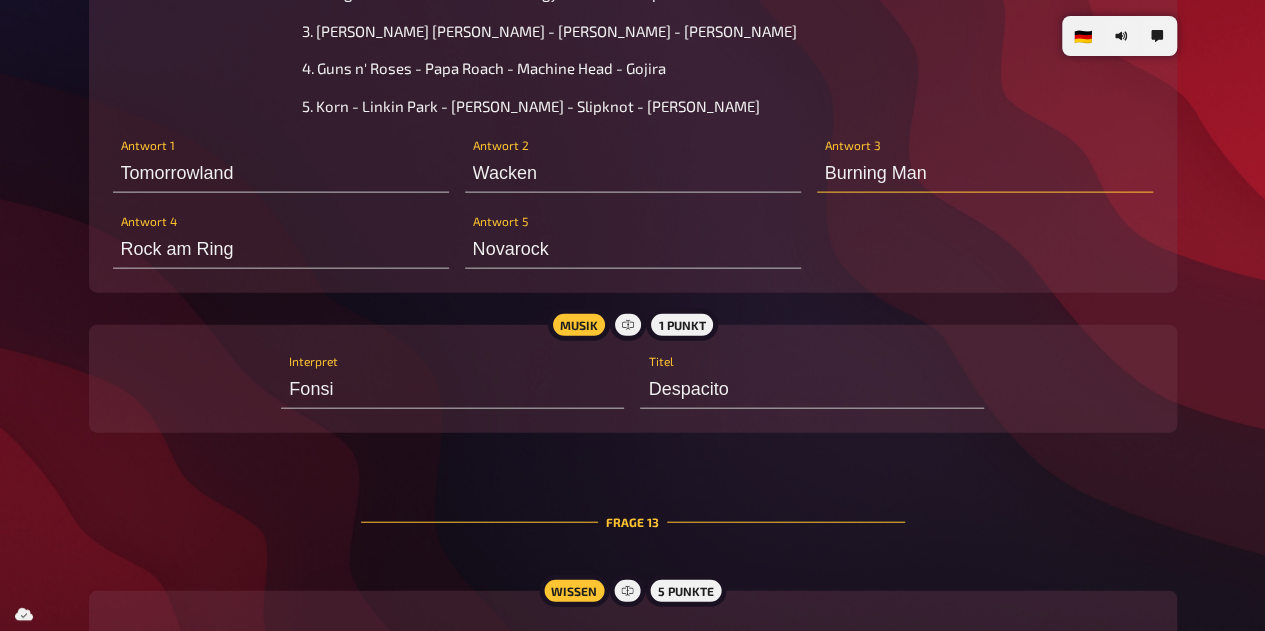 scroll, scrollTop: 9760, scrollLeft: 0, axis: vertical 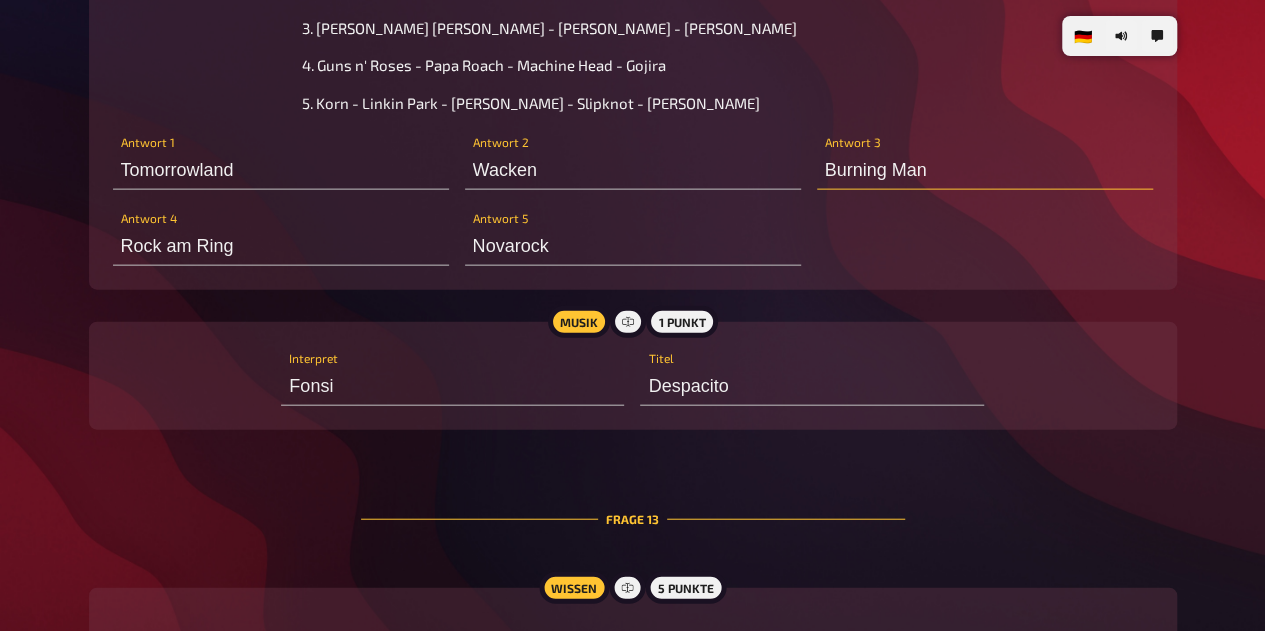 type on "Burning Man" 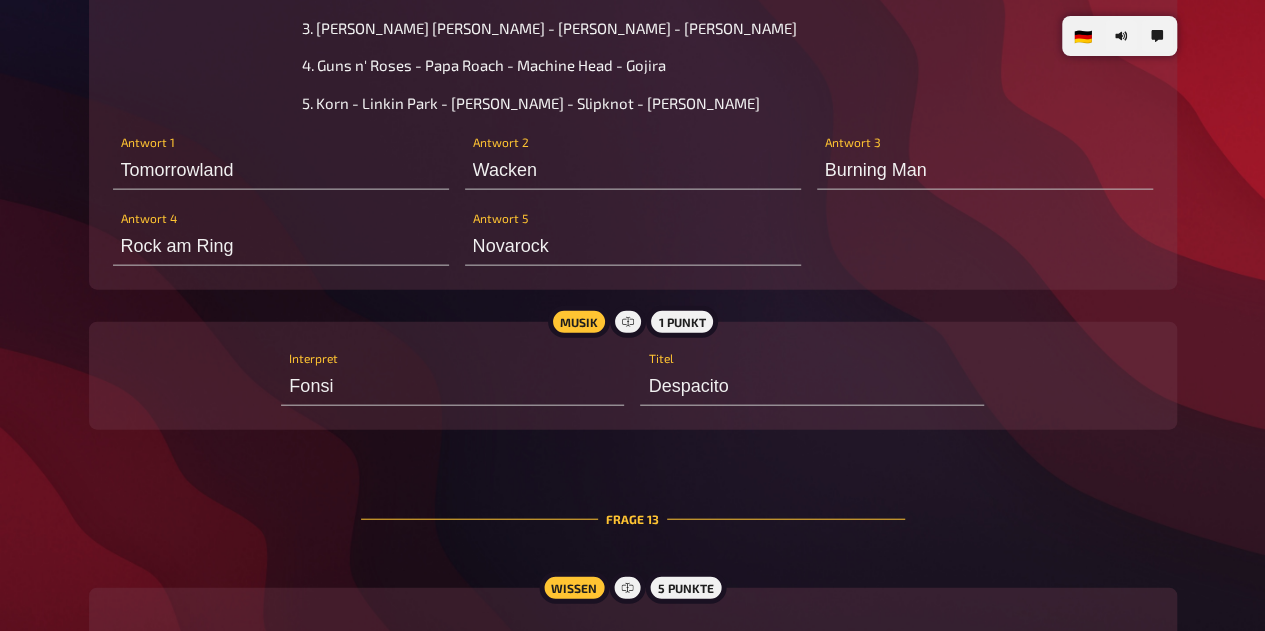click on "Summer Vibes for Mystery Minds Hallo liebes Mystery Minds Team!  Viel Spaß bei unserem heutigen Quiz!
Vergesst nicht: nur einmal pro Team anmelden und nicht schummeln! ;-) Folgt uns auf Instagram:  Brainpower.events Bacon Chesburger Passe hier deinen Namen und Spielerfarbe an. Frage   1 Wissen 6 Punkte So schmeckt der Sommer! Wie heißen diese Eisklassiker von Eskimo (Lagnese) bzw. Schöller?  Ed vom Schleck Antwort 1 Kaktus Eis Antwort 2 Bum Bum Antwort 3 Twist Antwort 4 Nogger Antwort 5 Langer Finger Antwort 6 Musik 1 Punkt Helge Schneider Interpret Sommer Sonne Kaktus Titel Frage   2 Wissen 2.5 Punkte Same procedure as every year, James!  In welchem Jahr fanden die folgenden Ereignisse statt?  Die Route 66 ist keine offizielle Autobahn mehr Coca Cola stellt seine "New Coke" vor Großbritannien und Spanien einigen sich über die Öffnung der Grenzen zu Gibraltar Die CD erscheint auf dem Markt Michael Jordan wird zum "Rookie of the Year" gewählt.  1991 Antwort Musik 1 Punkt Fitzgerald Interpret Summertime" at bounding box center (633, -2953) 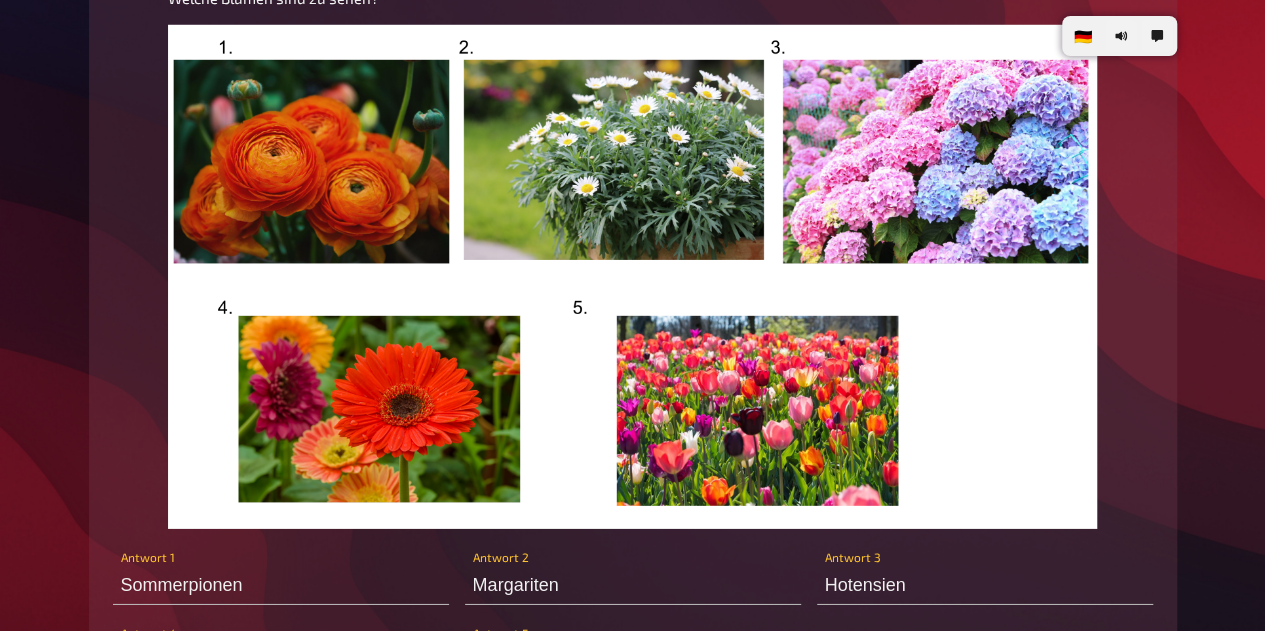 scroll, scrollTop: 10630, scrollLeft: 0, axis: vertical 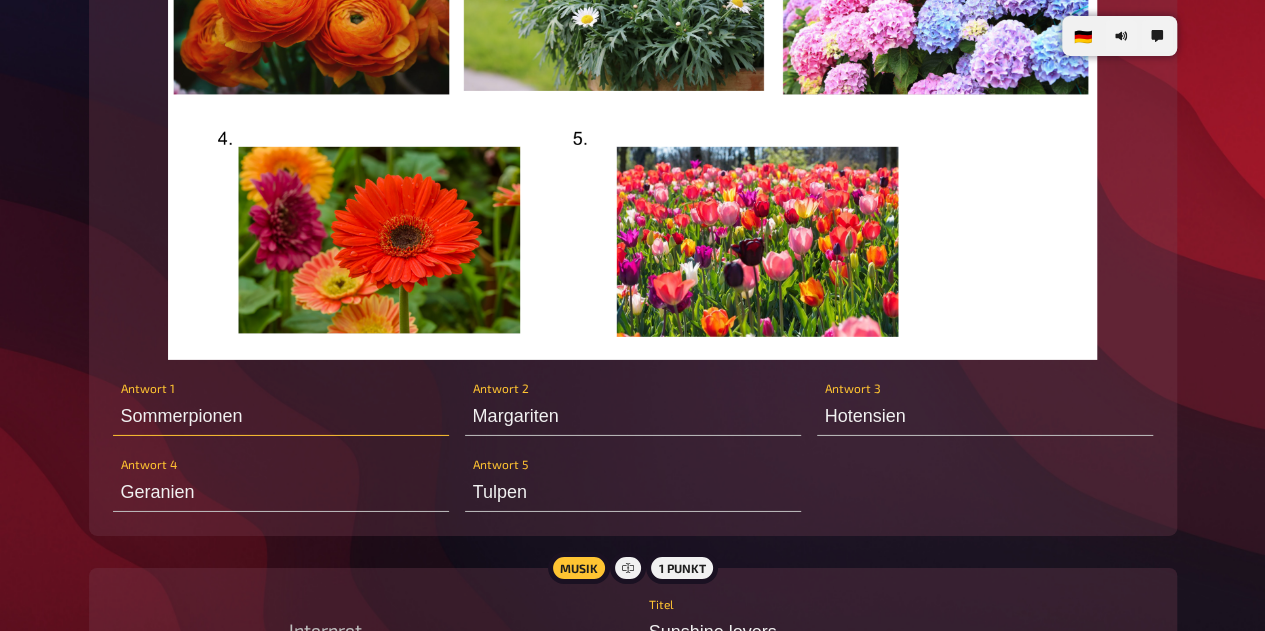 click on "Sommerpionen" at bounding box center (281, 416) 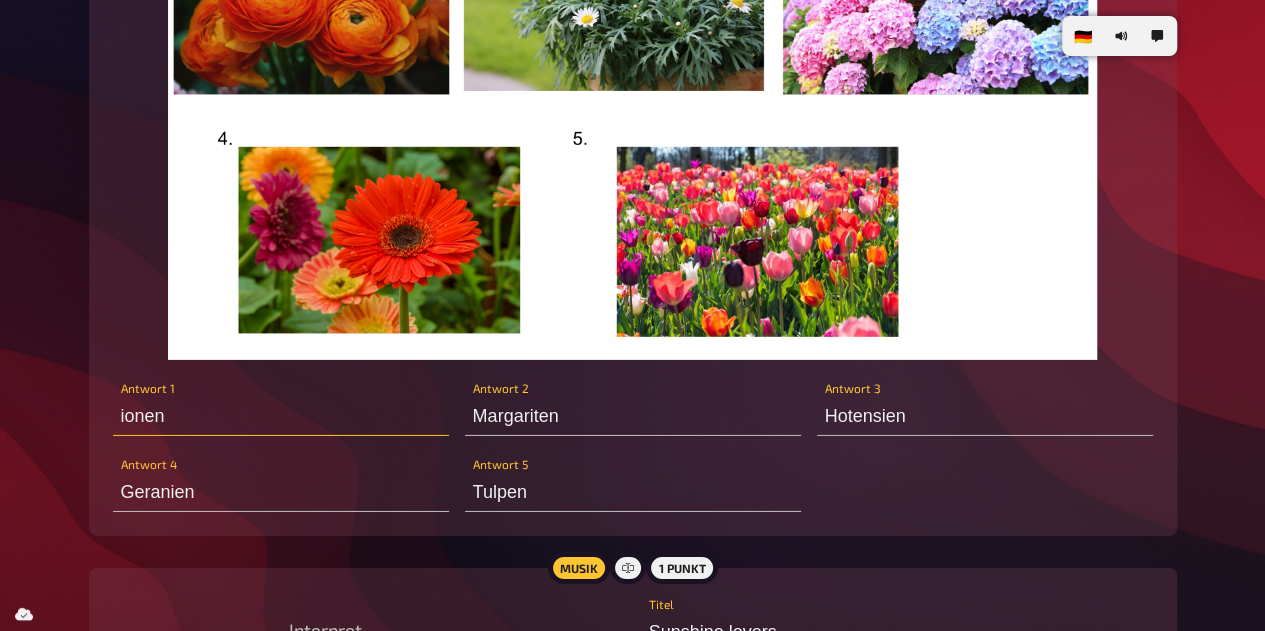 type on "Pionen" 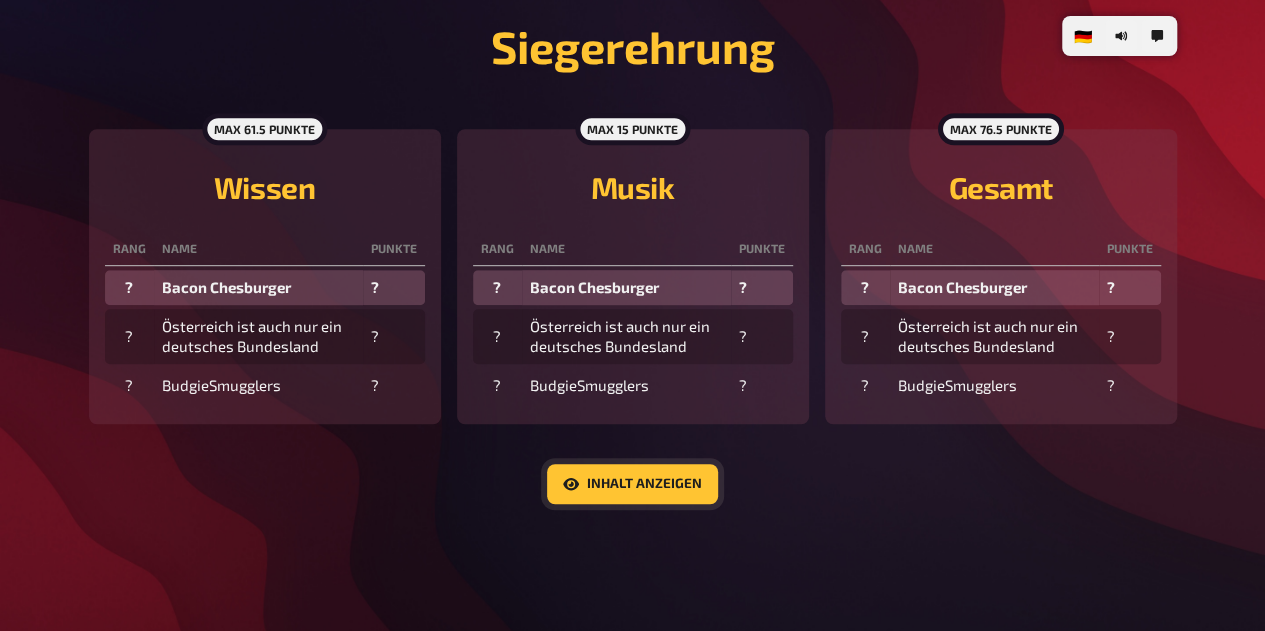 scroll, scrollTop: 457, scrollLeft: 0, axis: vertical 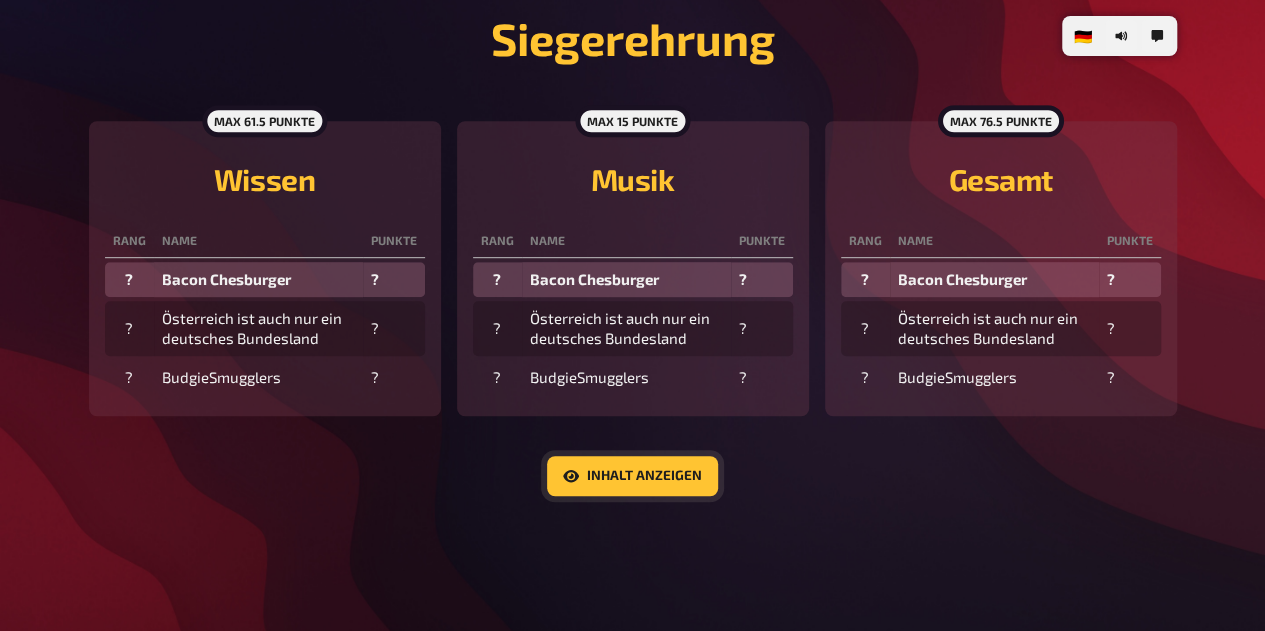 click on "Inhalt anzeigen" at bounding box center (632, 476) 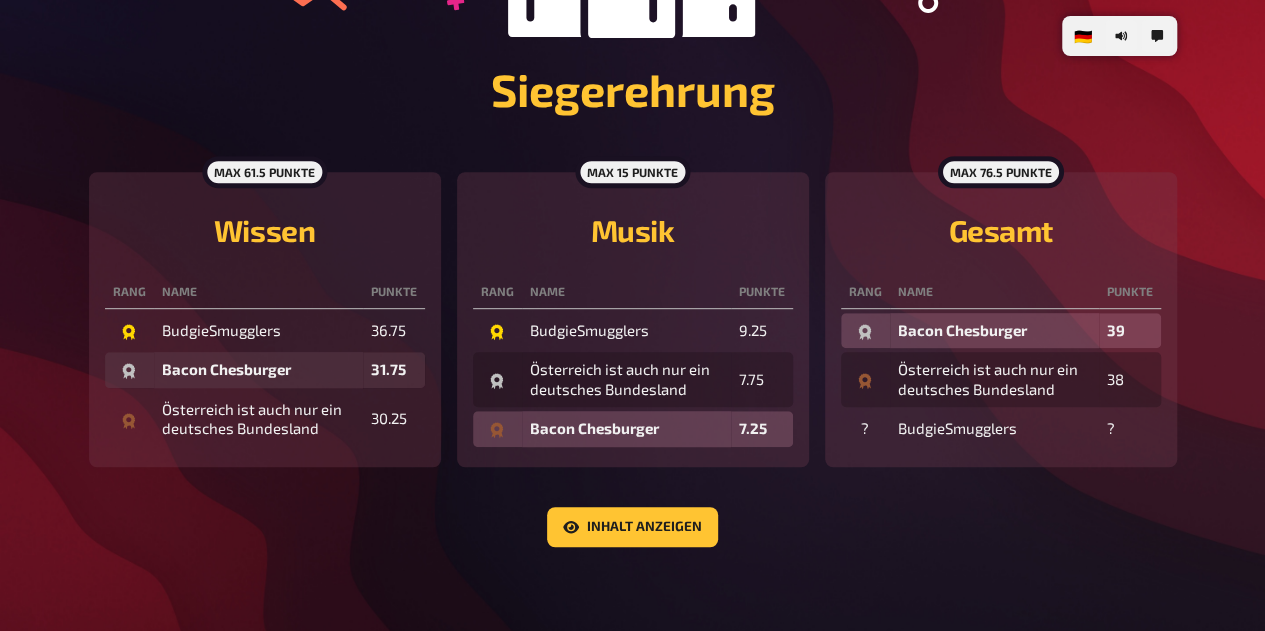 scroll, scrollTop: 100, scrollLeft: 0, axis: vertical 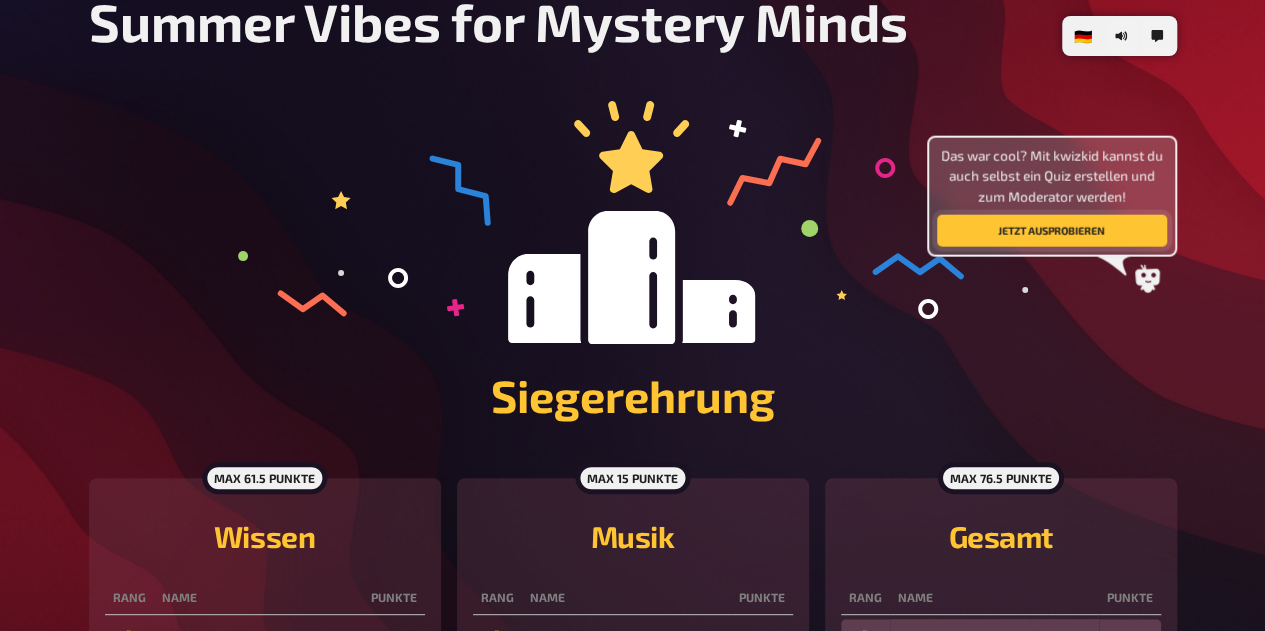 click on "Jetzt ausprobieren" at bounding box center (1052, 230) 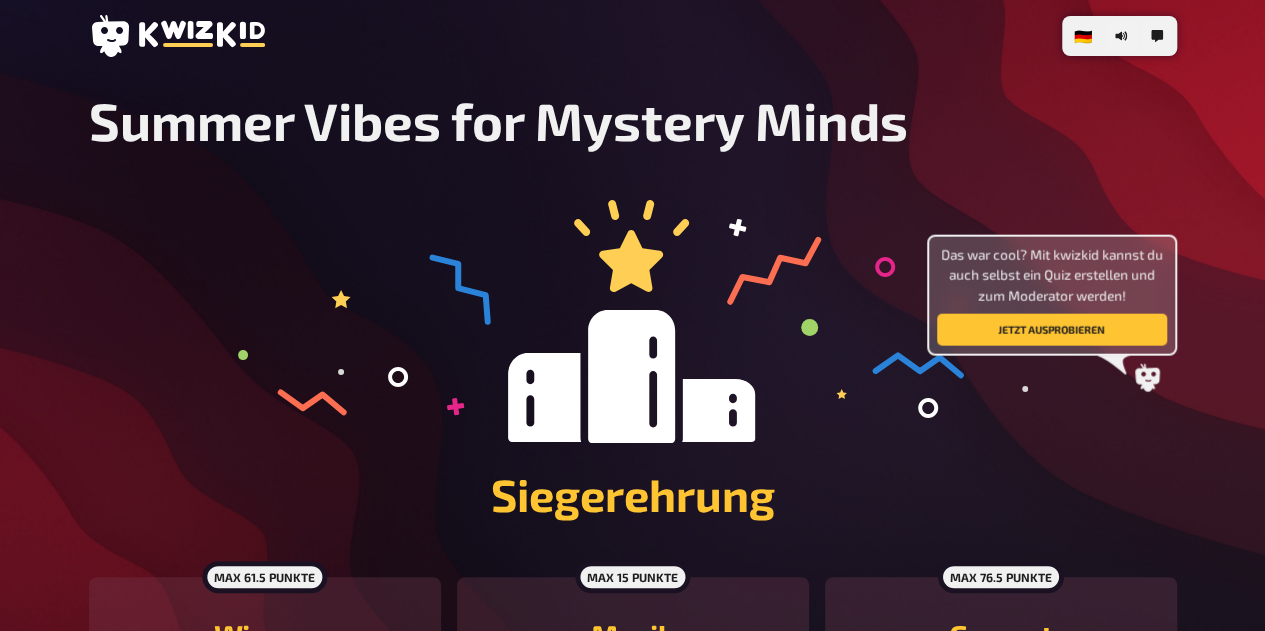 scroll, scrollTop: 0, scrollLeft: 0, axis: both 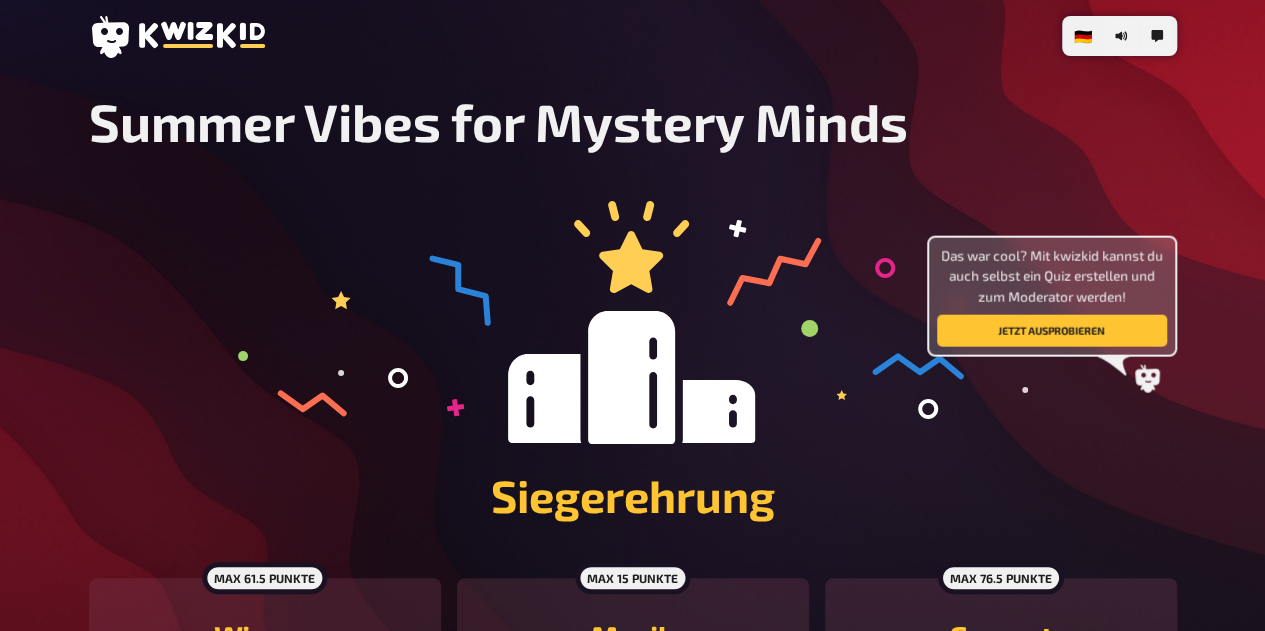 click 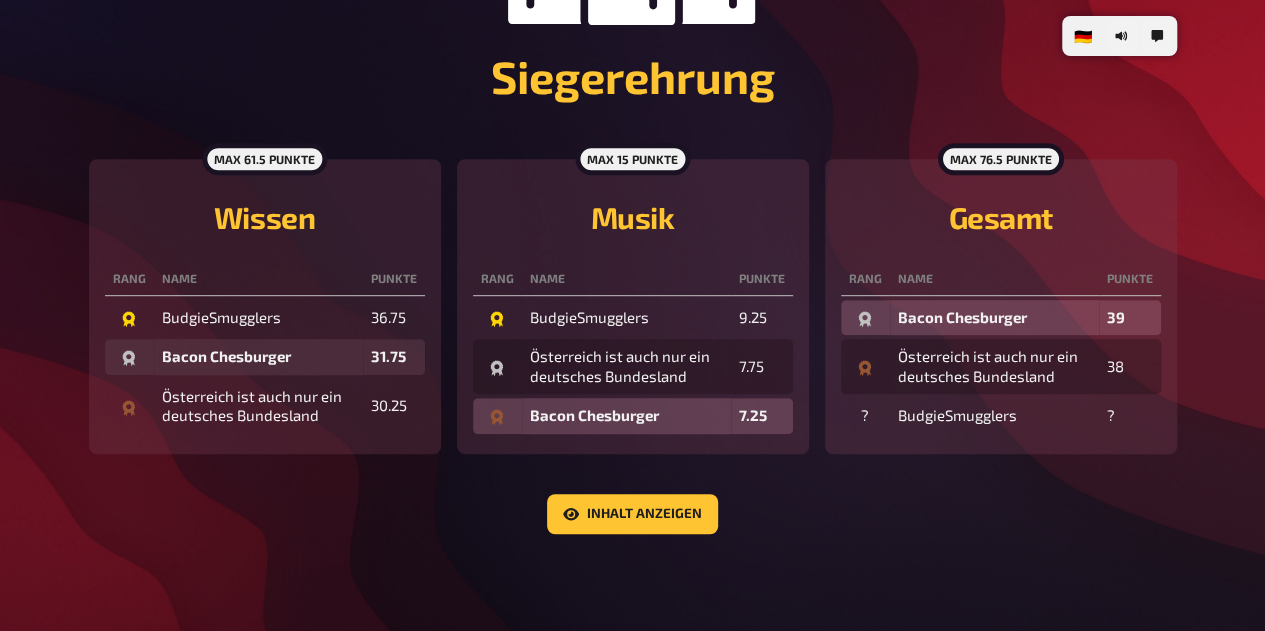 scroll, scrollTop: 450, scrollLeft: 0, axis: vertical 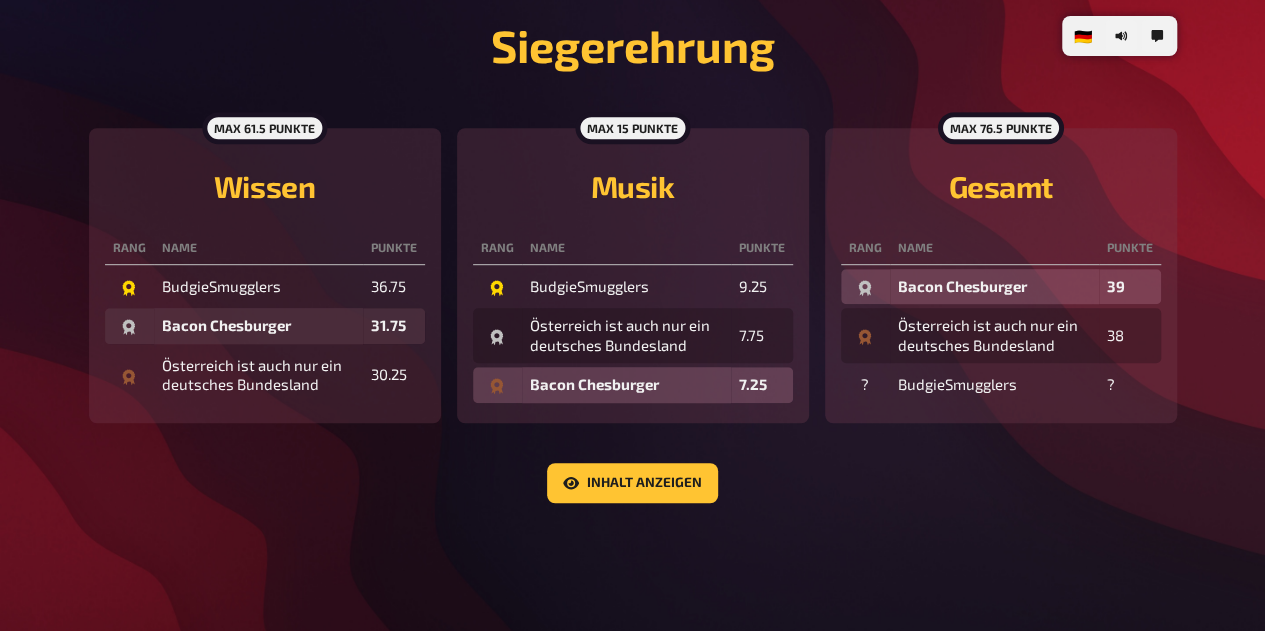 click on "BudgieSmugglers" at bounding box center (994, 385) 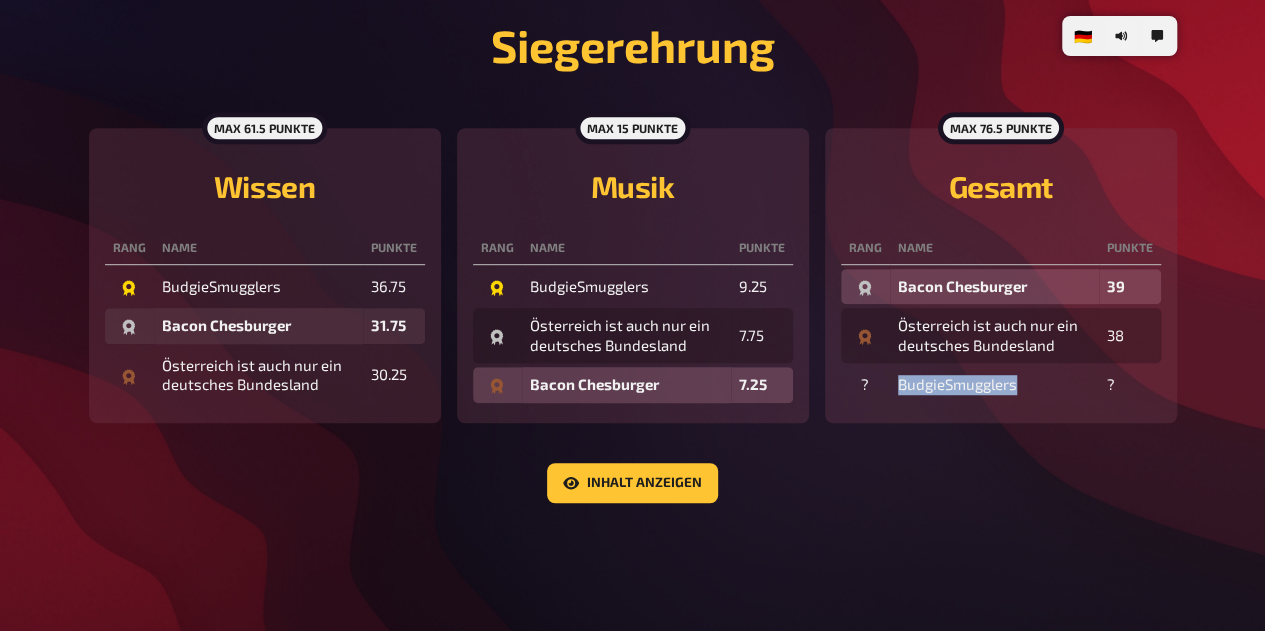 click on "BudgieSmugglers" at bounding box center [994, 385] 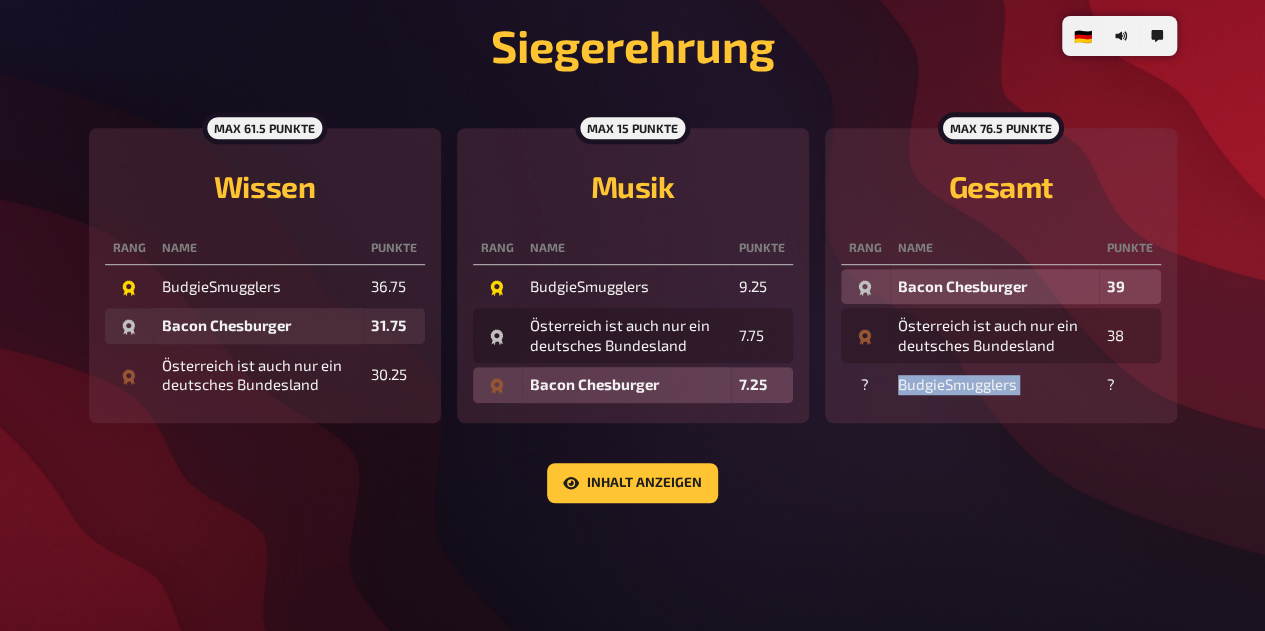 click on "BudgieSmugglers" at bounding box center [994, 385] 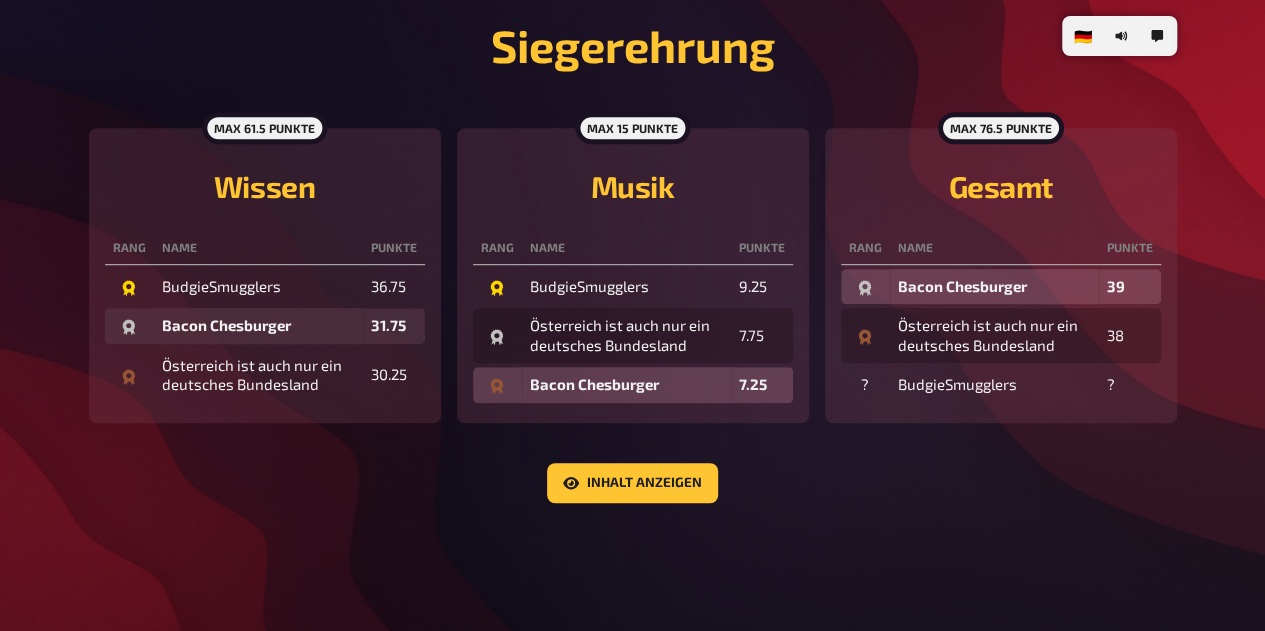 click on "Inhalt anzeigen" at bounding box center [633, 483] 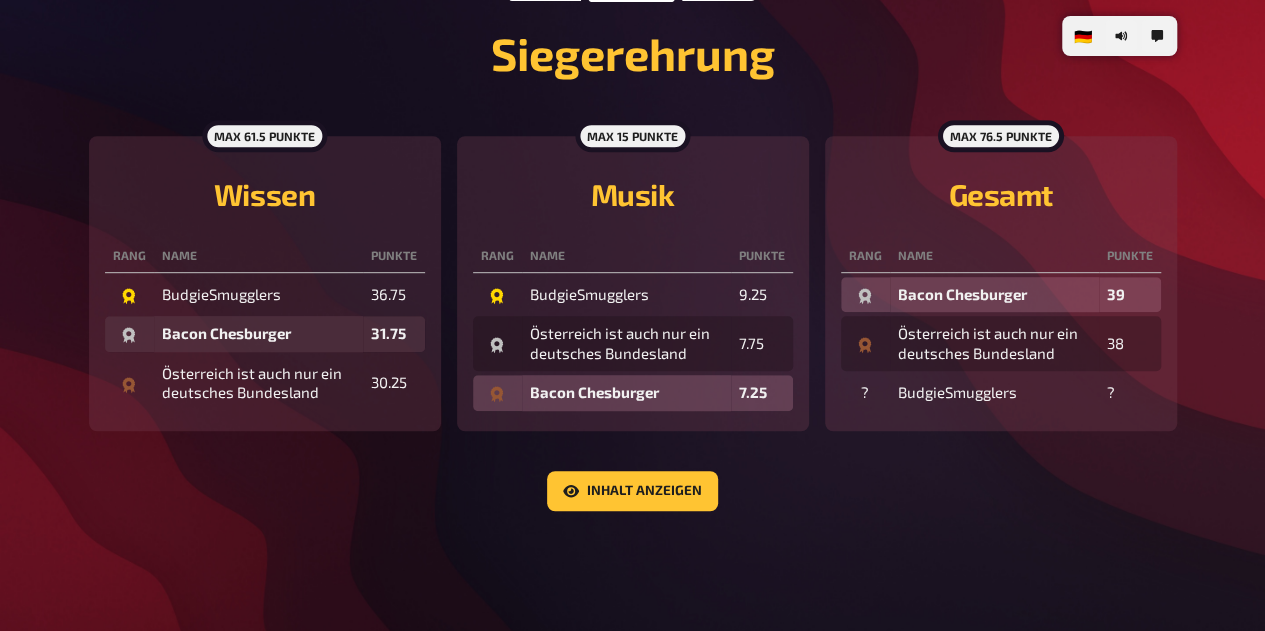 scroll, scrollTop: 450, scrollLeft: 0, axis: vertical 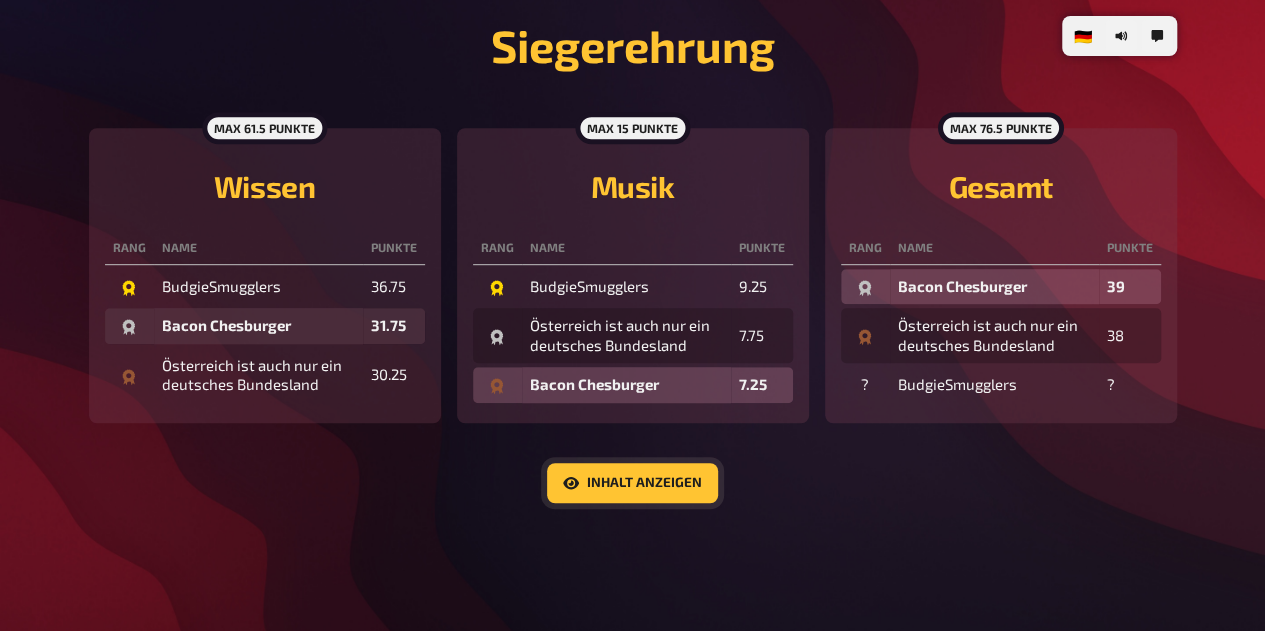 click on "Inhalt anzeigen" at bounding box center [632, 483] 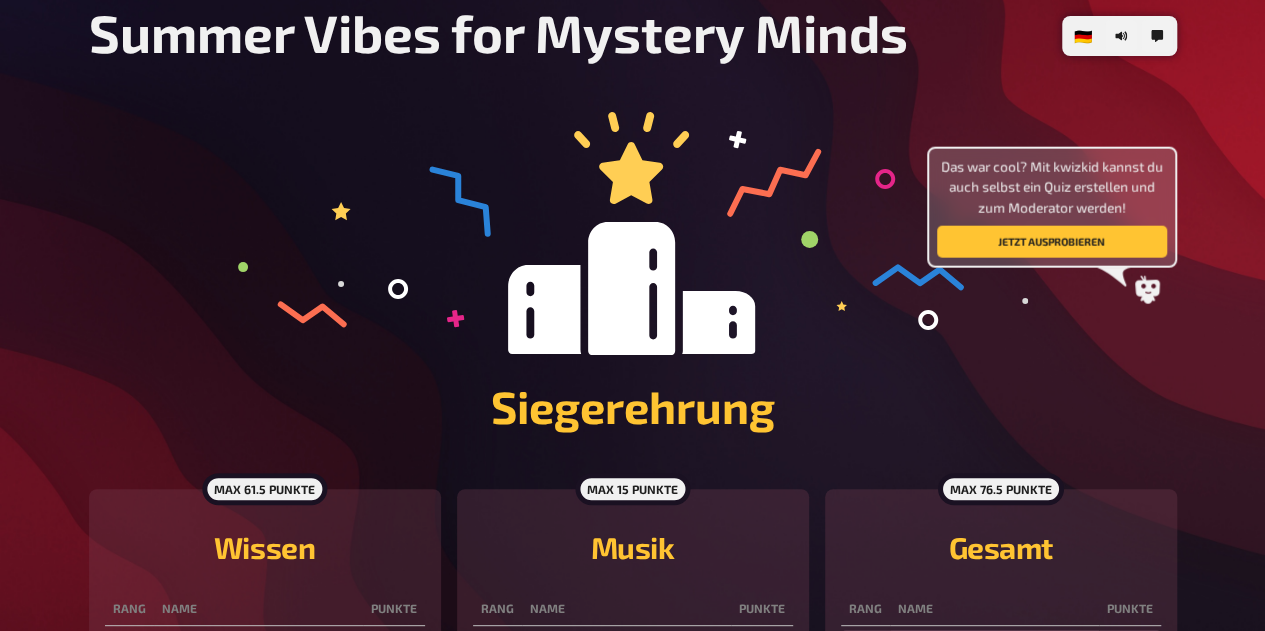 scroll, scrollTop: 73, scrollLeft: 0, axis: vertical 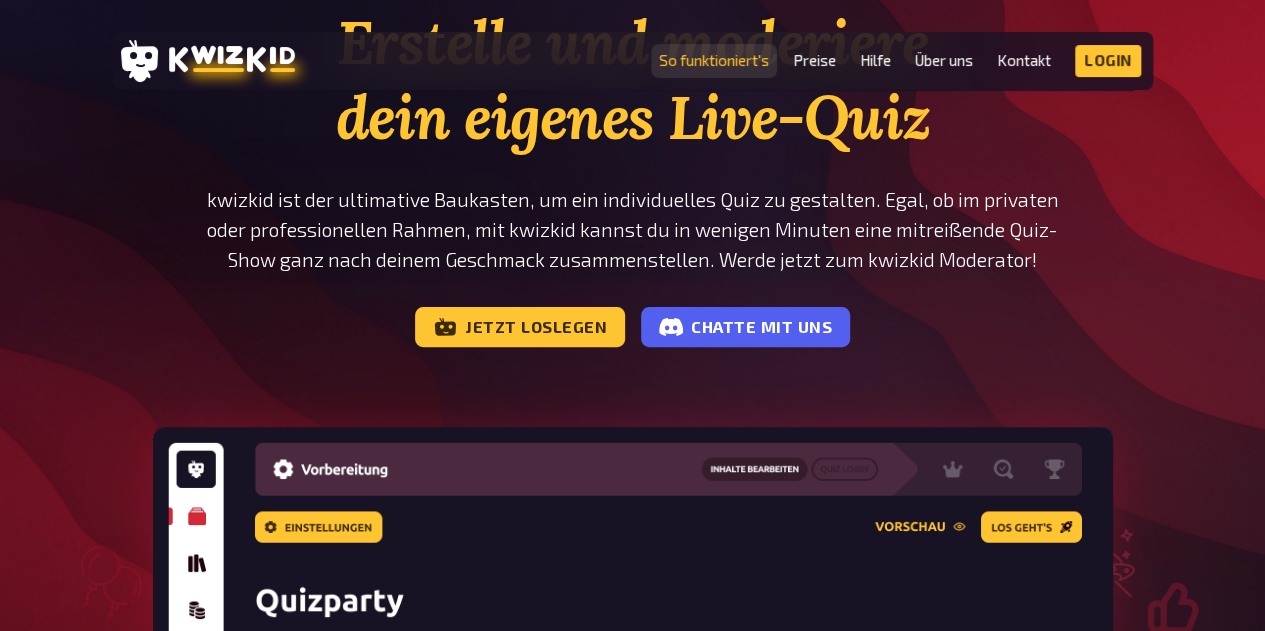 click on "So funktioniert's" at bounding box center (714, 60) 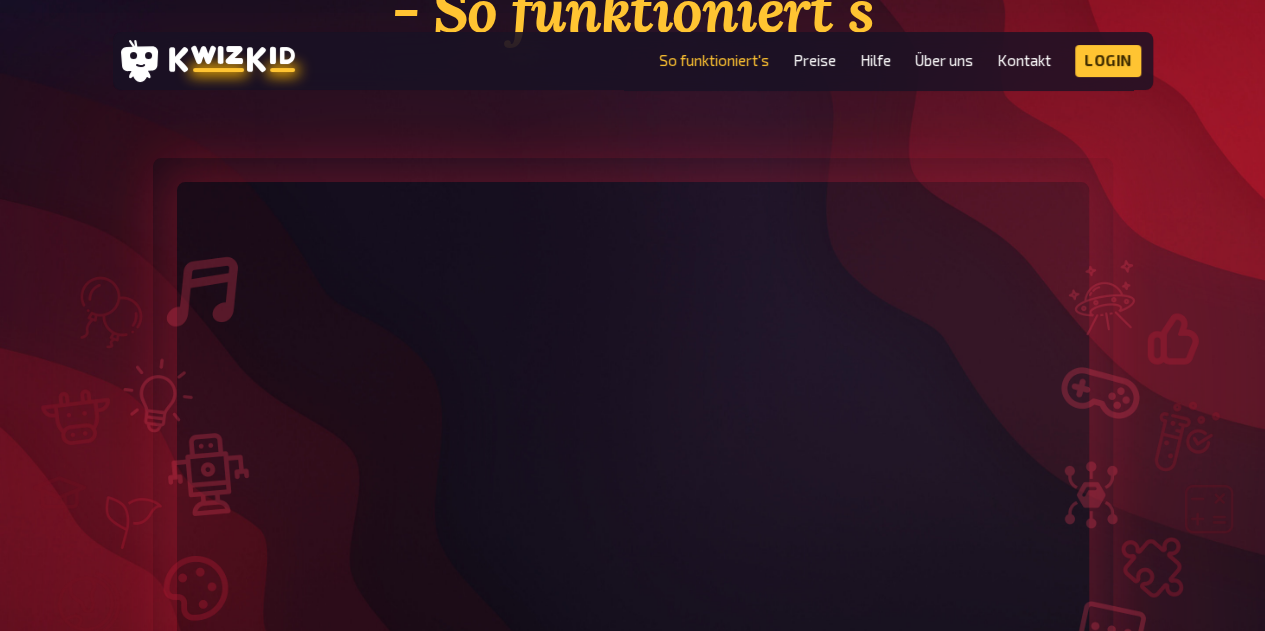 scroll, scrollTop: 366, scrollLeft: 0, axis: vertical 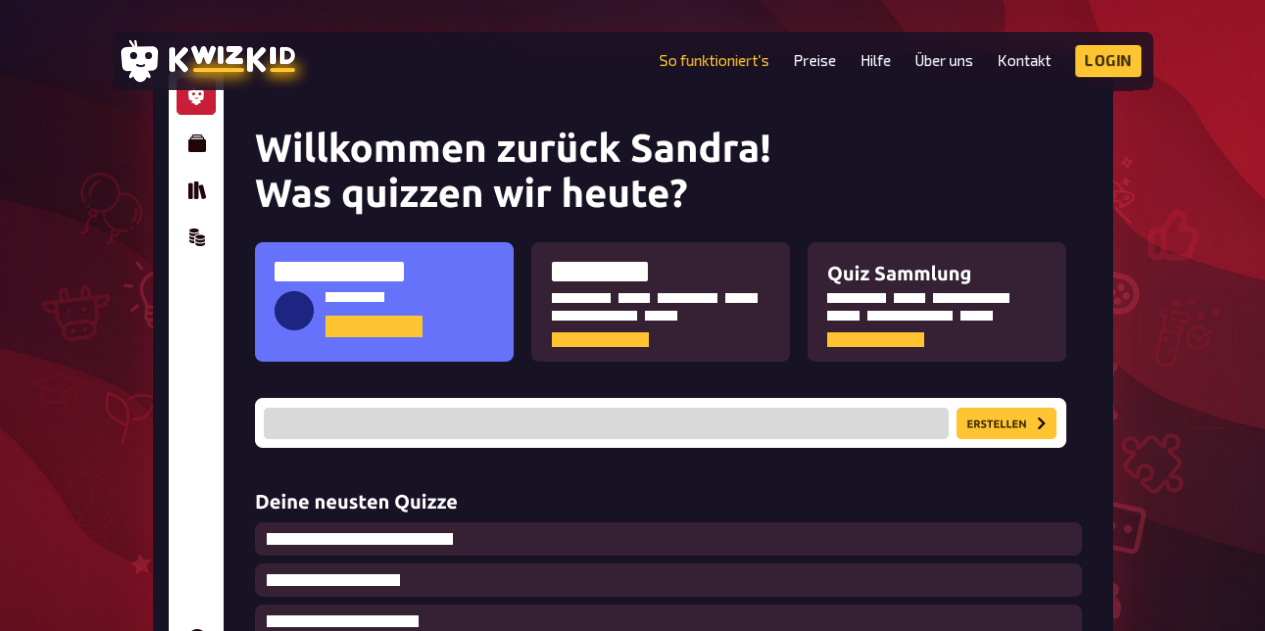 click at bounding box center [633, 383] 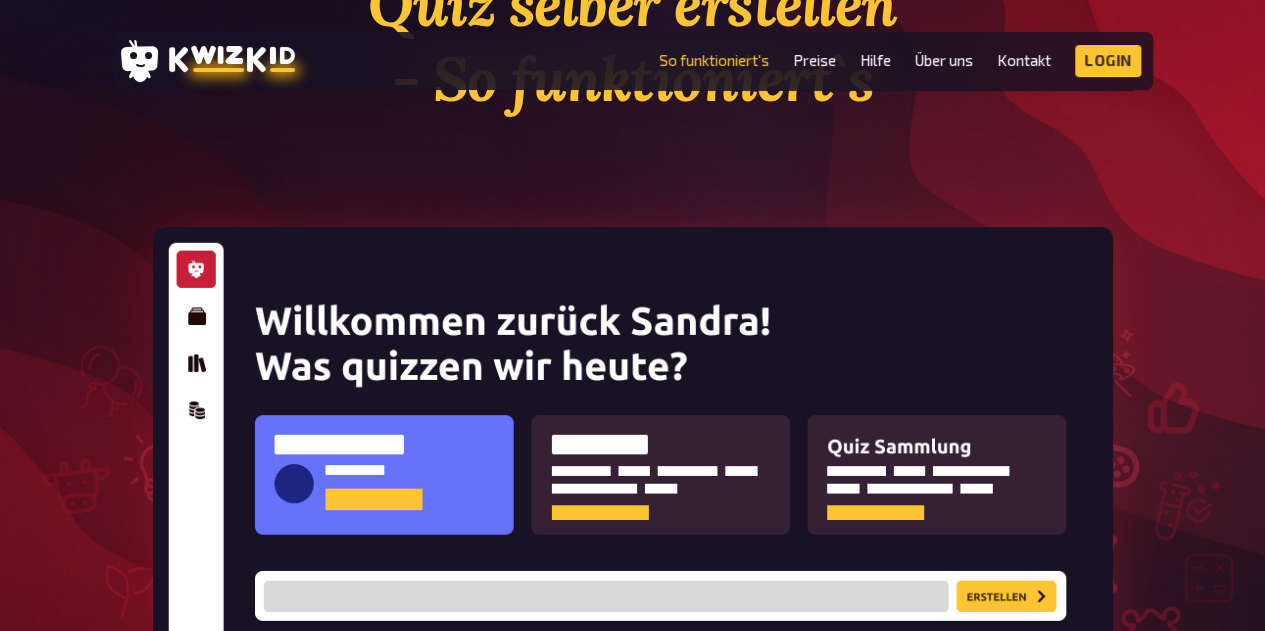 scroll, scrollTop: 0, scrollLeft: 0, axis: both 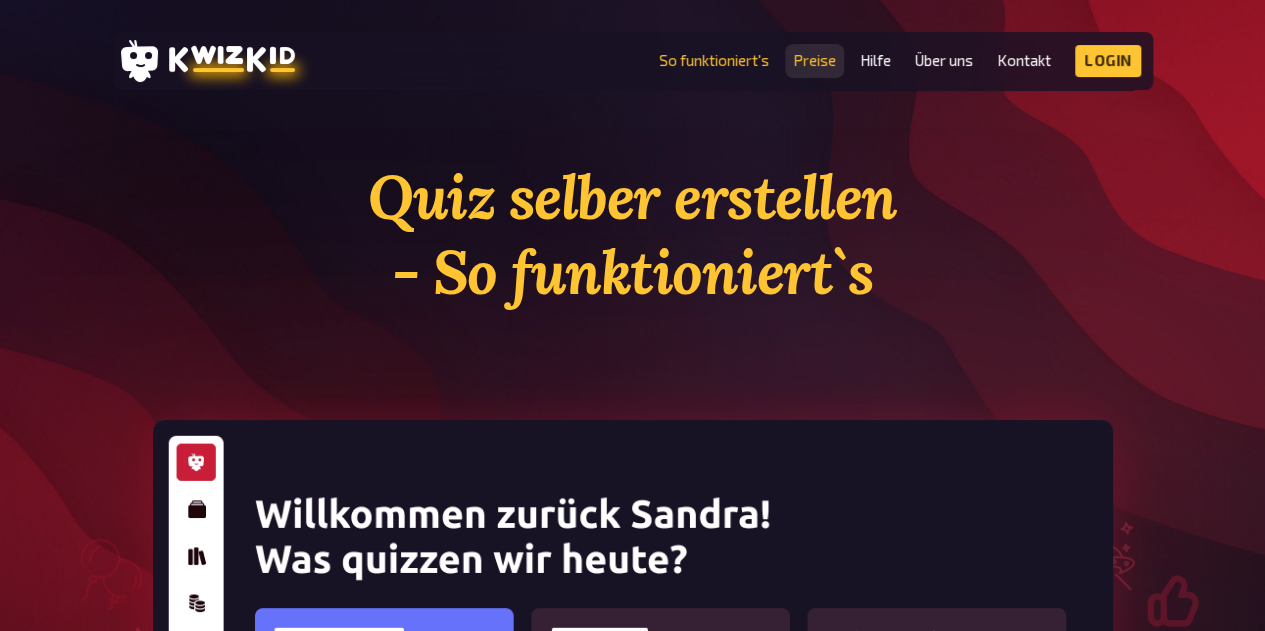 click on "Preise" at bounding box center (814, 60) 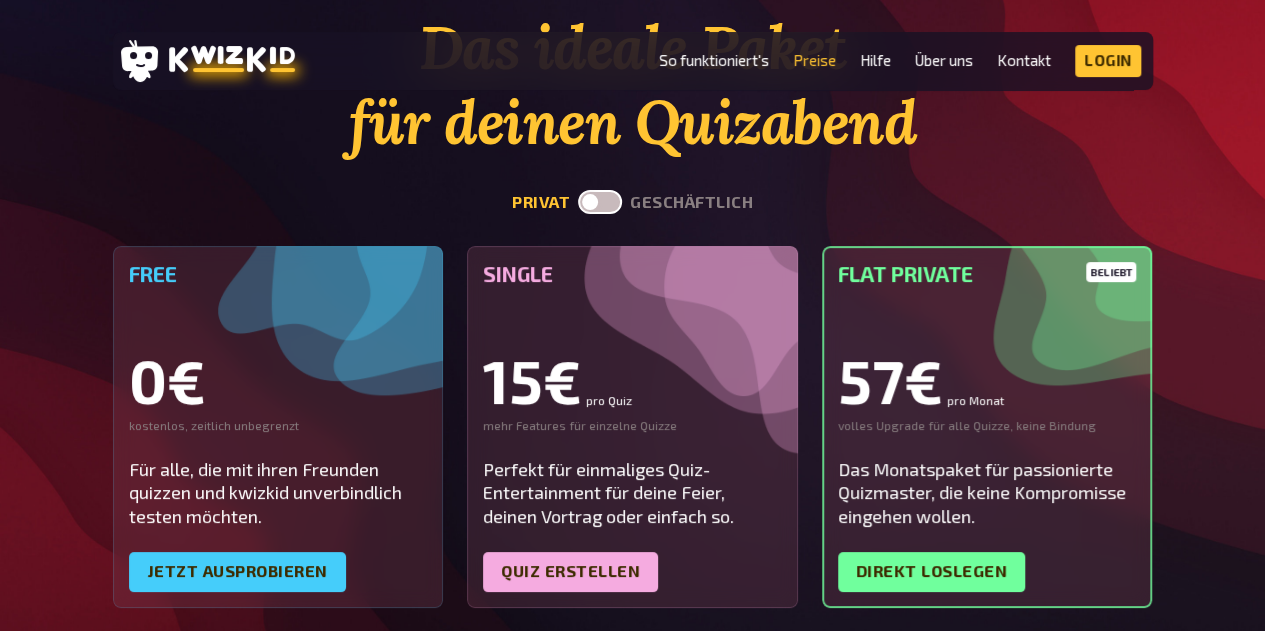 scroll, scrollTop: 102, scrollLeft: 0, axis: vertical 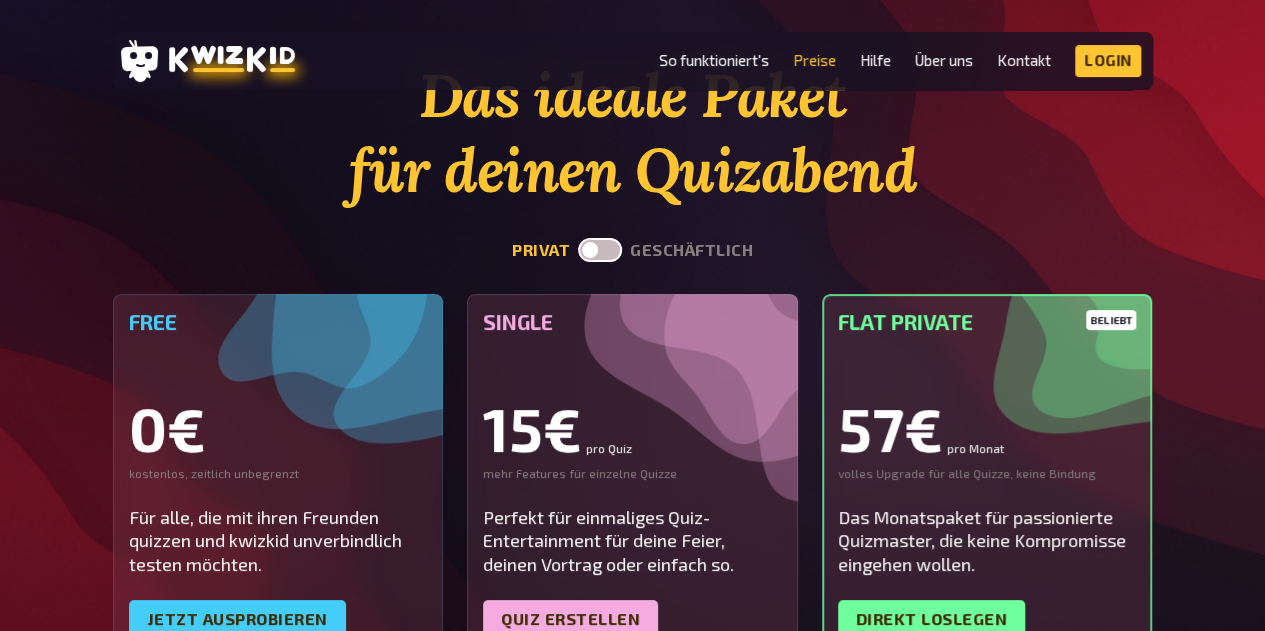 click at bounding box center (600, 250) 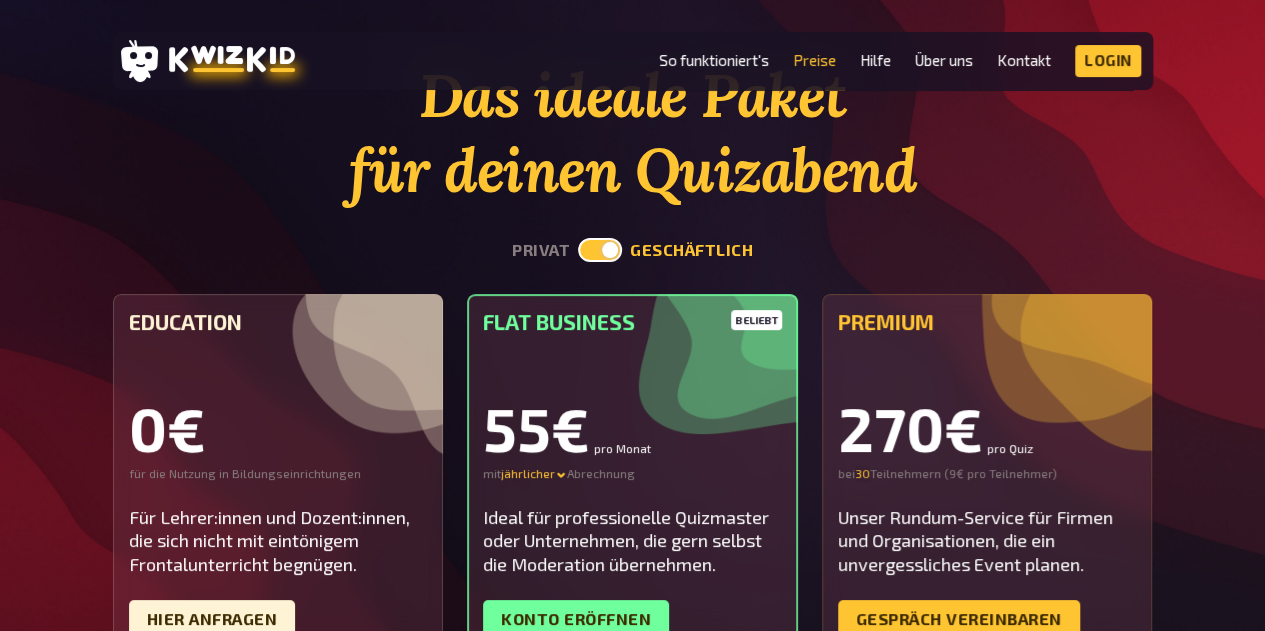 click at bounding box center (600, 250) 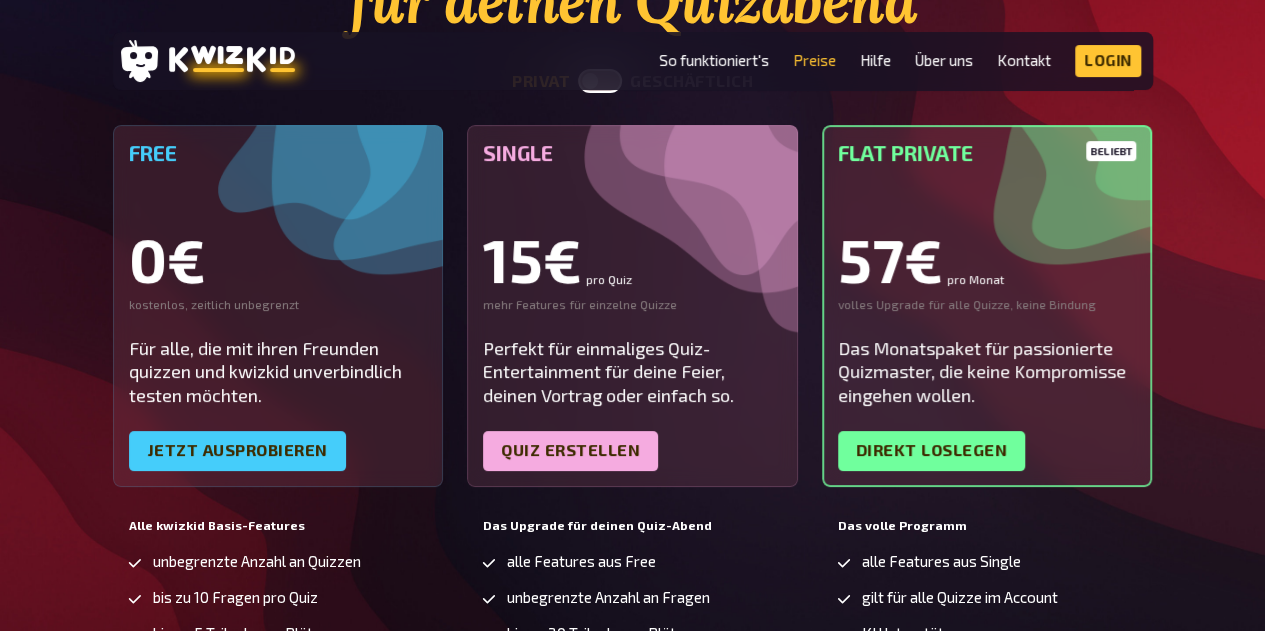 scroll, scrollTop: 234, scrollLeft: 0, axis: vertical 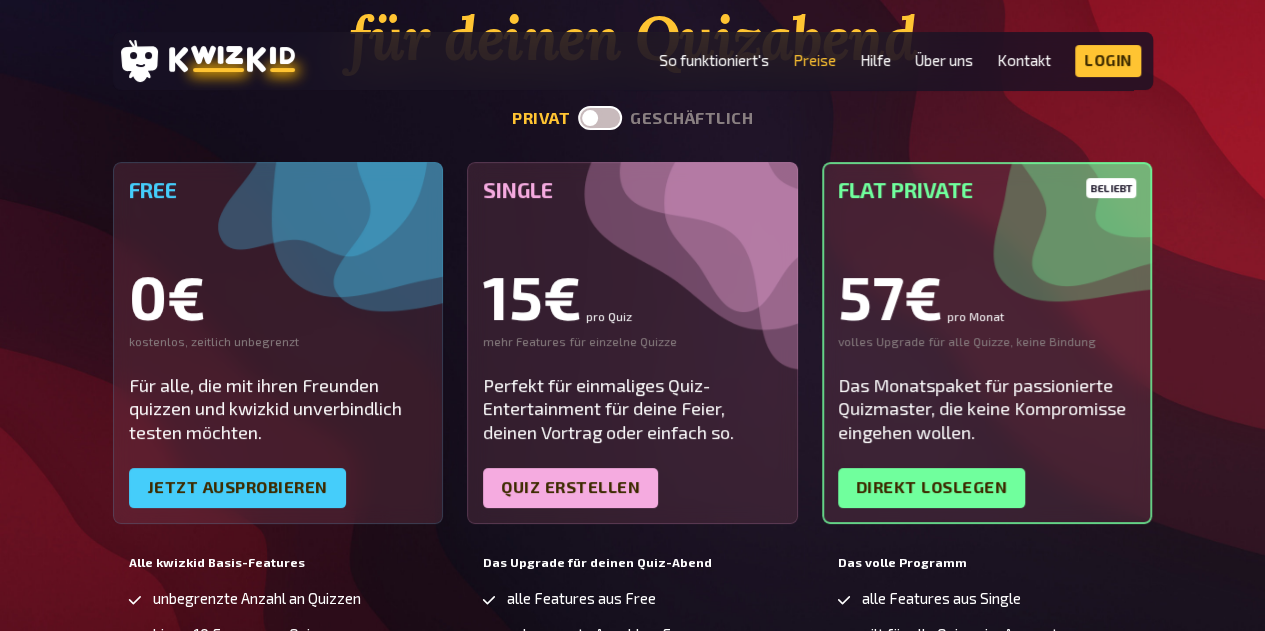 click at bounding box center [600, 118] 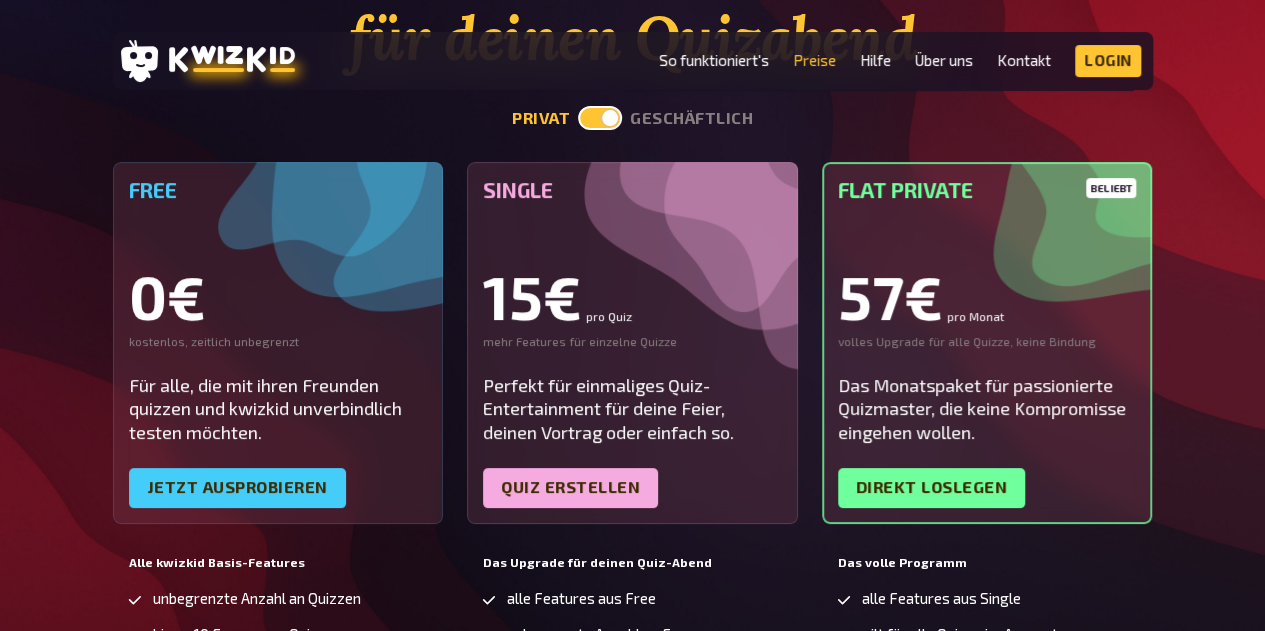 checkbox on "true" 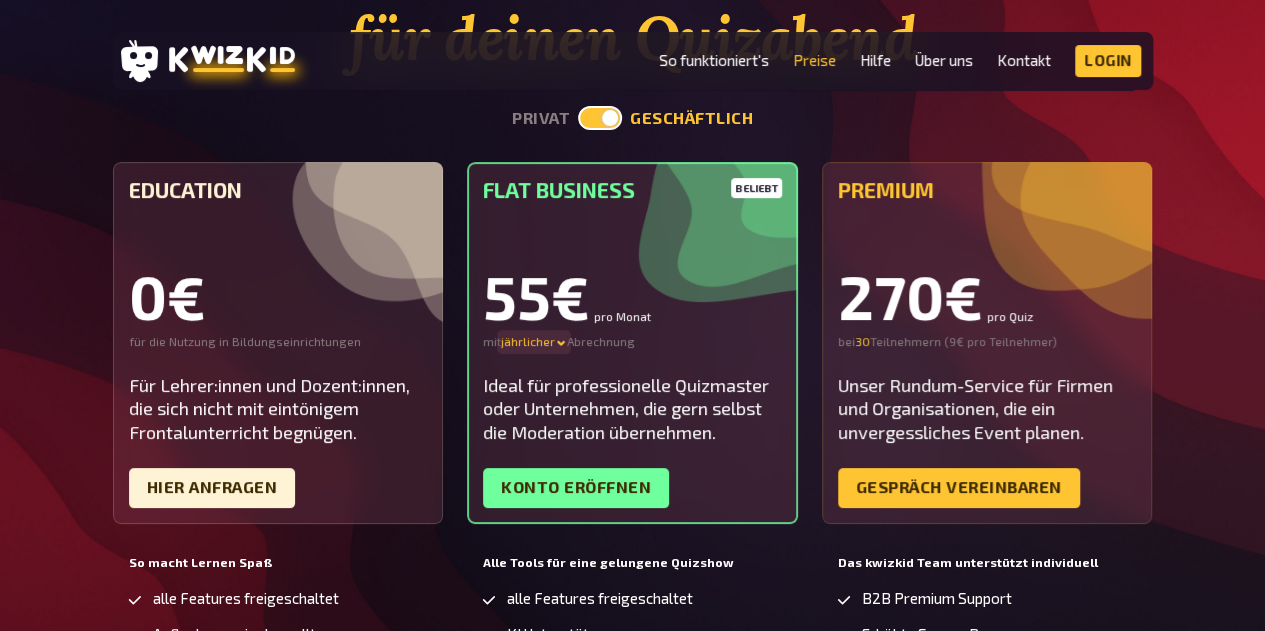 click on "jährlicher" at bounding box center (534, 342) 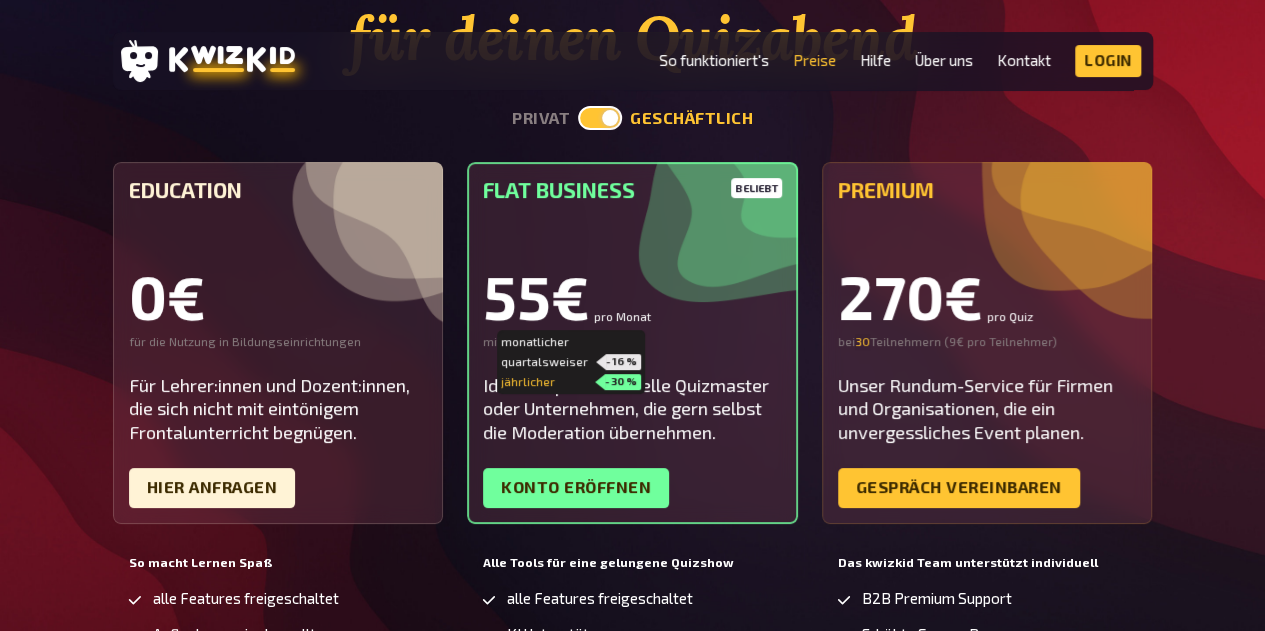 click on "monatlicher" at bounding box center (571, 342) 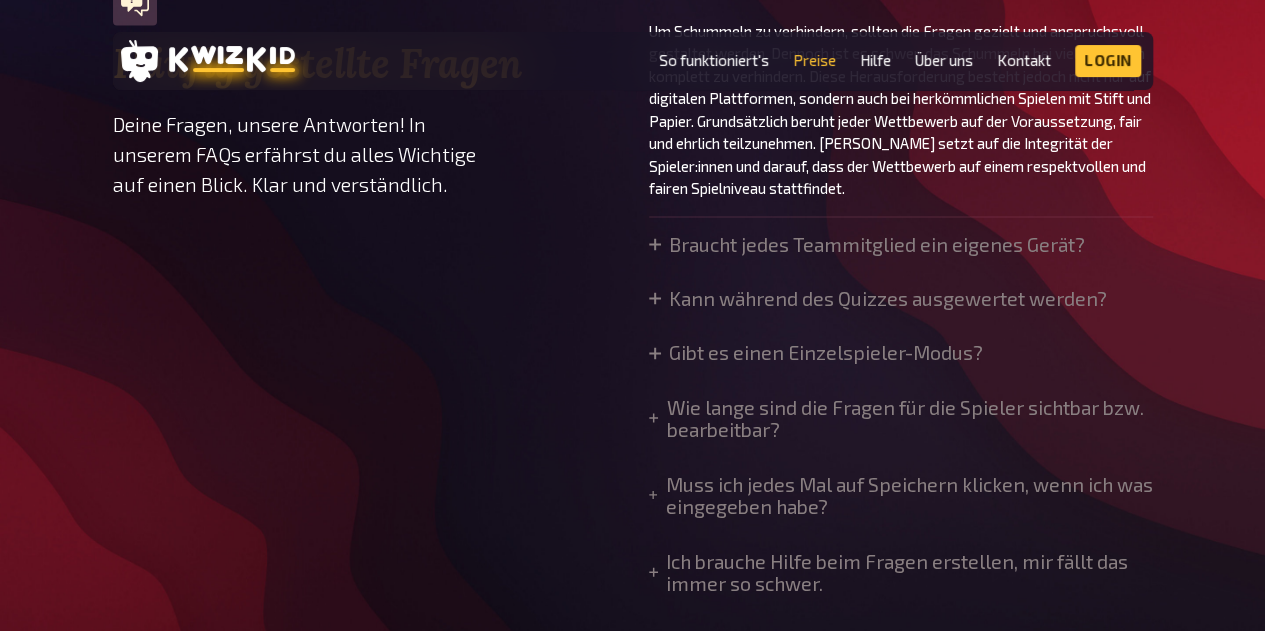 scroll, scrollTop: 1676, scrollLeft: 0, axis: vertical 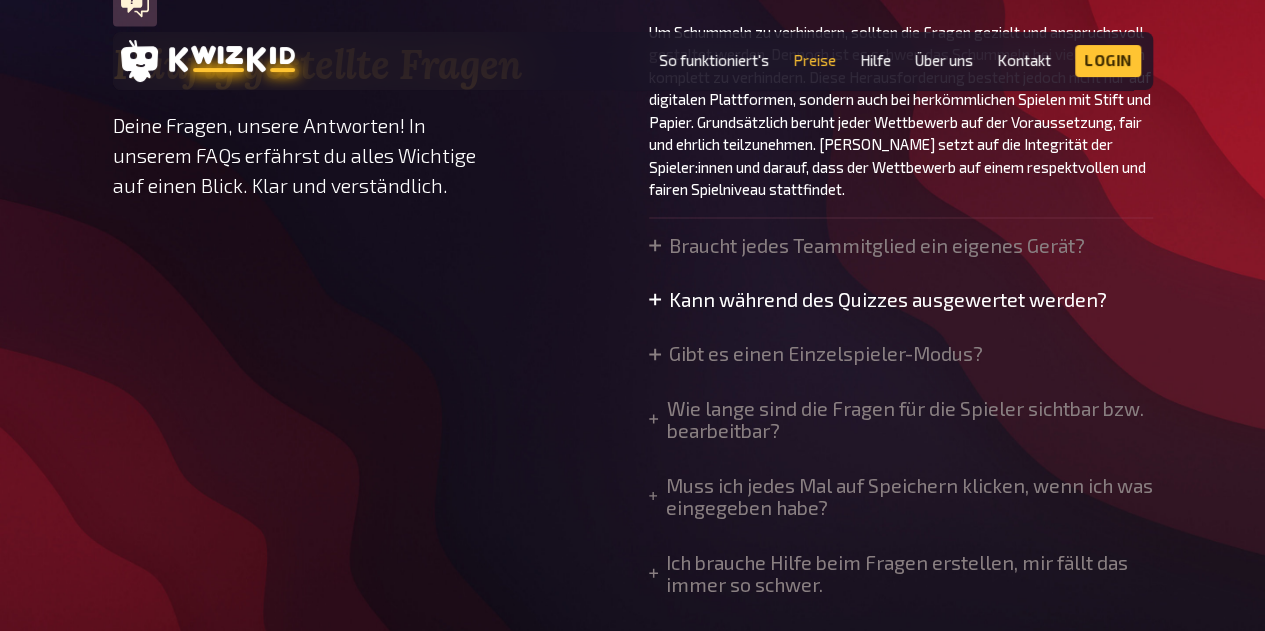 click on "Kann während des Quizzes ausgewertet werden?" at bounding box center [878, 299] 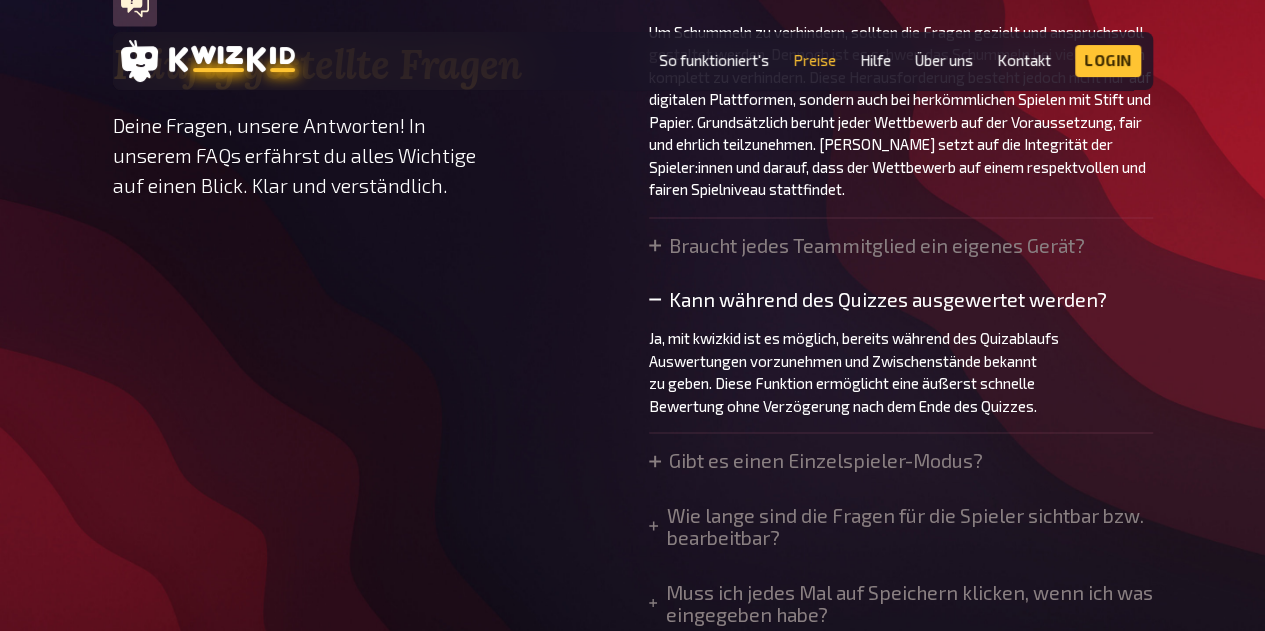click on "Kann während des Quizzes ausgewertet werden?" at bounding box center [901, 299] 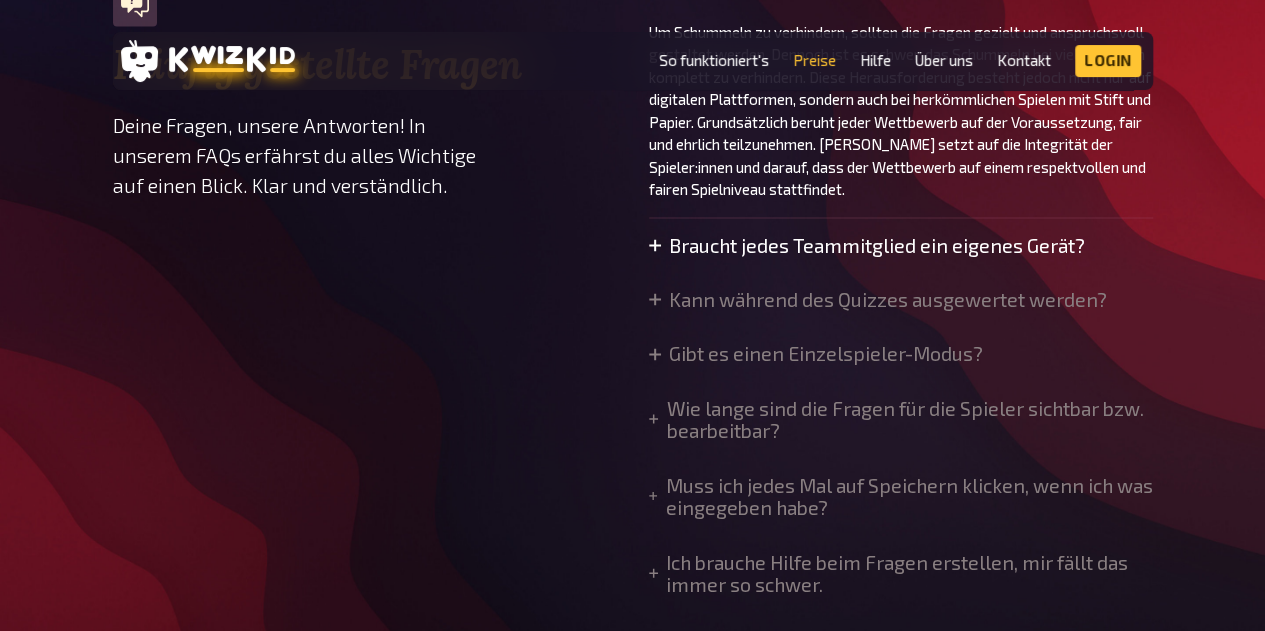 click on "Braucht jedes Teammitglied ein eigenes Gerät?" at bounding box center (867, 245) 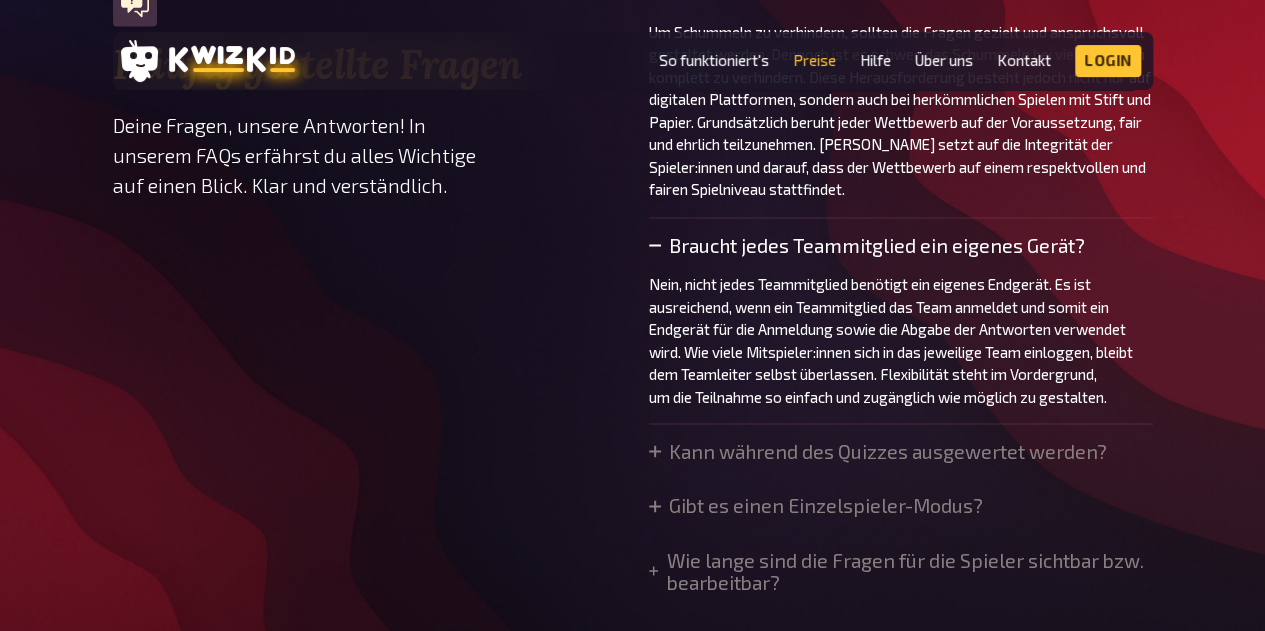 click on "Braucht jedes Teammitglied ein eigenes Gerät?" at bounding box center (901, 245) 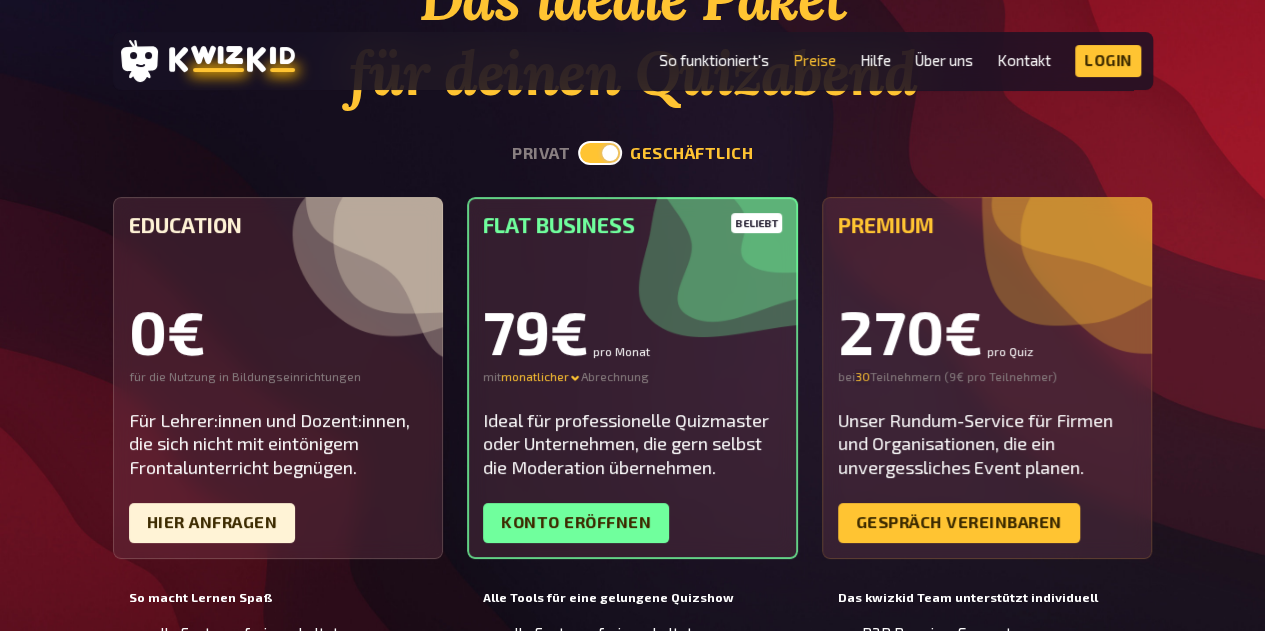 scroll, scrollTop: 0, scrollLeft: 0, axis: both 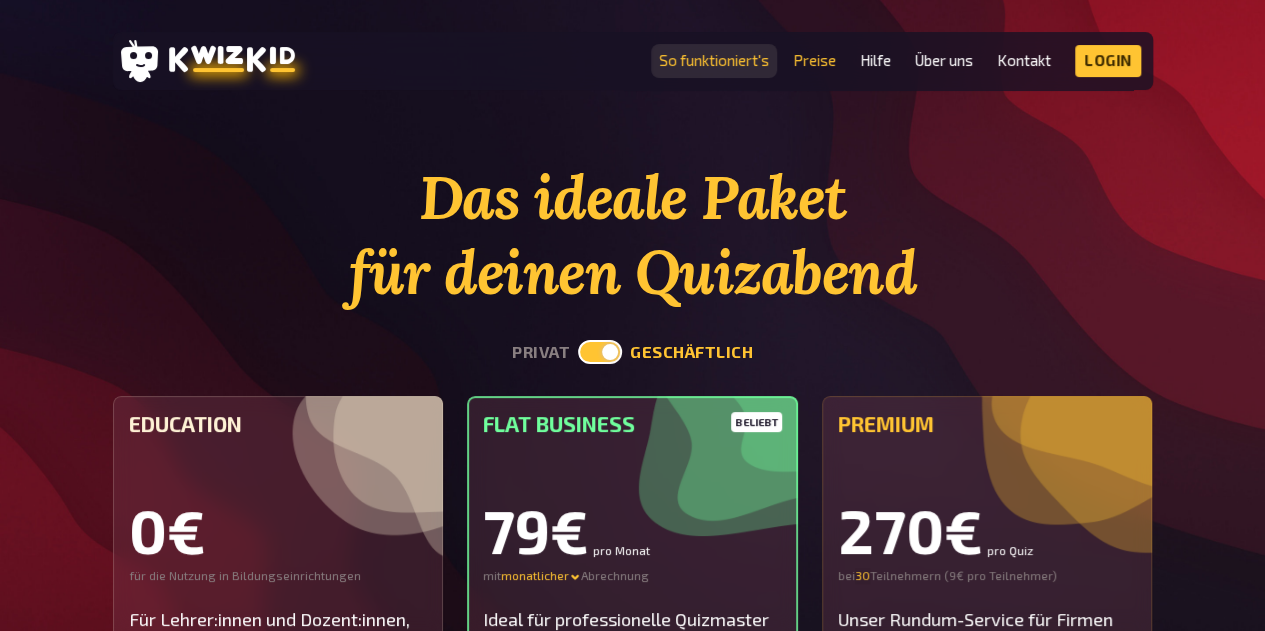 click on "So funktioniert's" at bounding box center [714, 60] 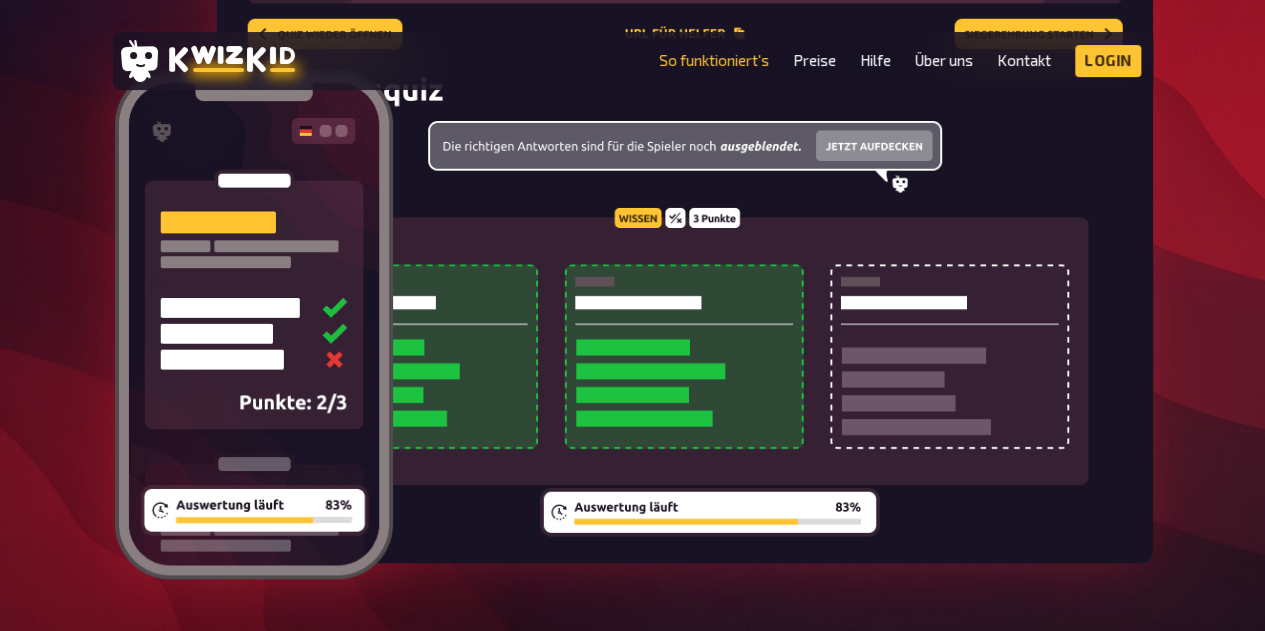 scroll, scrollTop: 4709, scrollLeft: 0, axis: vertical 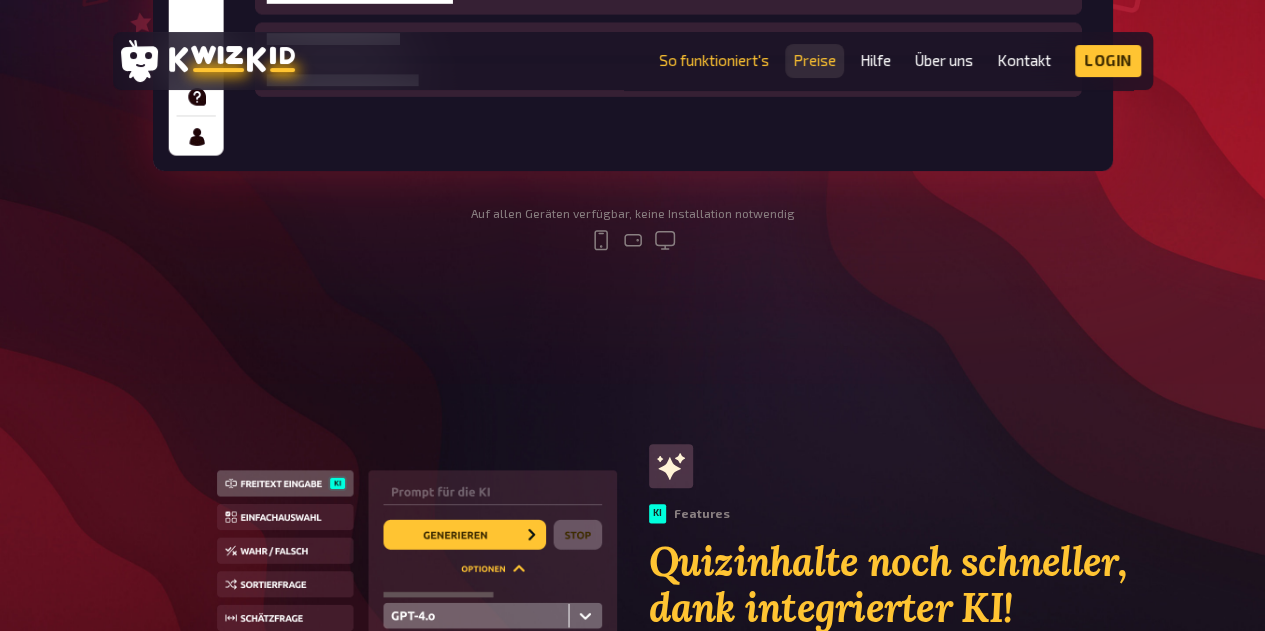 click on "Preise" at bounding box center (814, 60) 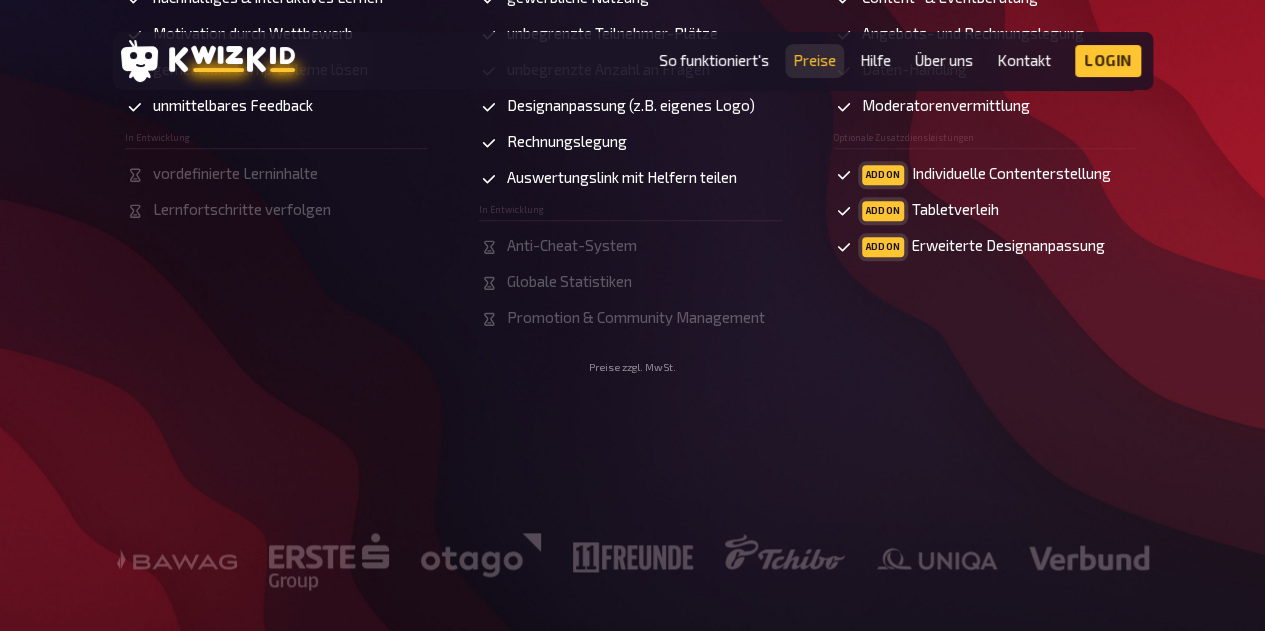 scroll, scrollTop: 0, scrollLeft: 0, axis: both 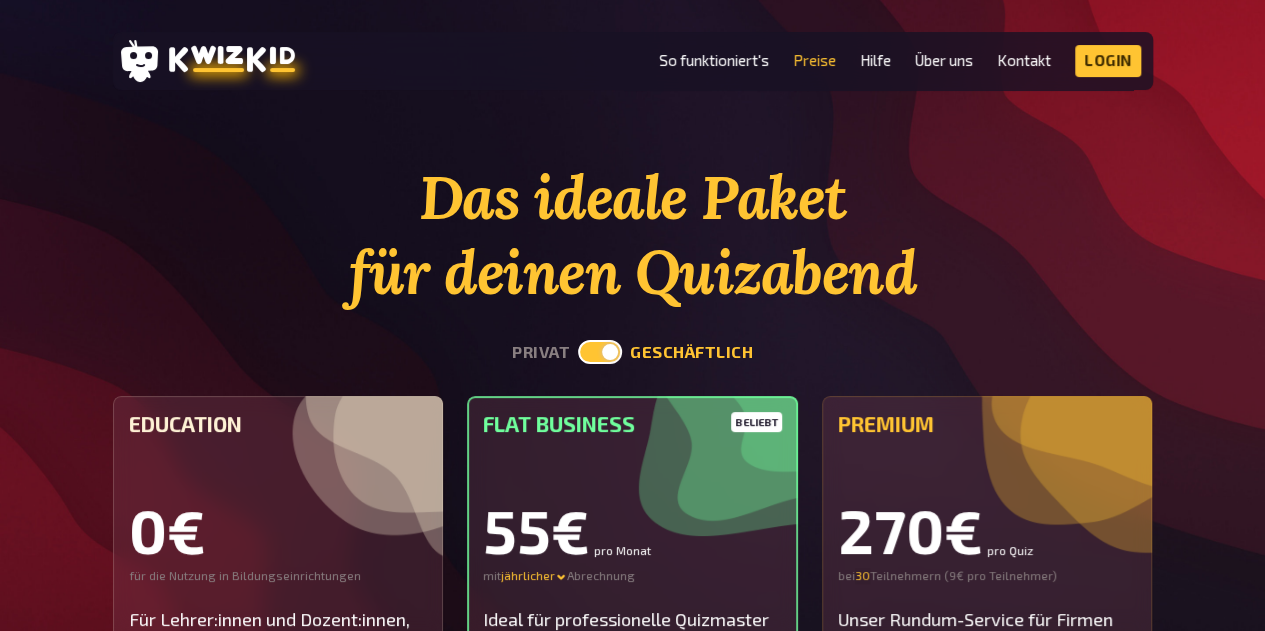 click on "So funktioniert's" at bounding box center [714, 61] 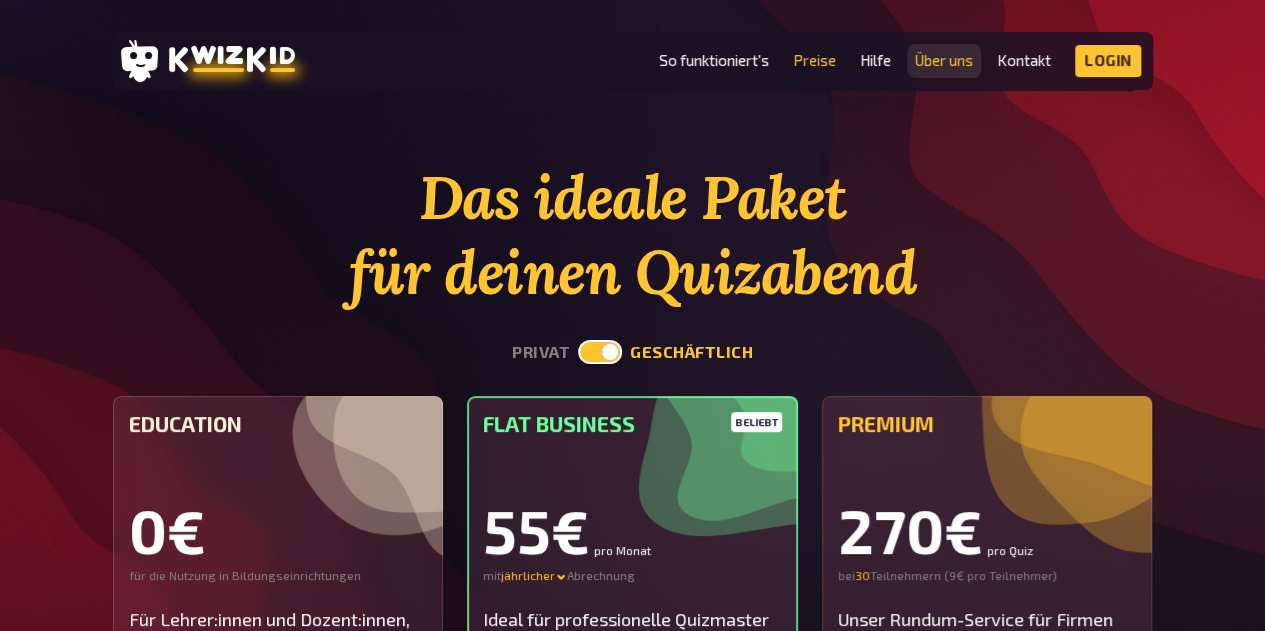click on "Über uns" at bounding box center (944, 60) 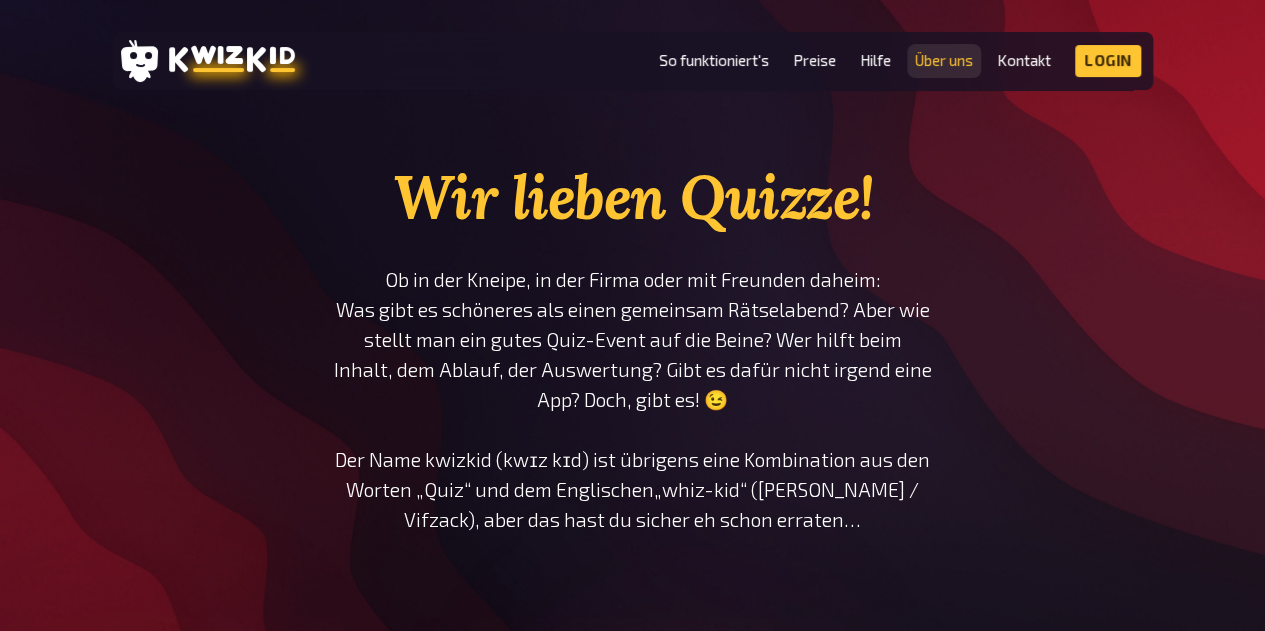 click on "Über uns" at bounding box center [944, 60] 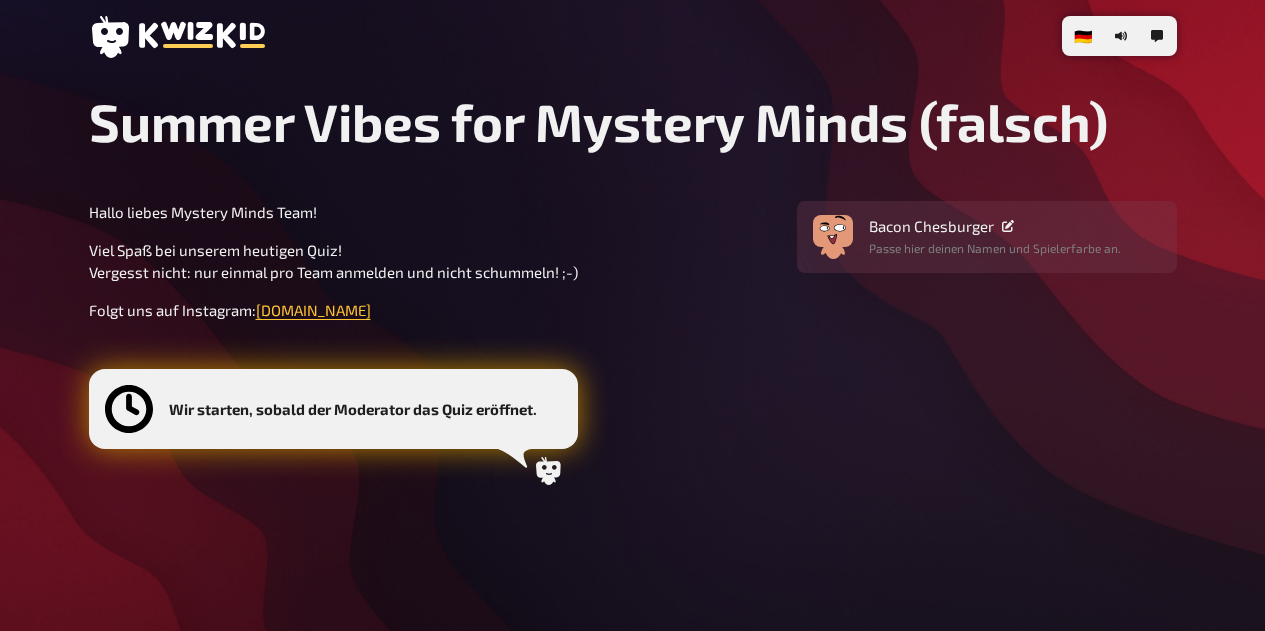 scroll, scrollTop: 0, scrollLeft: 0, axis: both 